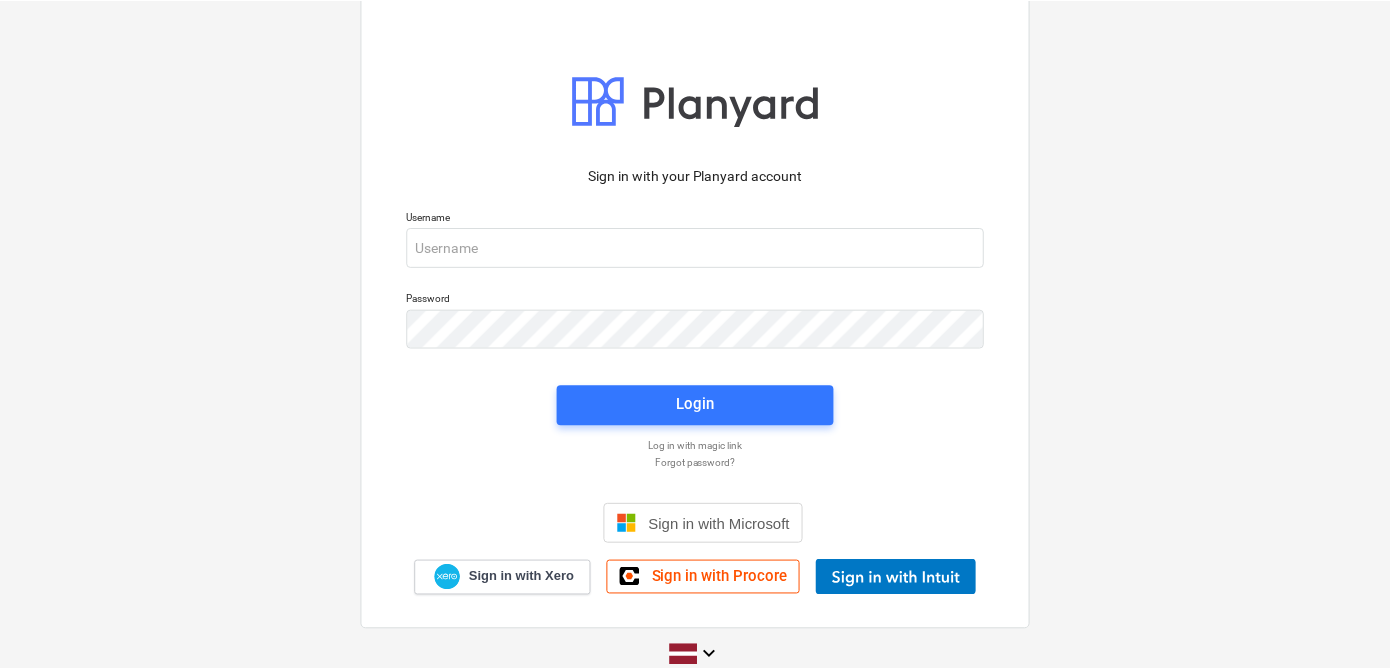 scroll, scrollTop: 0, scrollLeft: 0, axis: both 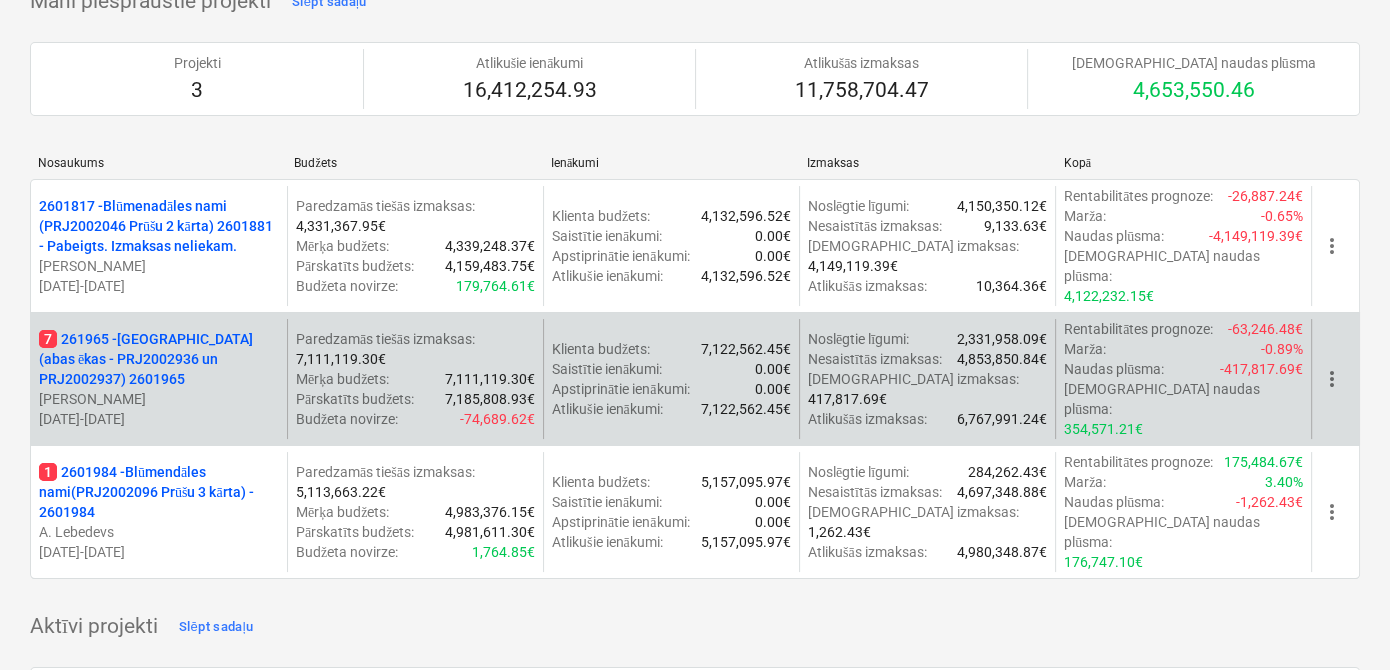 click on "7  261965 -  [GEOGRAPHIC_DATA] (abas ēkas - PRJ2002936 un PRJ2002937) 2601965" at bounding box center [159, 359] 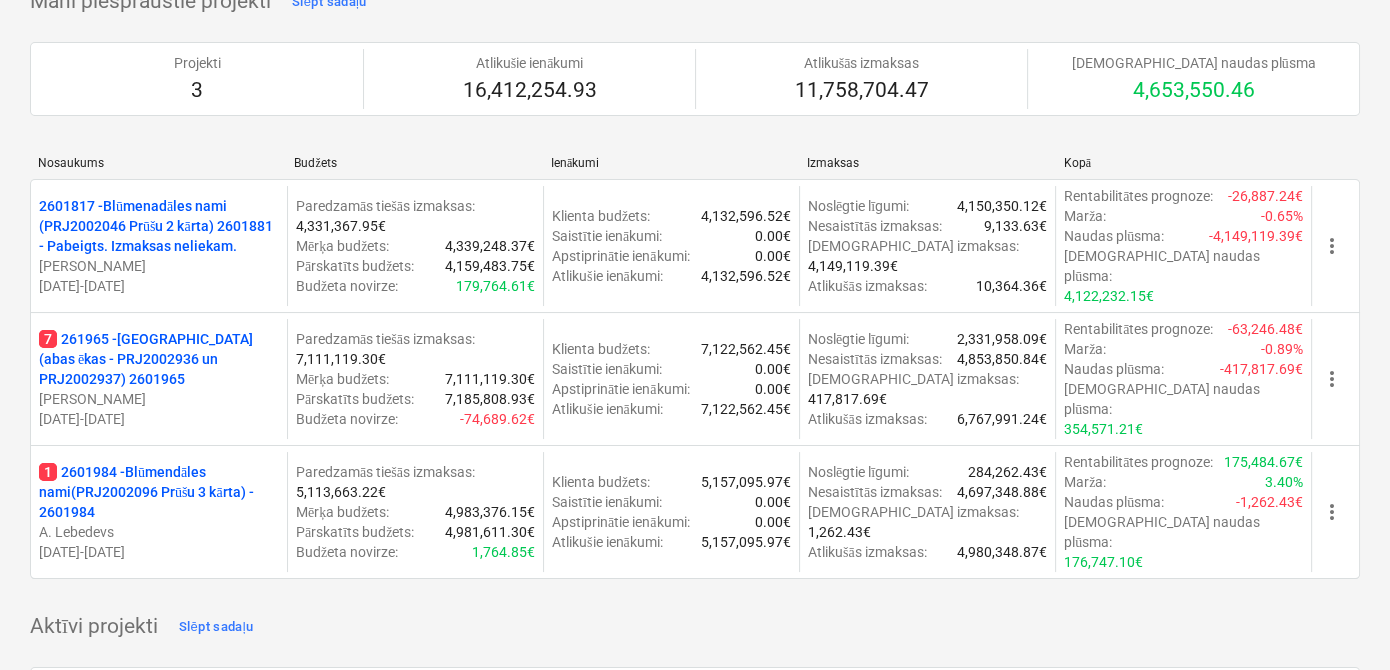 scroll, scrollTop: 0, scrollLeft: 0, axis: both 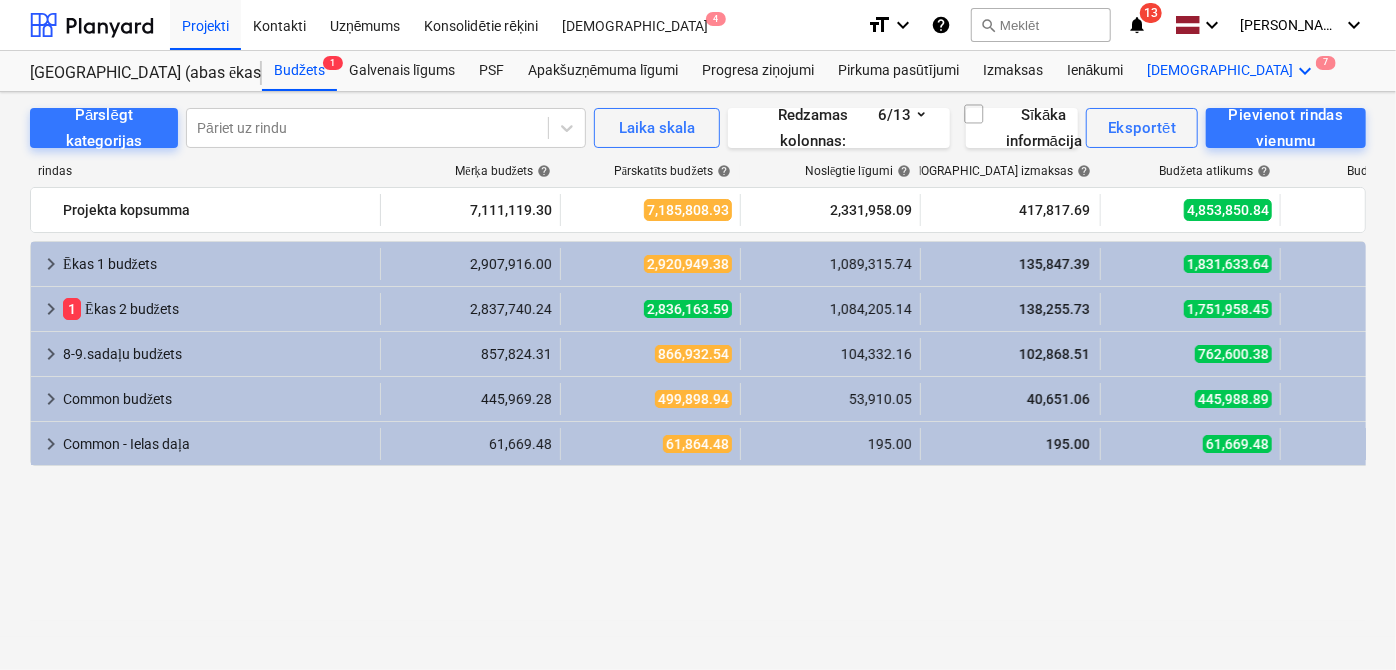click on "keyboard_arrow_down" at bounding box center [1306, 71] 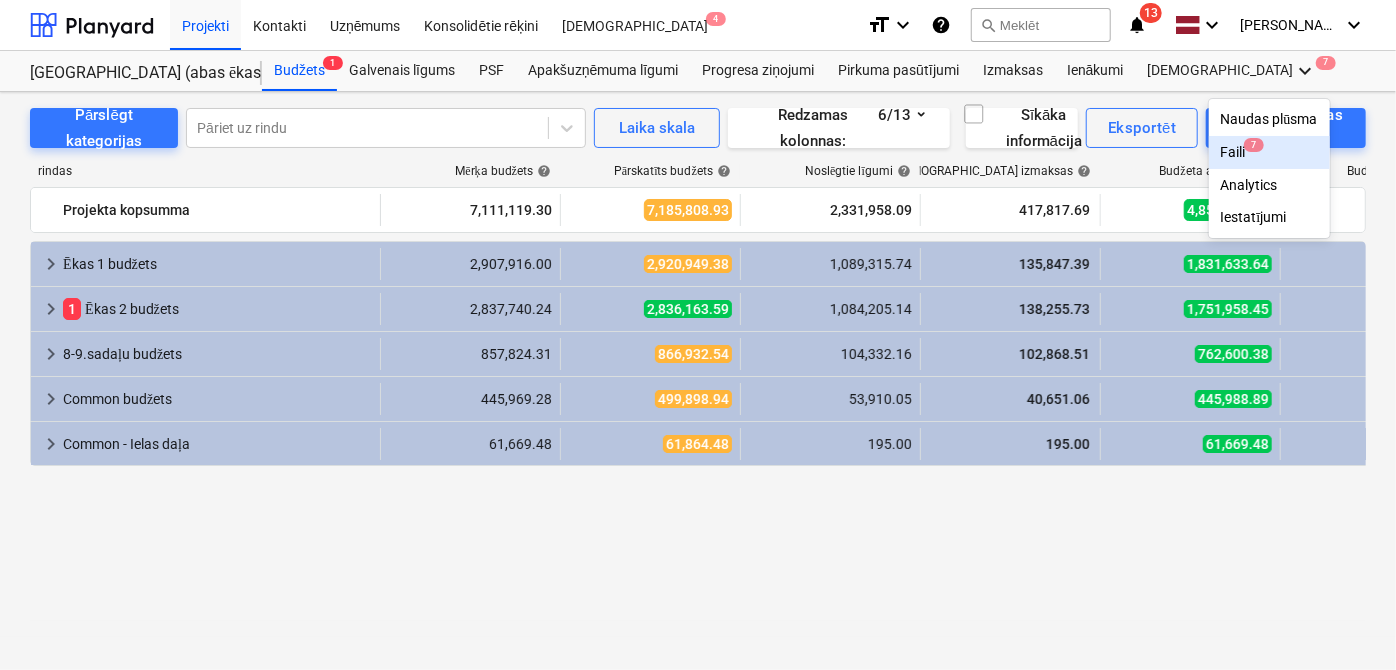 click on "7" at bounding box center (1254, 145) 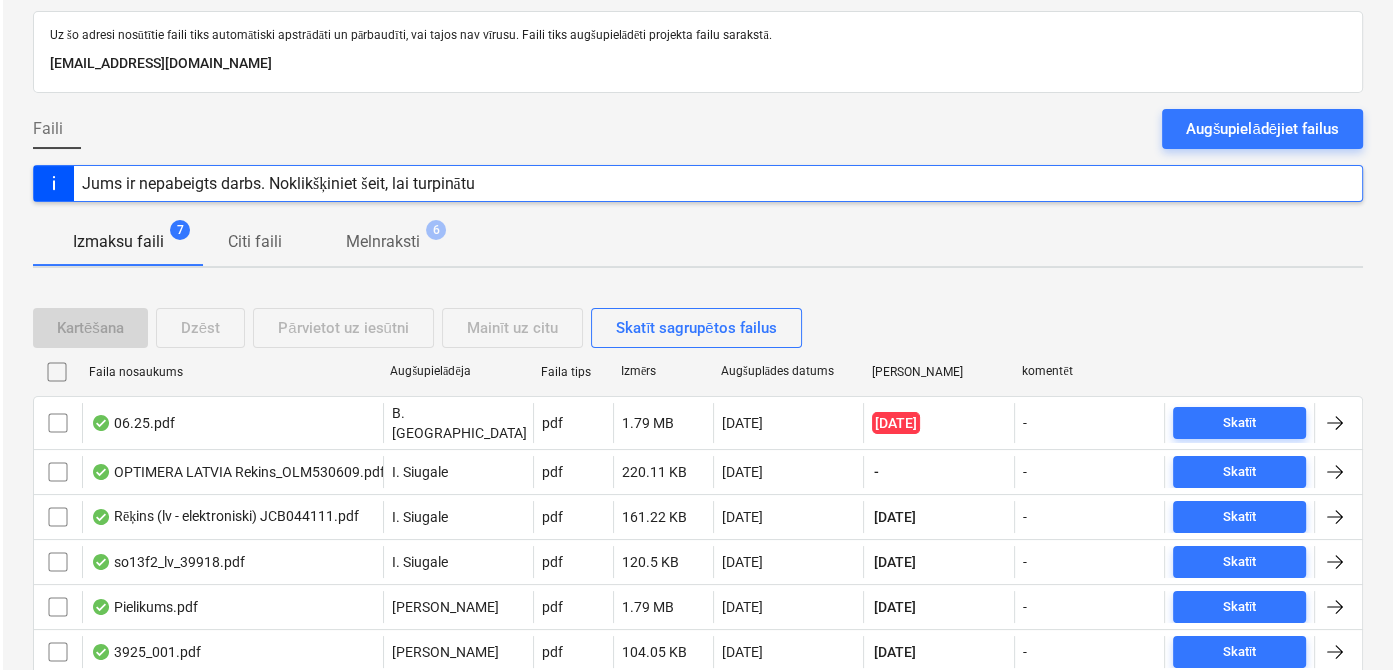 scroll, scrollTop: 206, scrollLeft: 0, axis: vertical 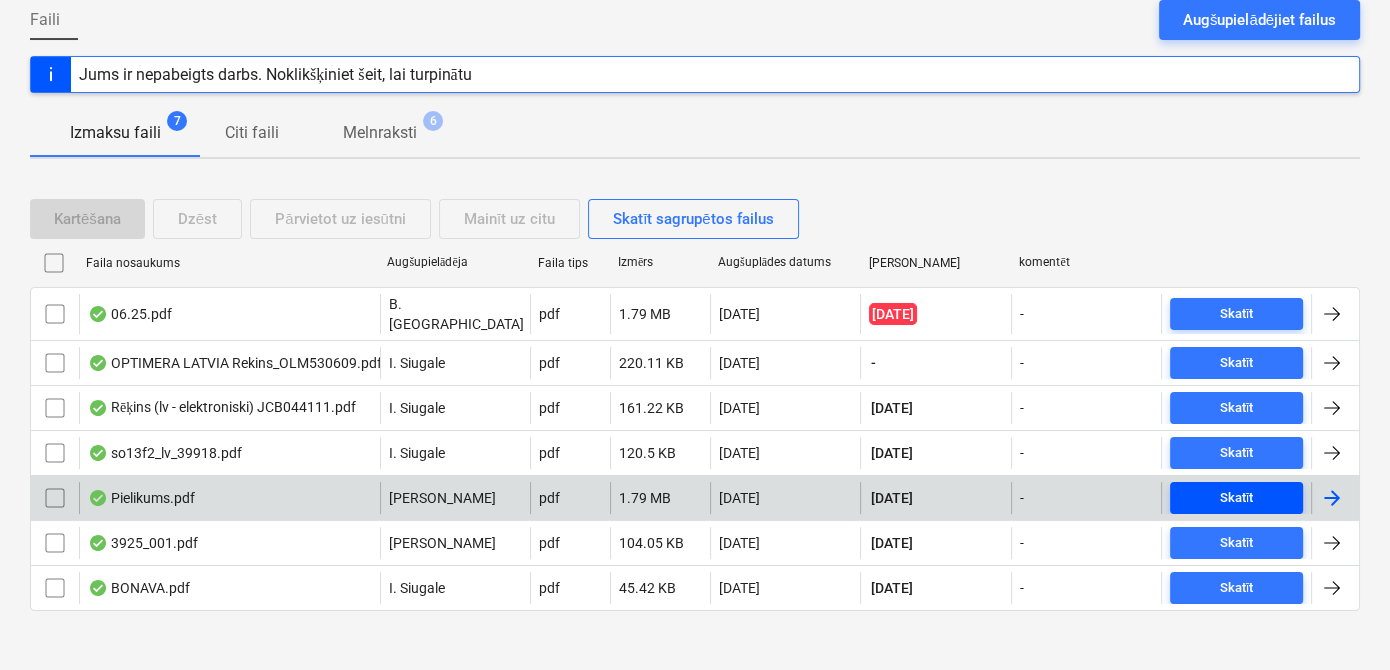 click on "Skatīt" at bounding box center [1237, 498] 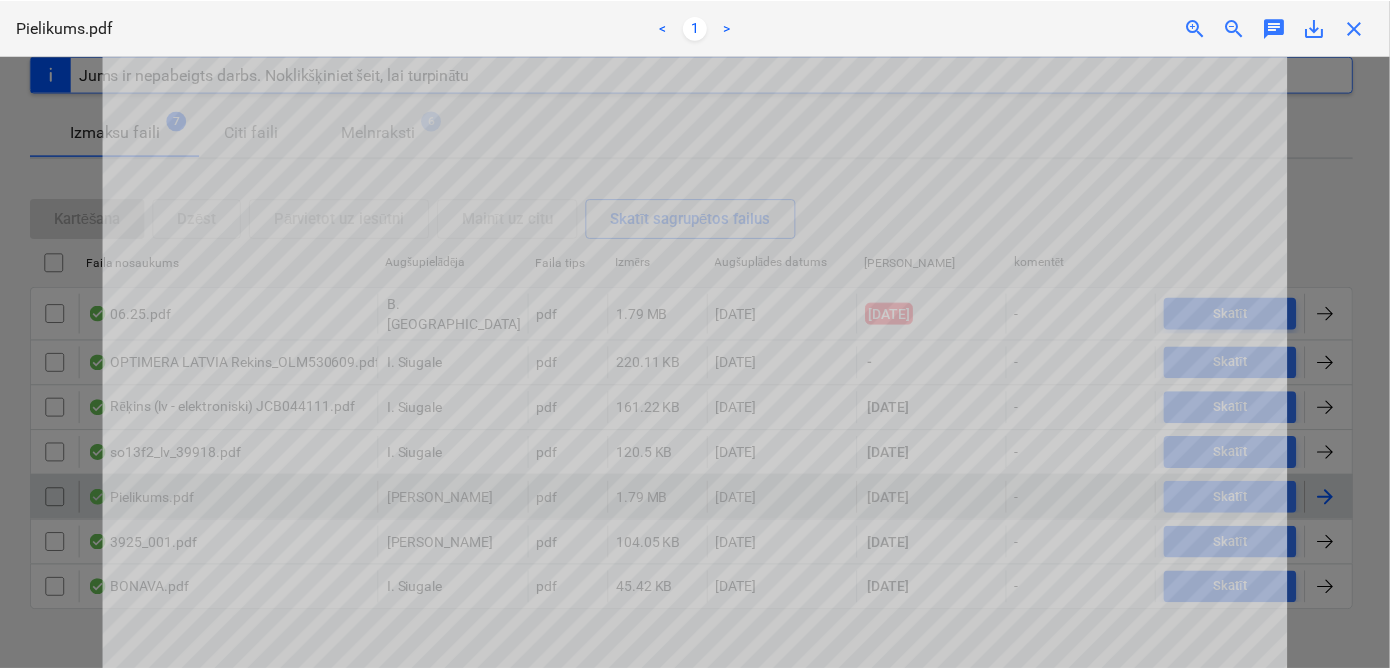 scroll, scrollTop: 0, scrollLeft: 0, axis: both 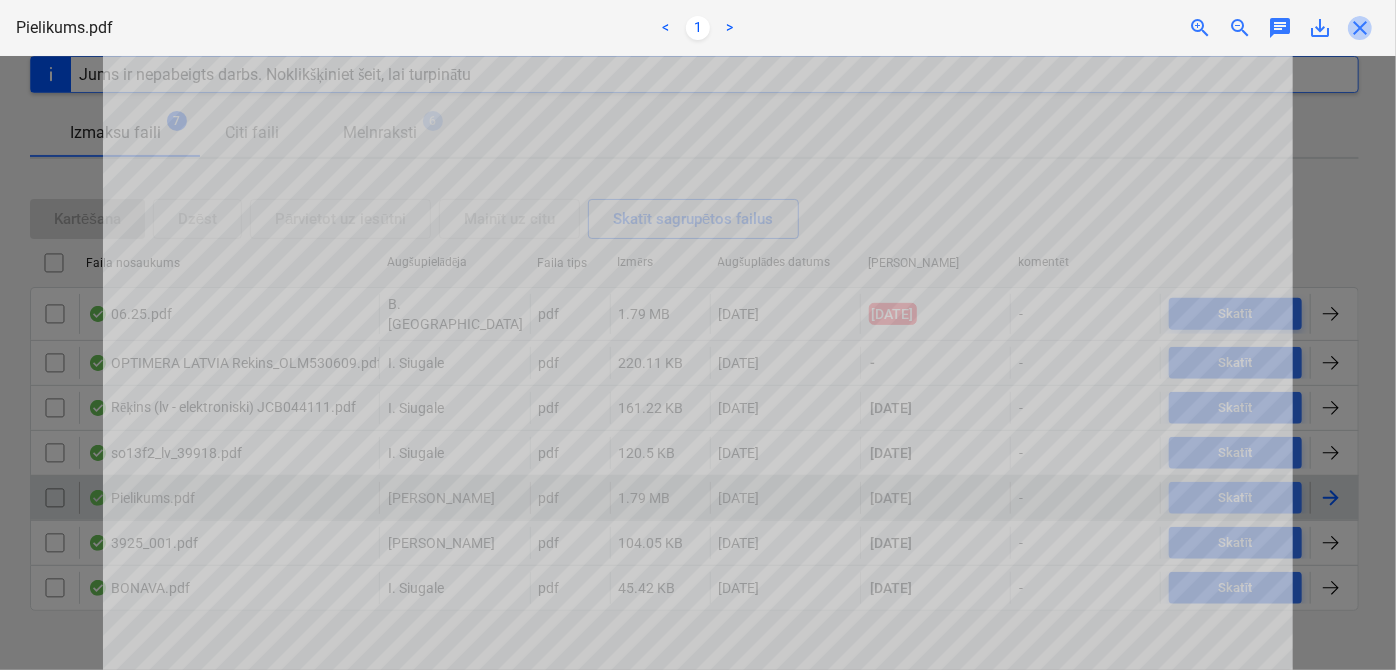 click on "close" at bounding box center [1360, 28] 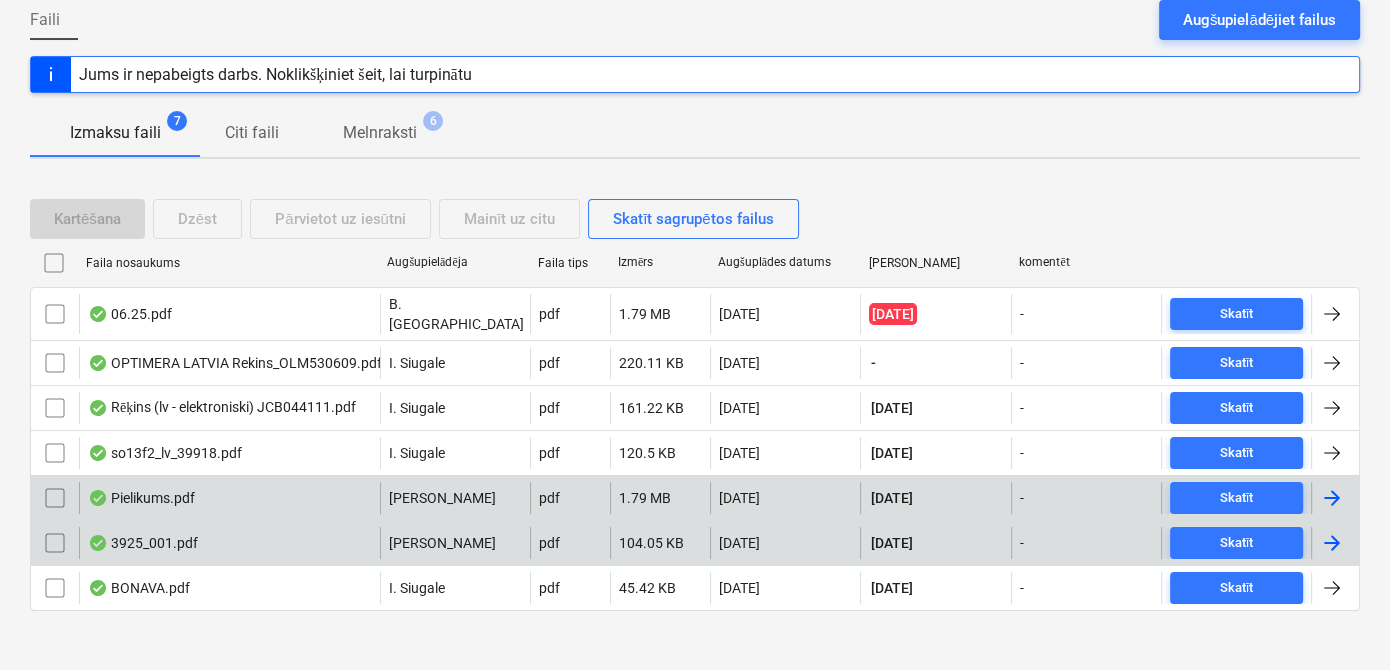 click at bounding box center (1332, 543) 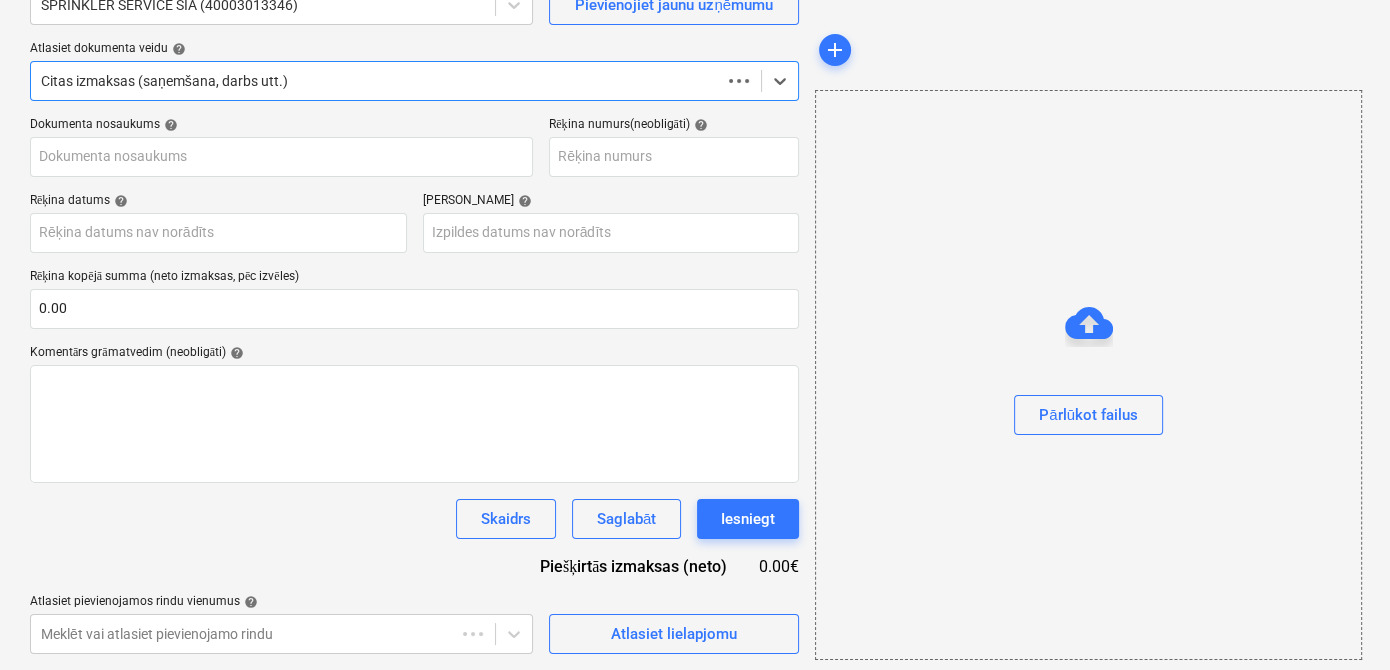 scroll, scrollTop: 197, scrollLeft: 0, axis: vertical 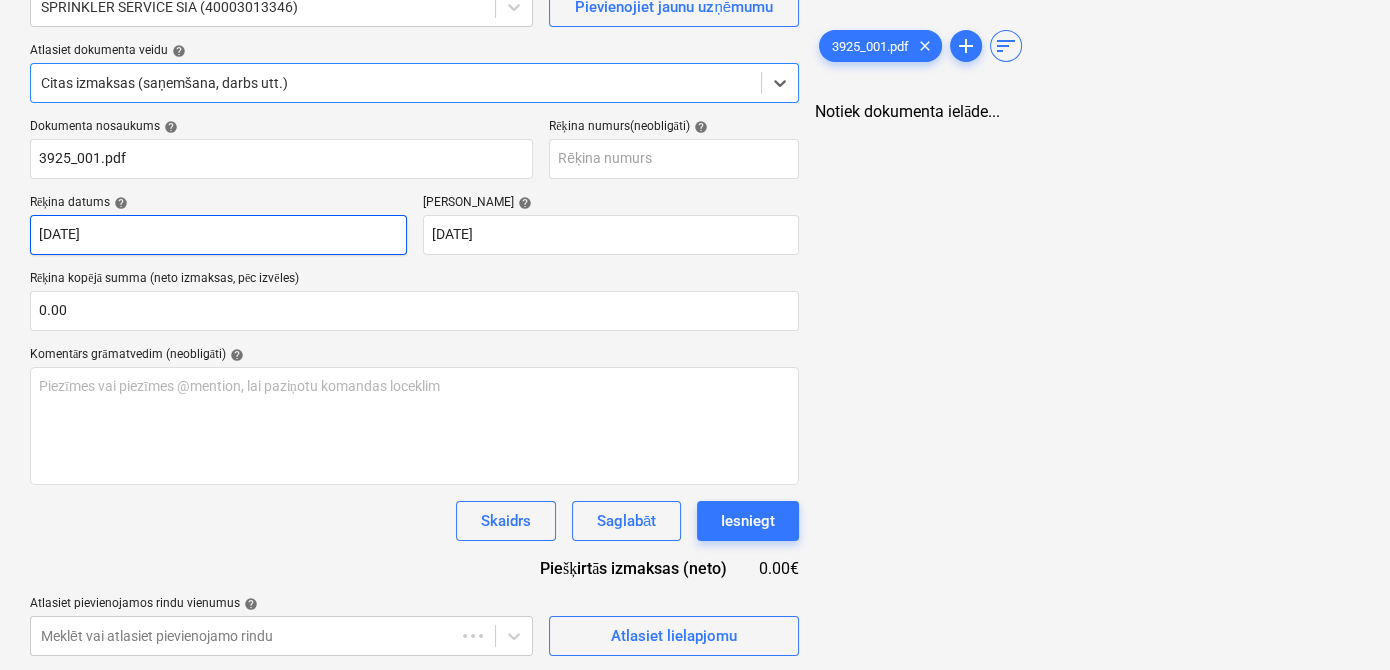 type on "3925_001.pdf" 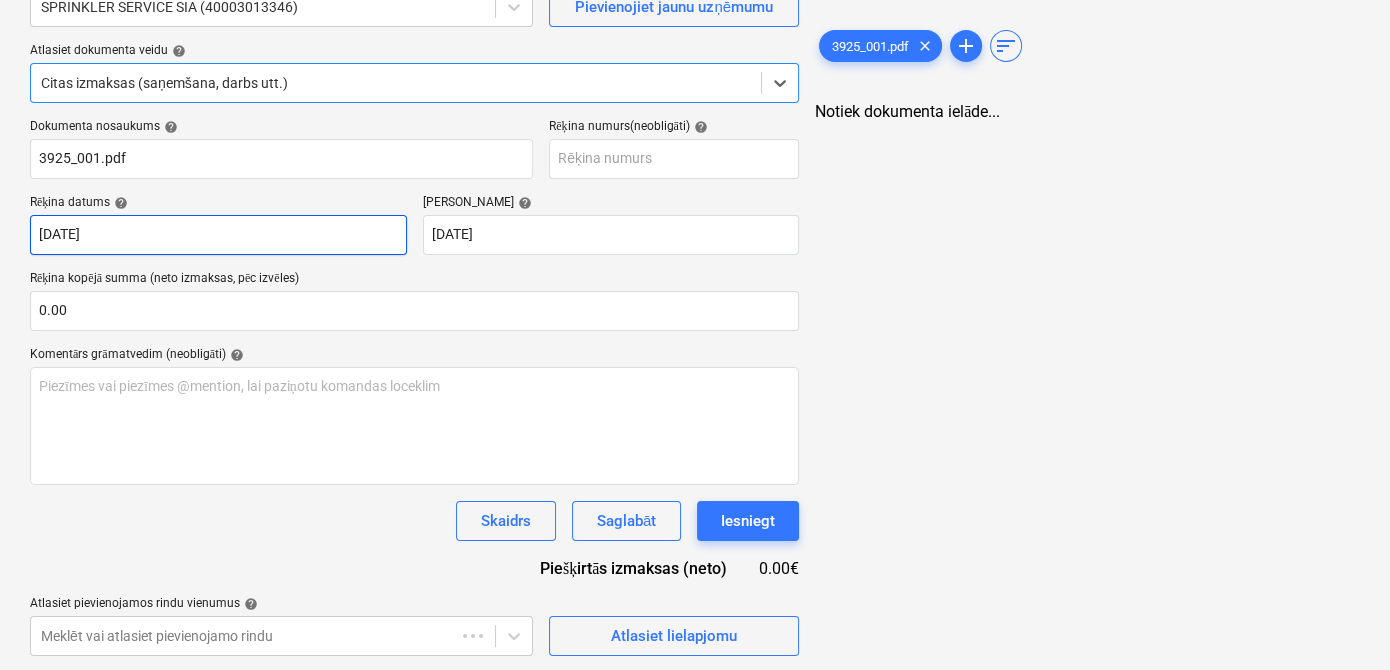 type on "[DATE]" 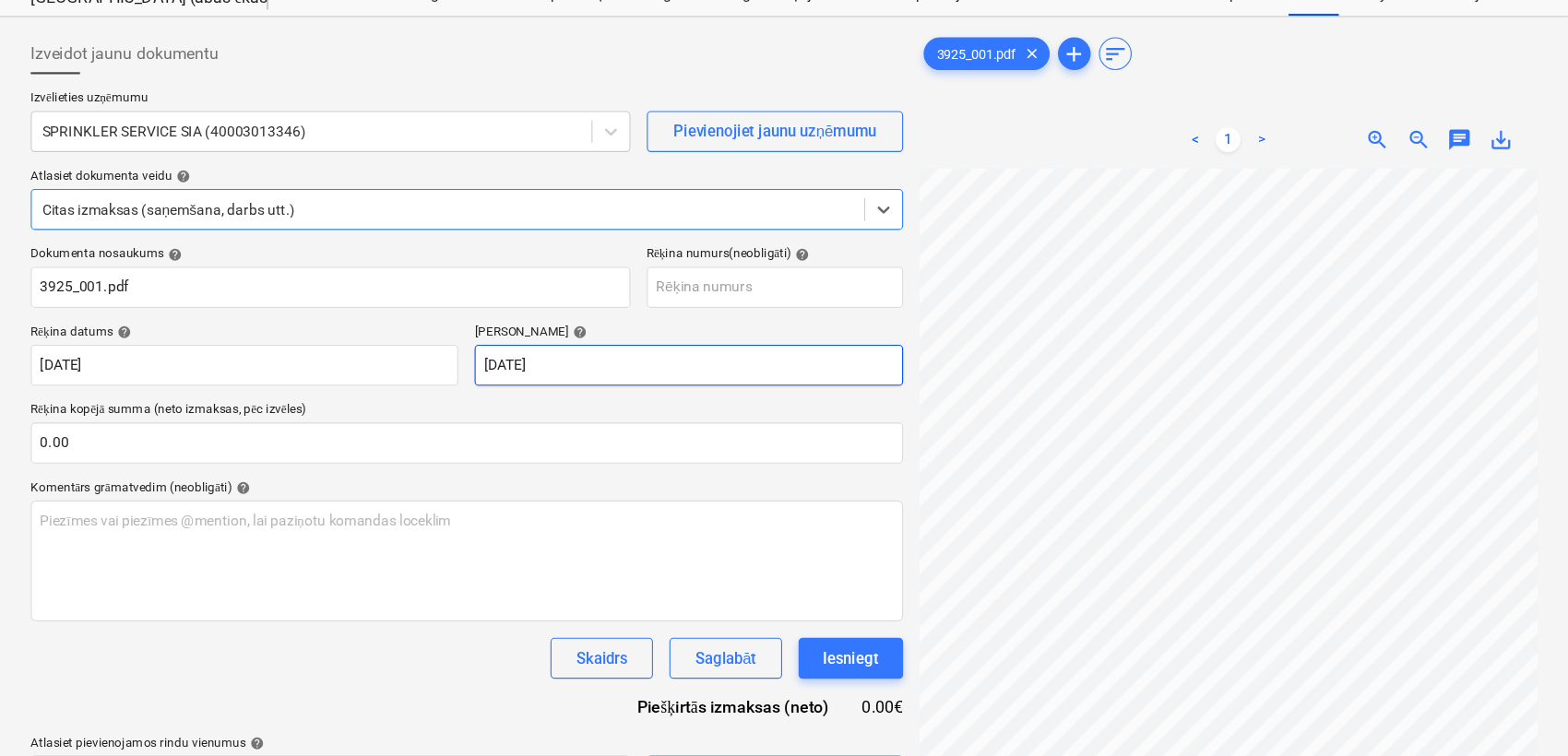 scroll, scrollTop: 70, scrollLeft: 0, axis: vertical 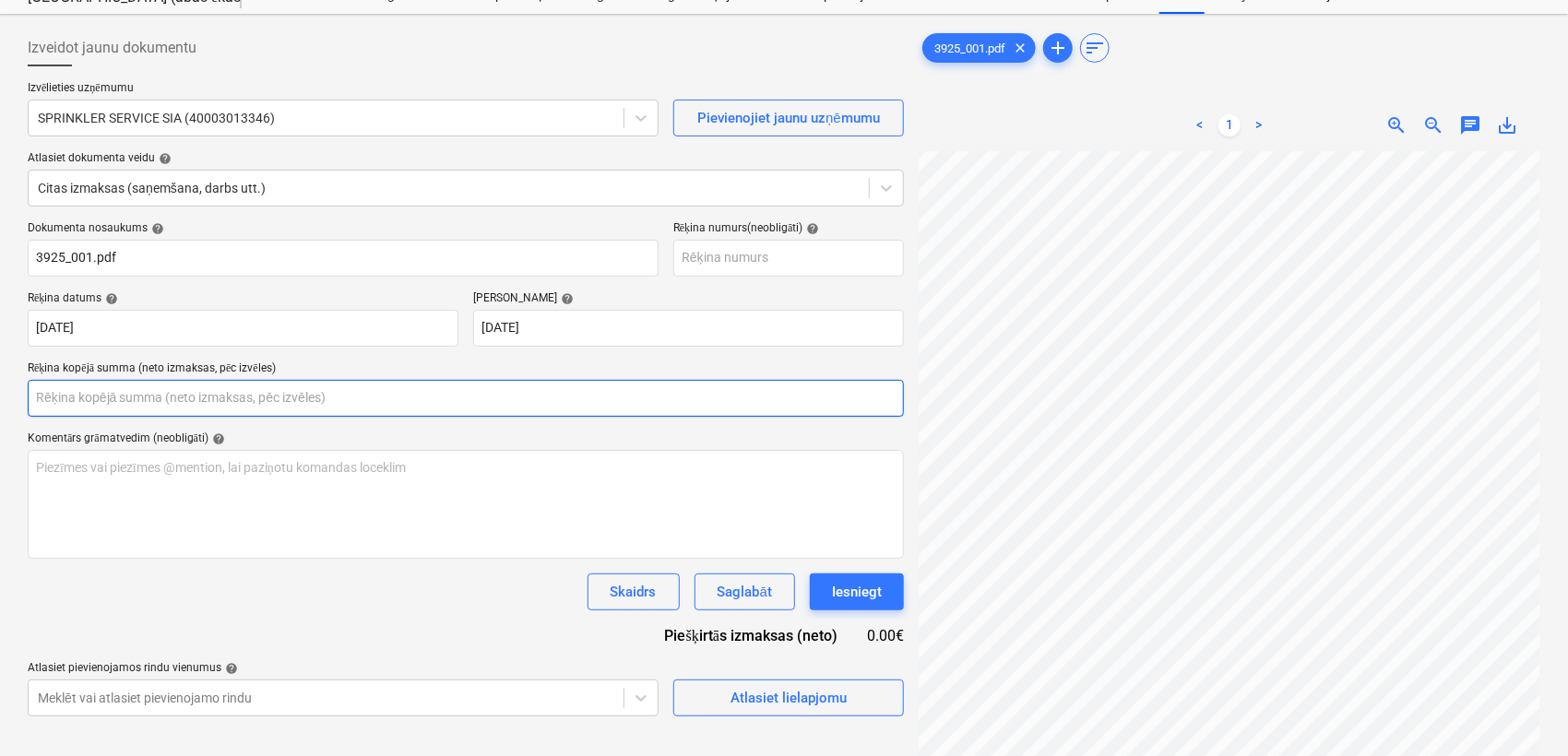 click at bounding box center [466, 398] 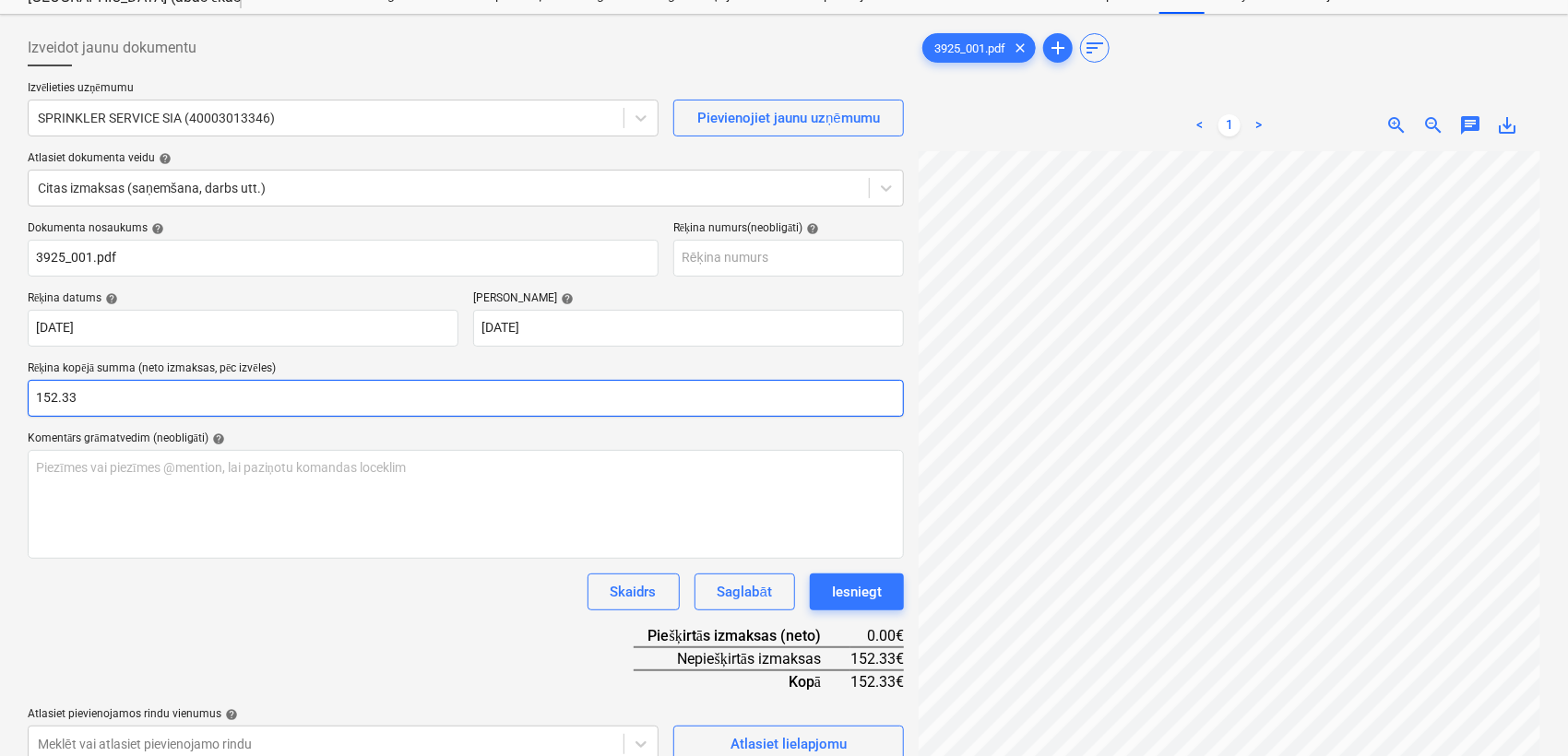 type on "152.33" 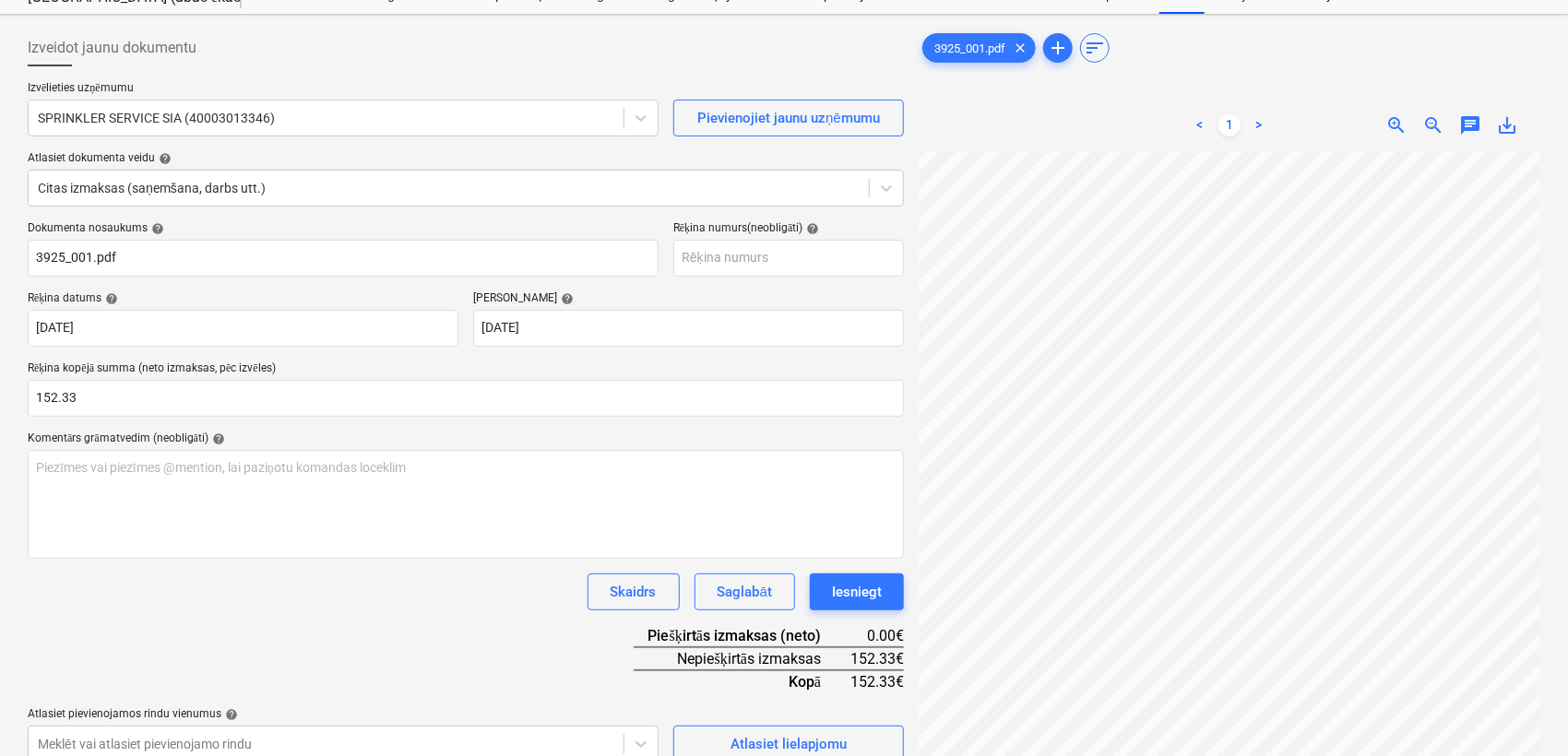 click on "Dokumenta nosaukums help 3925_001.pdf Rēķina numurs  (neobligāti) help Rēķina datums help [DATE] 17.07.2025 Press the down arrow key to interact with the calendar and
select a date. Press the question [PERSON_NAME] to get the keyboard shortcuts for changing dates. Termiņš help [DATE] [DATE] Press the down arrow key to interact with the calendar and
select a date. Press the question [PERSON_NAME] to get the keyboard shortcuts for changing dates. Rēķina kopējā summa (neto izmaksas, pēc izvēles) 152.33 Komentārs grāmatvedim (neobligāti) help Piezīmes vai piezīmes @mention, lai paziņotu komandas loceklim ﻿ Skaidrs Saglabāt Iesniegt Piešķirtās izmaksas (neto) 0.00€ Nepiešķirtās izmaksas 152.33€ Kopā 152.33€ Atlasiet pievienojamos rindu vienumus help Meklēt vai atlasiet pievienojamo rindu Atlasiet lielapjomu" at bounding box center (466, 491) 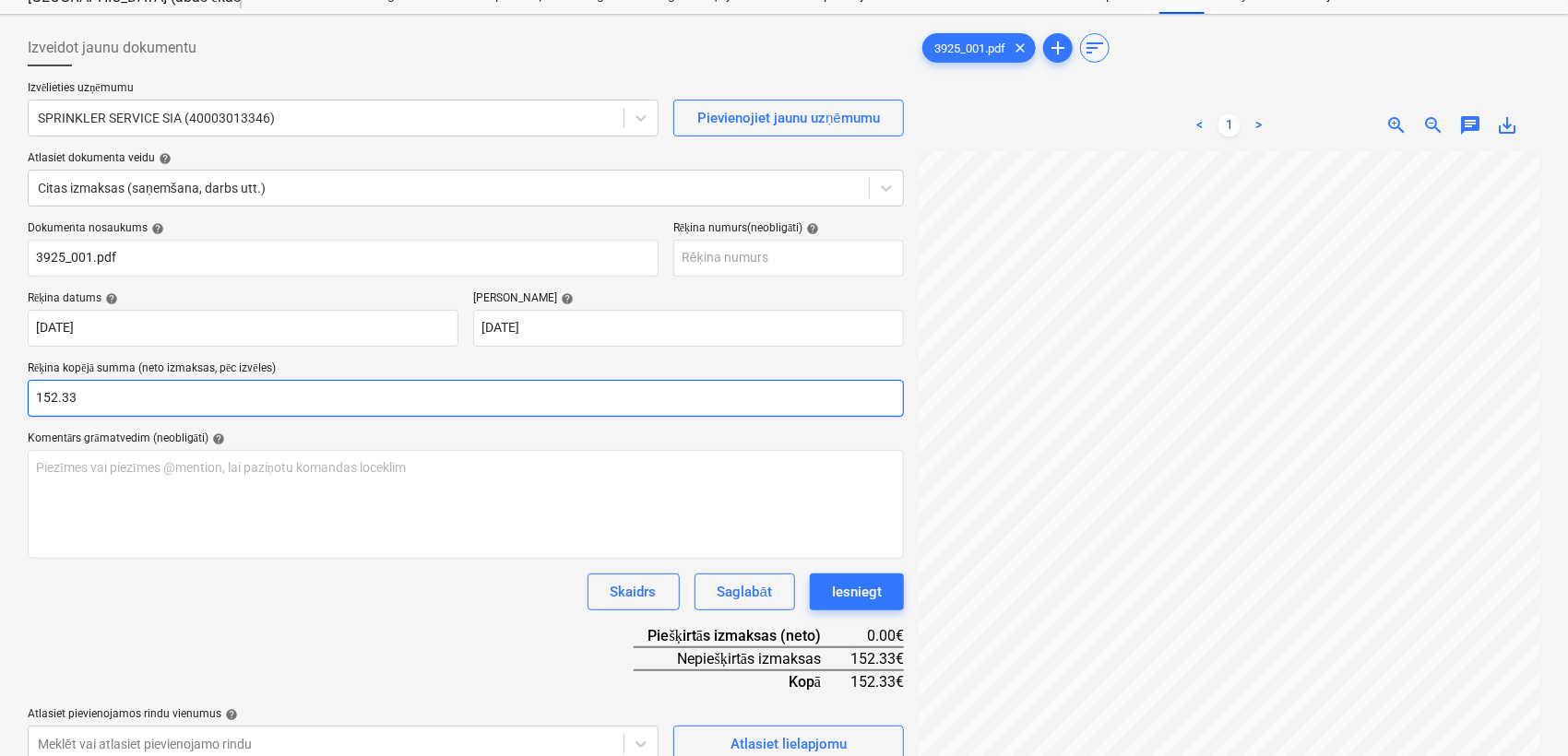 scroll, scrollTop: 548, scrollLeft: 245, axis: both 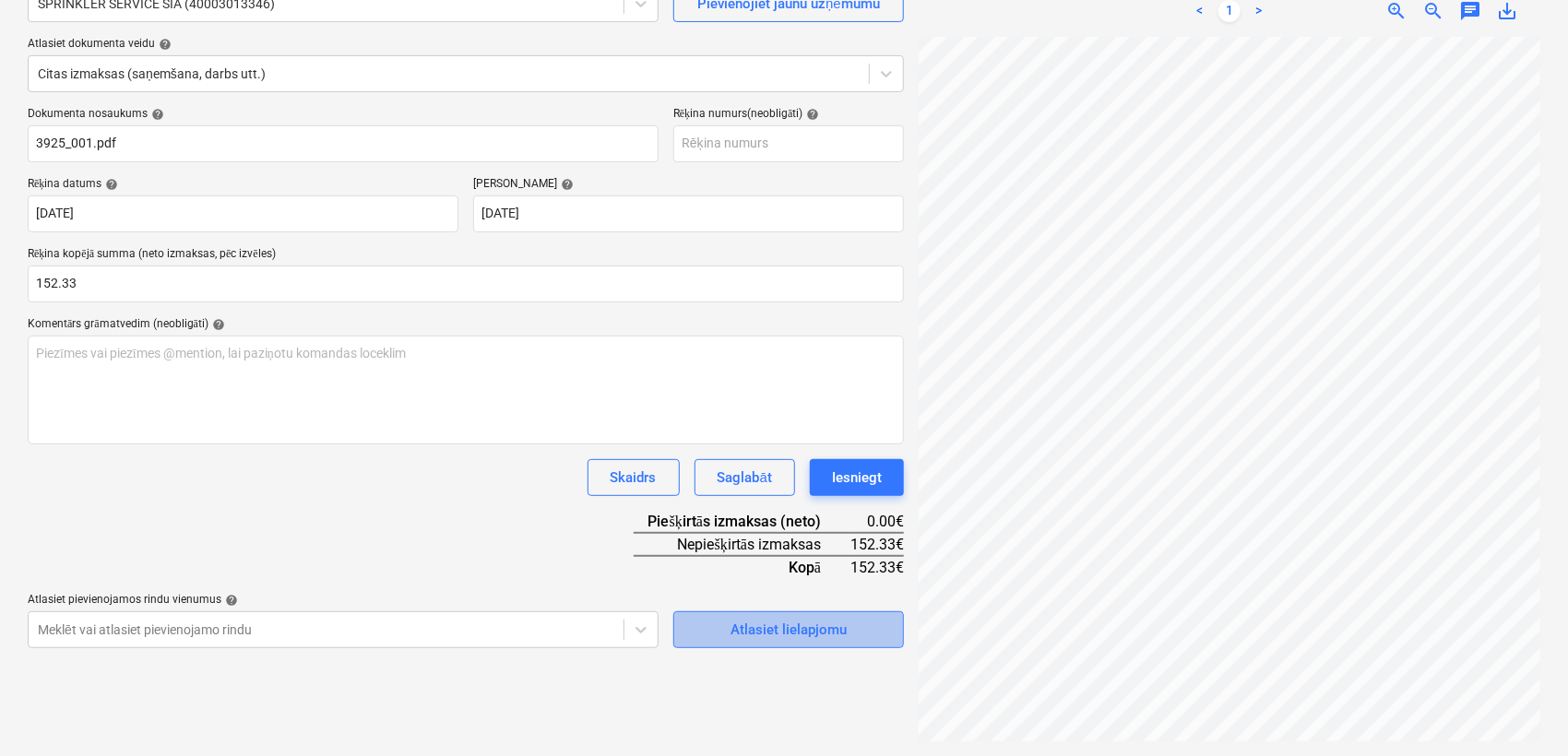 click on "Atlasiet lielapjomu" at bounding box center [789, 630] 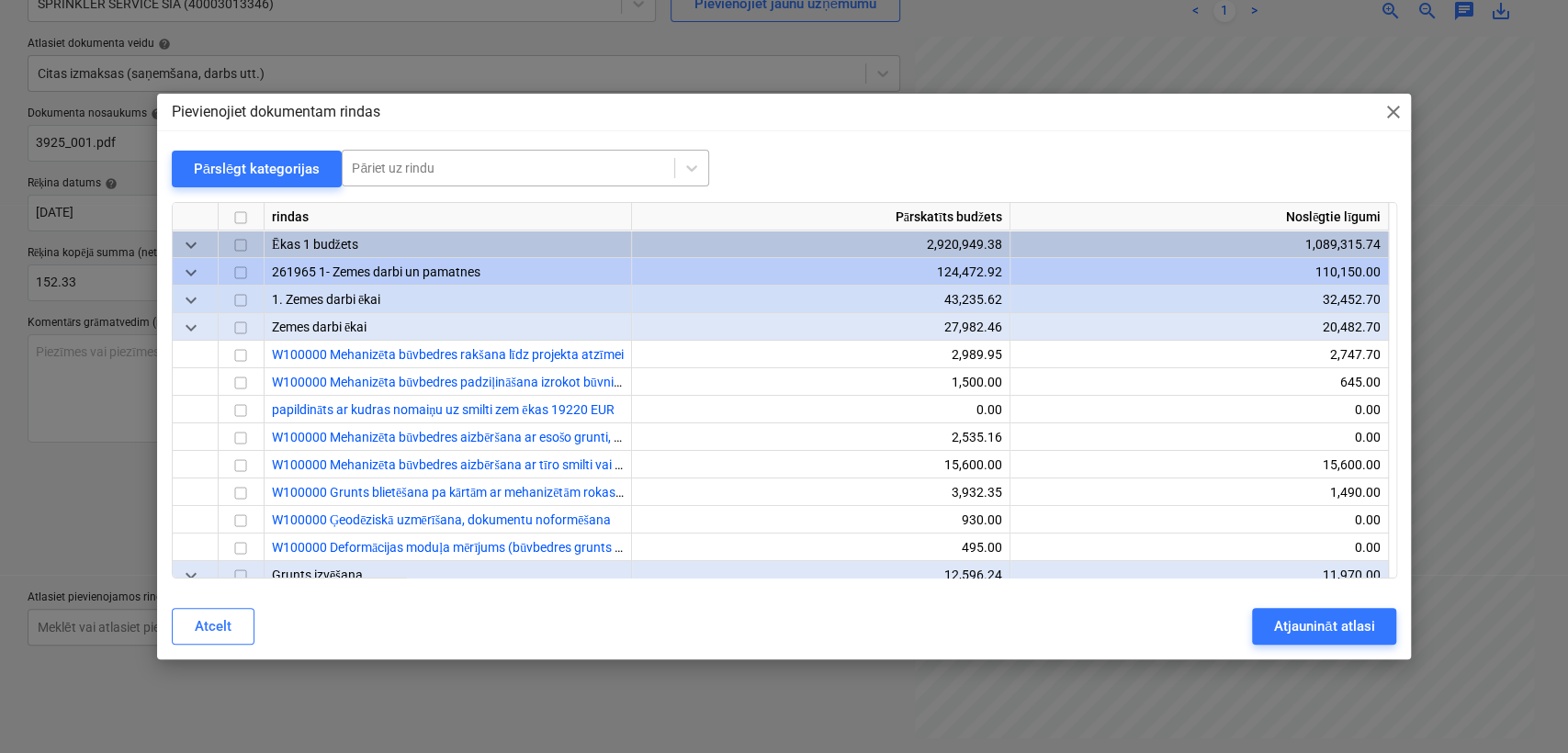 click at bounding box center [508, 168] 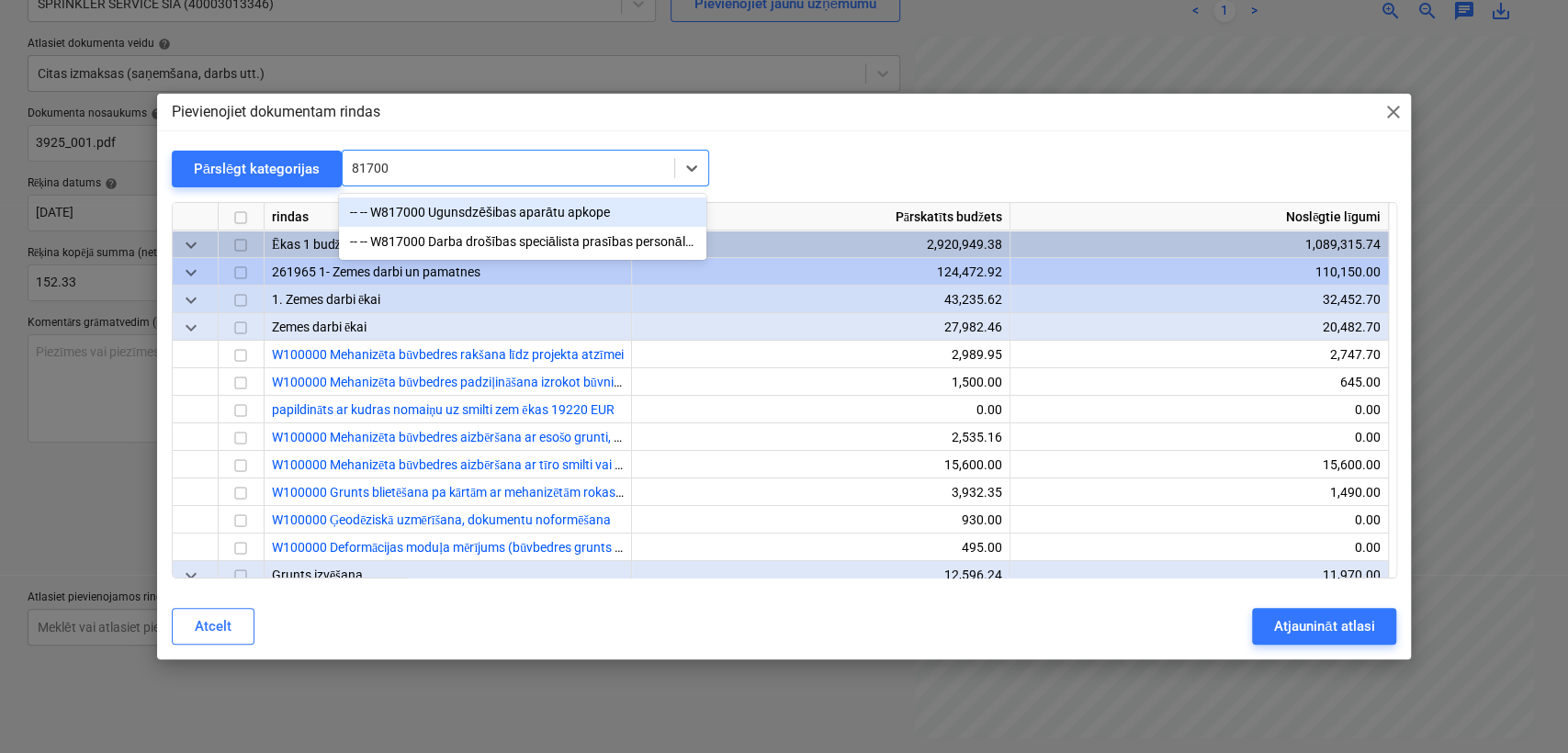 type on "817000" 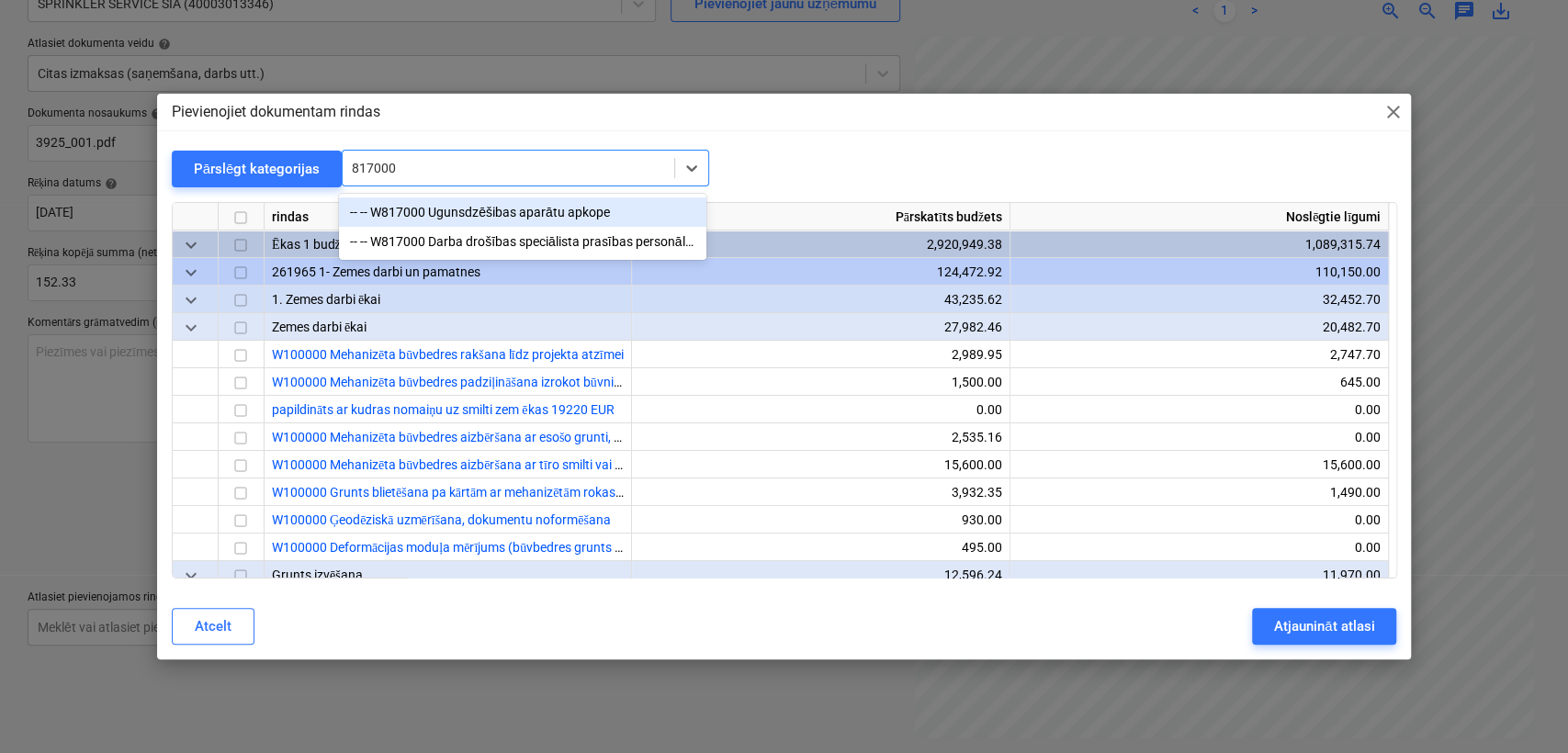 click on "-- --  W817000 Ugunsdzēšibas aparātu apkope" at bounding box center [523, 212] 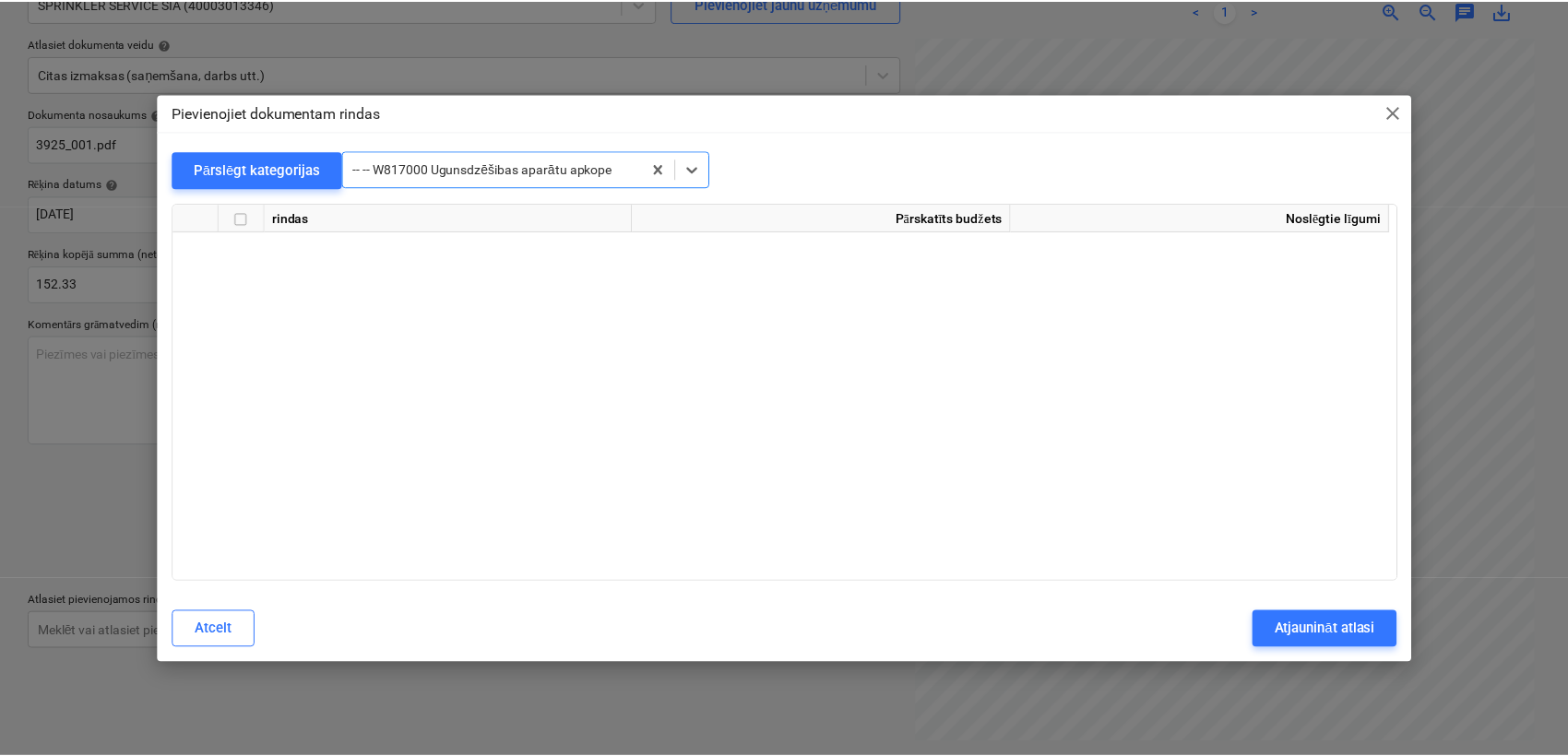 scroll, scrollTop: 35182, scrollLeft: 0, axis: vertical 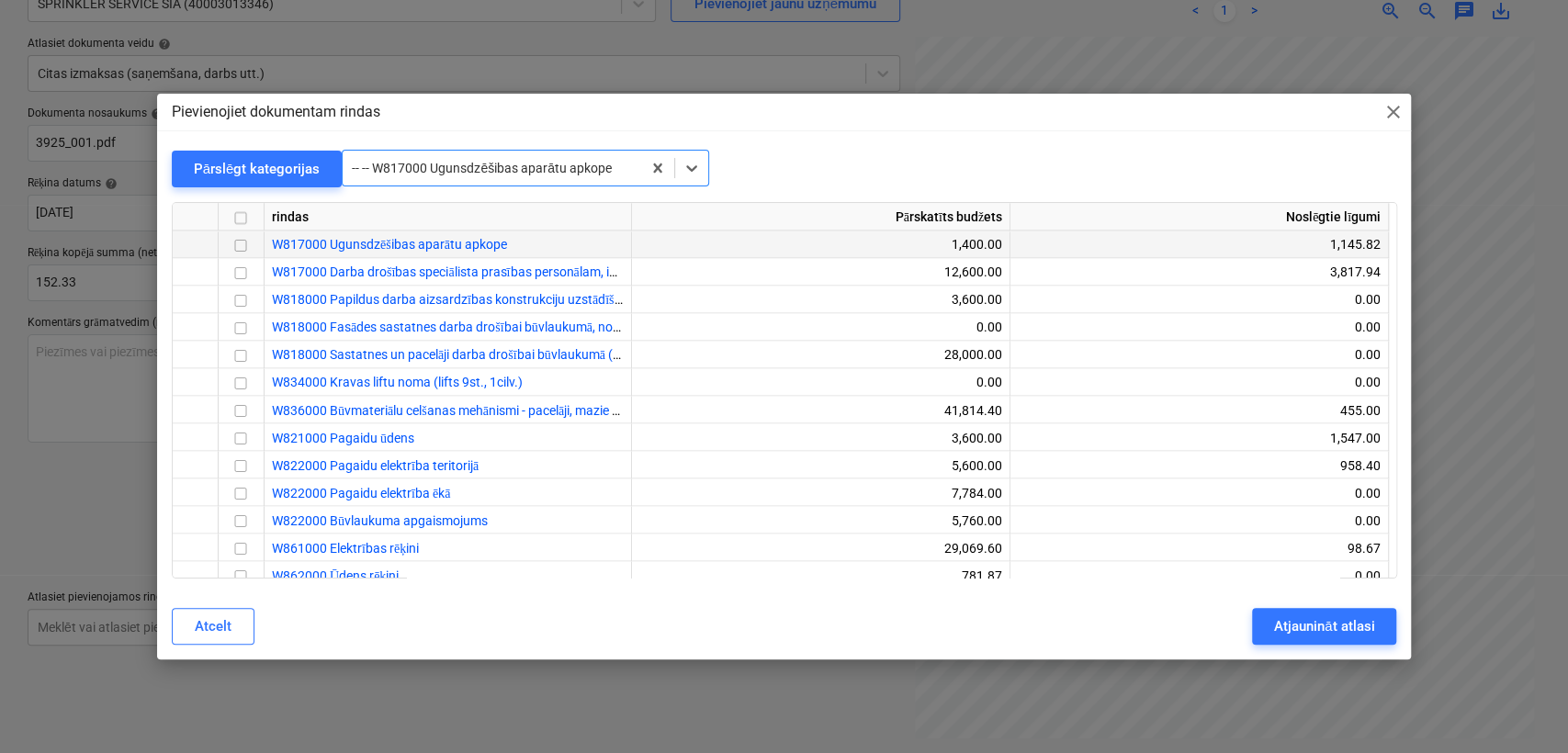 click at bounding box center (241, 245) 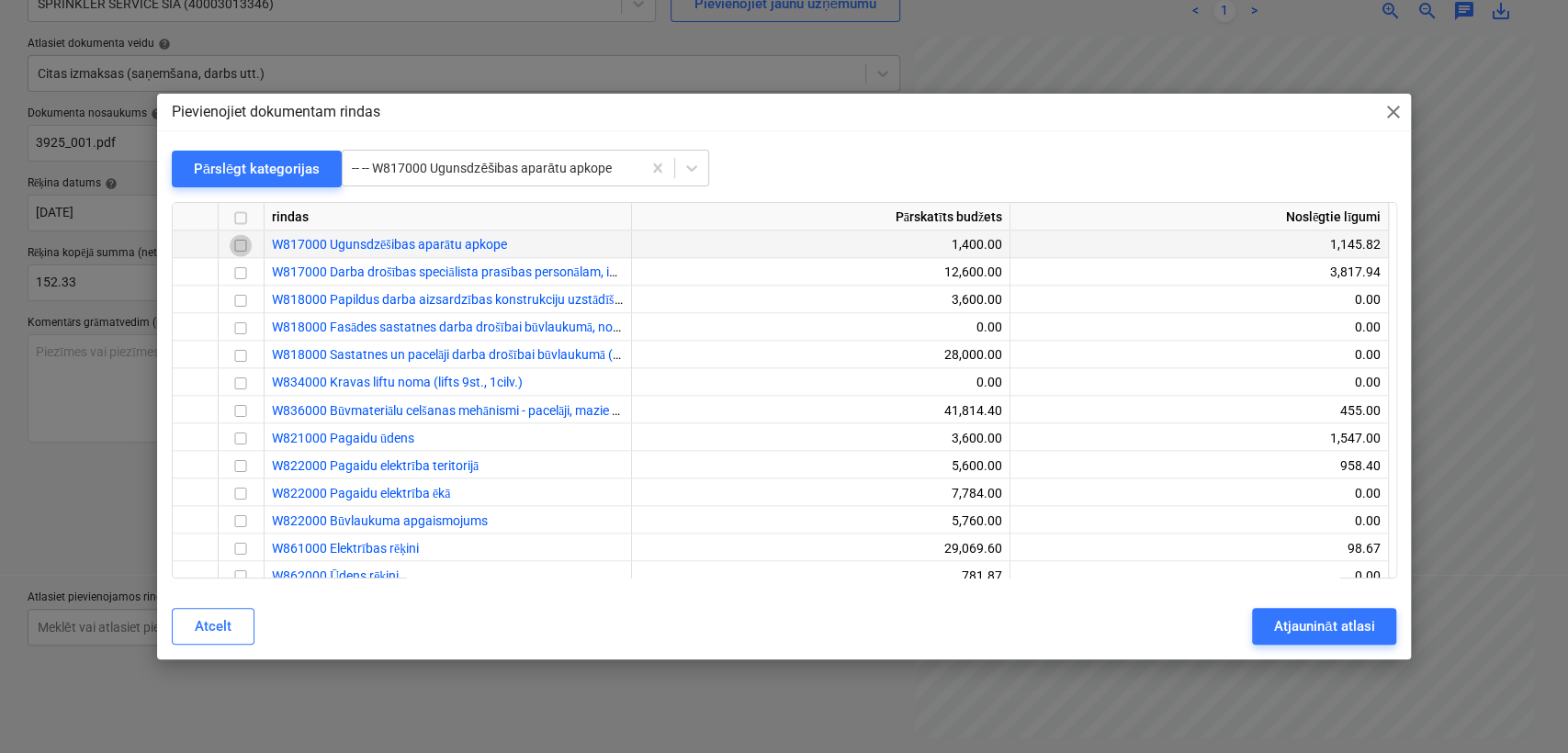 click at bounding box center (241, 245) 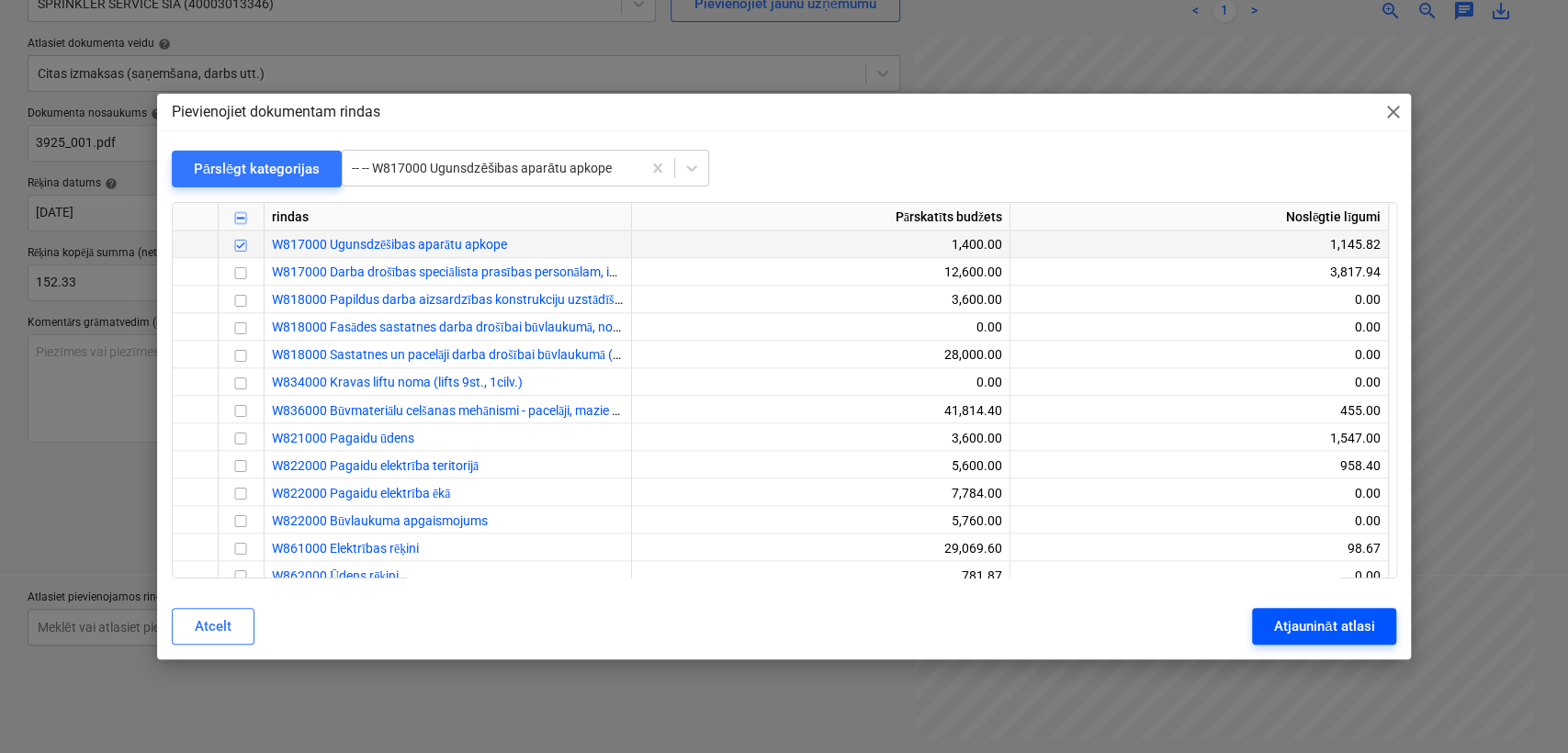 click on "Atjaunināt atlasi" at bounding box center (1324, 626) 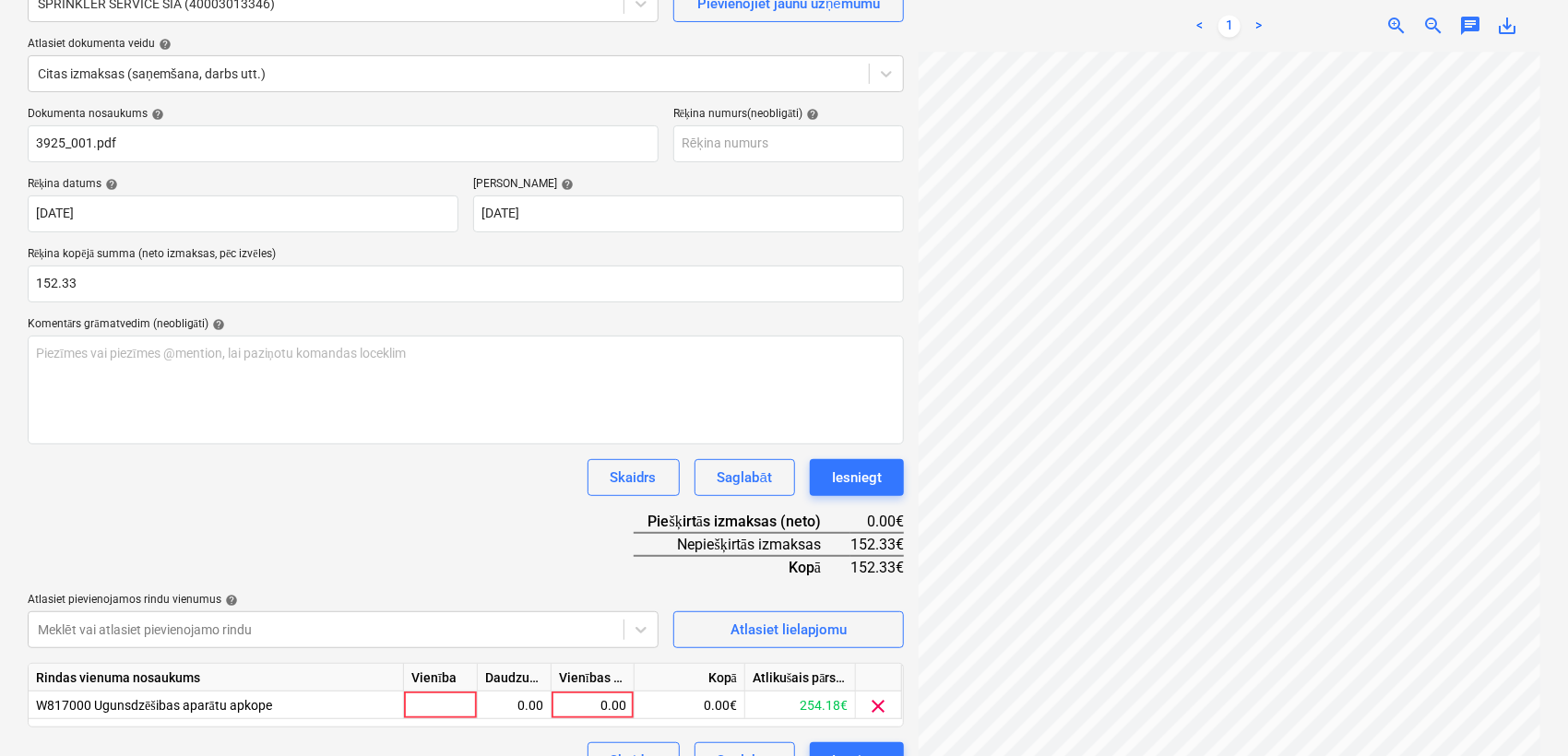 scroll, scrollTop: 222, scrollLeft: 0, axis: vertical 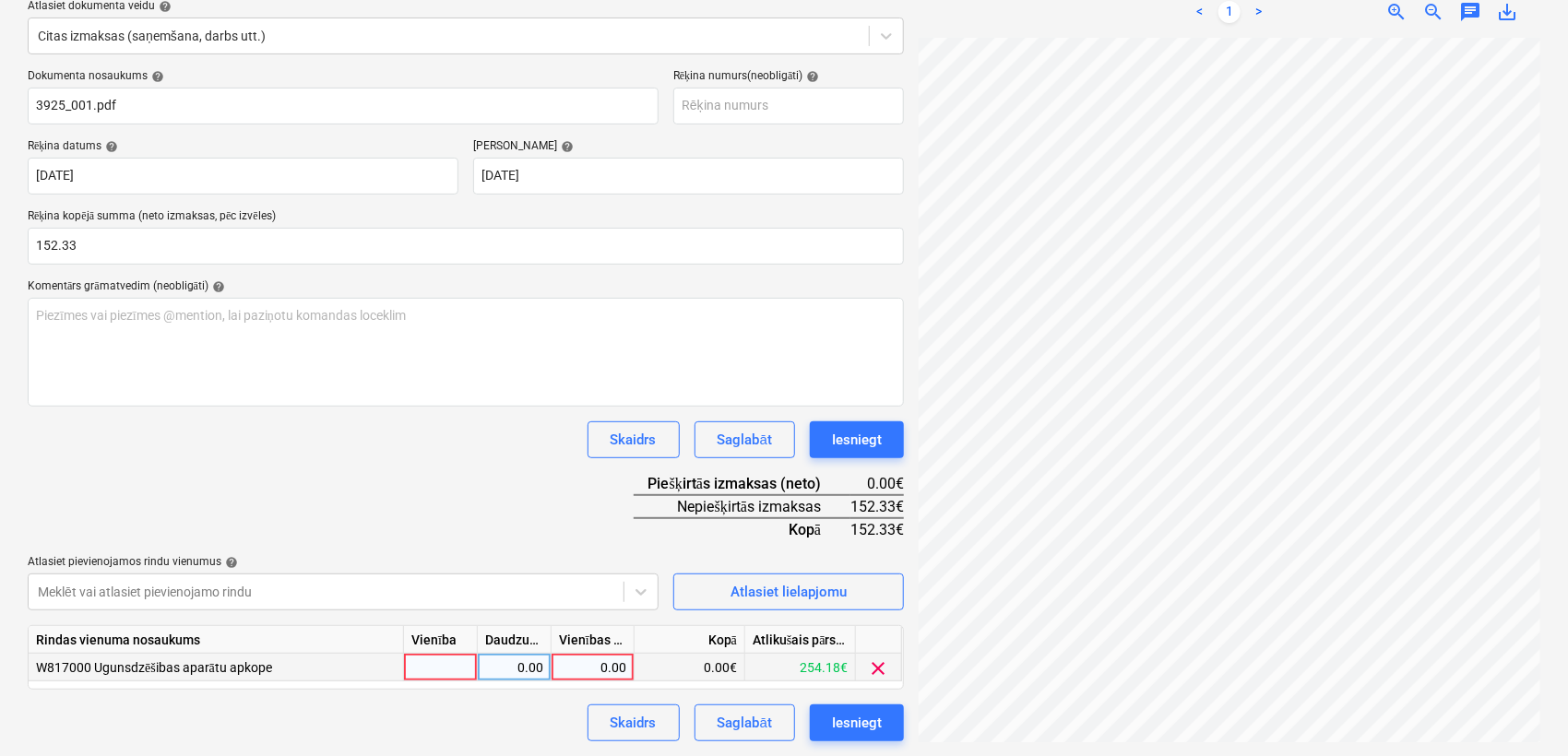 click at bounding box center (441, 667) 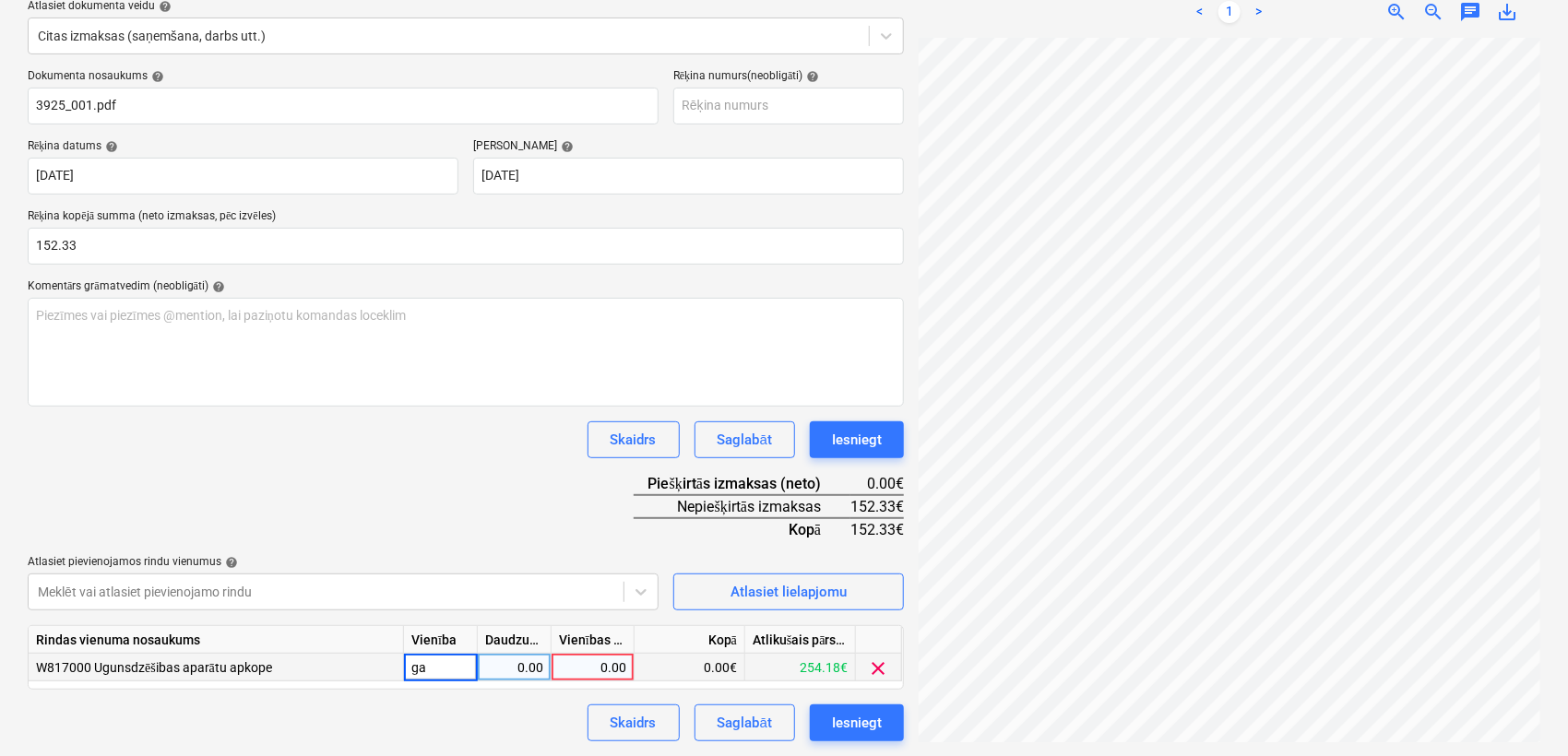 type on "gab" 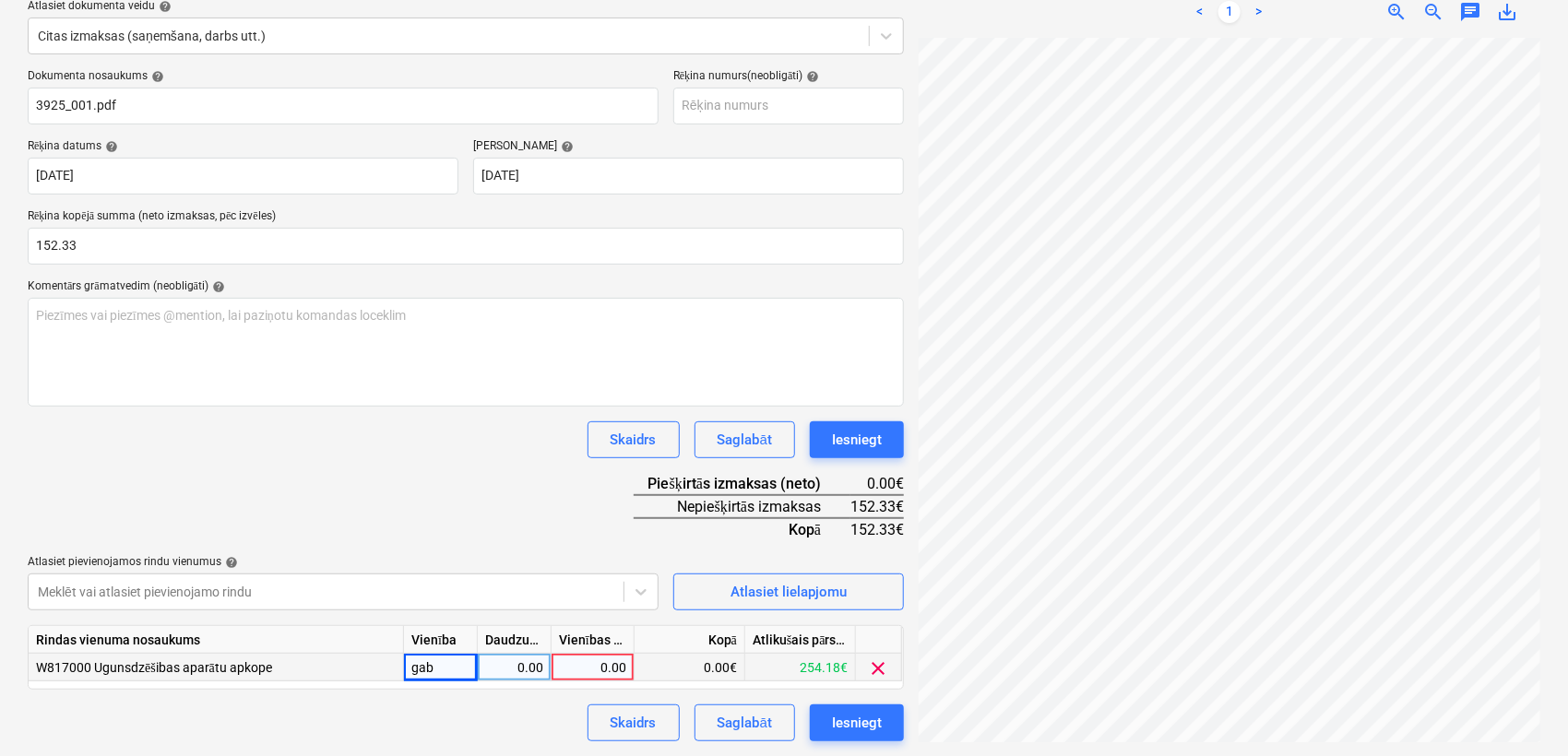click on "0.00" at bounding box center [514, 667] 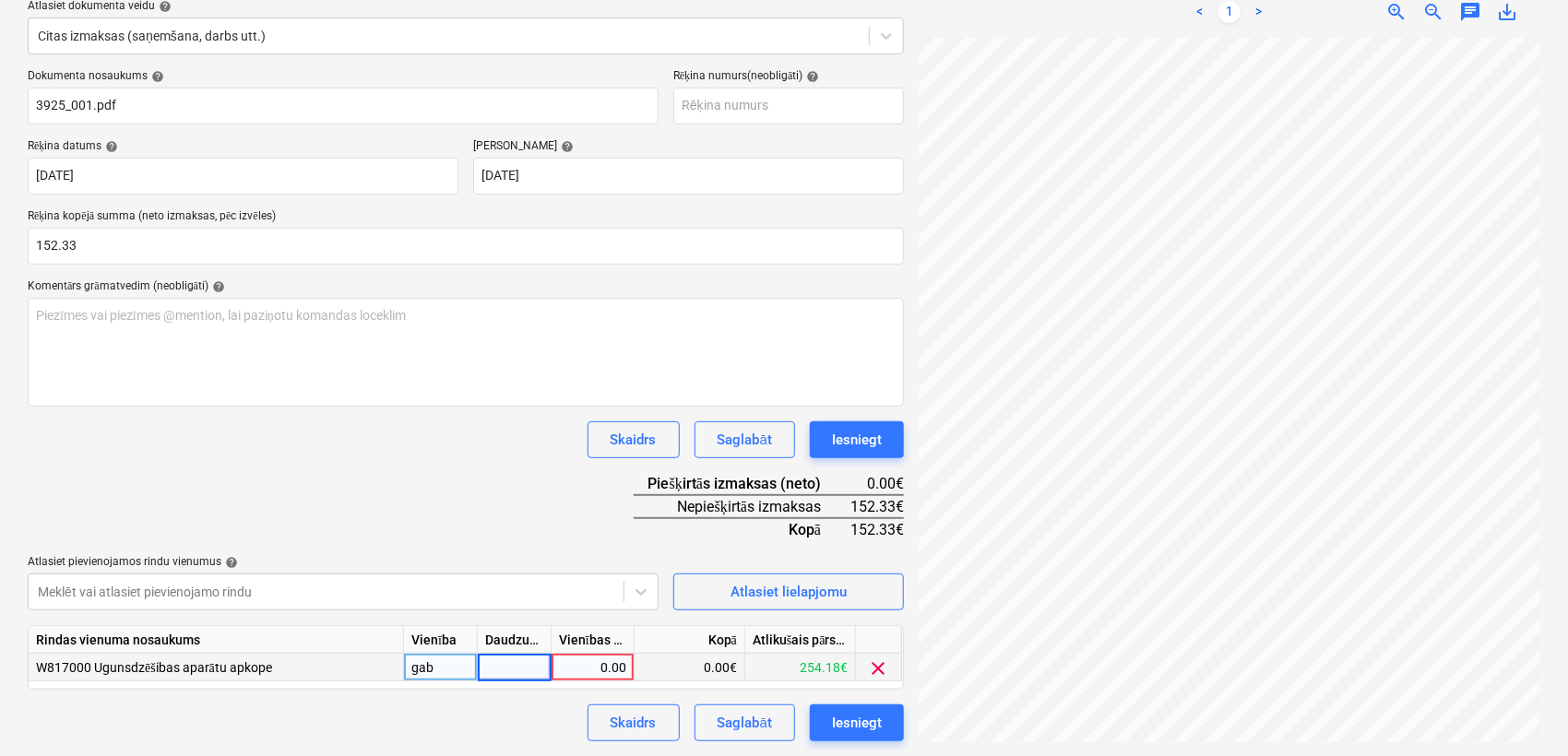 type on "1" 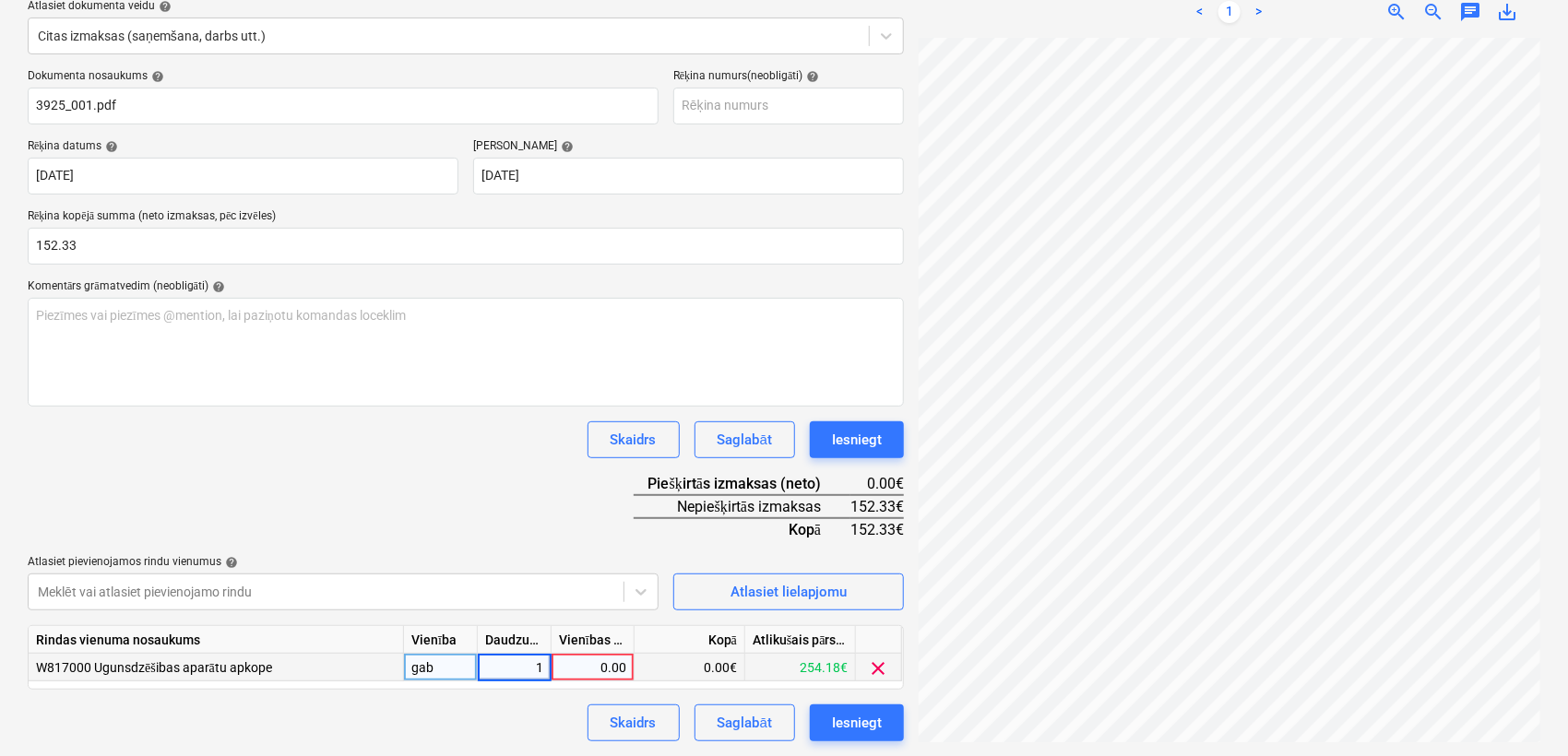 click on "0.00" at bounding box center (592, 667) 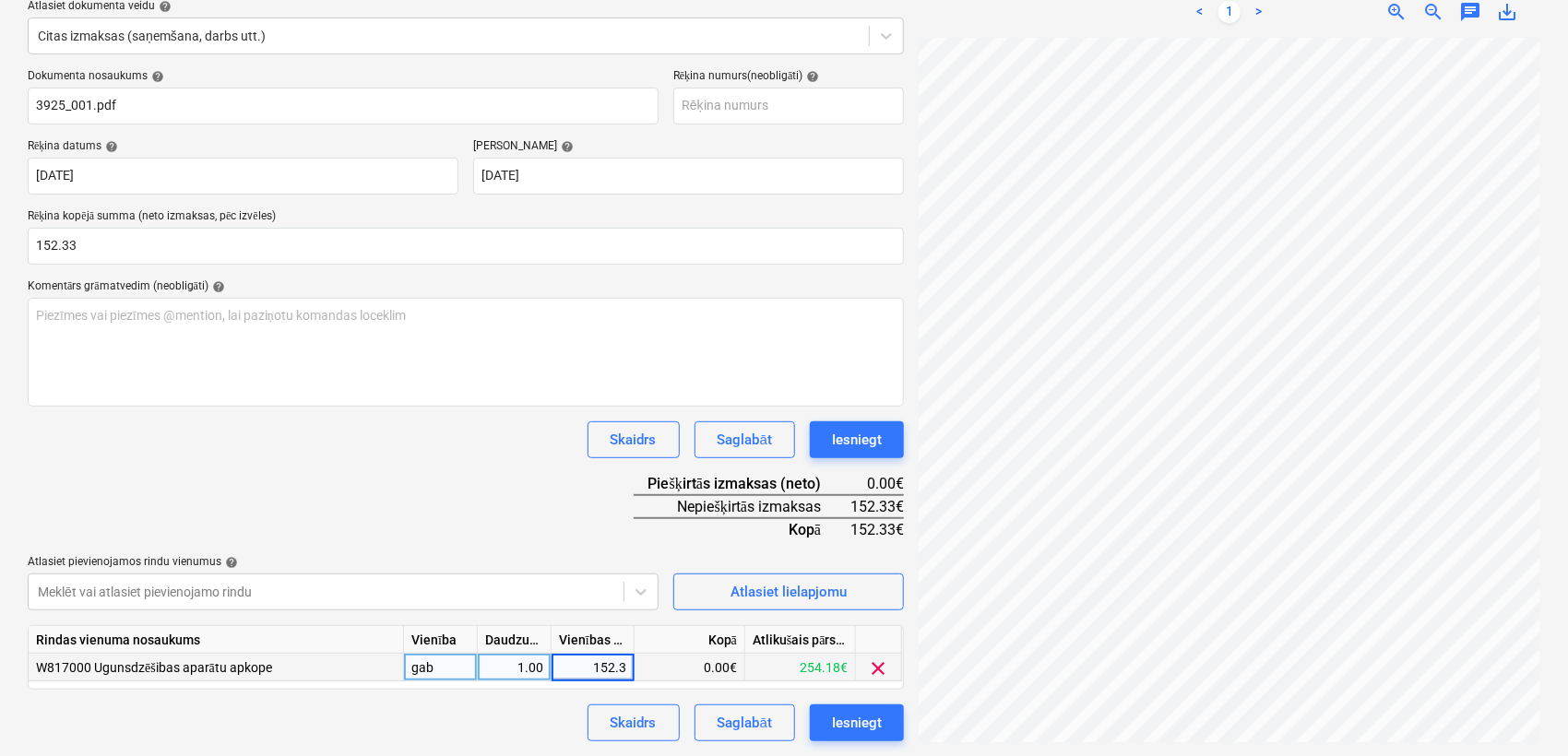type on "152.33" 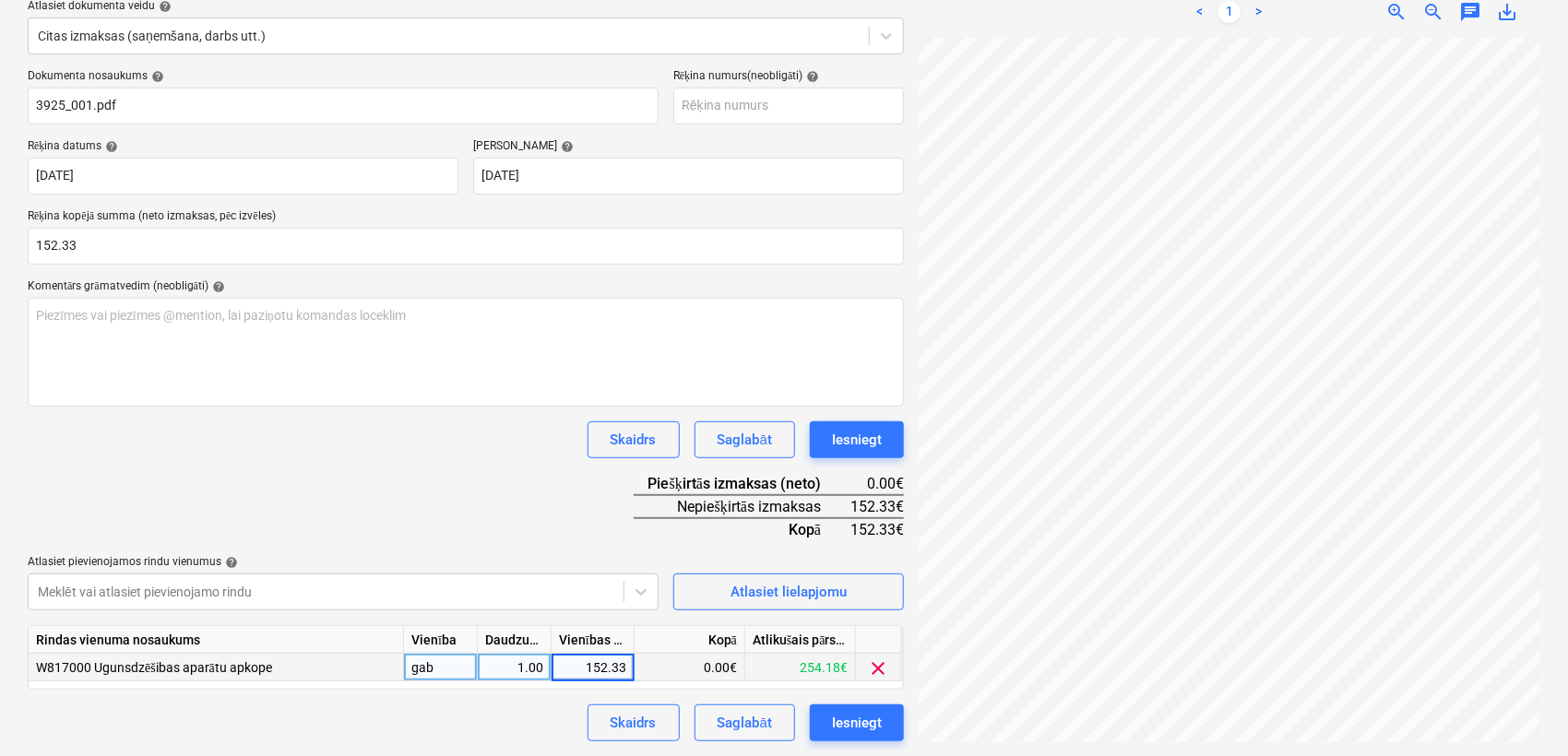 click on "Dokumenta nosaukums help 3925_001.pdf Rēķina numurs  (neobligāti) help Rēķina datums help [DATE] 17.07.2025 Press the down arrow key to interact with the calendar and
select a date. Press the question [PERSON_NAME] to get the keyboard shortcuts for changing dates. Termiņš help [DATE] [DATE] Press the down arrow key to interact with the calendar and
select a date. Press the question [PERSON_NAME] to get the keyboard shortcuts for changing dates. Rēķina kopējā summa (neto izmaksas, pēc izvēles) 152.33 Komentārs grāmatvedim (neobligāti) help Piezīmes vai piezīmes @mention, lai paziņotu komandas loceklim ﻿ Skaidrs Saglabāt Iesniegt Piešķirtās izmaksas (neto) 0.00€ Nepiešķirtās izmaksas 152.33€ Kopā 152.33€ Atlasiet pievienojamos rindu vienumus help Meklēt vai atlasiet pievienojamo rindu Atlasiet lielapjomu Rindas vienuma nosaukums Vienība Daudzums Vienības cena Kopā Atlikušais pārskatītais budžets W817000 Ugunsdzēšibas aparātu apkope gab 1.00 152.33 0.00€" at bounding box center [466, 405] 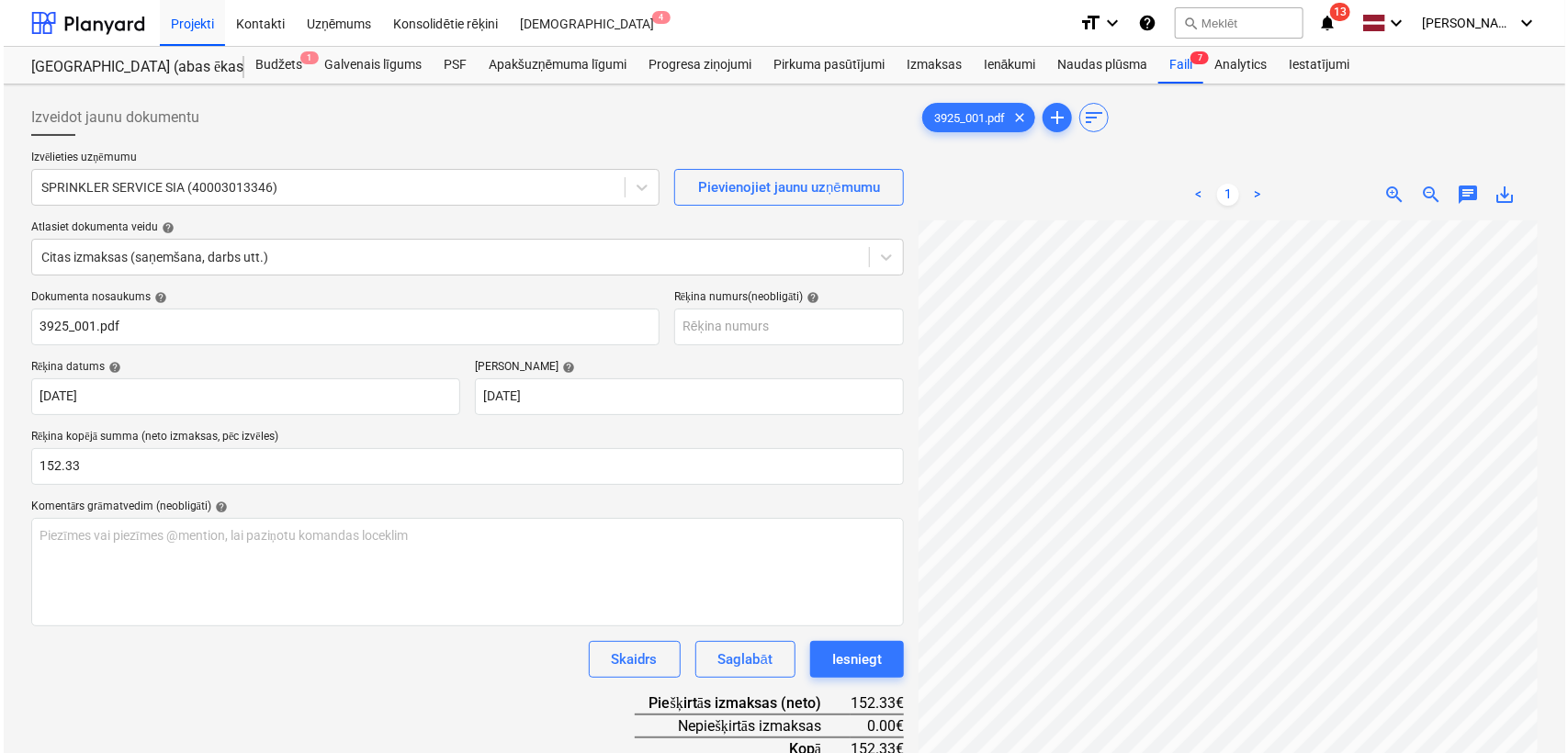 scroll, scrollTop: 221, scrollLeft: 0, axis: vertical 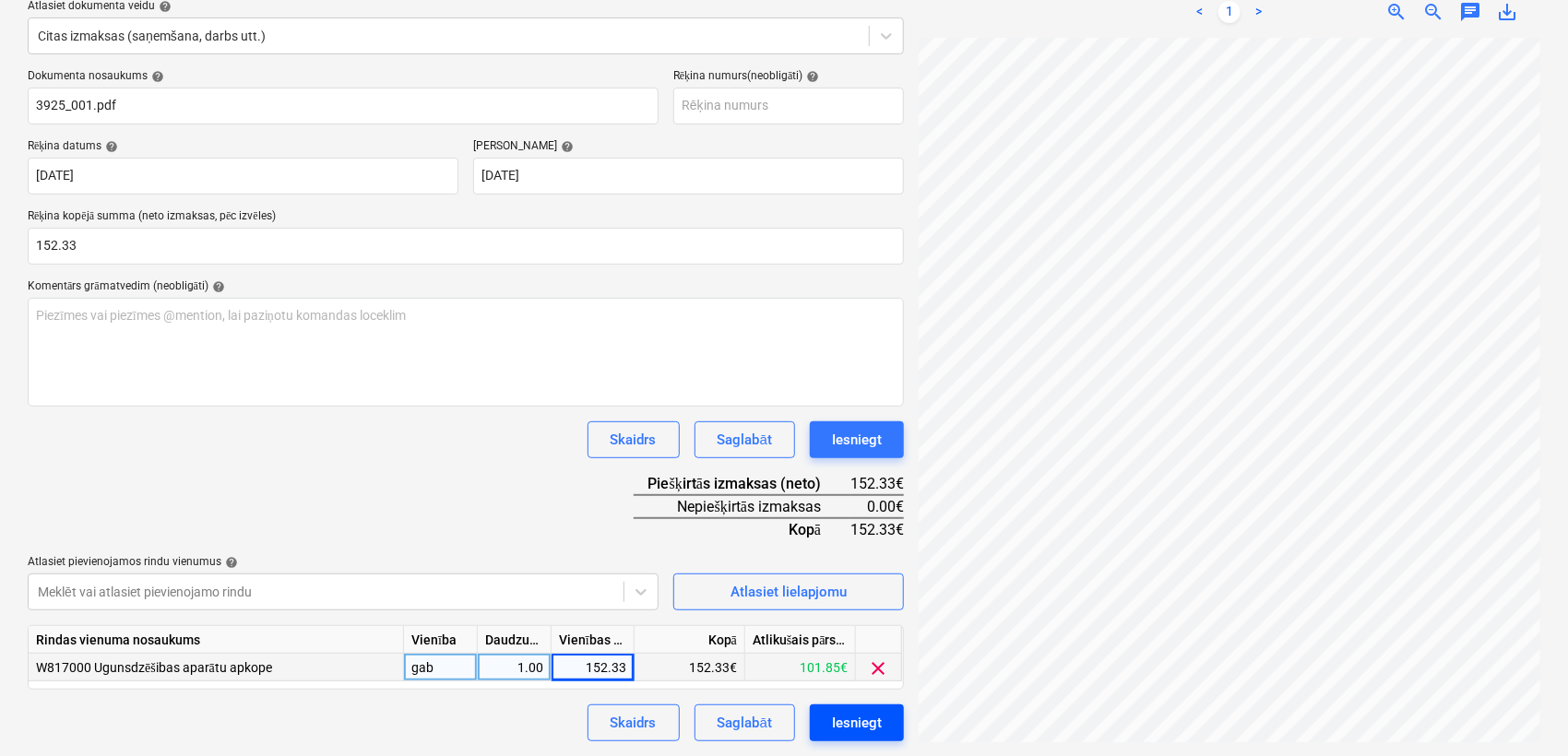 click on "Iesniegt" at bounding box center [857, 723] 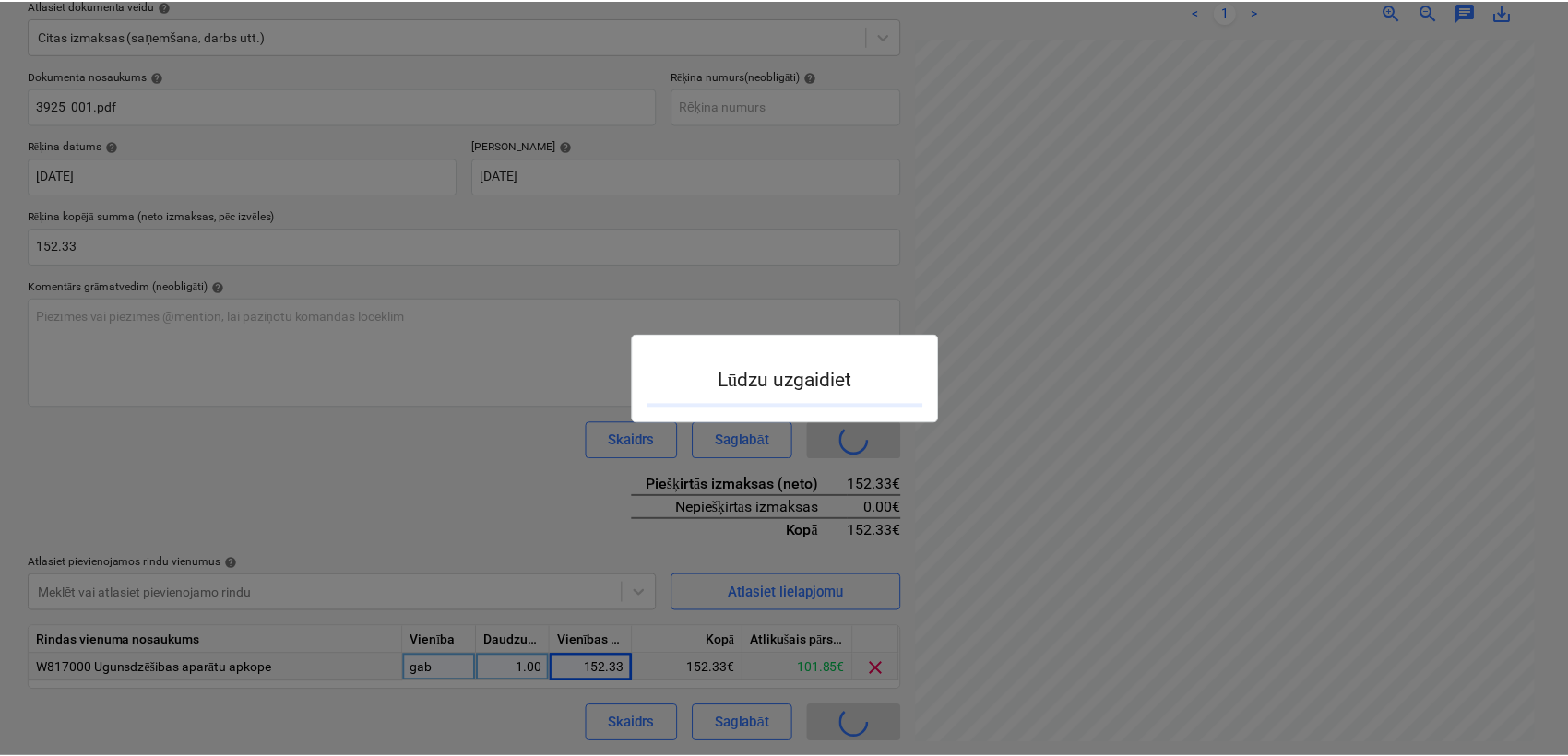 scroll, scrollTop: 0, scrollLeft: 0, axis: both 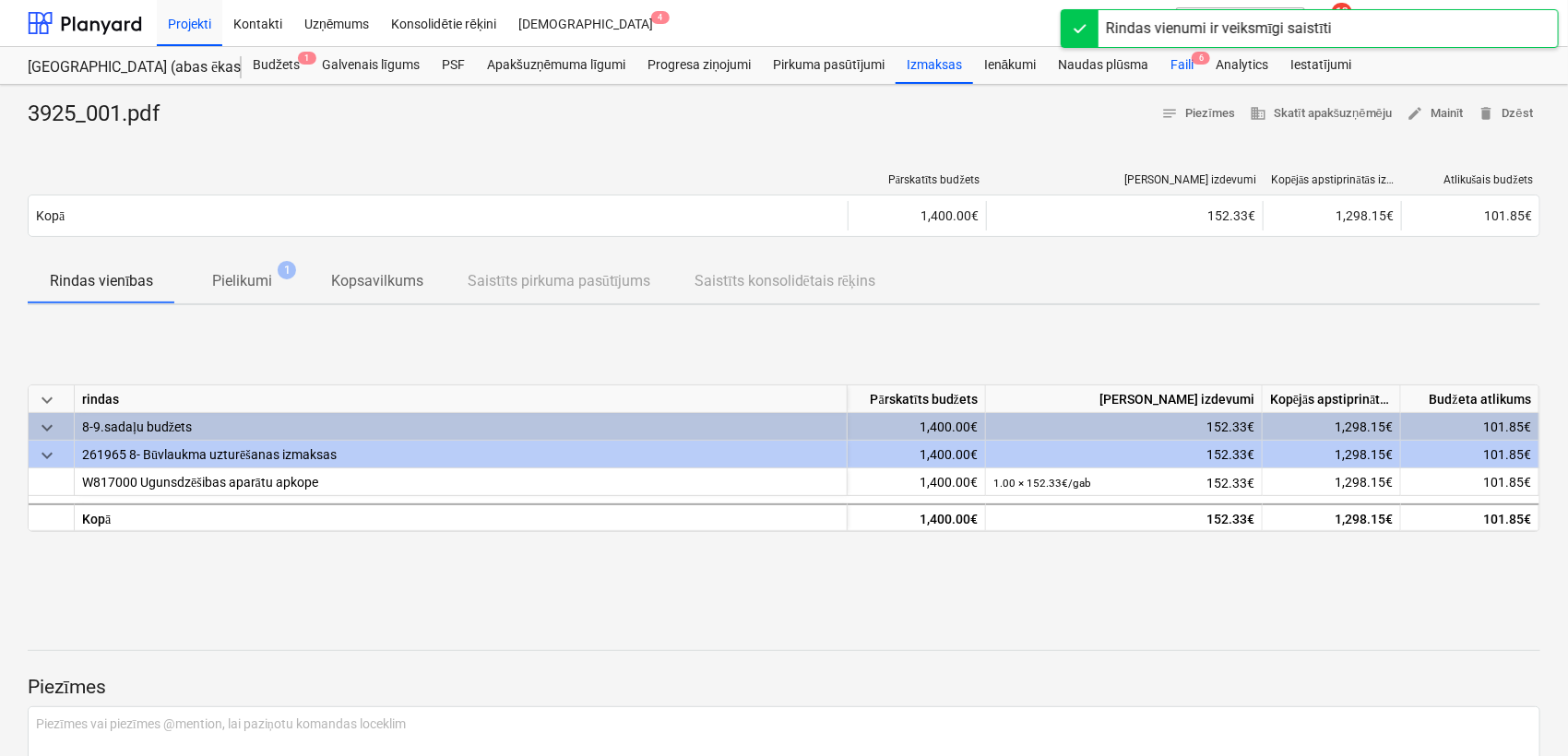 click on "Faili 6" at bounding box center [1182, 65] 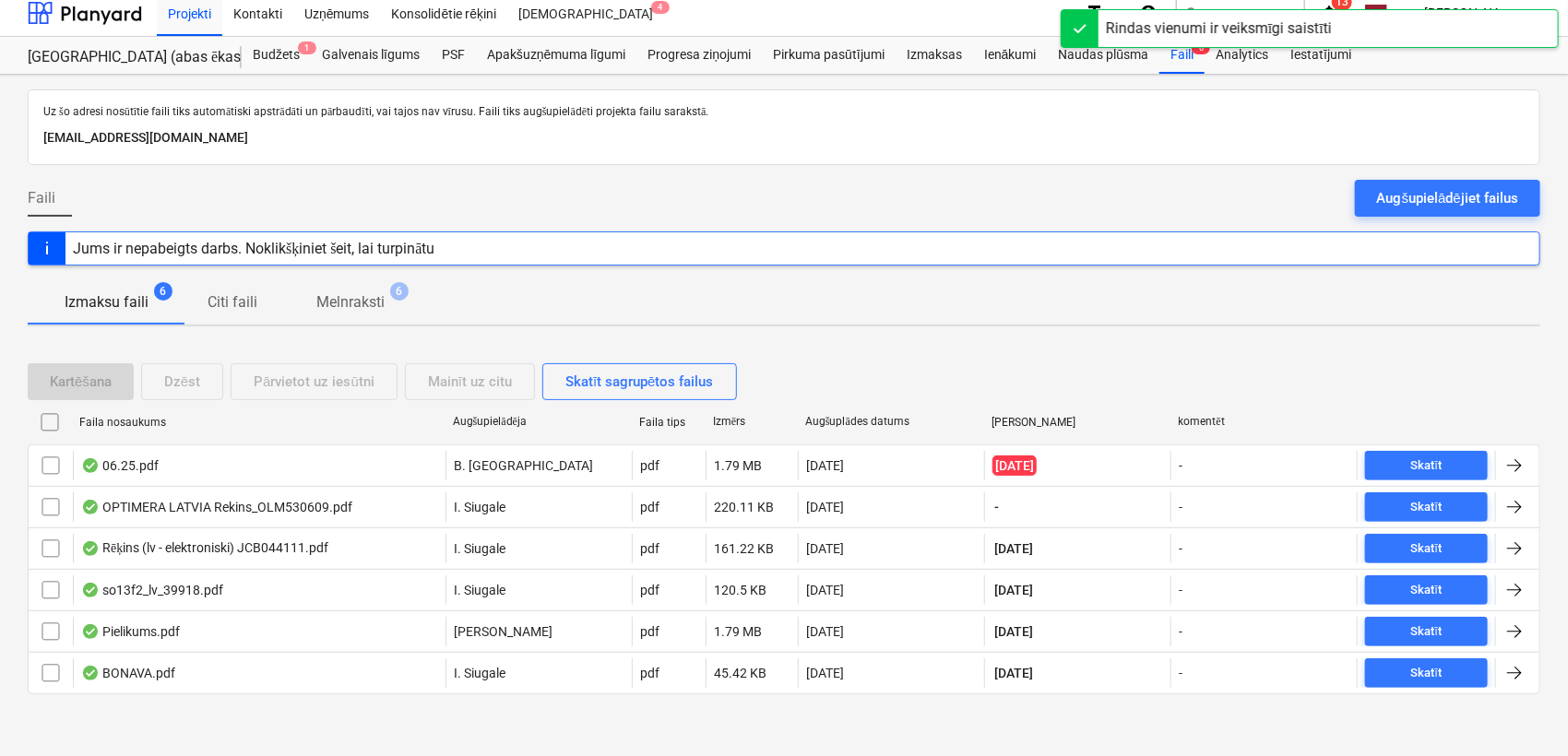scroll, scrollTop: 14, scrollLeft: 0, axis: vertical 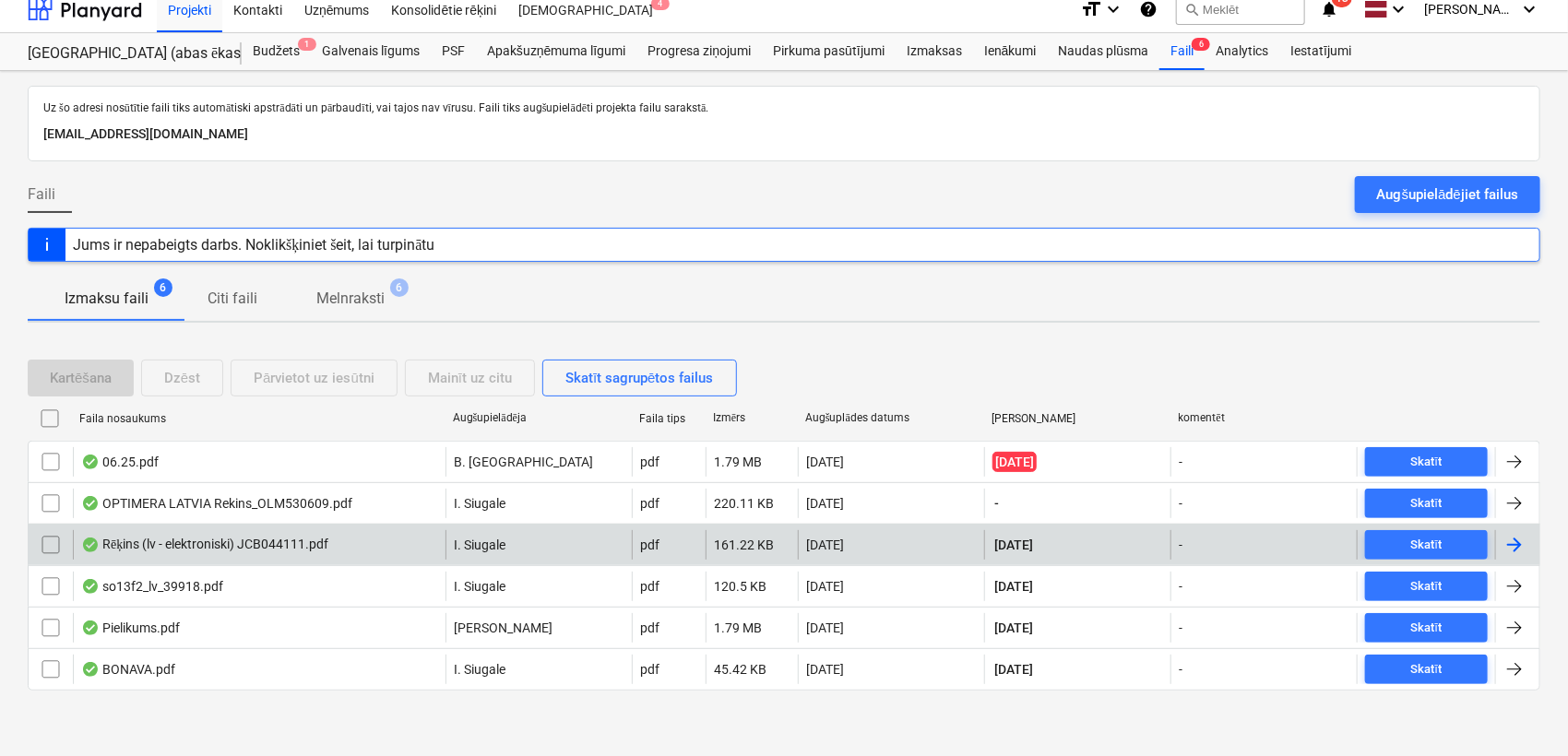click at bounding box center [1515, 545] 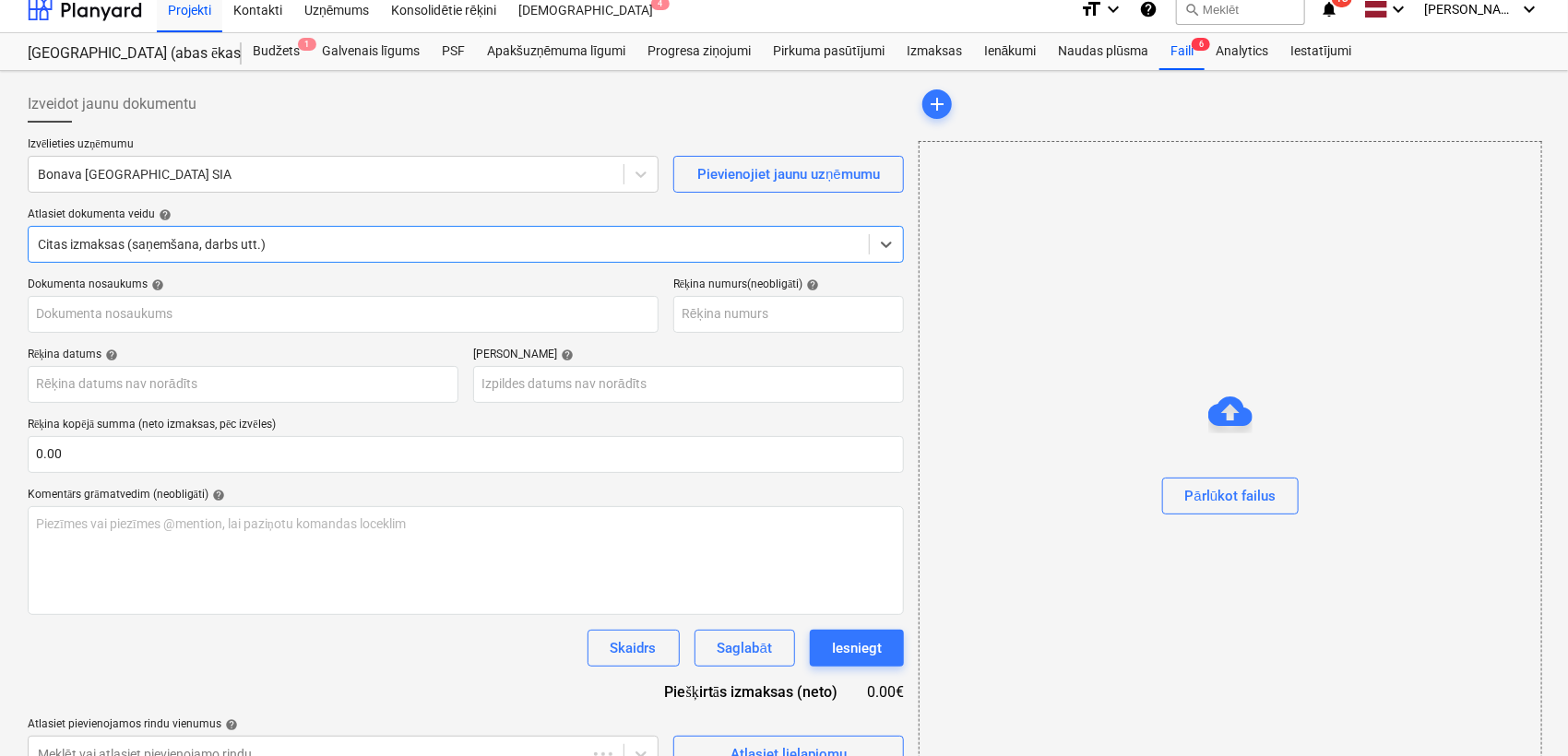 type on "JCB044111" 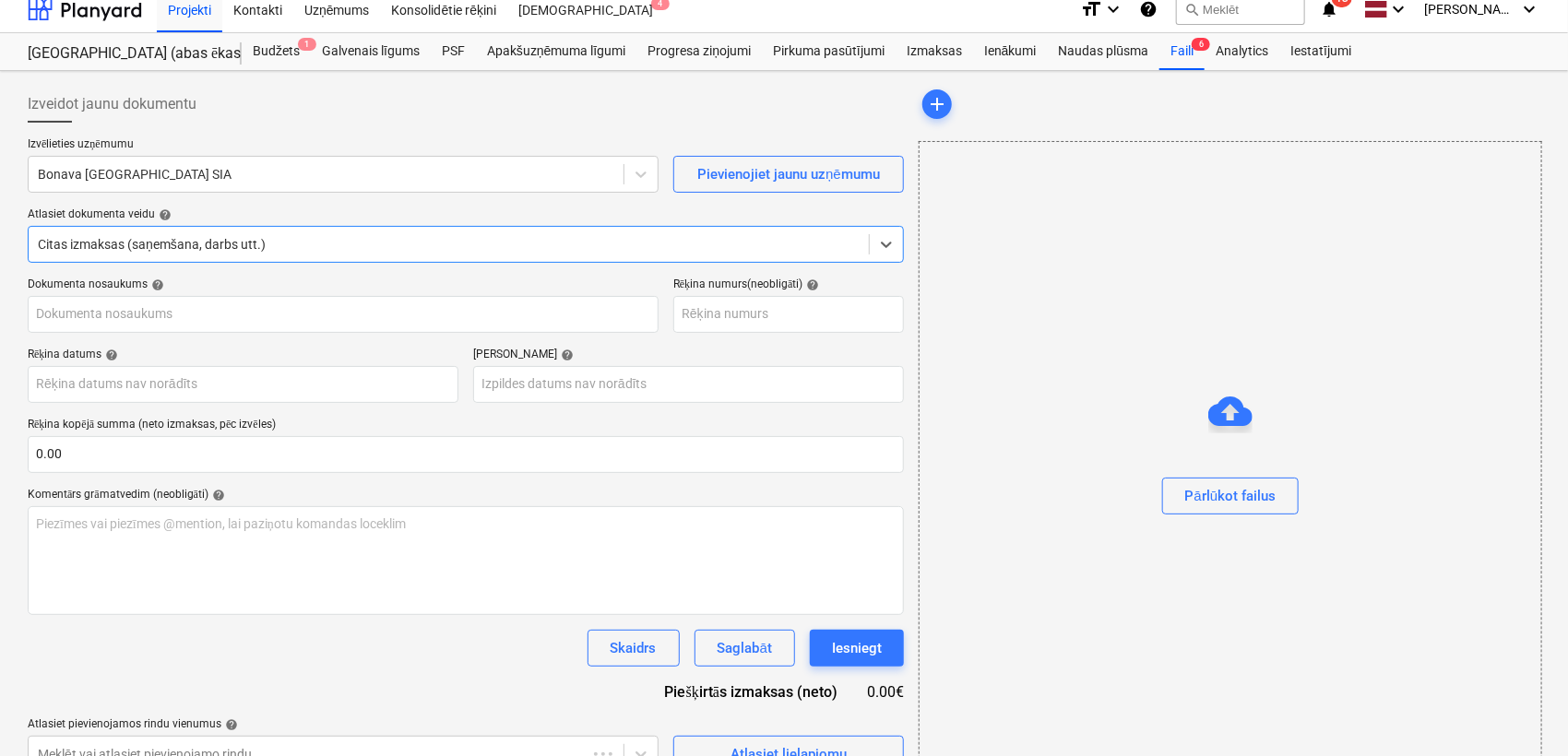 type on "JCB044111" 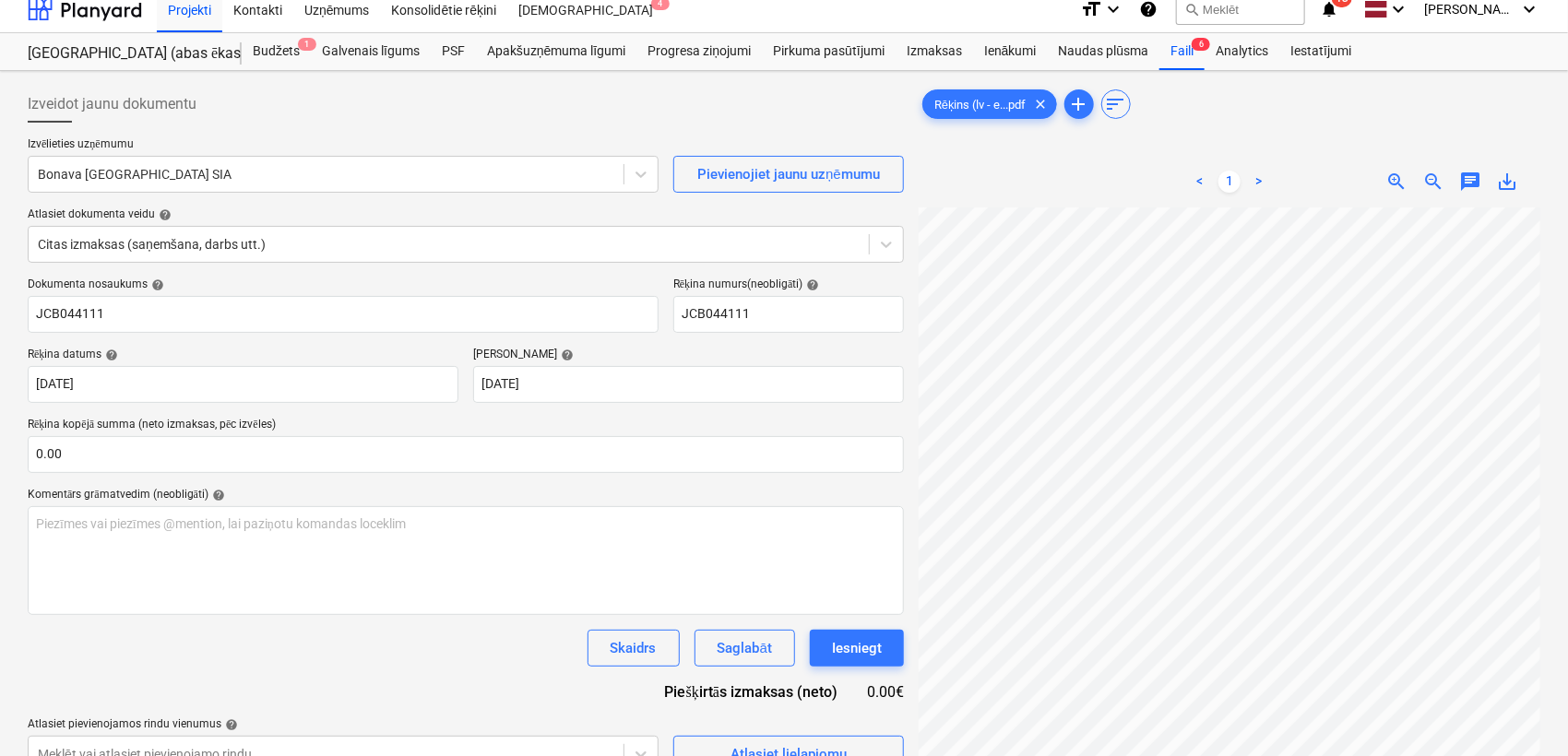 scroll, scrollTop: 119, scrollLeft: 116, axis: both 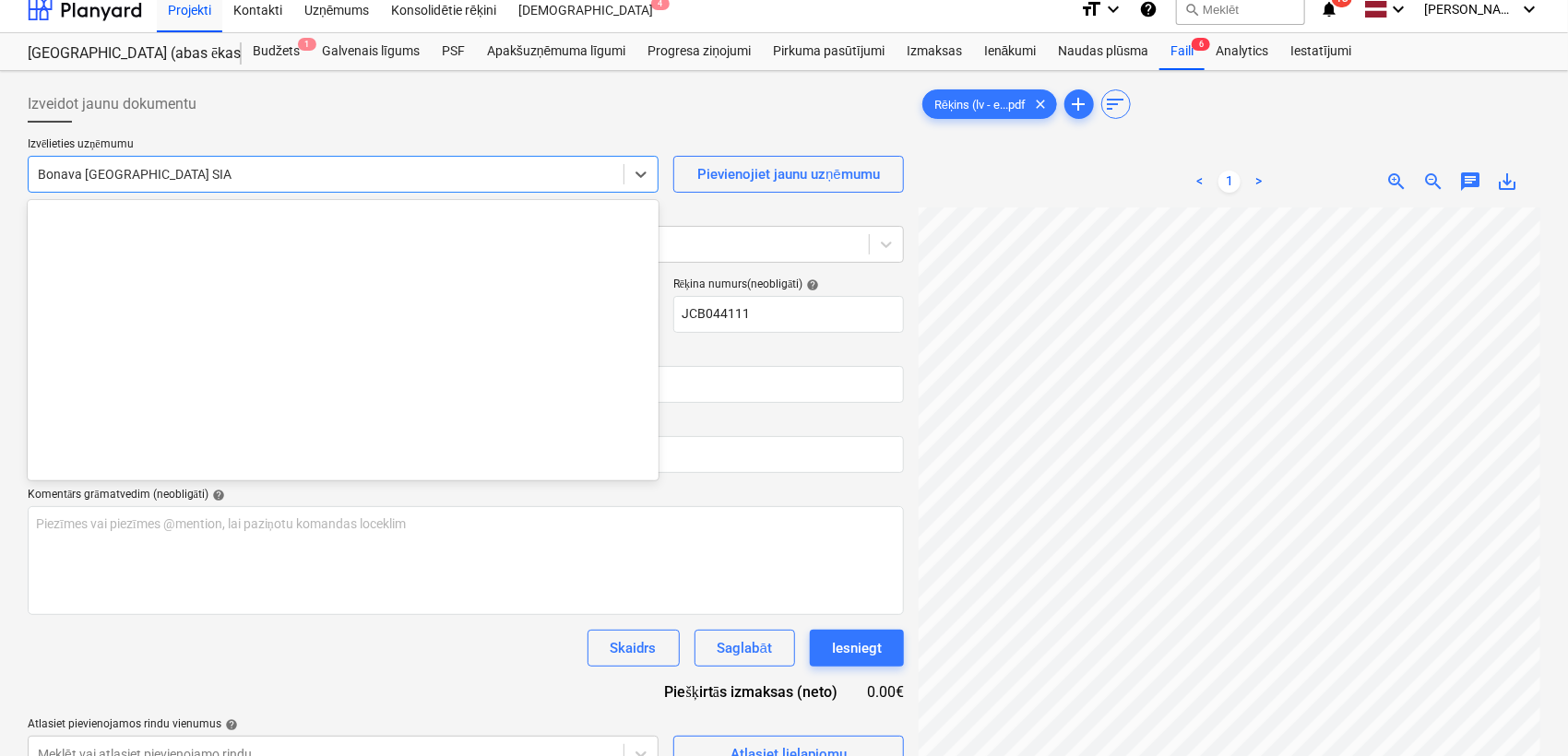 click at bounding box center (326, 174) 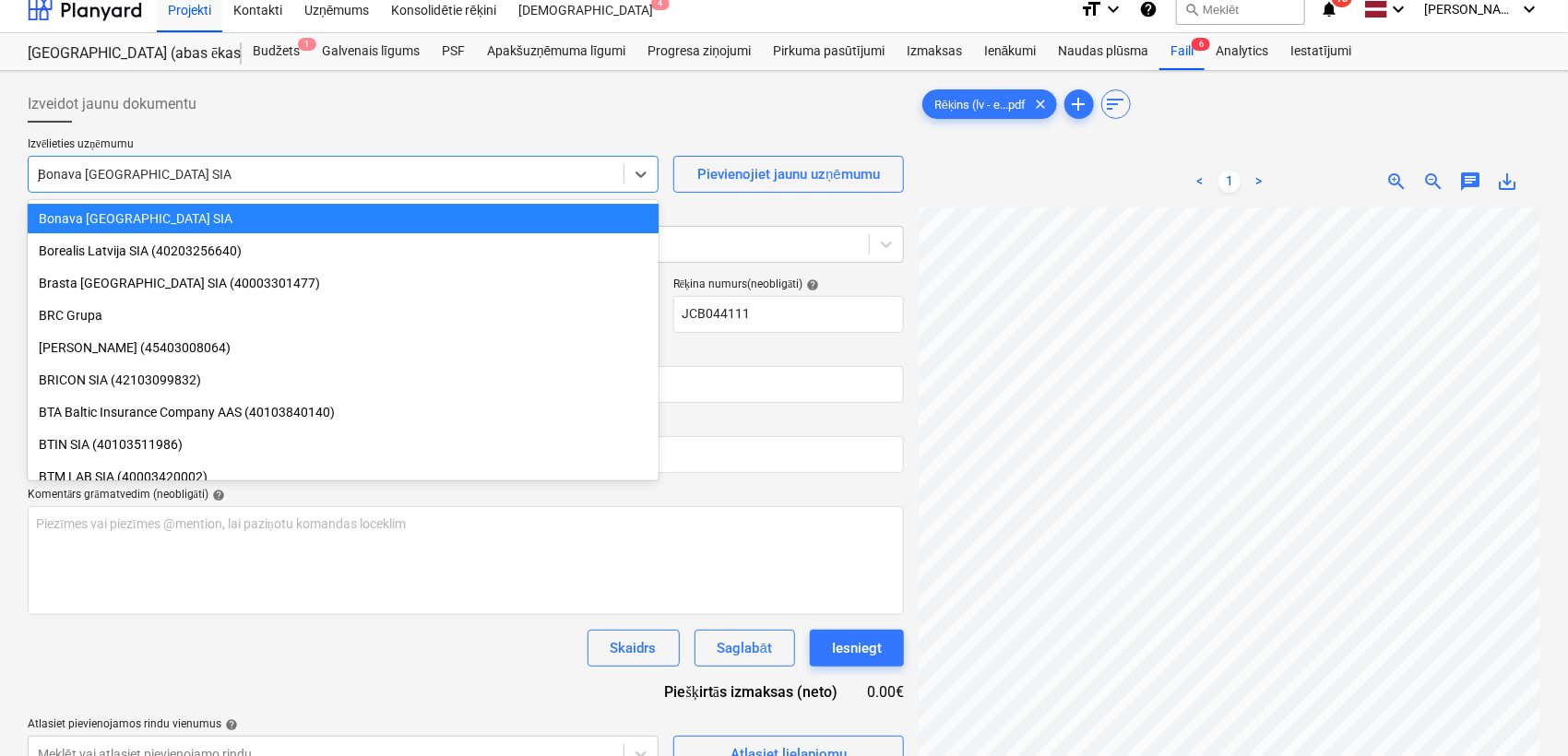 scroll, scrollTop: 2401, scrollLeft: 0, axis: vertical 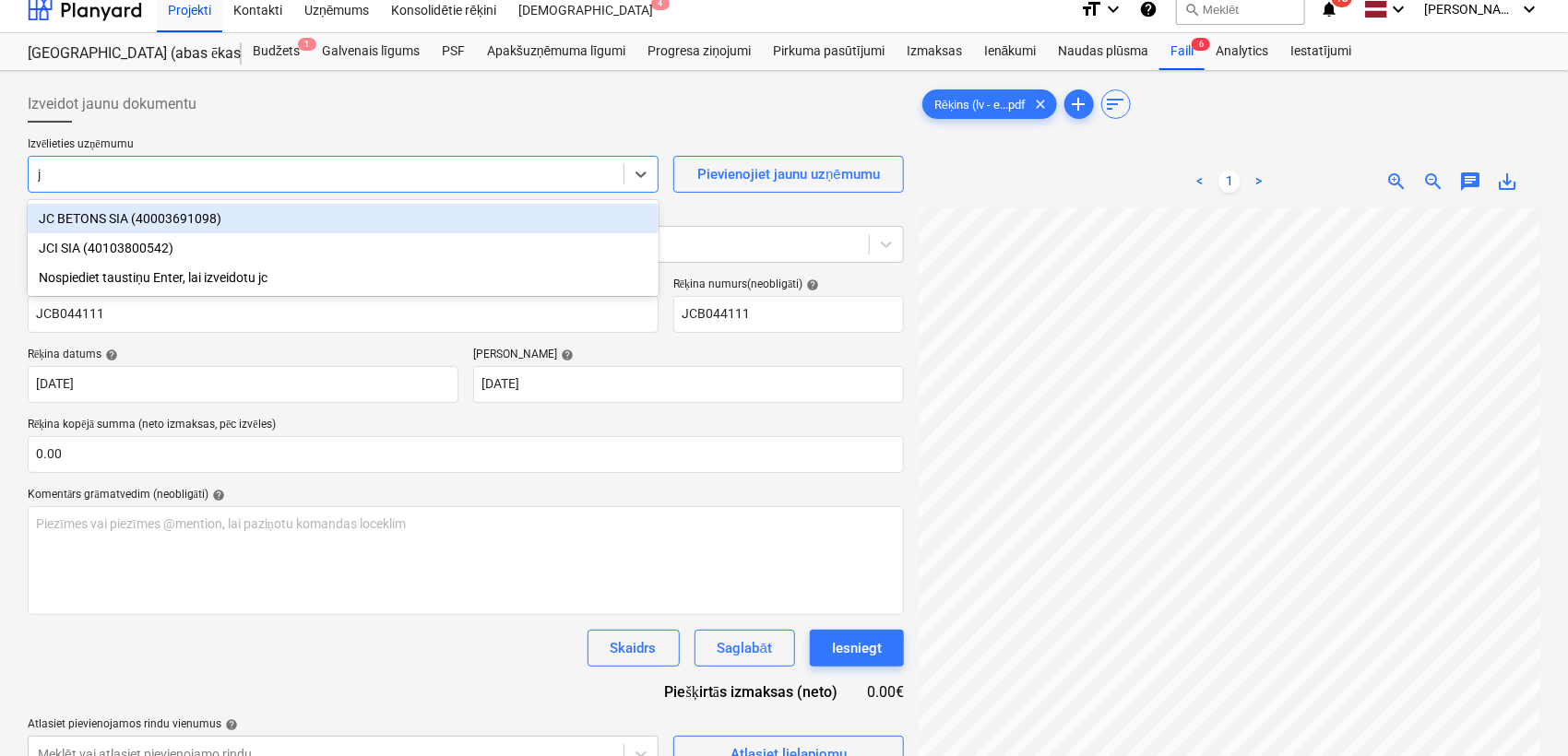 type on "jc" 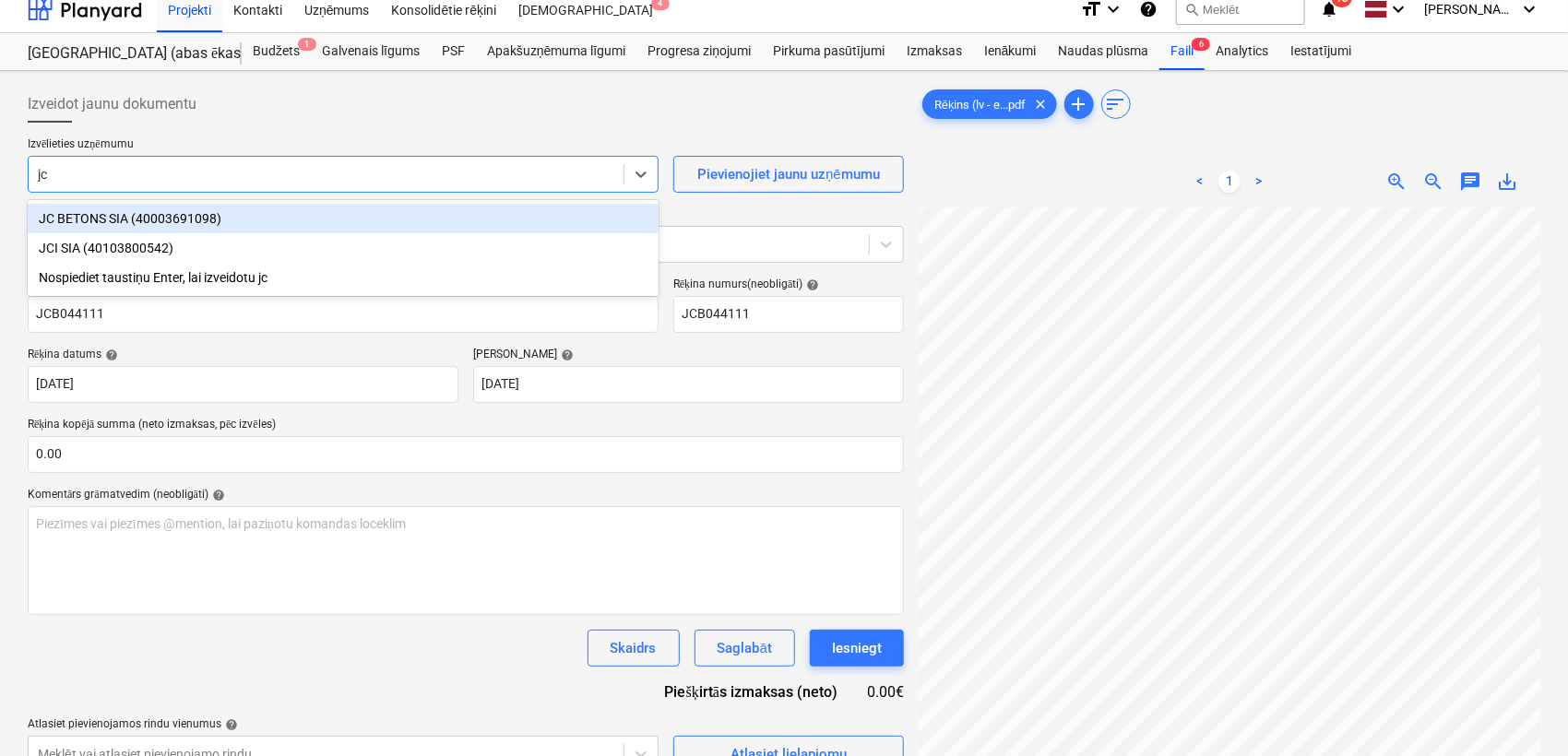 click on "JC BETONS SIA (40003691098)" at bounding box center (343, 219) 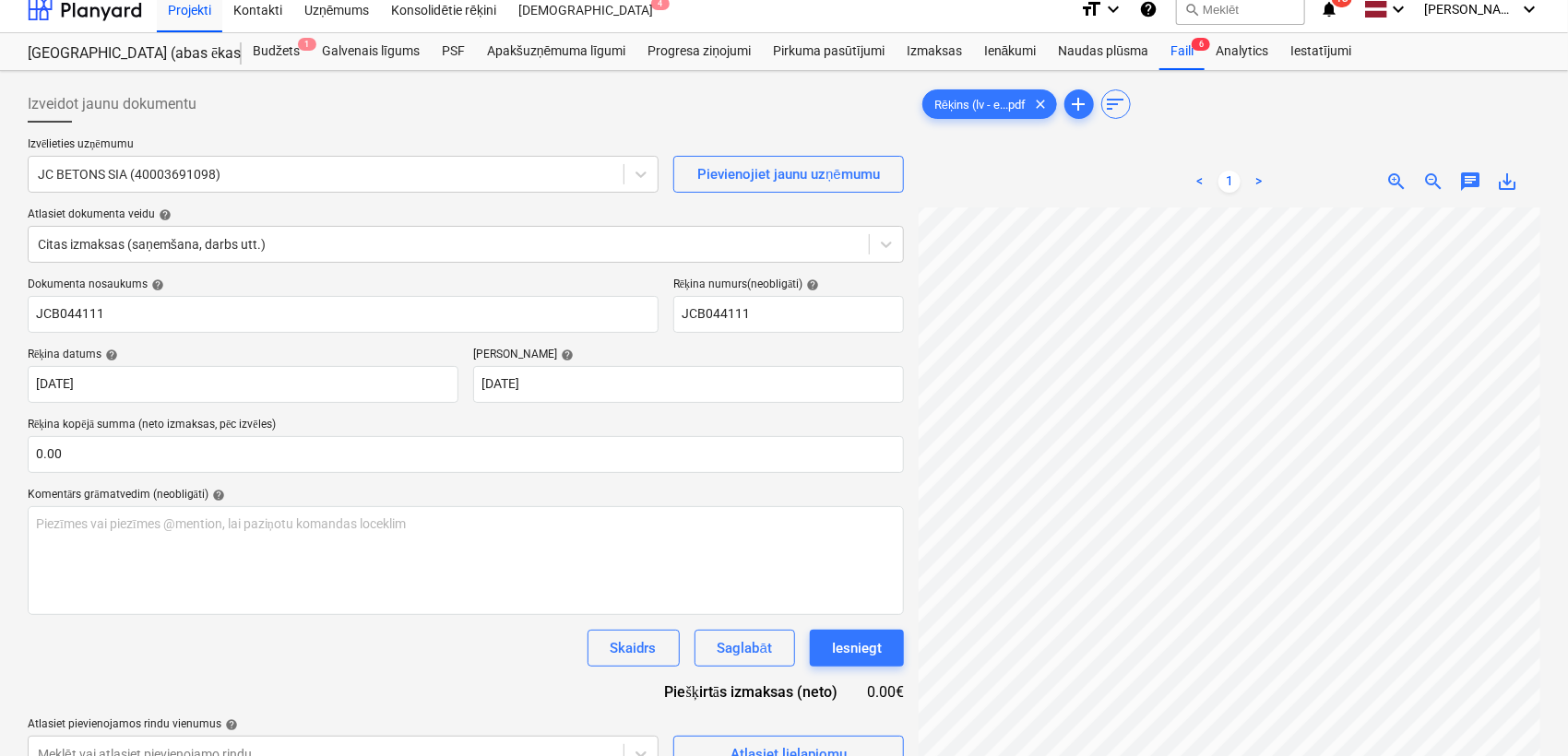 scroll, scrollTop: 97, scrollLeft: 140, axis: both 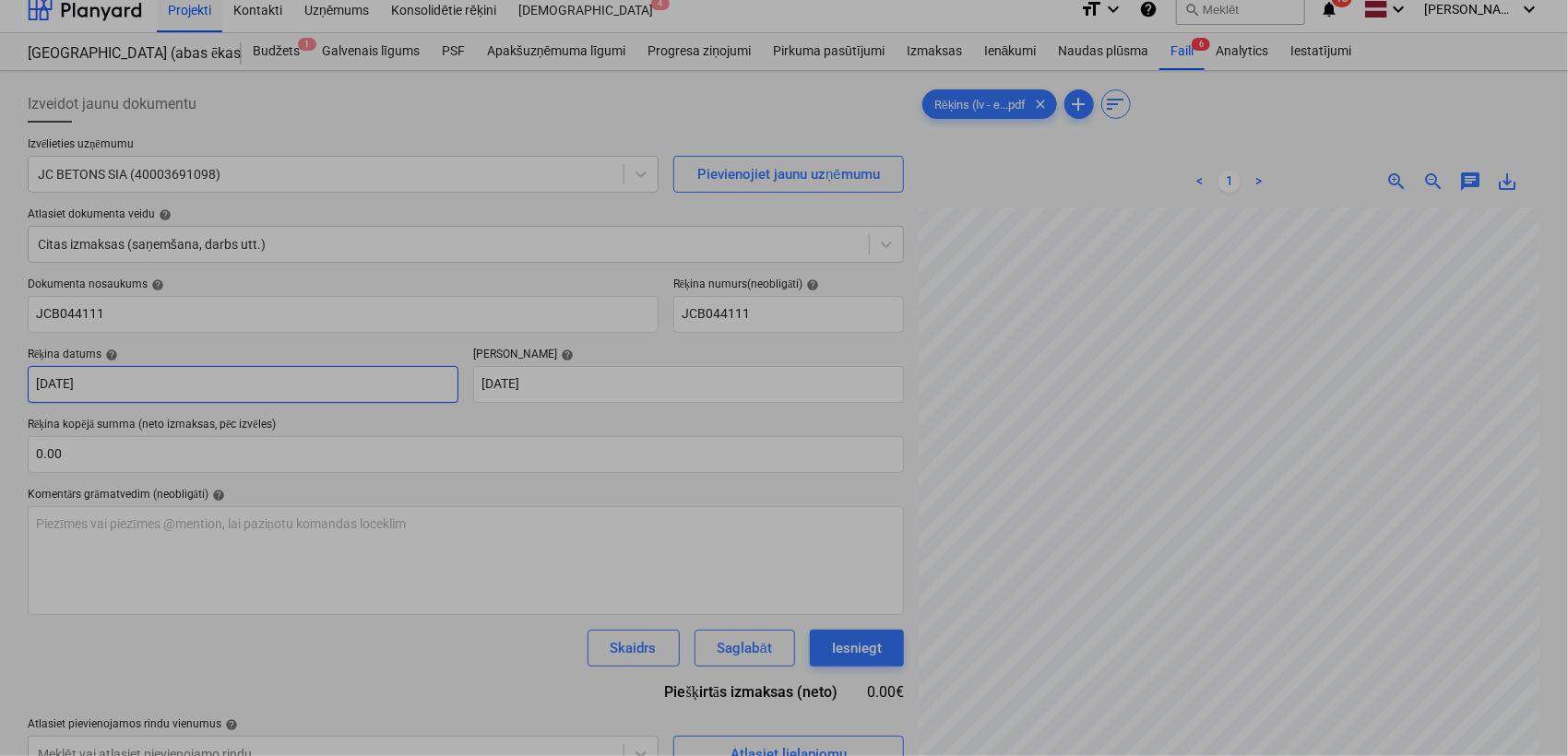 click on "Projekti Kontakti Uzņēmums Konsolidētie rēķini Iesūtne 4 format_size keyboard_arrow_down help search Meklēt notifications 13 keyboard_arrow_down [PERSON_NAME] keyboard_arrow_down Nīcgales iela (abas ēkas - PRJ2002936 un PRJ2002937) 2601965 Budžets 1 Galvenais līgums PSF Apakšuzņēmuma līgumi Progresa ziņojumi Pirkuma pasūtījumi Izmaksas Ienākumi Naudas plūsma Faili 6 Analytics Iestatījumi Izveidot jaunu dokumentu Izvēlieties uzņēmumu JC BETONS SIA (40003691098)  Pievienojiet jaunu uzņēmumu Atlasiet dokumenta veidu help Citas izmaksas (saņemšana, darbs utt.) Dokumenta nosaukums help JCB044111 Rēķina numurs  (neobligāti) help JCB044111 Rēķina datums help [DATE] 10.07.2025 Press the down arrow key to interact with the calendar and
select a date. Press the question [PERSON_NAME] to get the keyboard shortcuts for changing dates. Termiņš help [DATE] 13.08.2025 Rēķina kopējā summa (neto izmaksas, pēc izvēles) 0.00 Komentārs grāmatvedim (neobligāti) help ﻿ <" at bounding box center [784, 364] 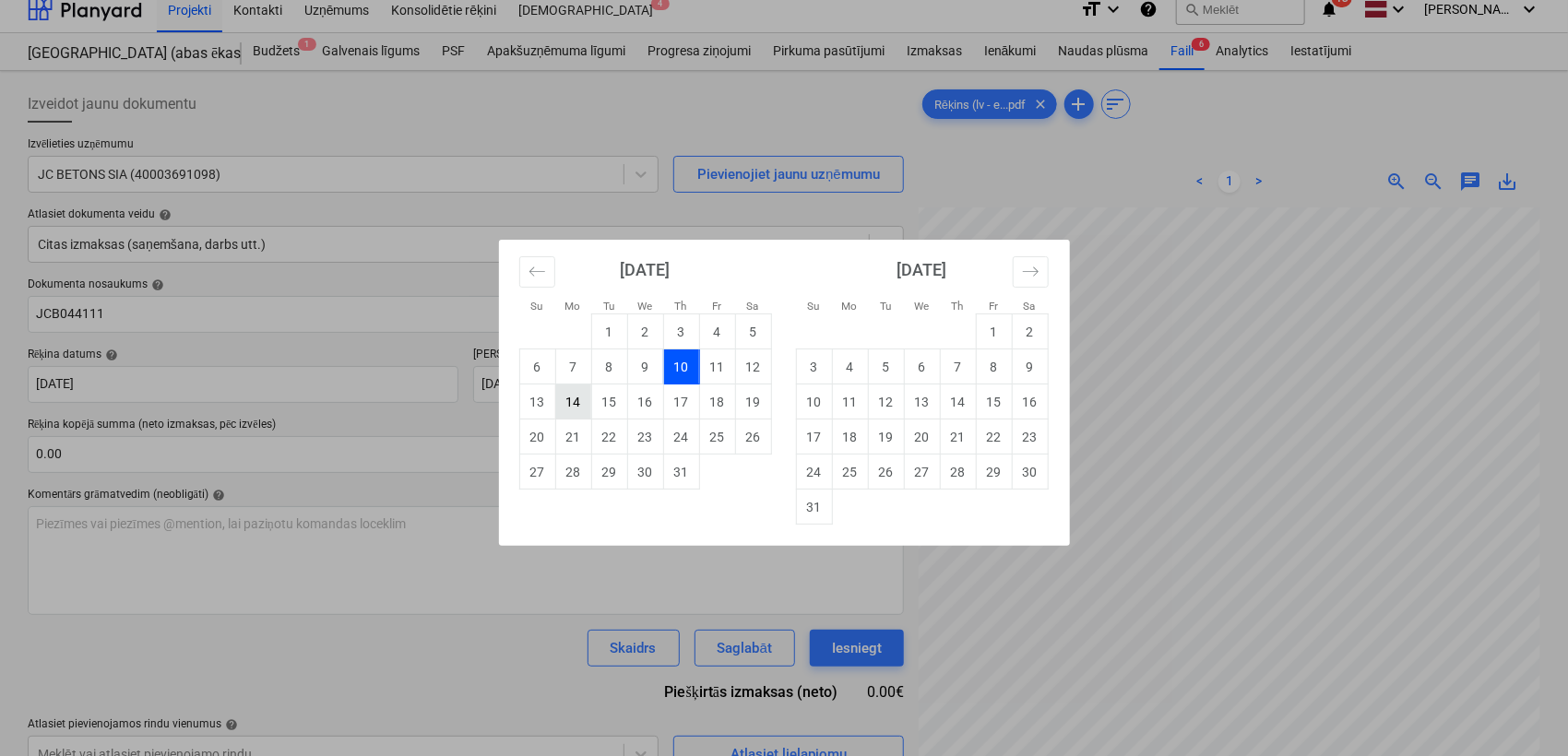 click on "14" at bounding box center [573, 402] 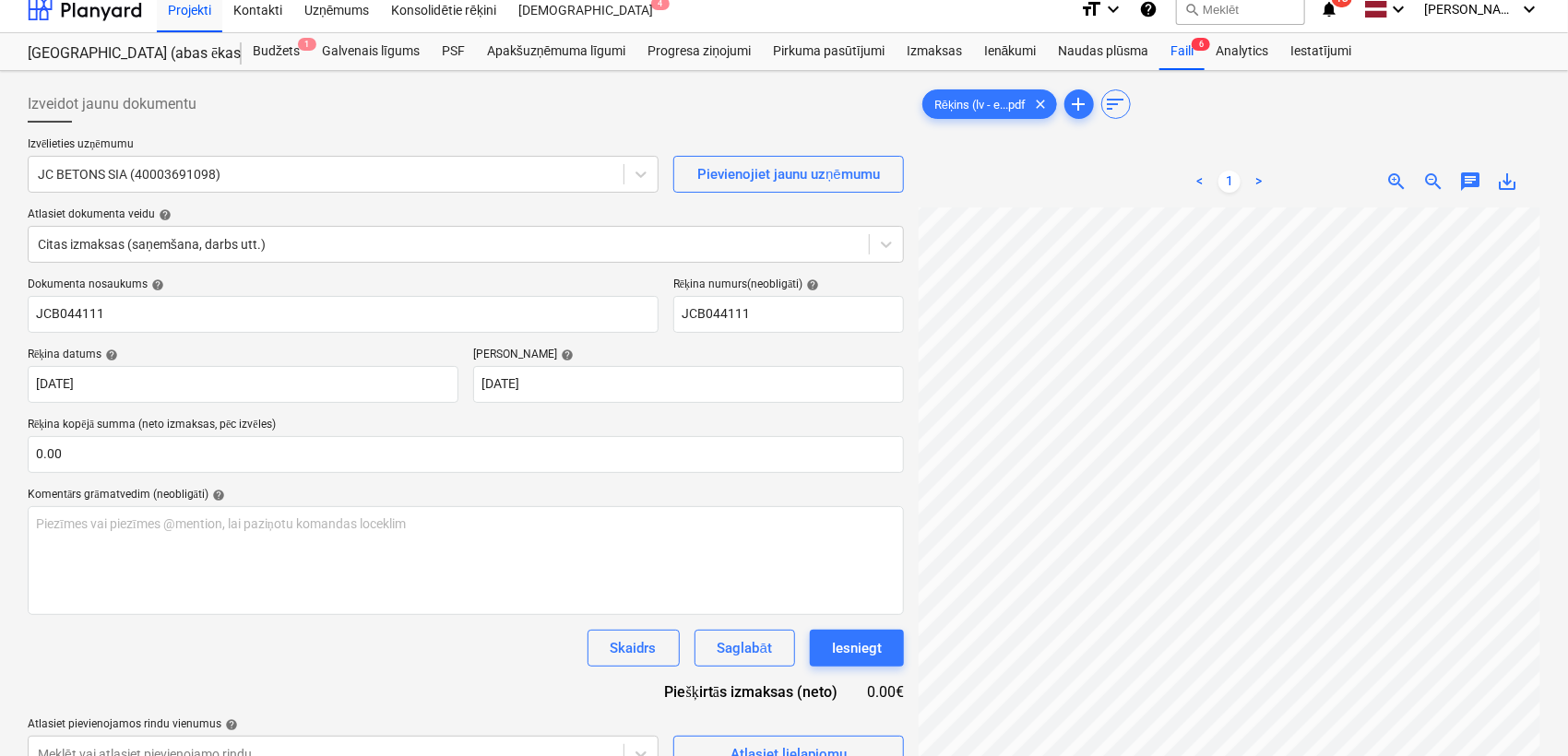 scroll, scrollTop: 346, scrollLeft: 486, axis: both 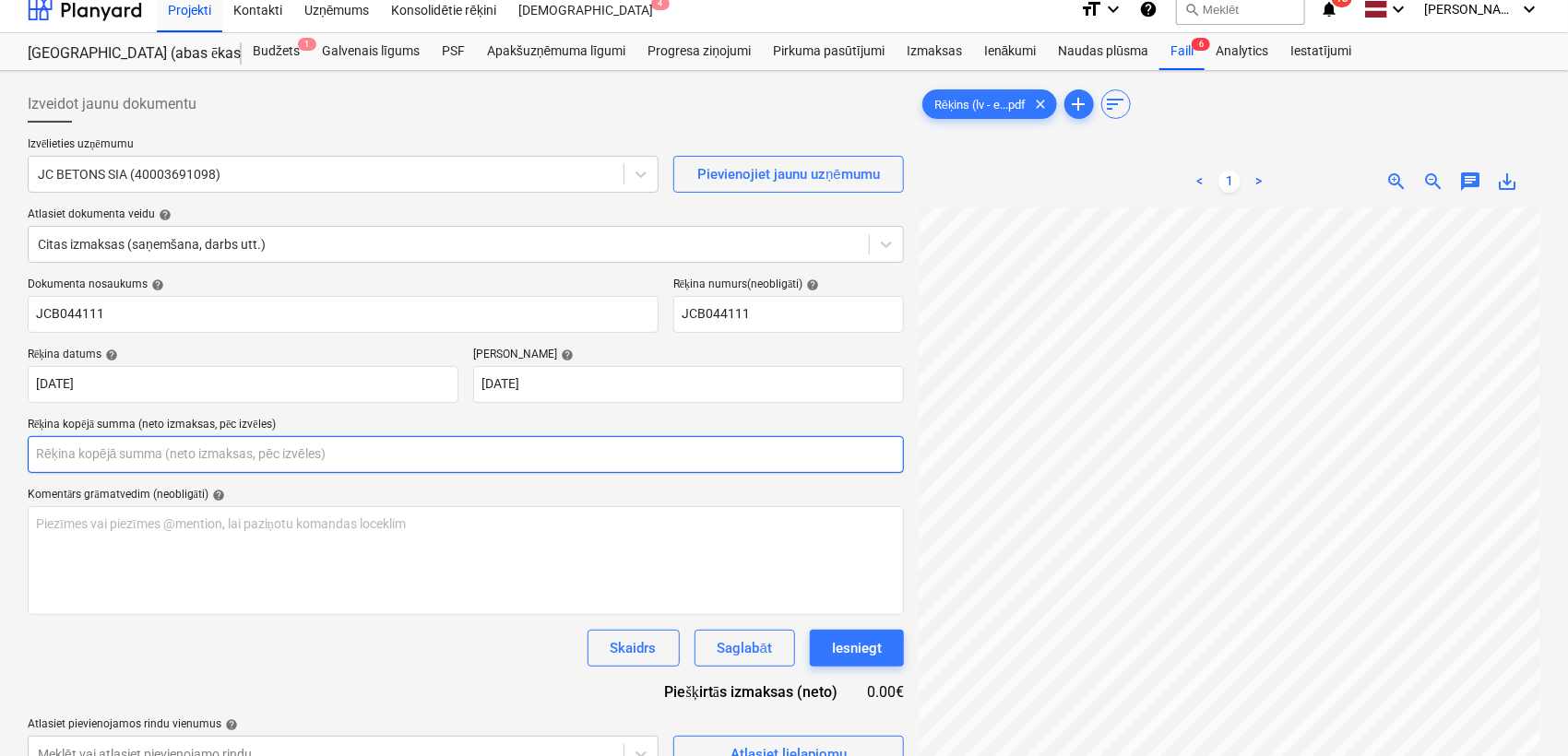 click at bounding box center [466, 455] 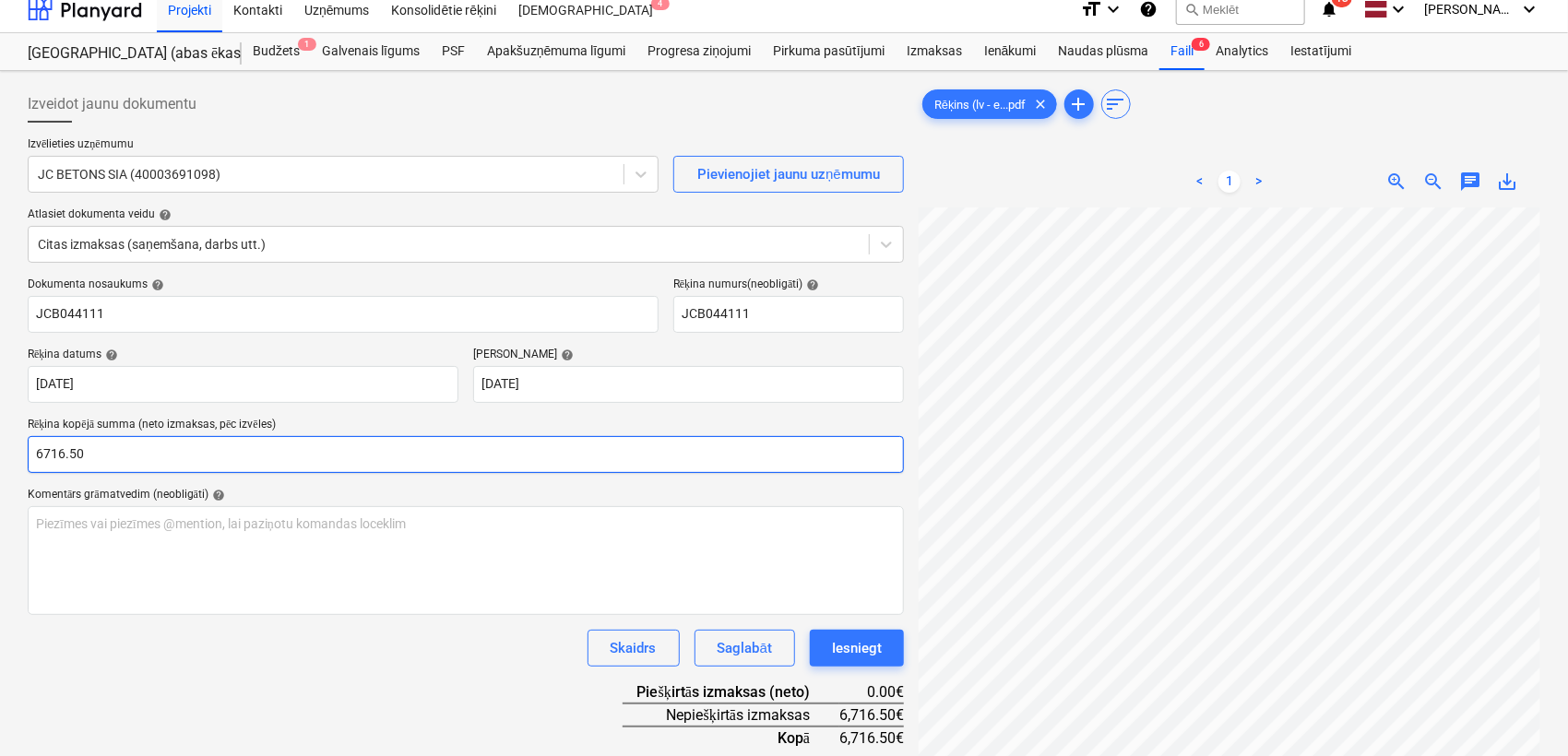 type on "6716.50" 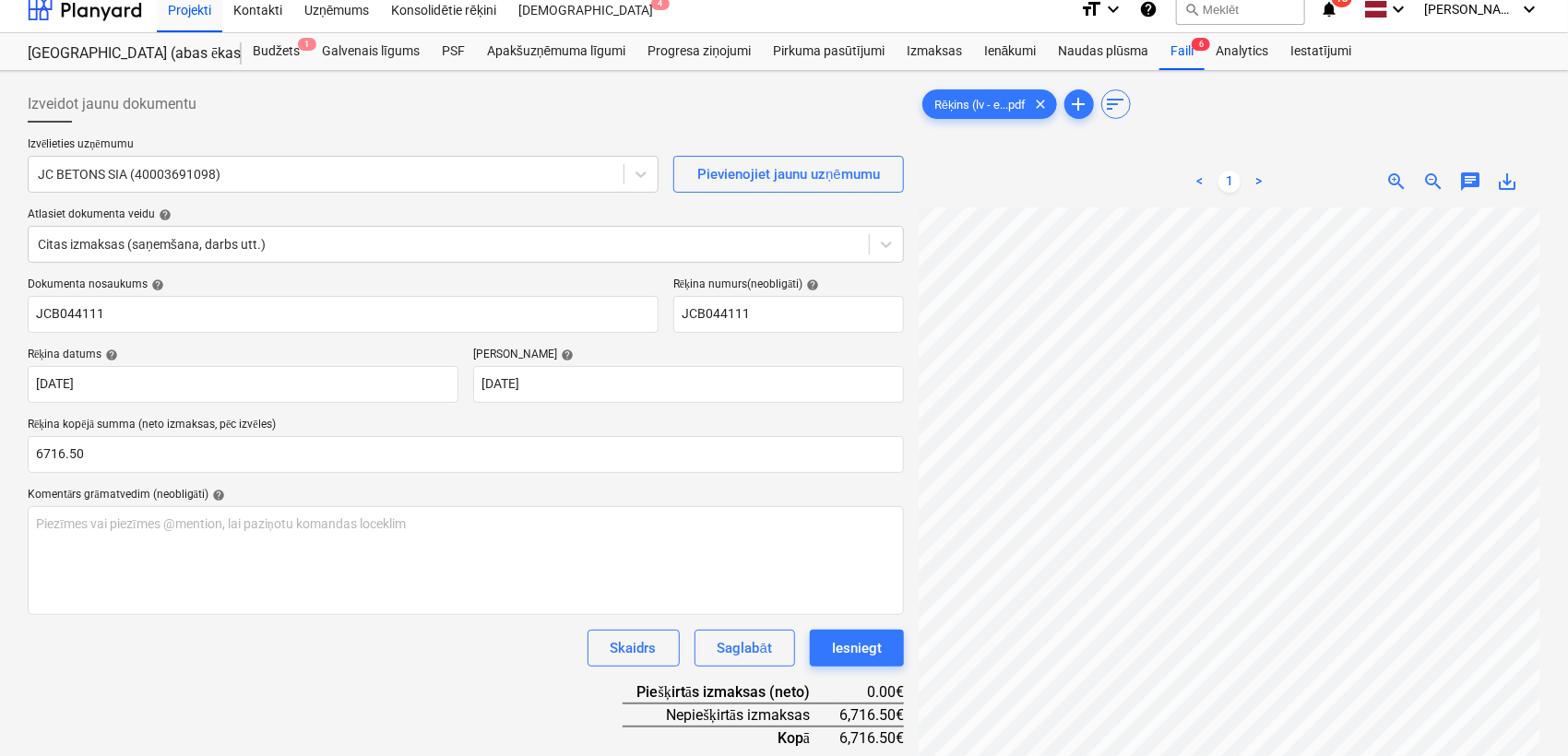 click on "Dokumenta nosaukums help JCB044111 Rēķina numurs  (neobligāti) help JCB044111 Rēķina datums help [DATE] 14.07.2025 Press the down arrow key to interact with the calendar and
select a date. Press the question [PERSON_NAME] to get the keyboard shortcuts for changing dates. Termiņš help [DATE] 13.08.2025 Press the down arrow key to interact with the calendar and
select a date. Press the question [PERSON_NAME] to get the keyboard shortcuts for changing dates. Rēķina kopējā summa (neto izmaksas, pēc izvēles) 6716.50 Komentārs grāmatvedim (neobligāti) help Piezīmes vai piezīmes @mention, lai paziņotu komandas loceklim ﻿ Skaidrs Saglabāt Iesniegt Piešķirtās izmaksas (neto) 0.00€ Nepiešķirtās izmaksas 6,716.50€ Kopā 6,716.50€ Atlasiet pievienojamos rindu vienumus help Meklēt vai atlasiet pievienojamo rindu Atlasiet lielapjomu" at bounding box center [466, 548] 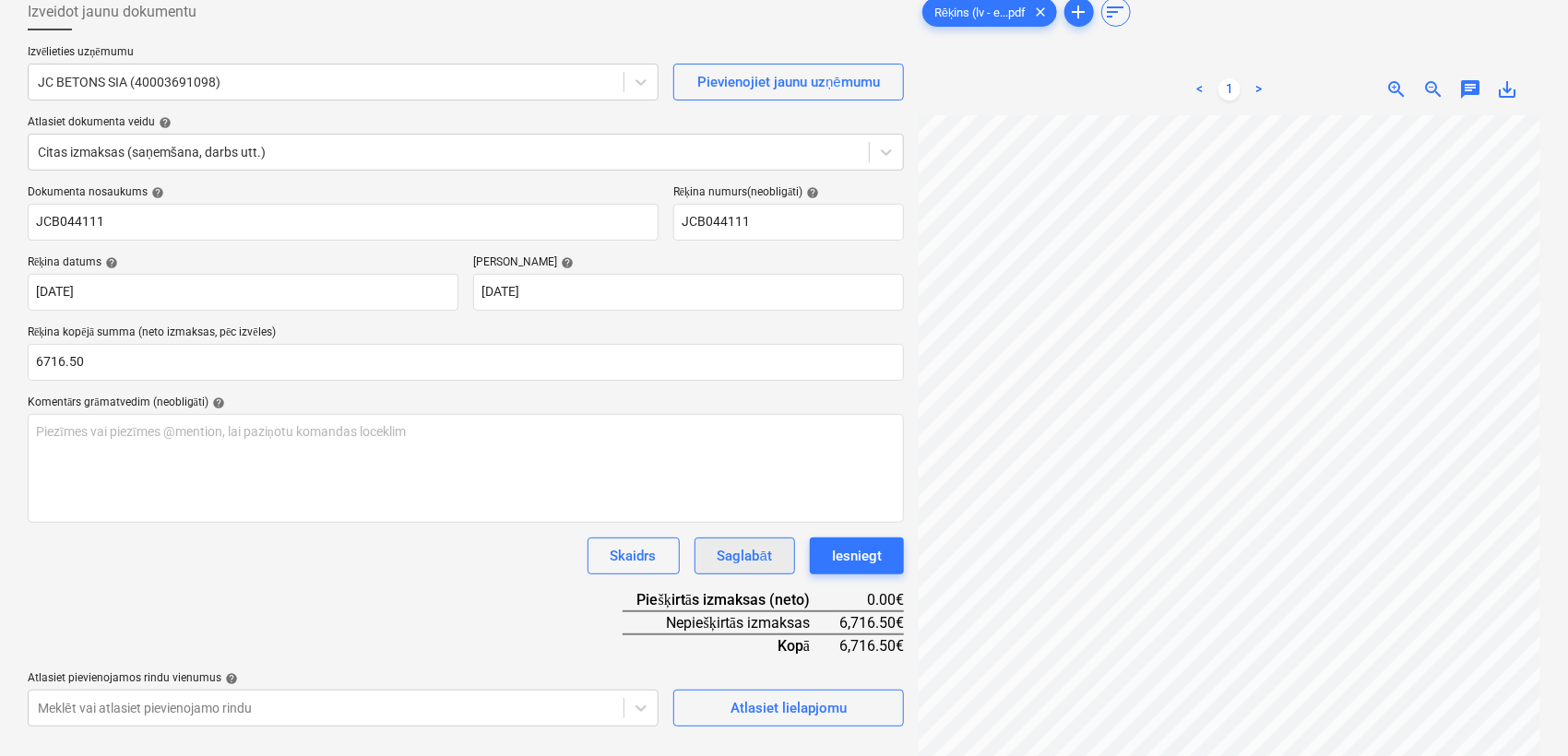 scroll, scrollTop: 184, scrollLeft: 0, axis: vertical 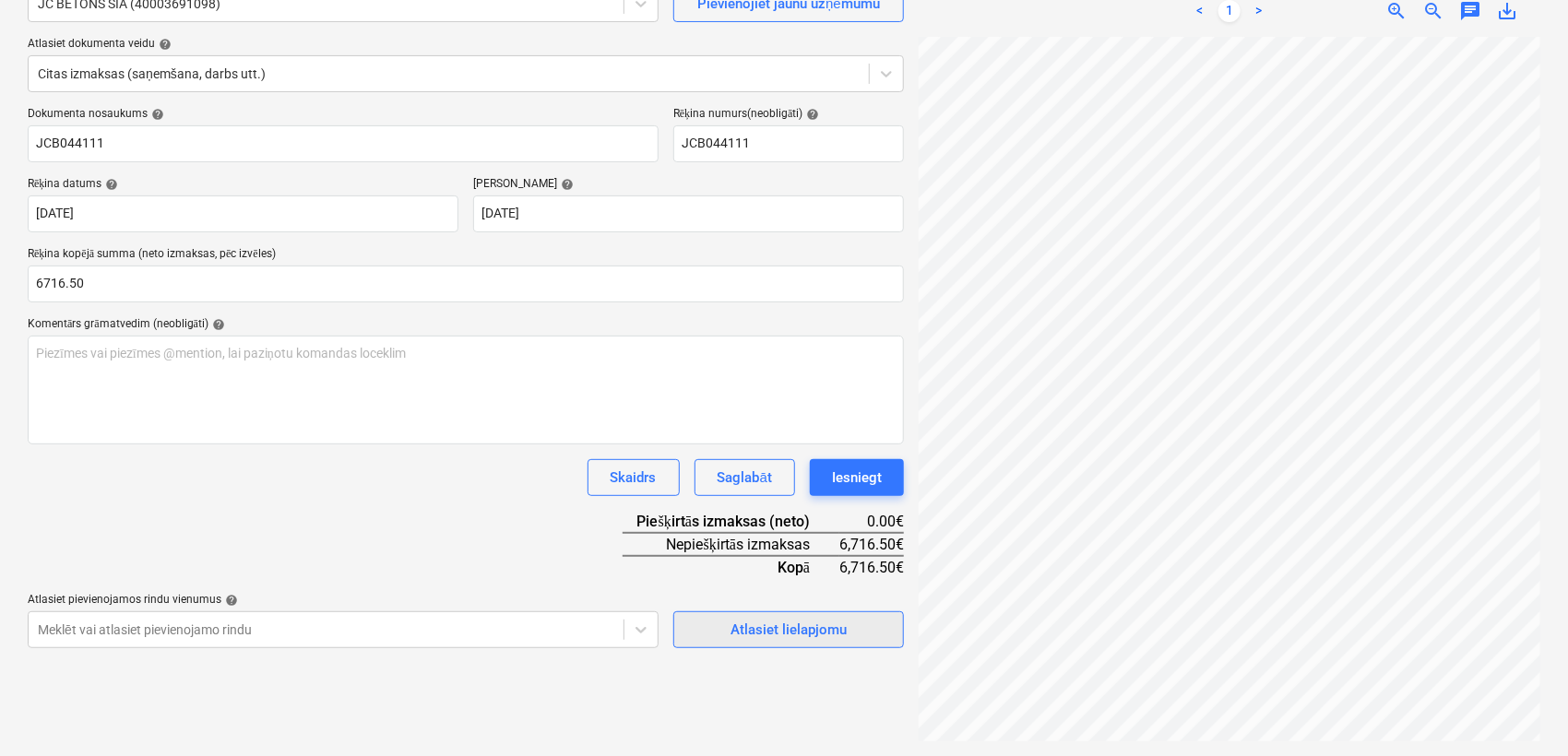 click on "Atlasiet lielapjomu" at bounding box center (789, 630) 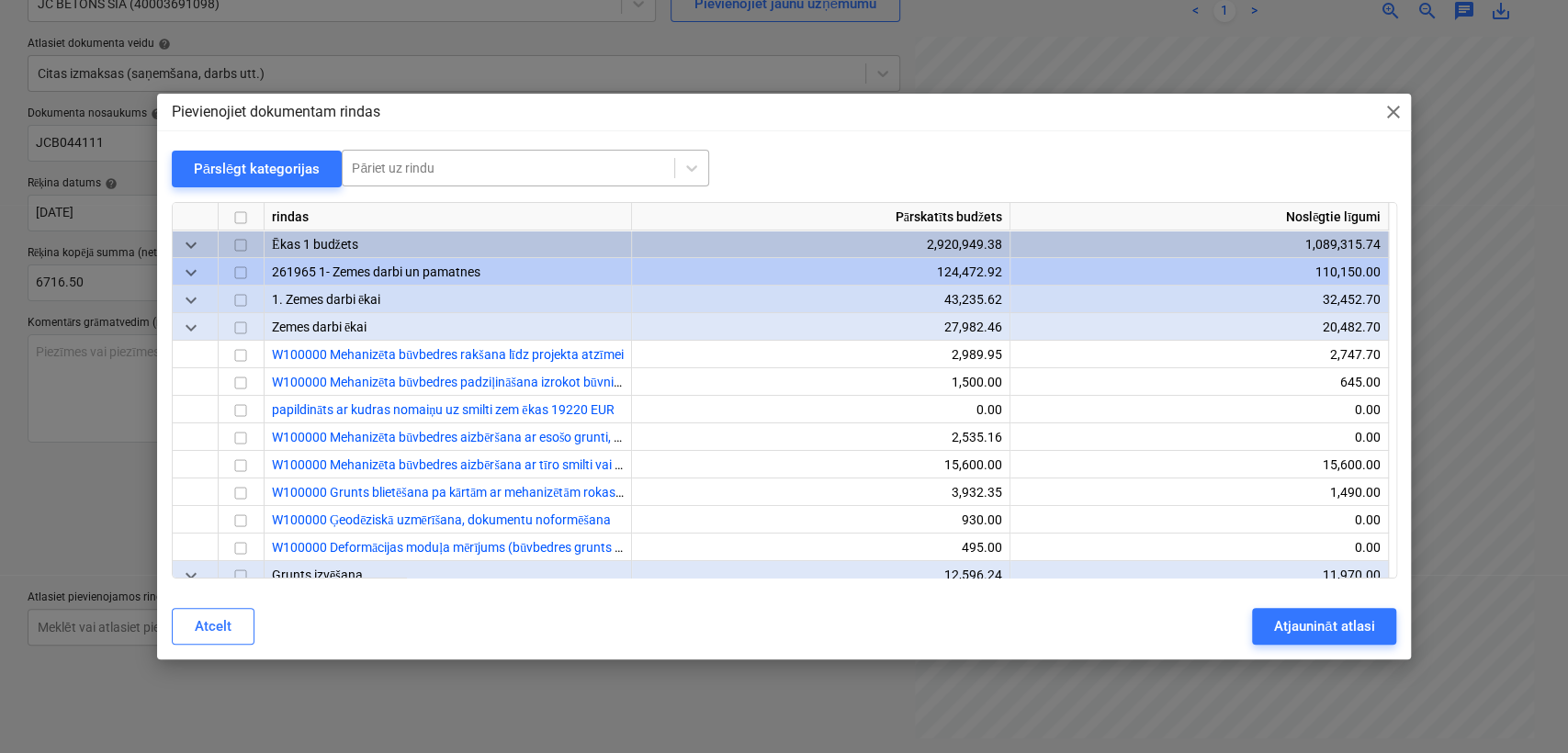 click at bounding box center (508, 168) 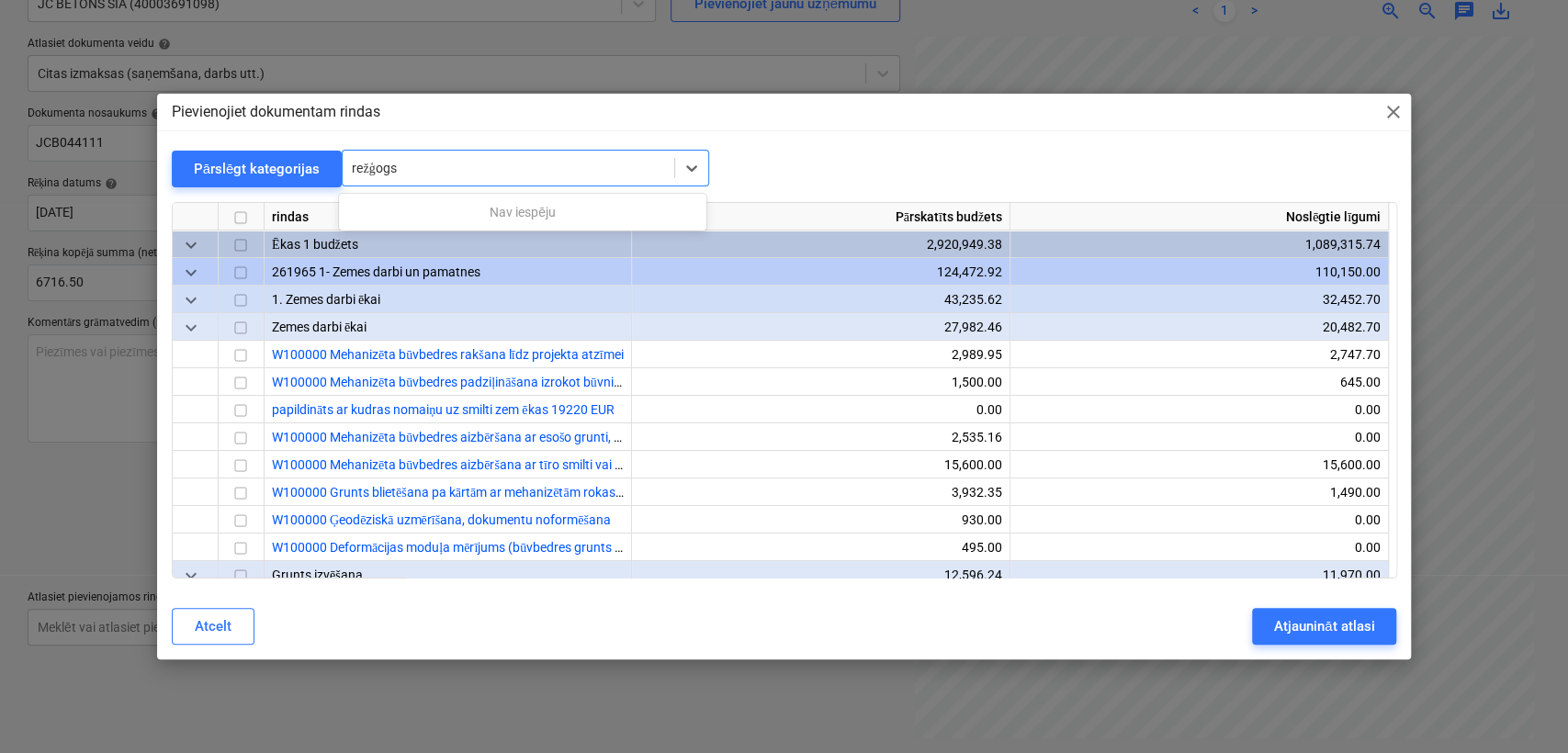type on "režģog" 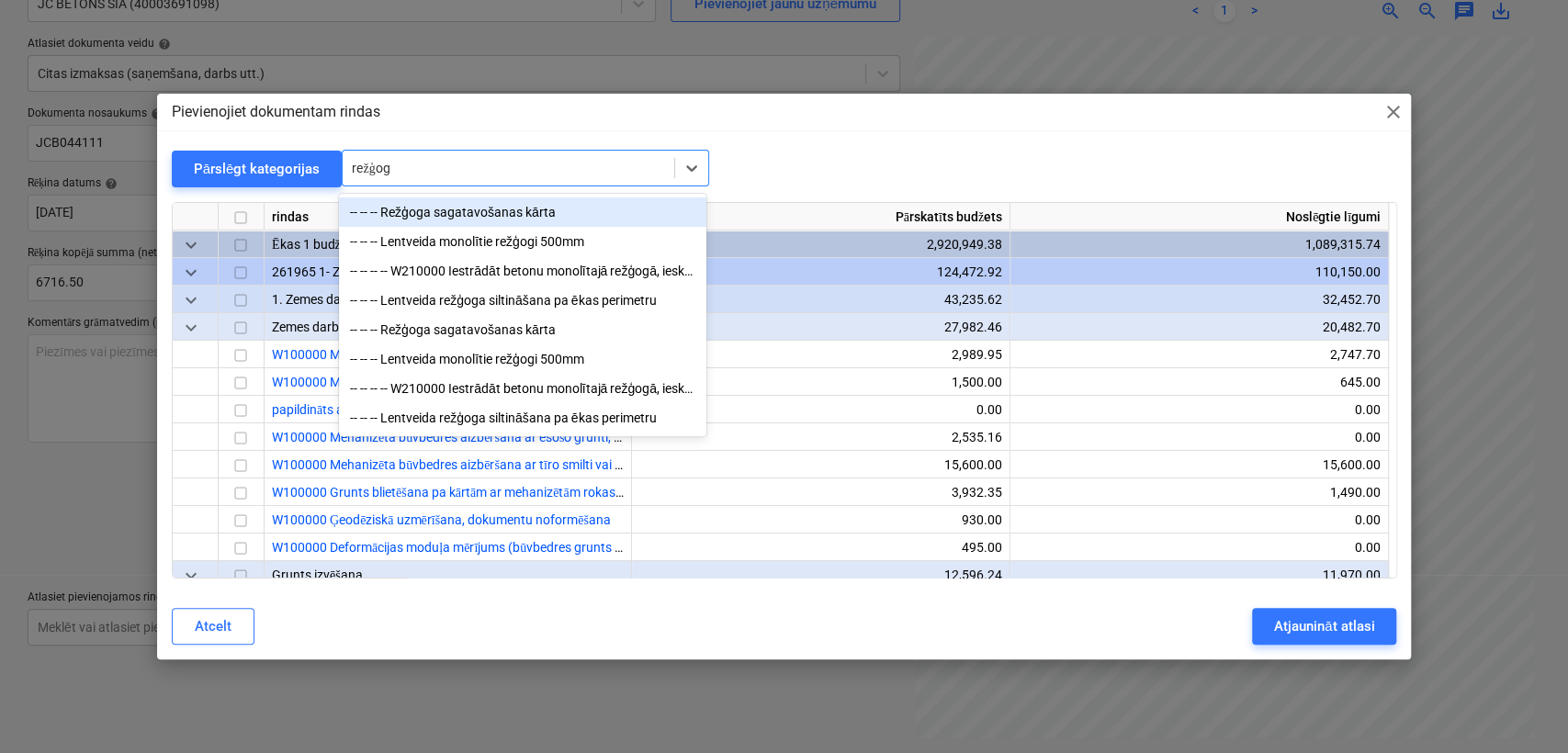 click on "-- -- --   Režģoga sagatavošanas kārta" at bounding box center (523, 212) 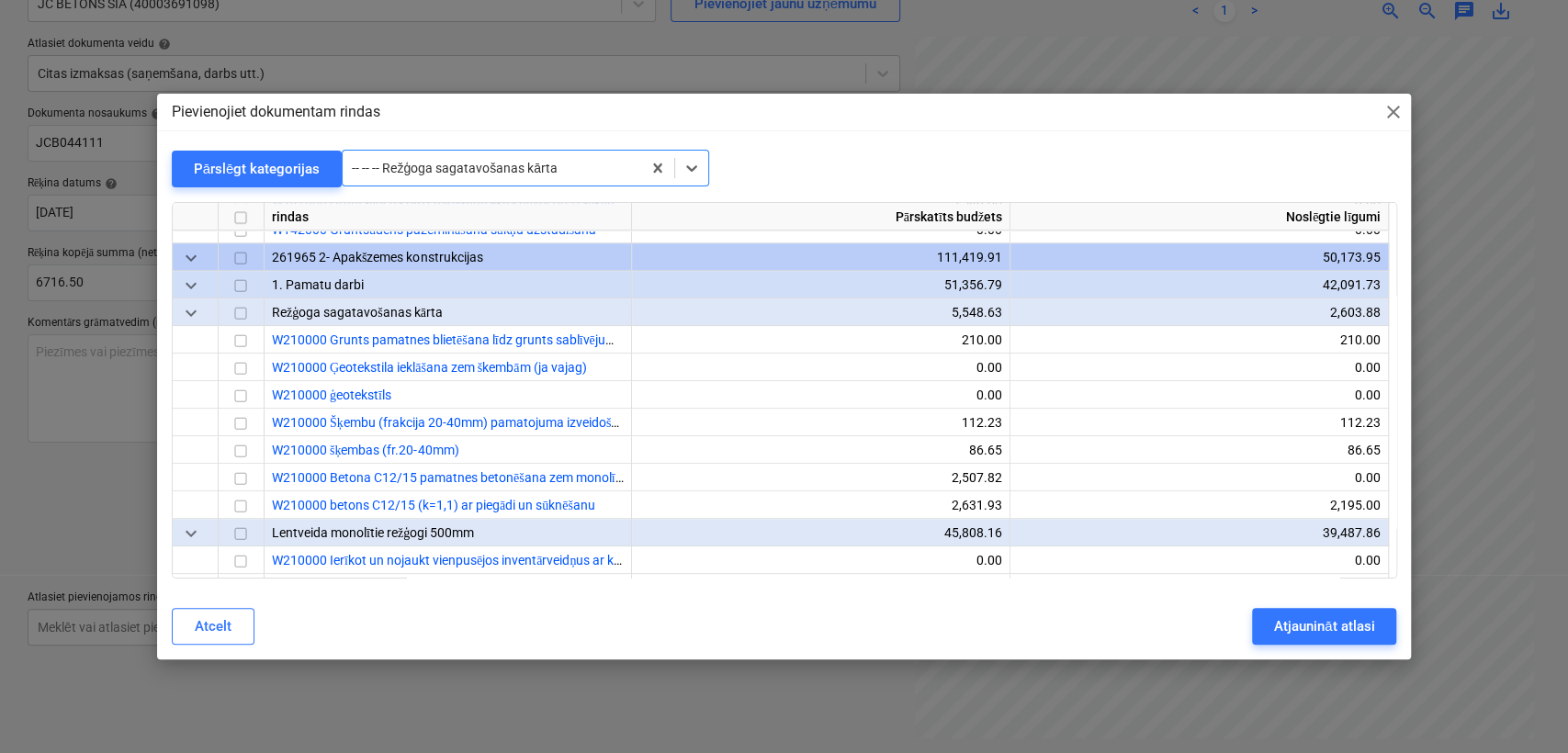 scroll, scrollTop: 909, scrollLeft: 0, axis: vertical 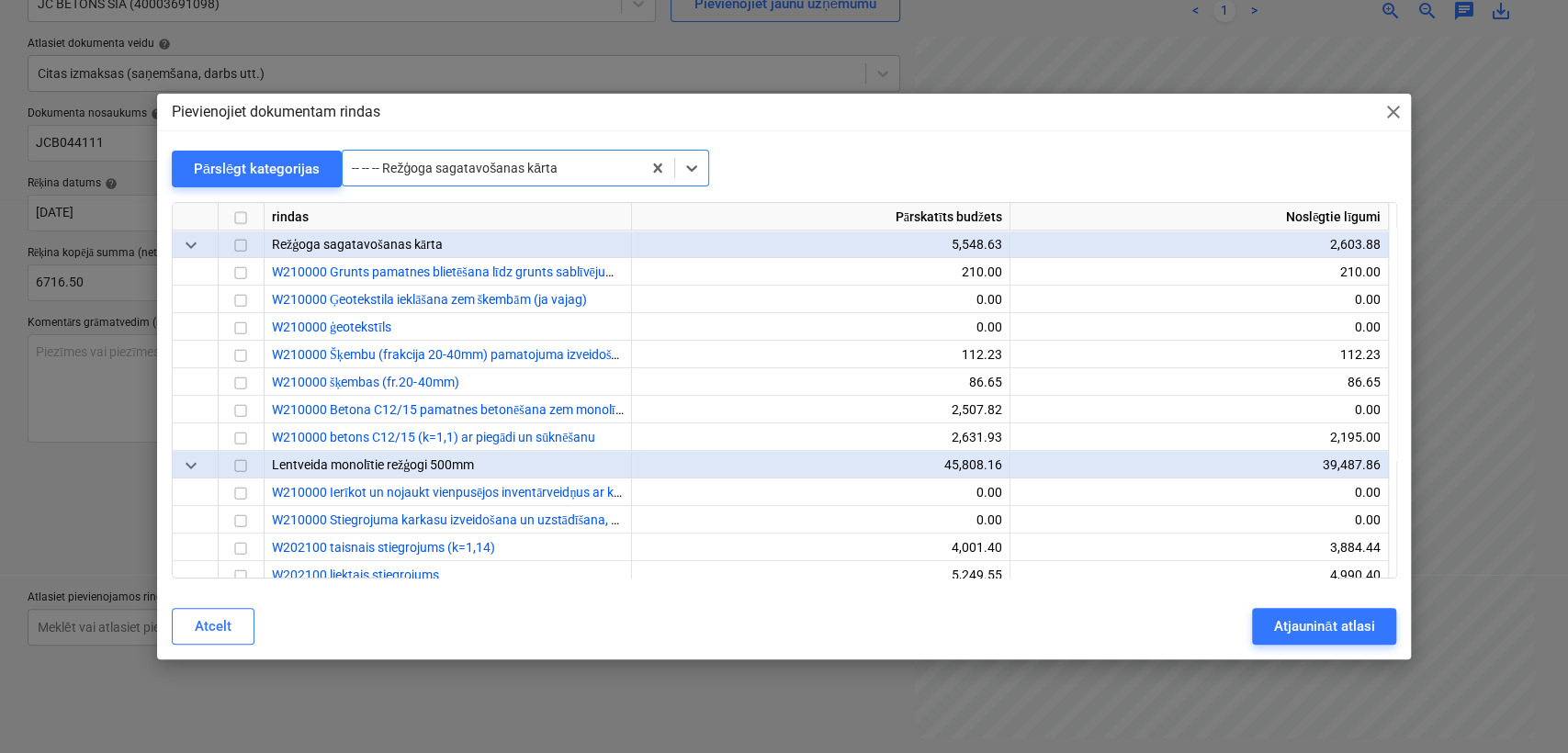 click at bounding box center [491, 168] 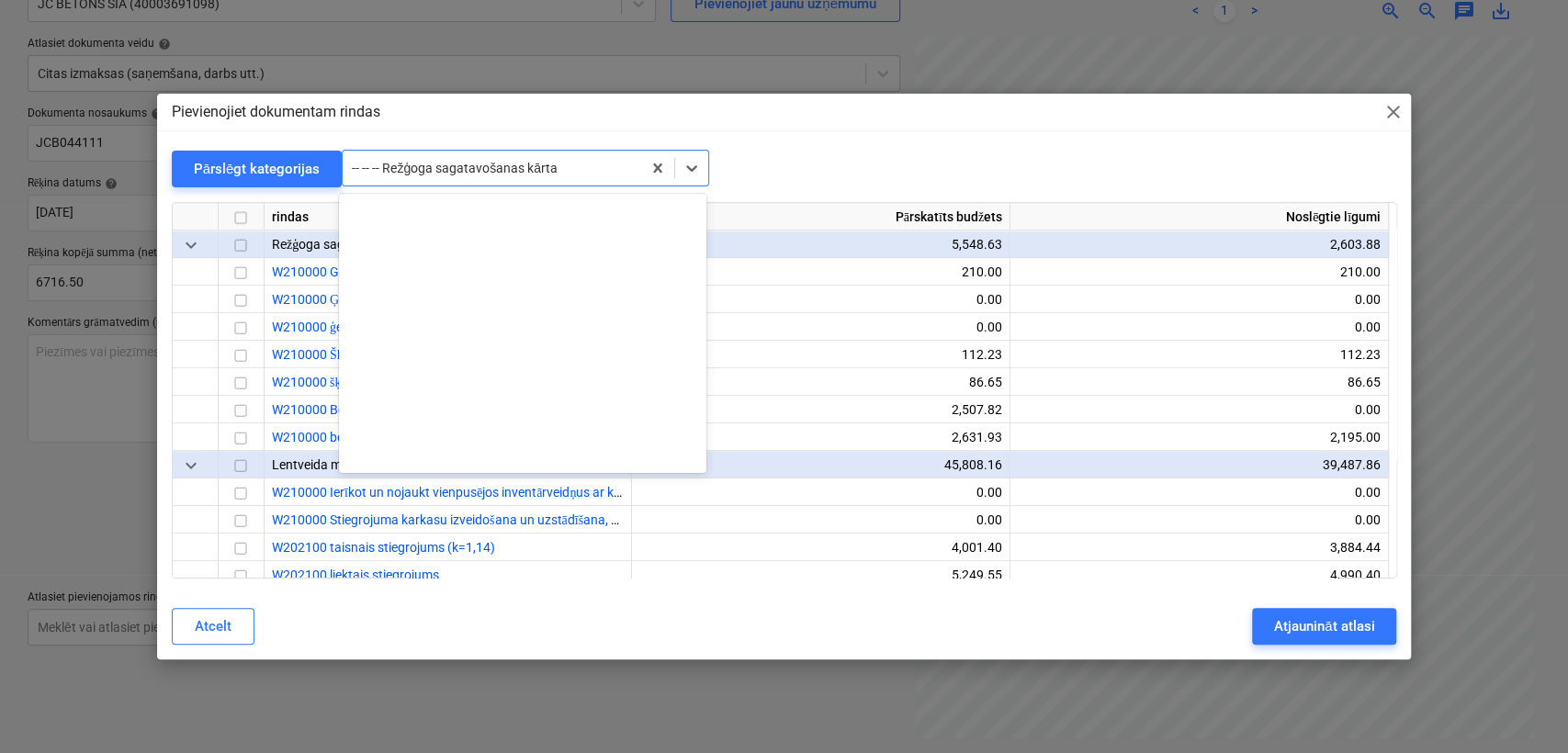 scroll, scrollTop: 1060, scrollLeft: 0, axis: vertical 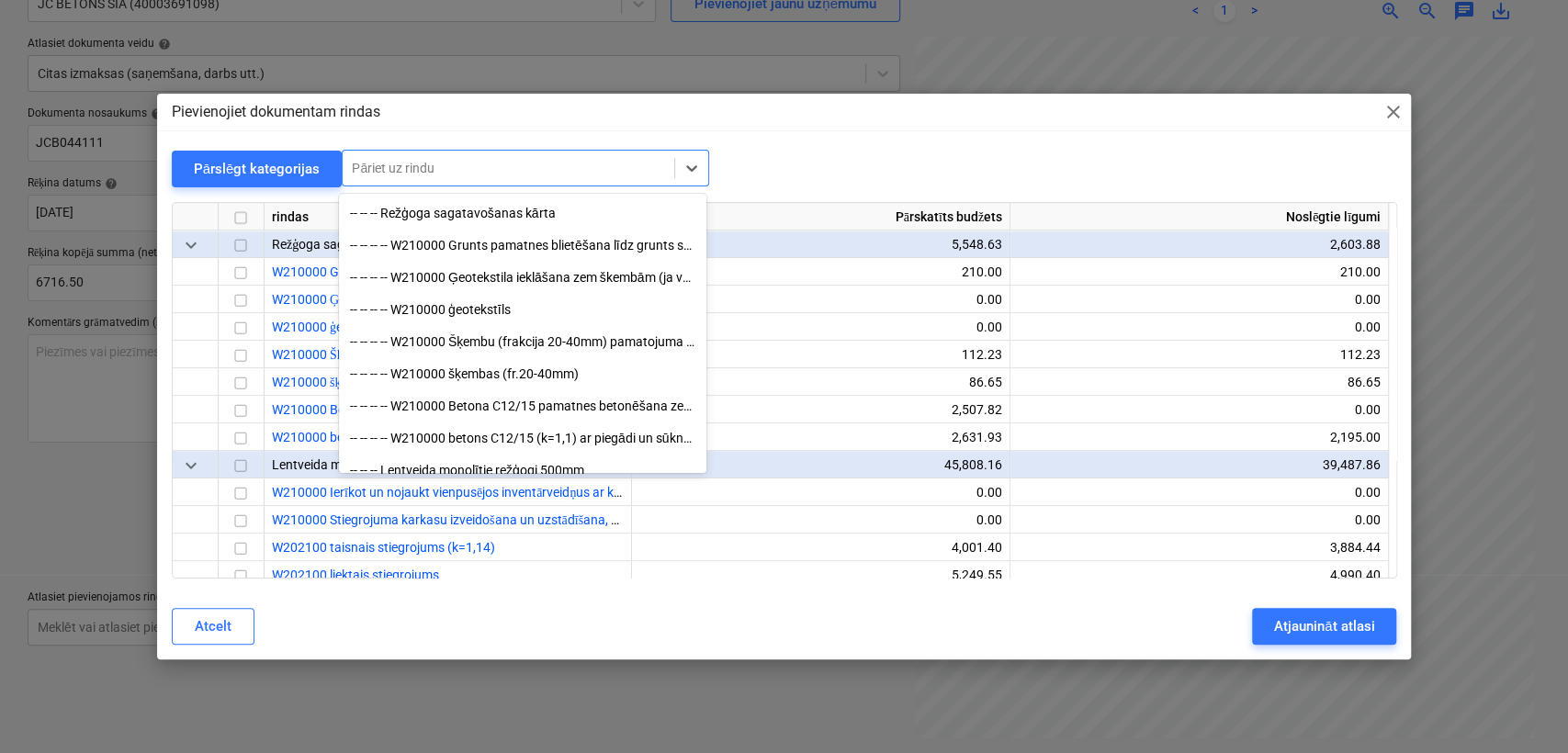 click at bounding box center [508, 168] 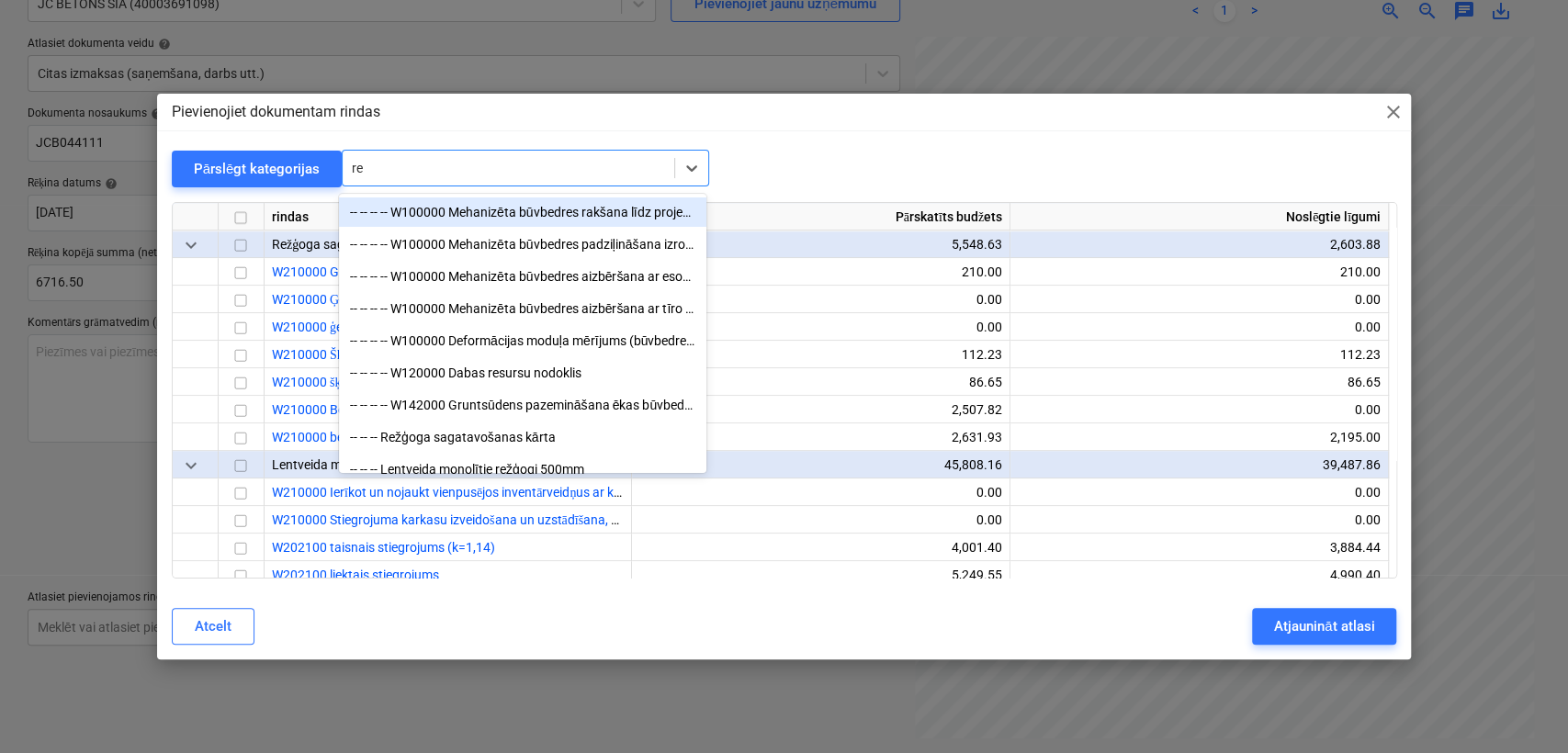 type on "rež" 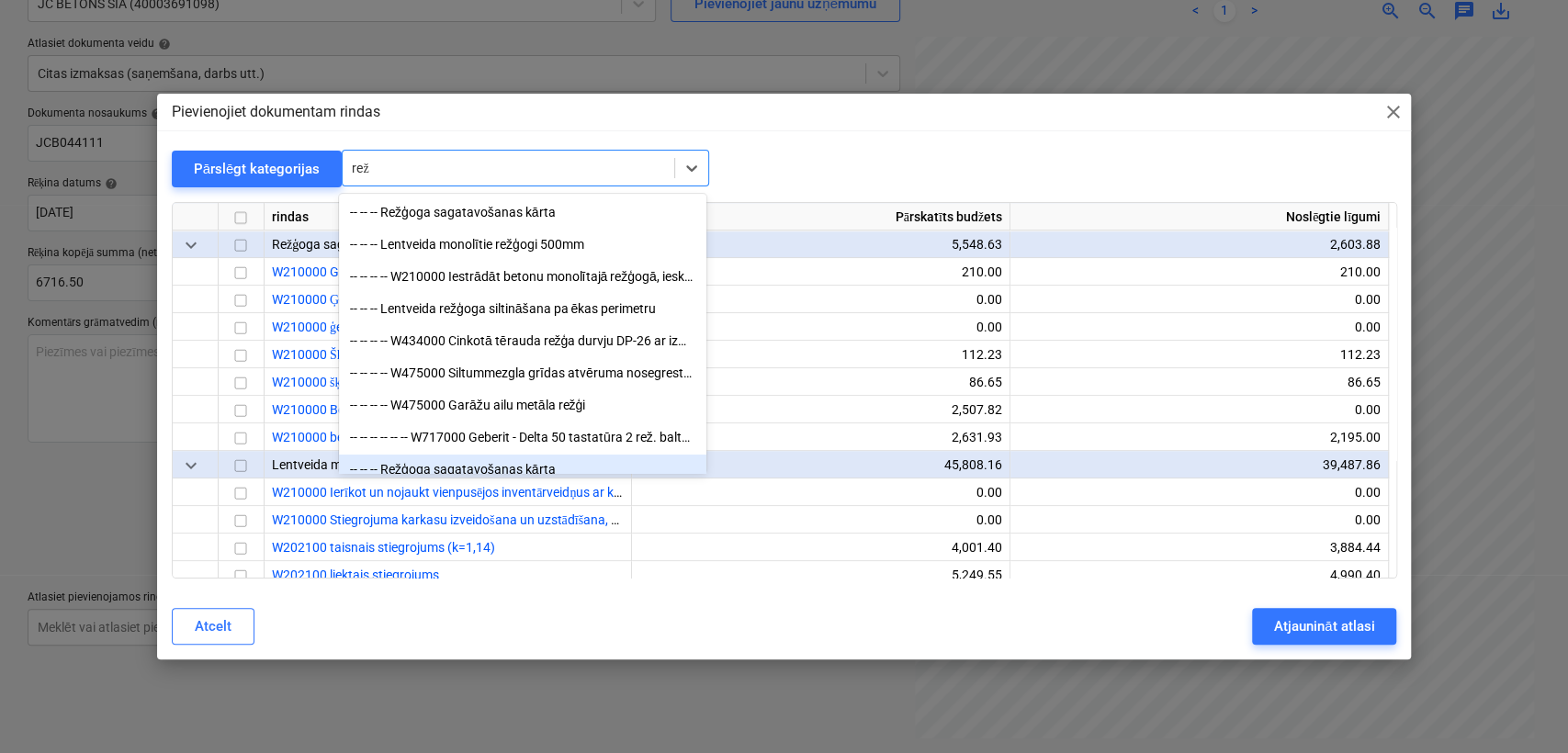 click on "-- -- --   Režģoga sagatavošanas kārta" at bounding box center (523, 469) 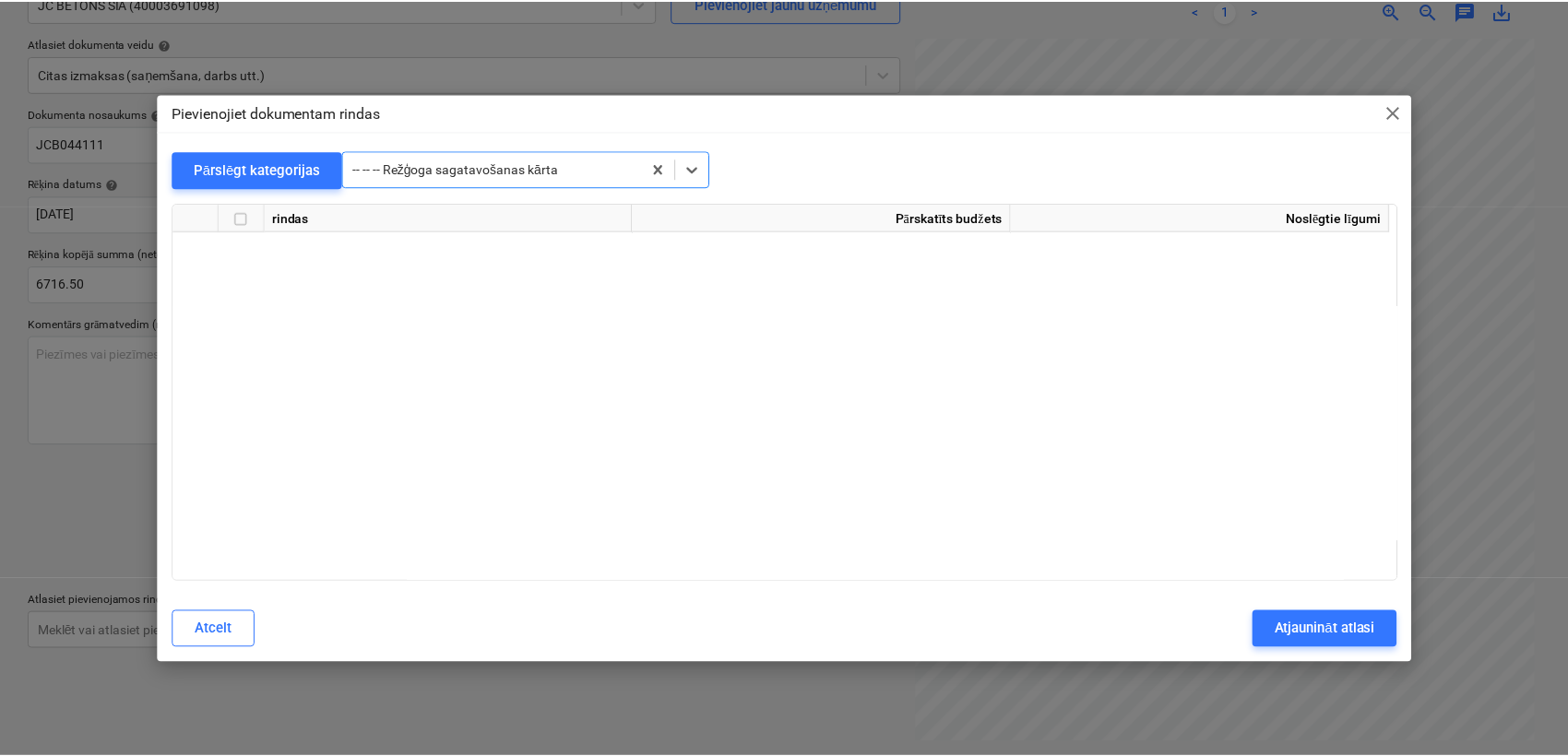 scroll, scrollTop: 18393, scrollLeft: 0, axis: vertical 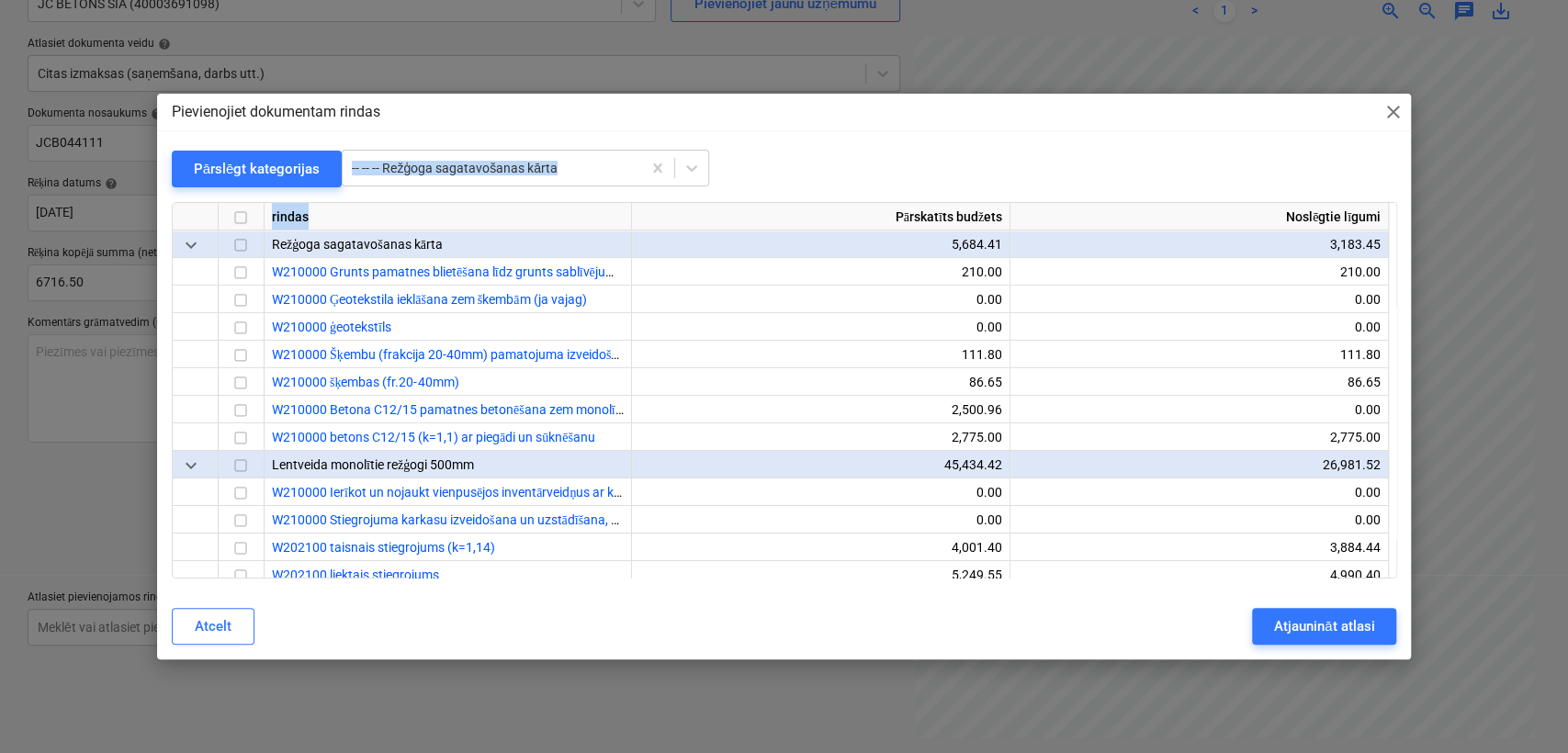 drag, startPoint x: 1012, startPoint y: 105, endPoint x: 889, endPoint y: 201, distance: 156.02884 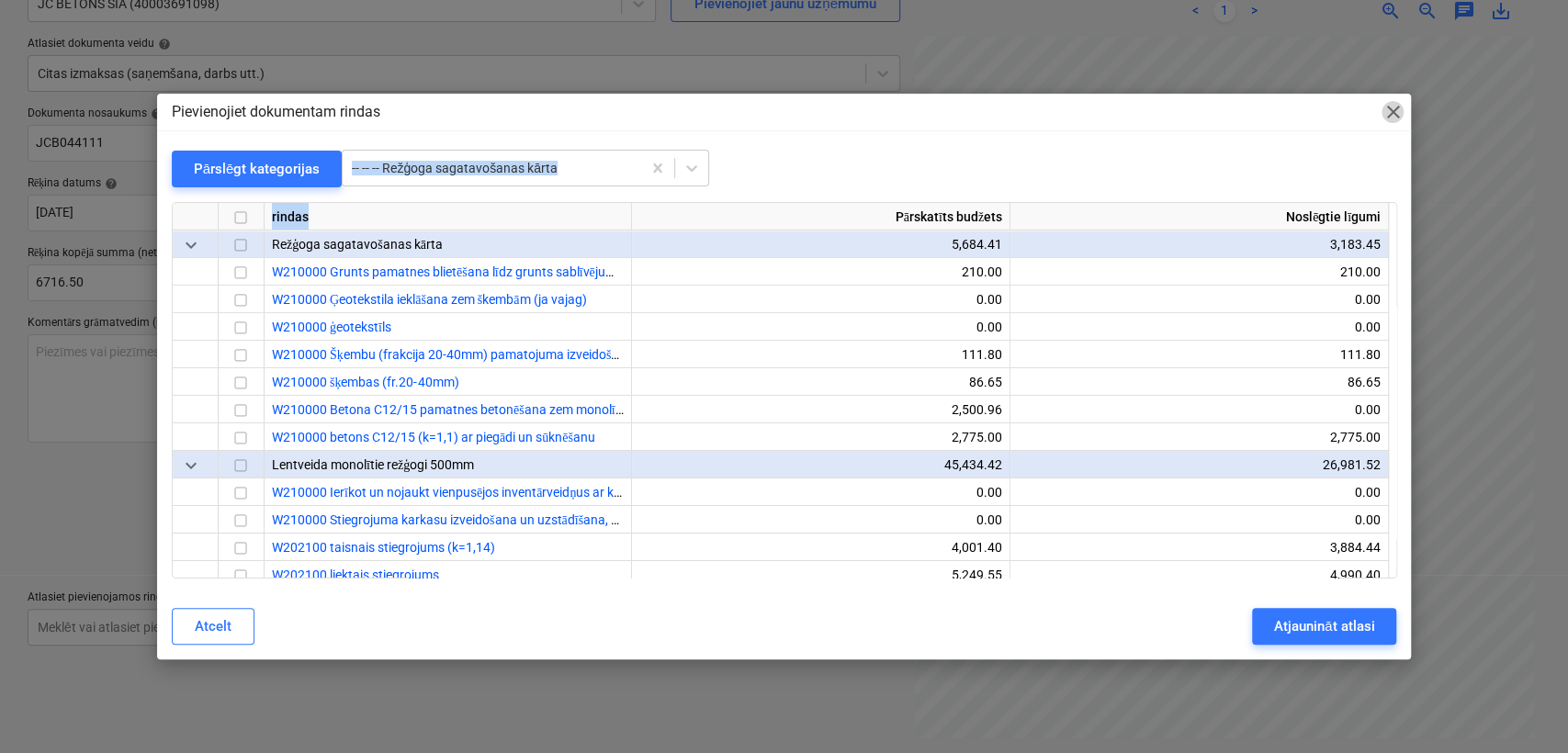 click on "close" at bounding box center [1393, 112] 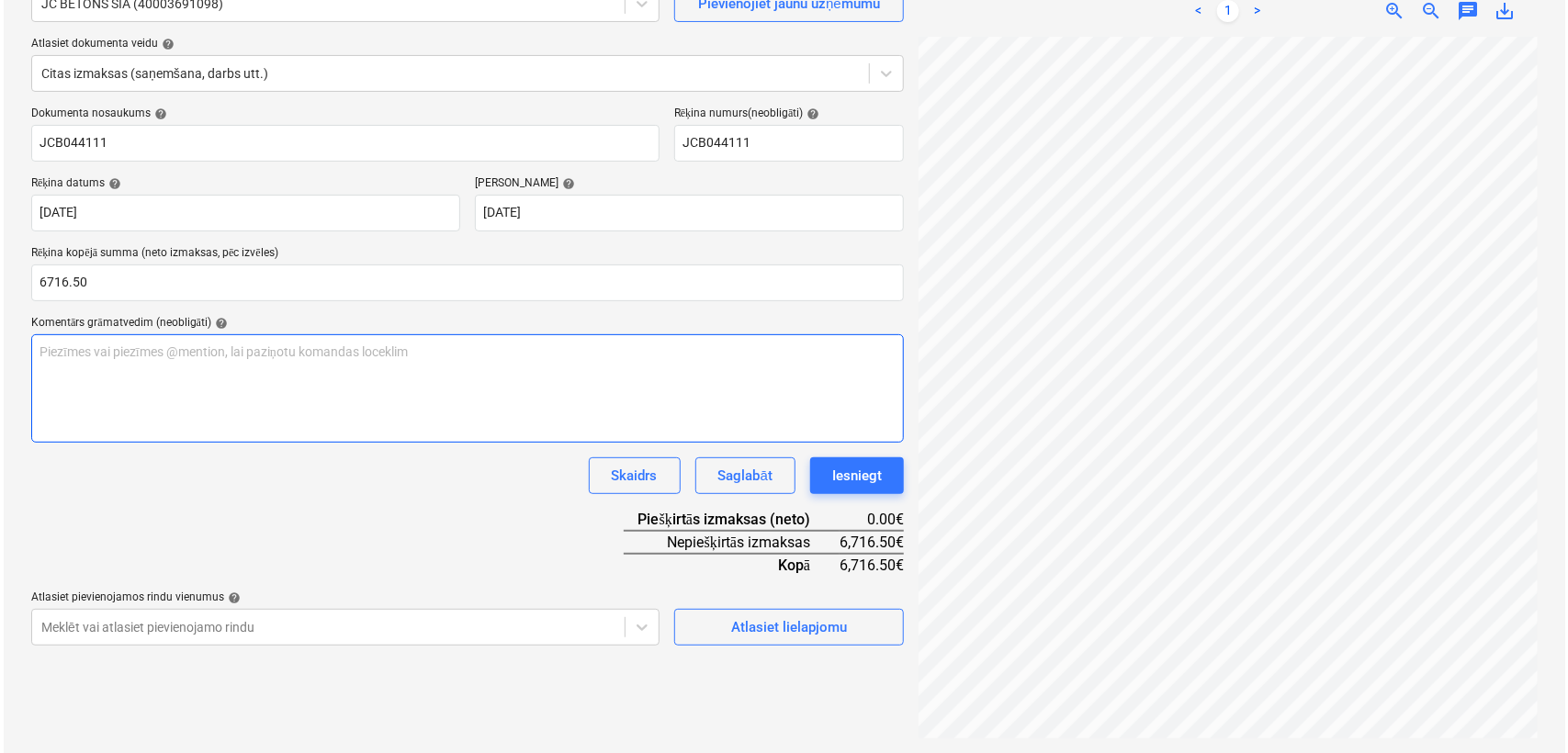 scroll, scrollTop: 337, scrollLeft: 153, axis: both 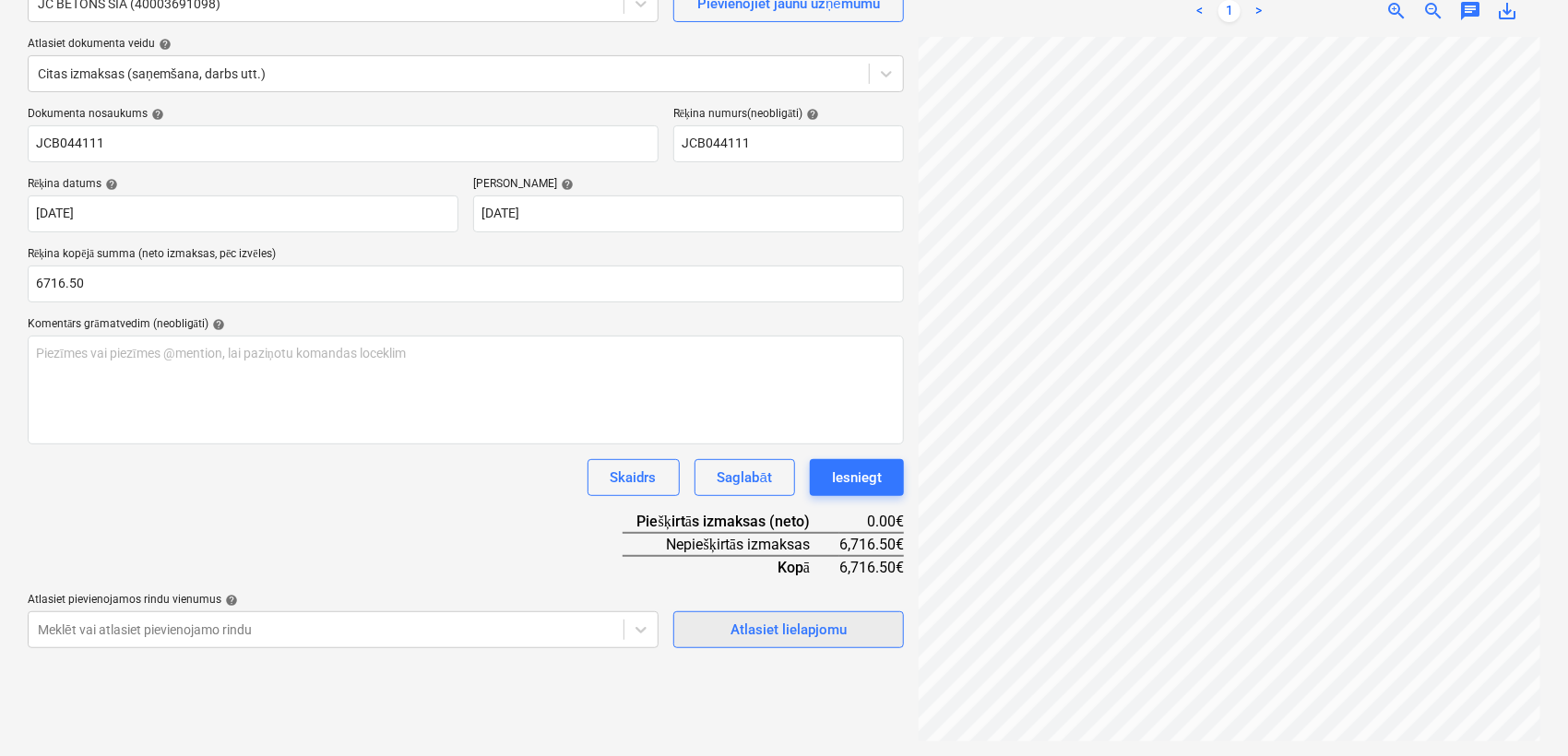 click on "Atlasiet lielapjomu" at bounding box center (789, 630) 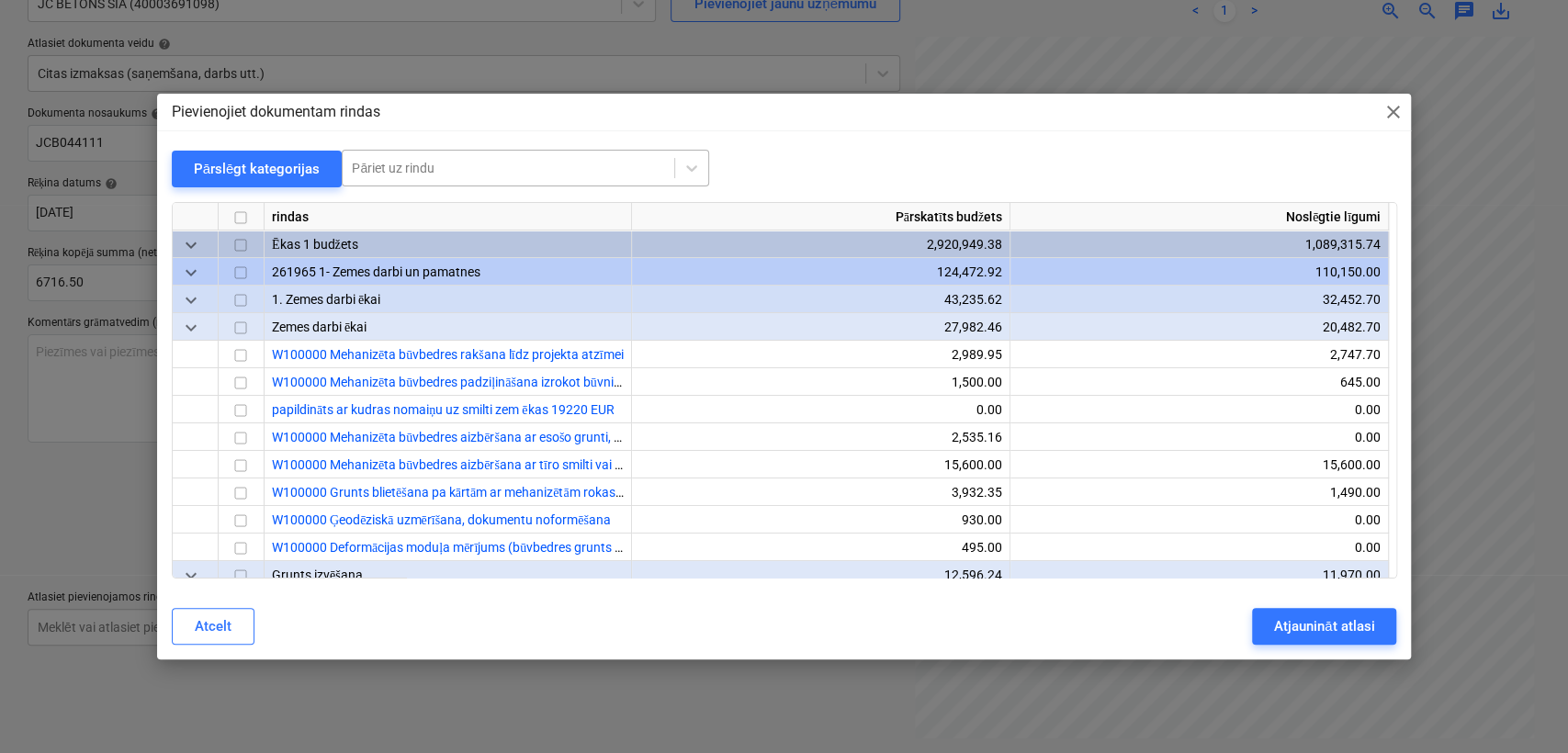 click at bounding box center [508, 168] 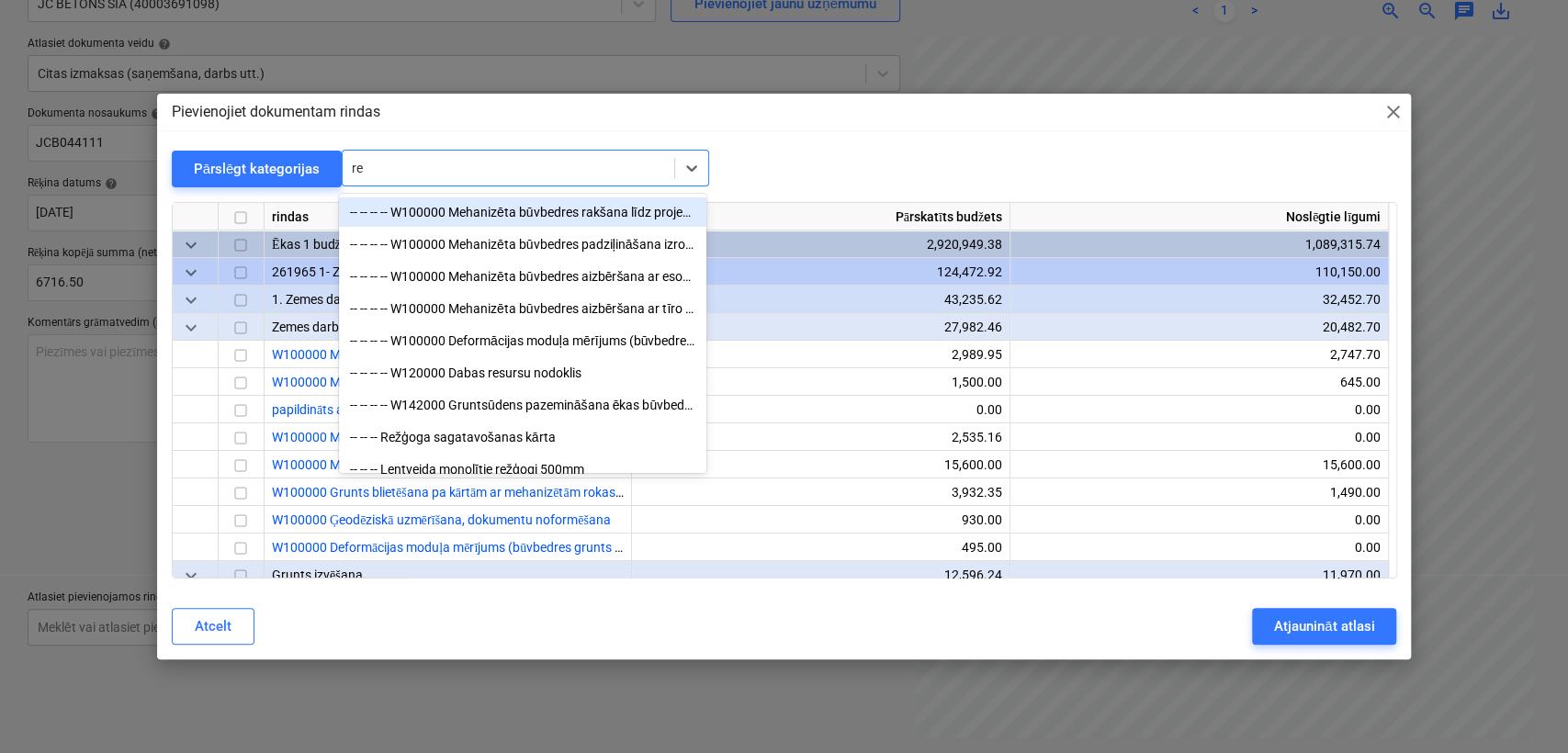 type on "re" 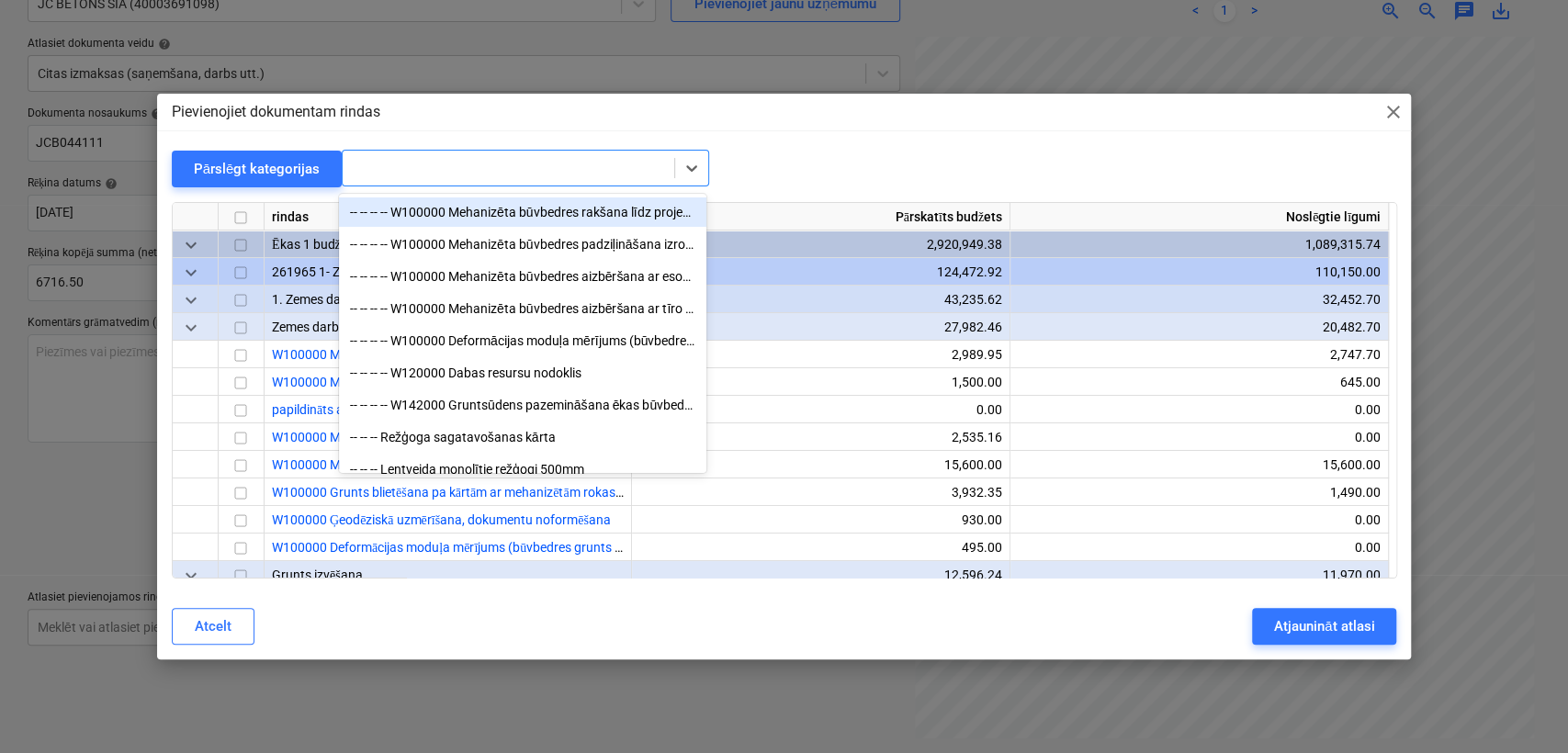 click on "Pievienojiet dokumentam rindas close" at bounding box center (784, 112) 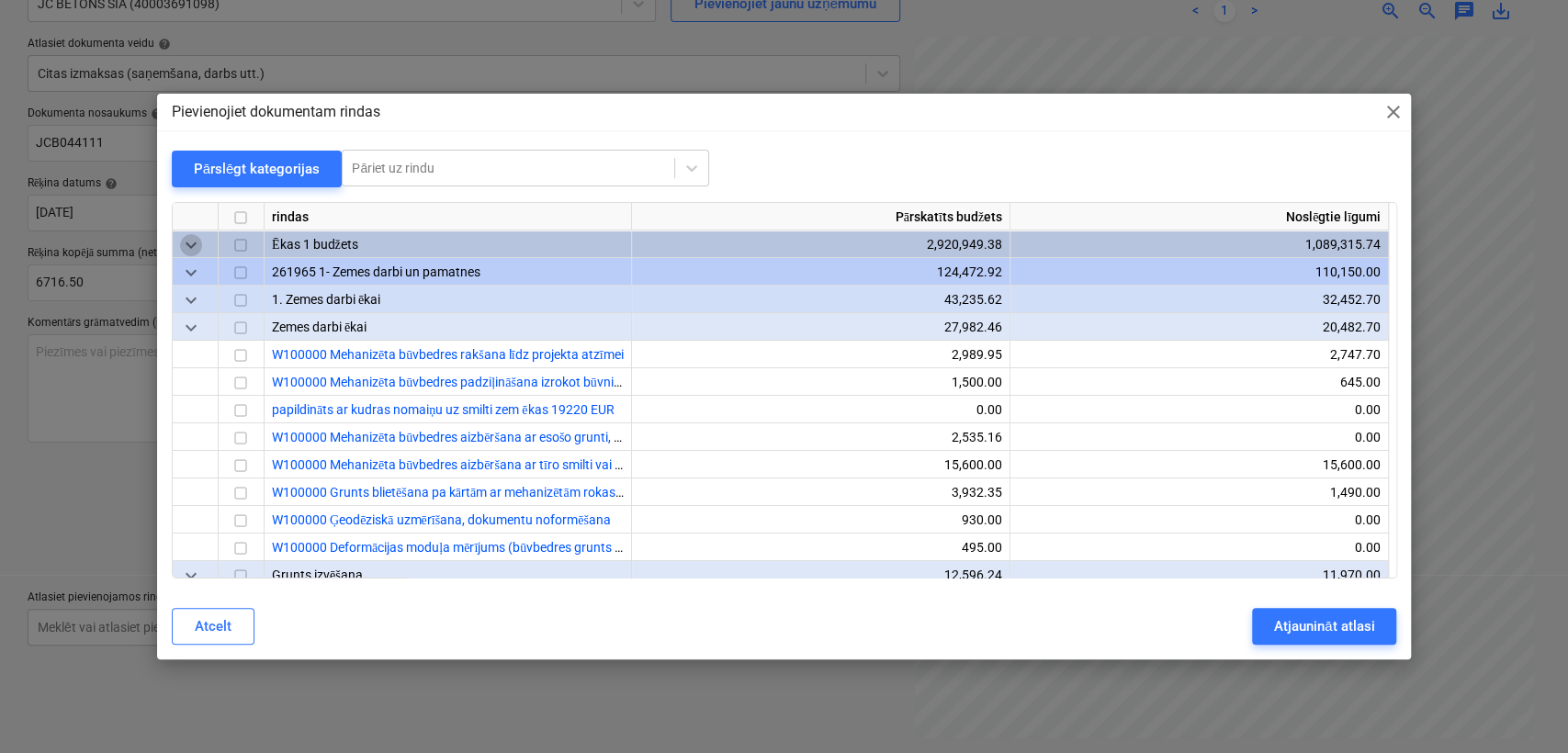 click on "keyboard_arrow_down" at bounding box center (191, 245) 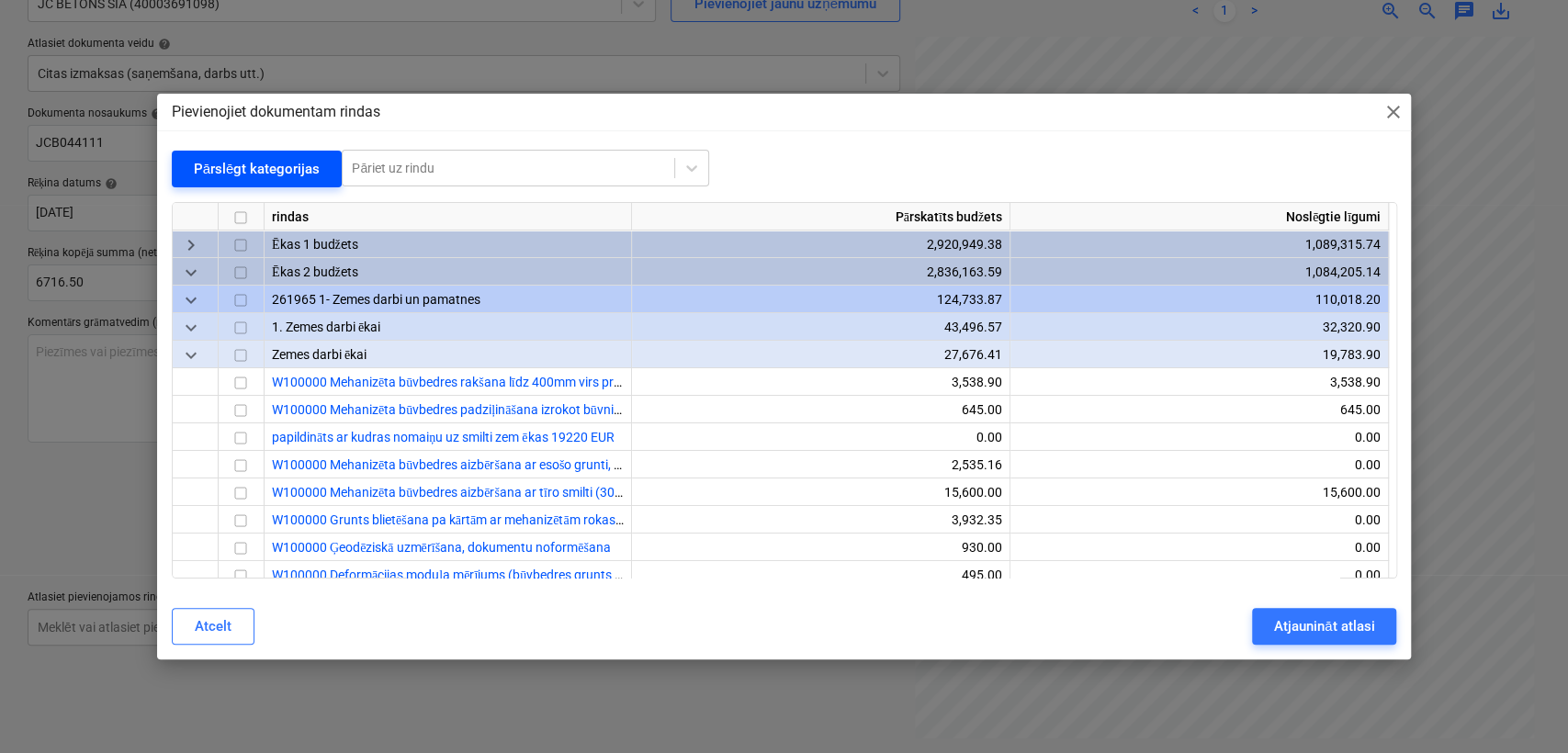 click on "Pārslēgt kategorijas" at bounding box center [257, 169] 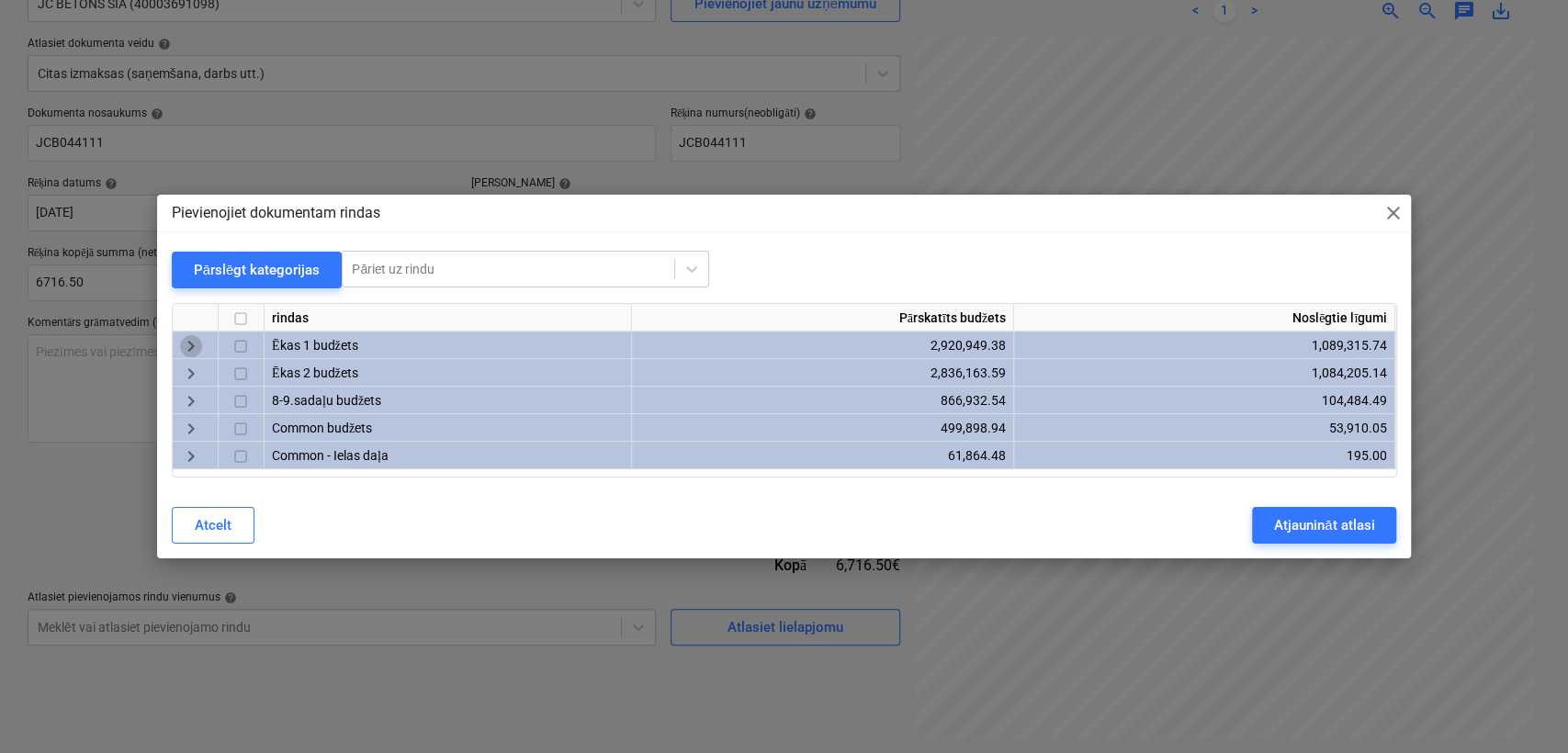 drag, startPoint x: 188, startPoint y: 351, endPoint x: 220, endPoint y: 367, distance: 35.777088 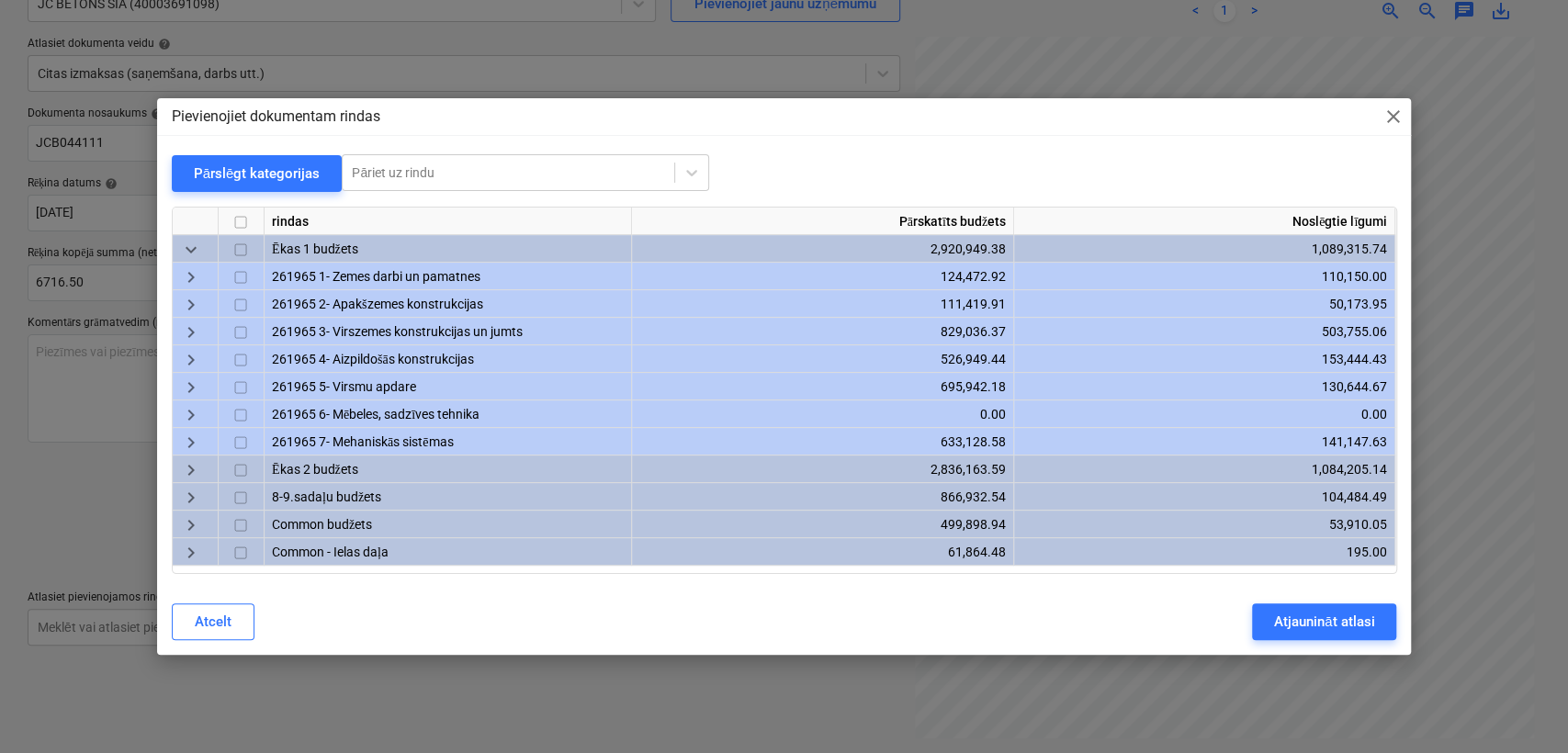 click on "keyboard_arrow_right" at bounding box center (191, 305) 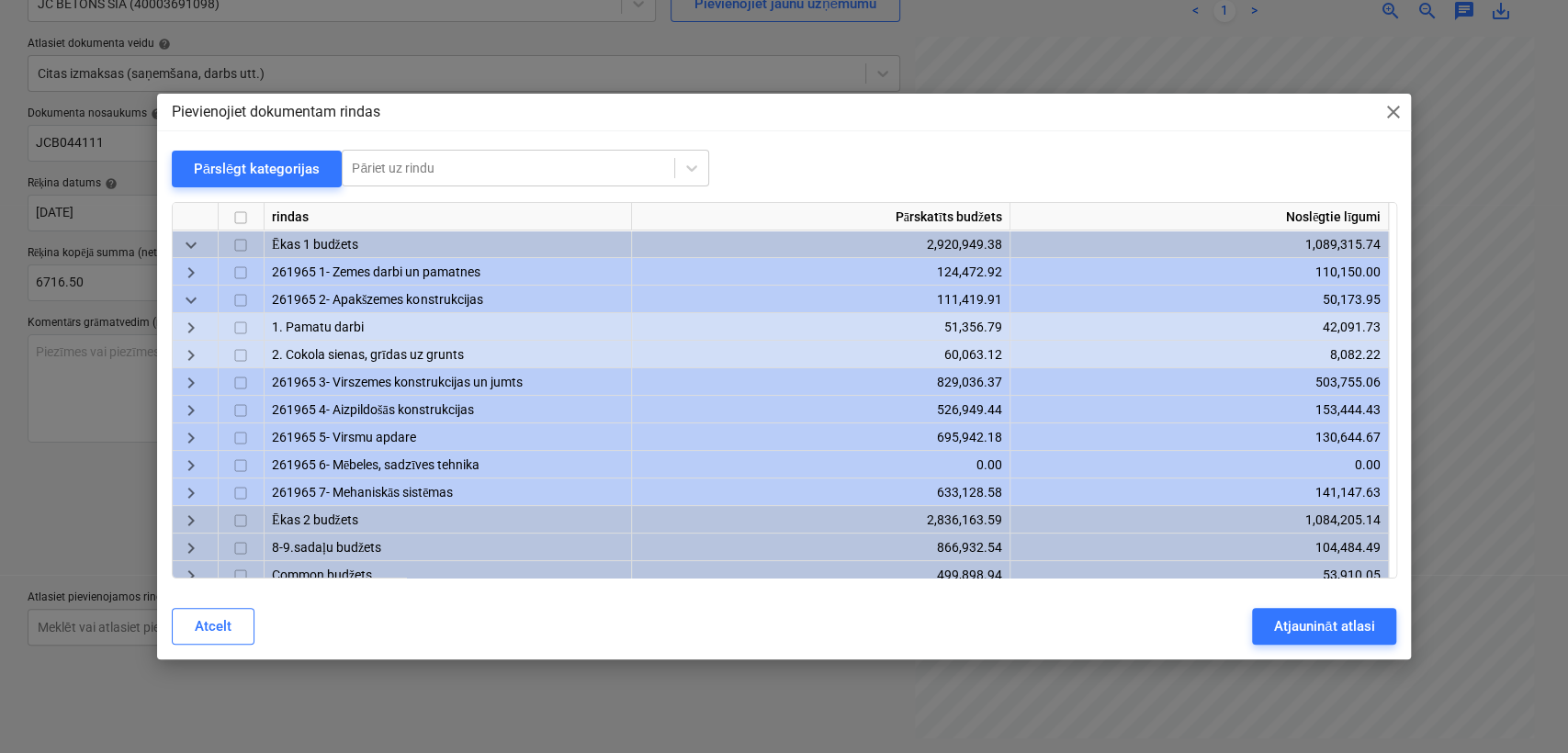 click on "keyboard_arrow_right" at bounding box center (191, 328) 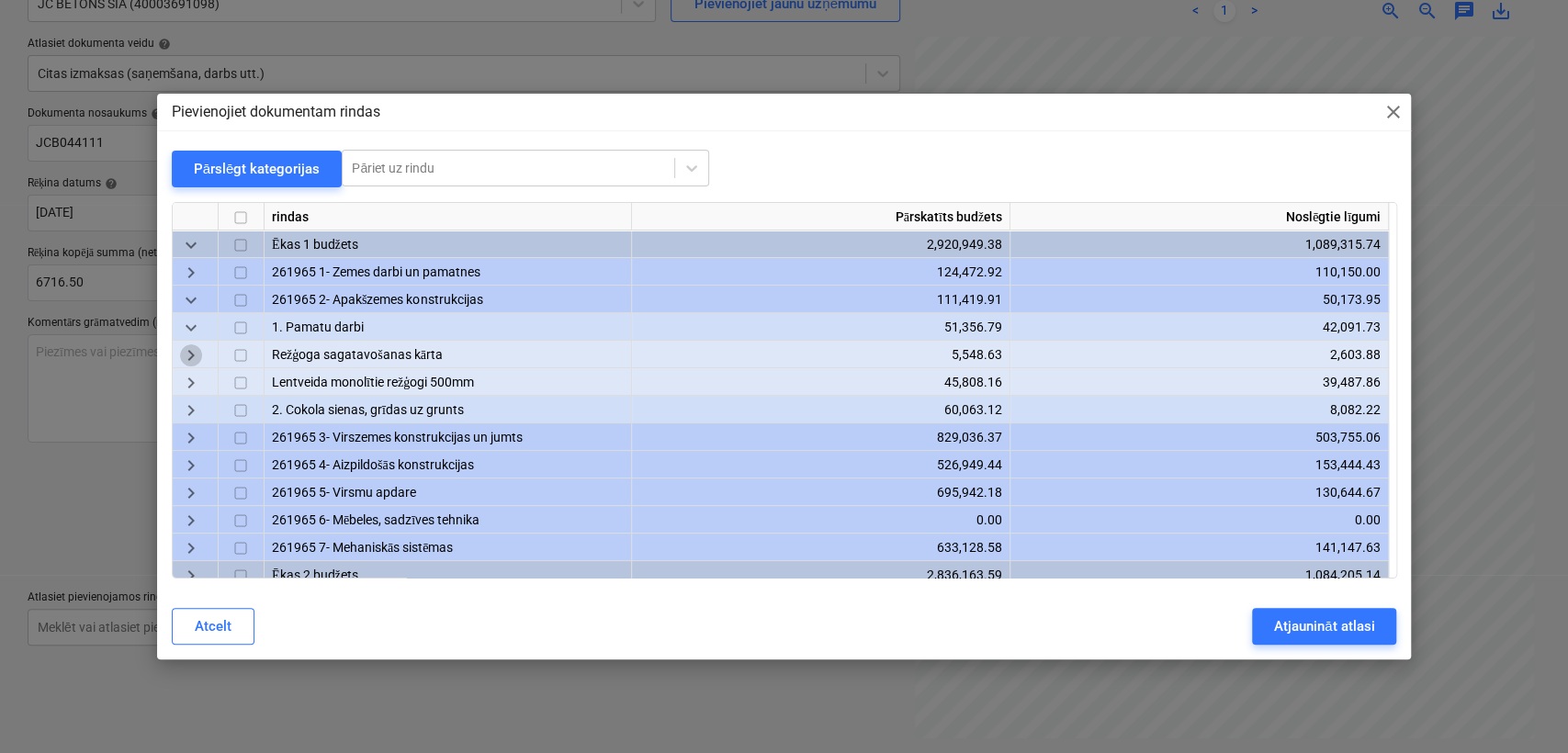 click on "keyboard_arrow_right" at bounding box center [191, 355] 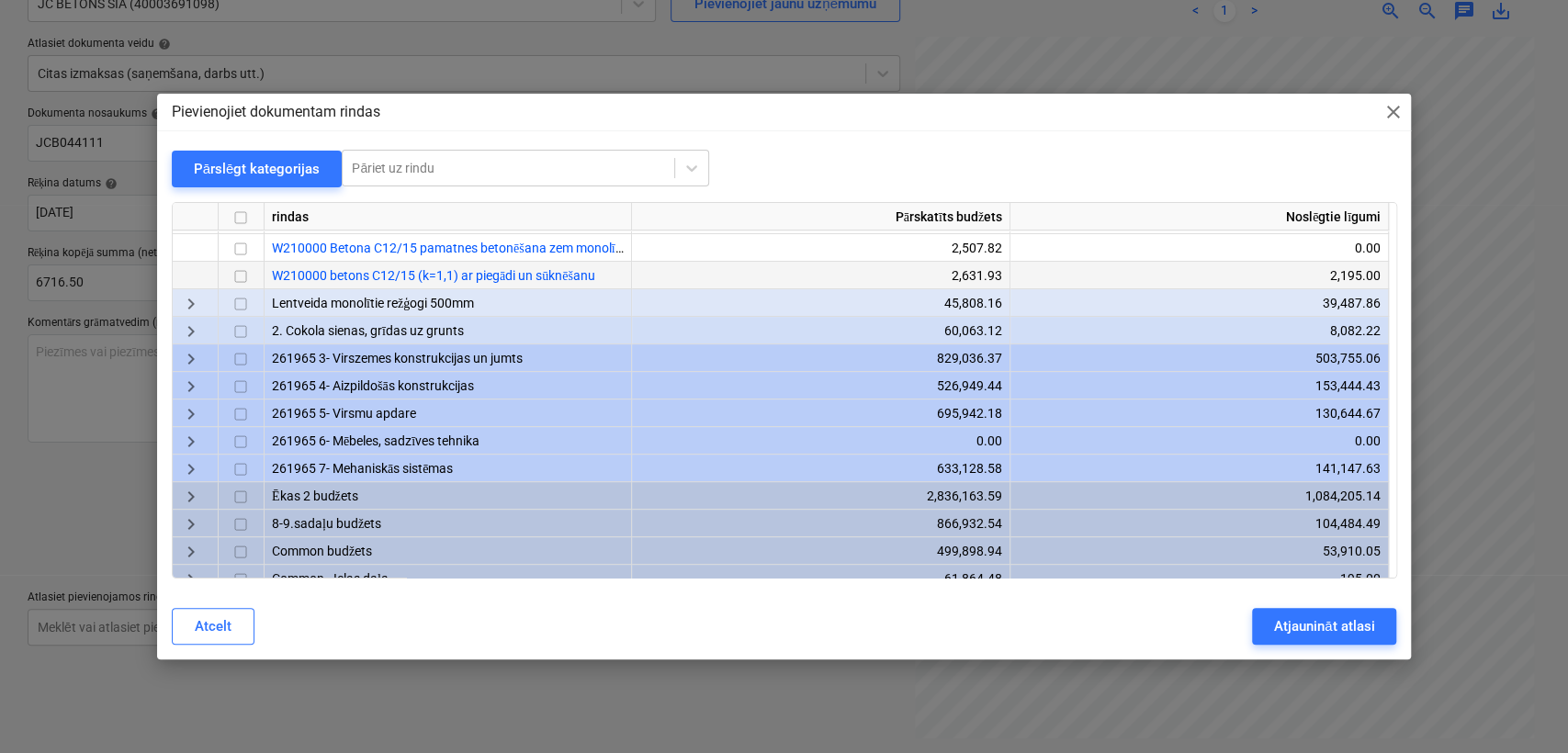 scroll, scrollTop: 287, scrollLeft: 0, axis: vertical 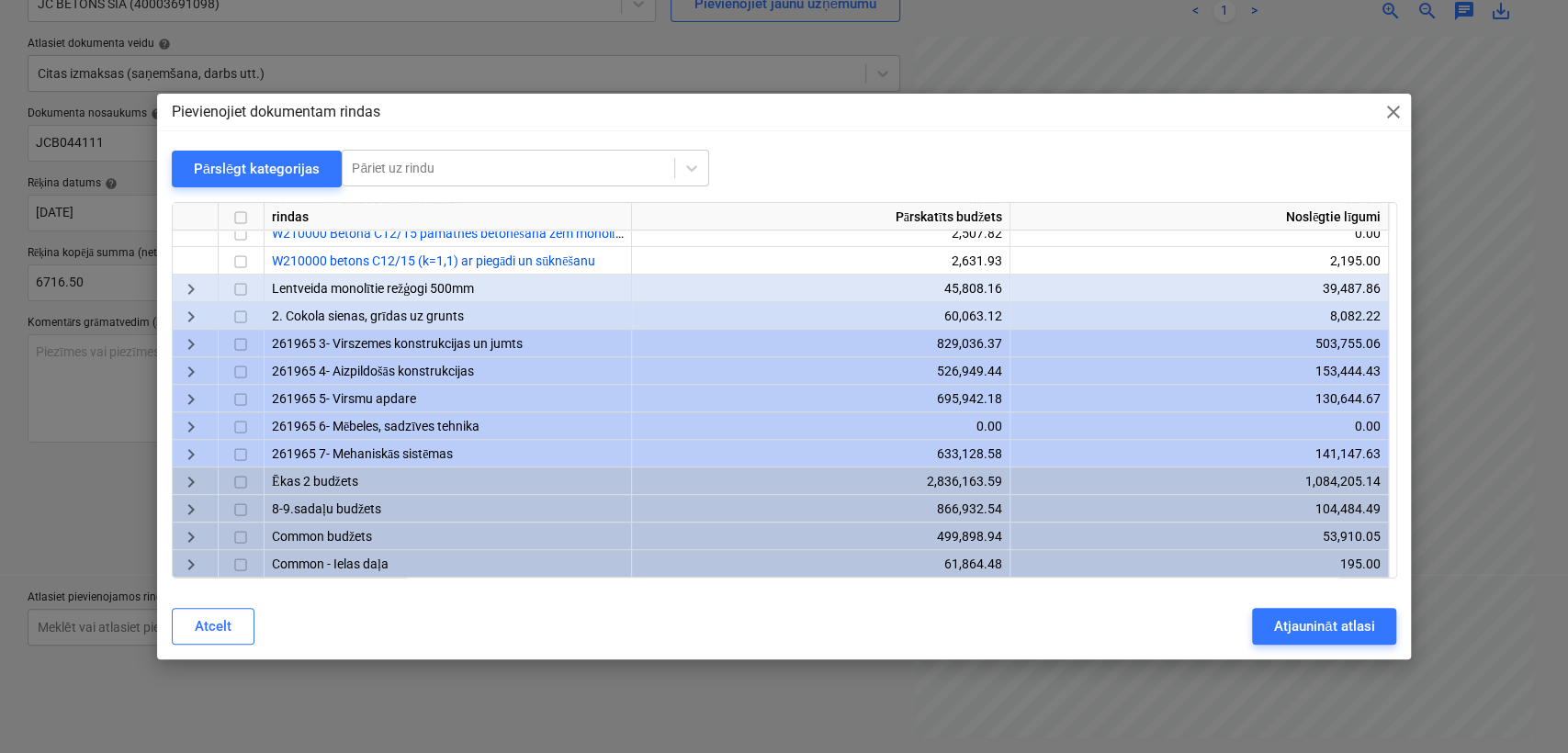 click on "keyboard_arrow_right" at bounding box center [191, 482] 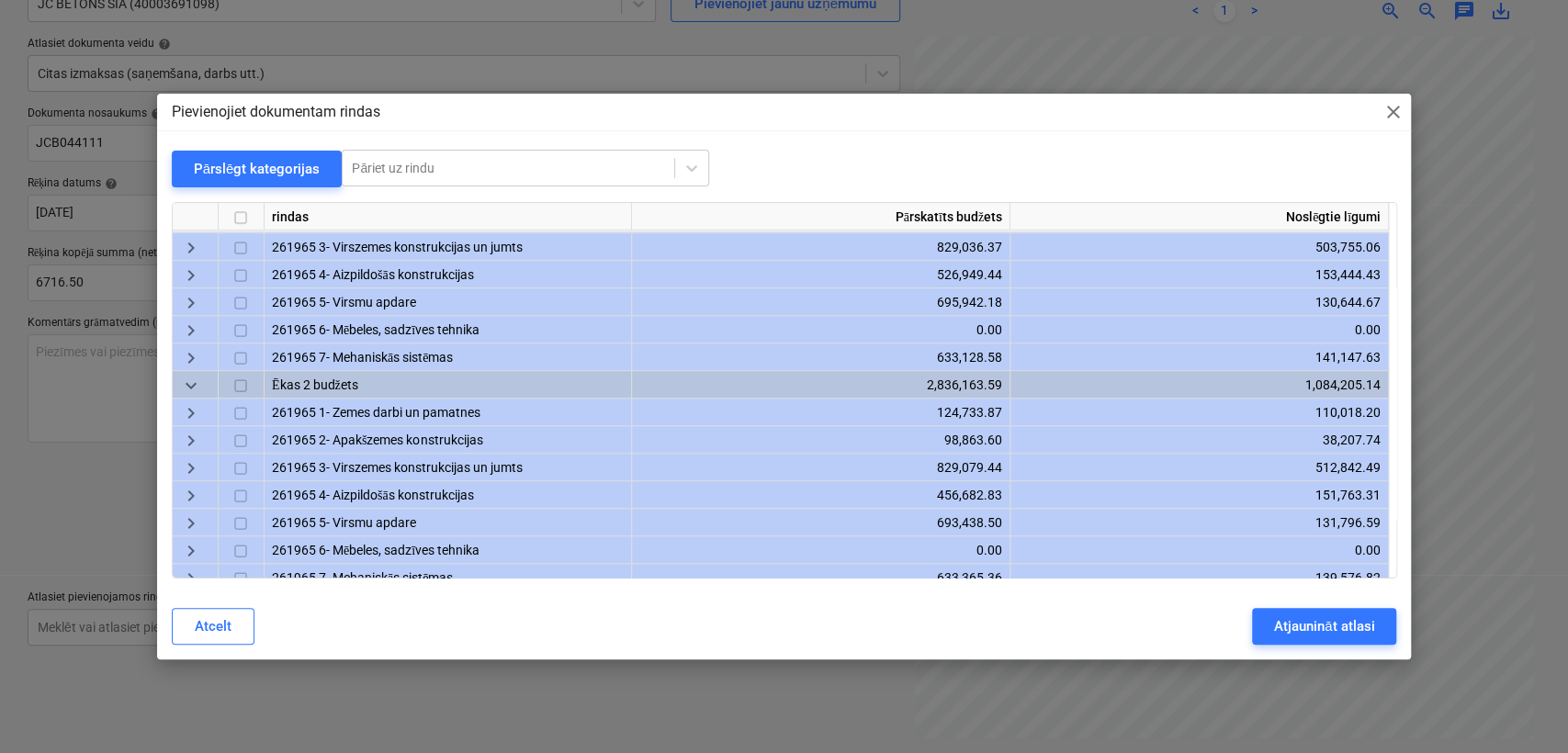 scroll, scrollTop: 422, scrollLeft: 0, axis: vertical 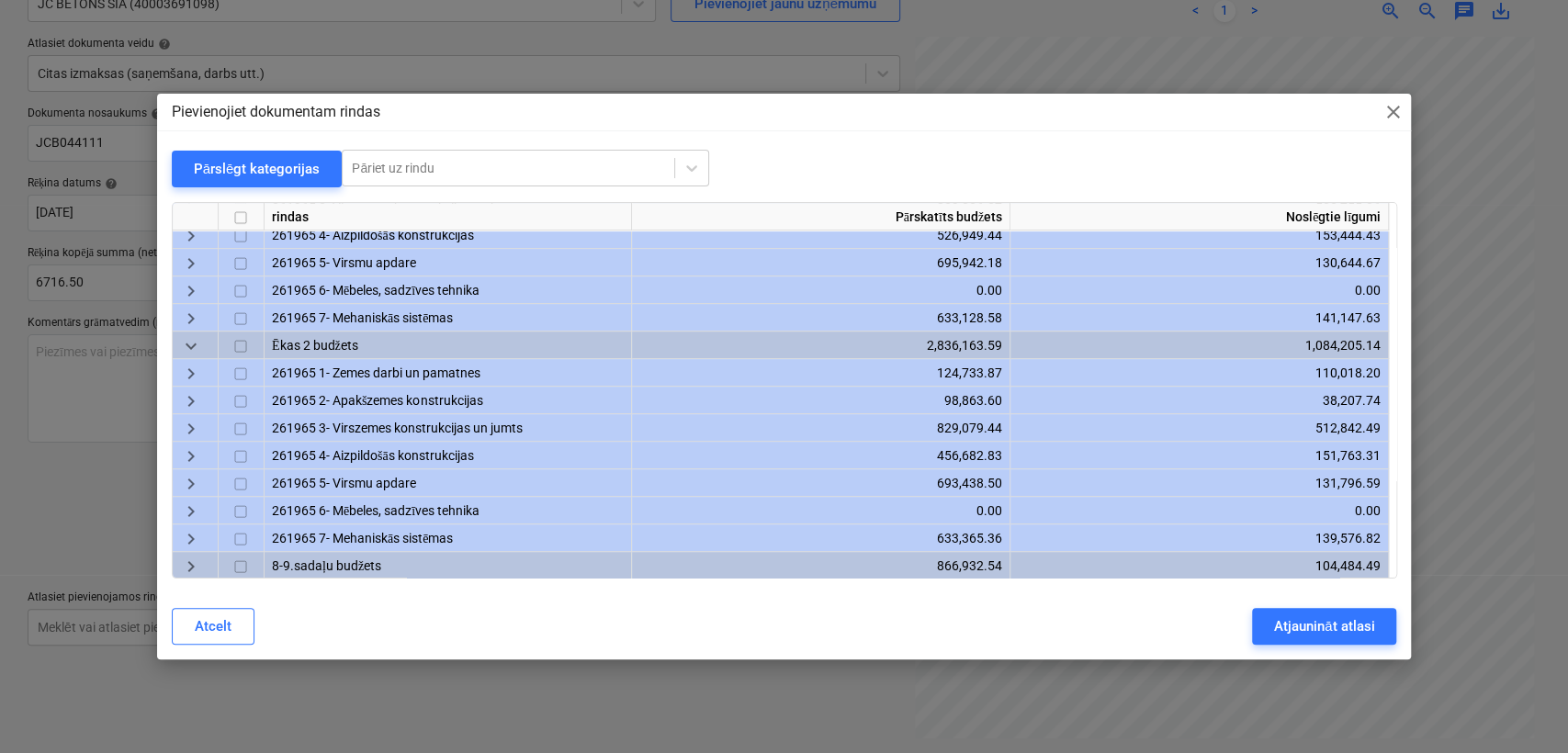 click on "keyboard_arrow_right" at bounding box center [191, 401] 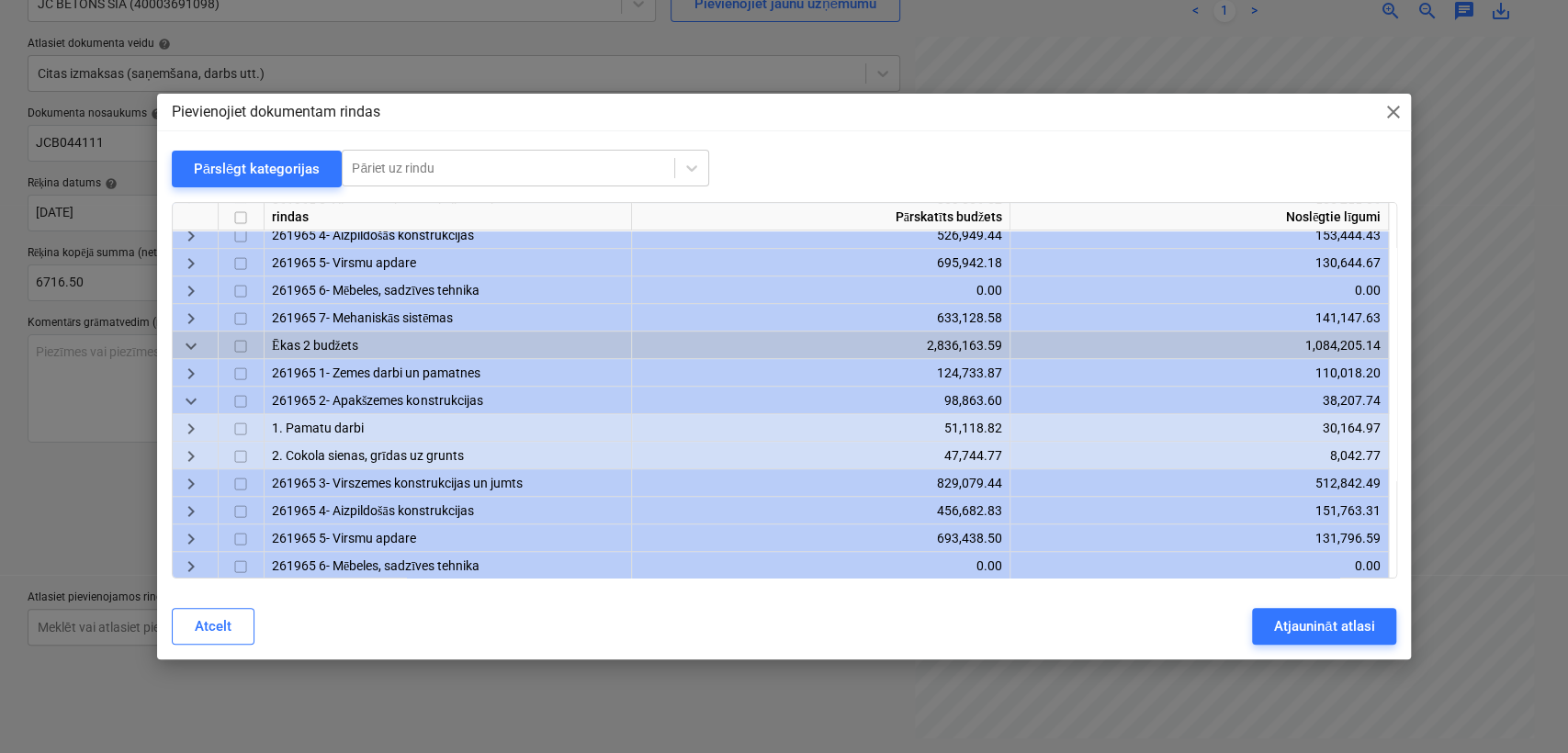 click on "keyboard_arrow_right" at bounding box center (191, 429) 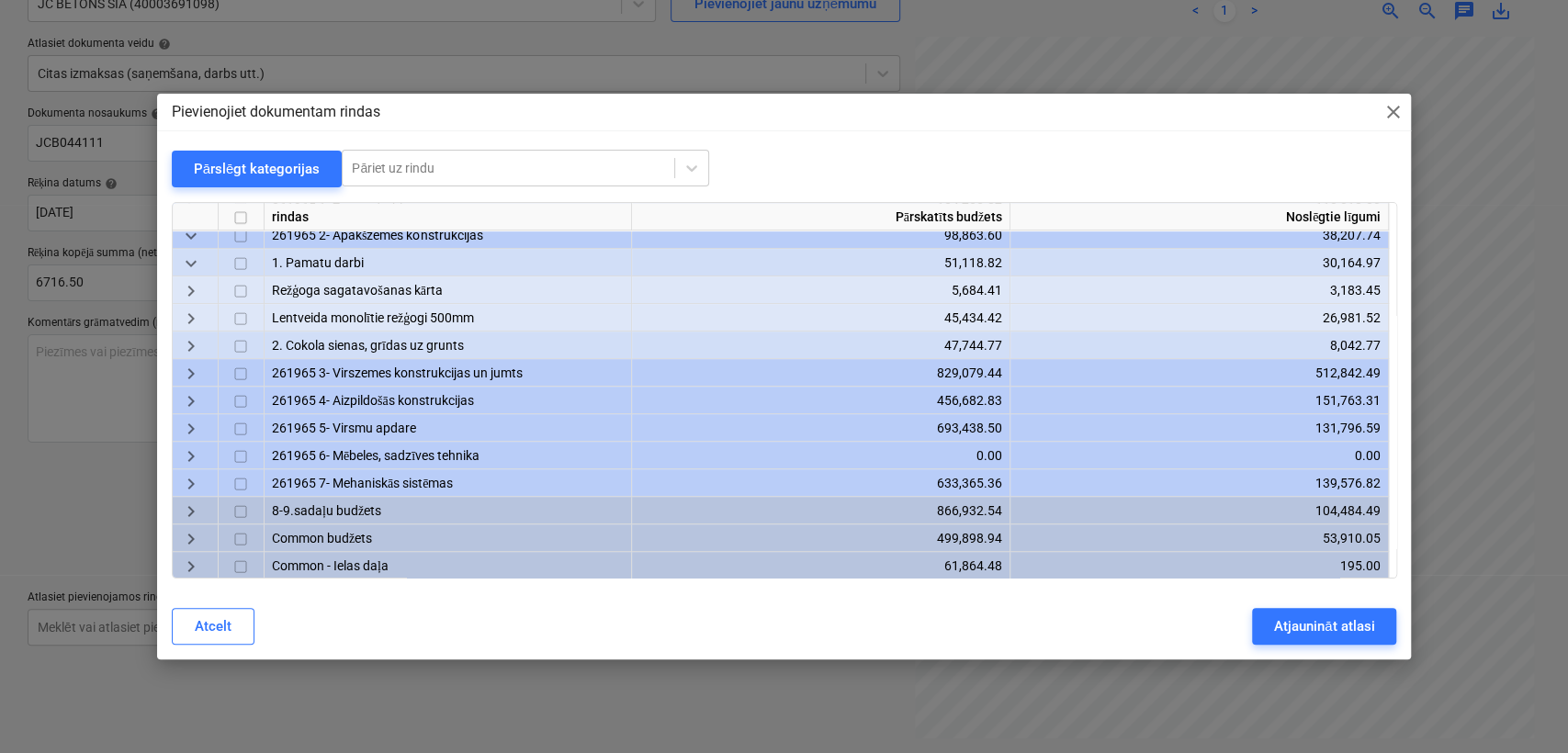 scroll, scrollTop: 589, scrollLeft: 0, axis: vertical 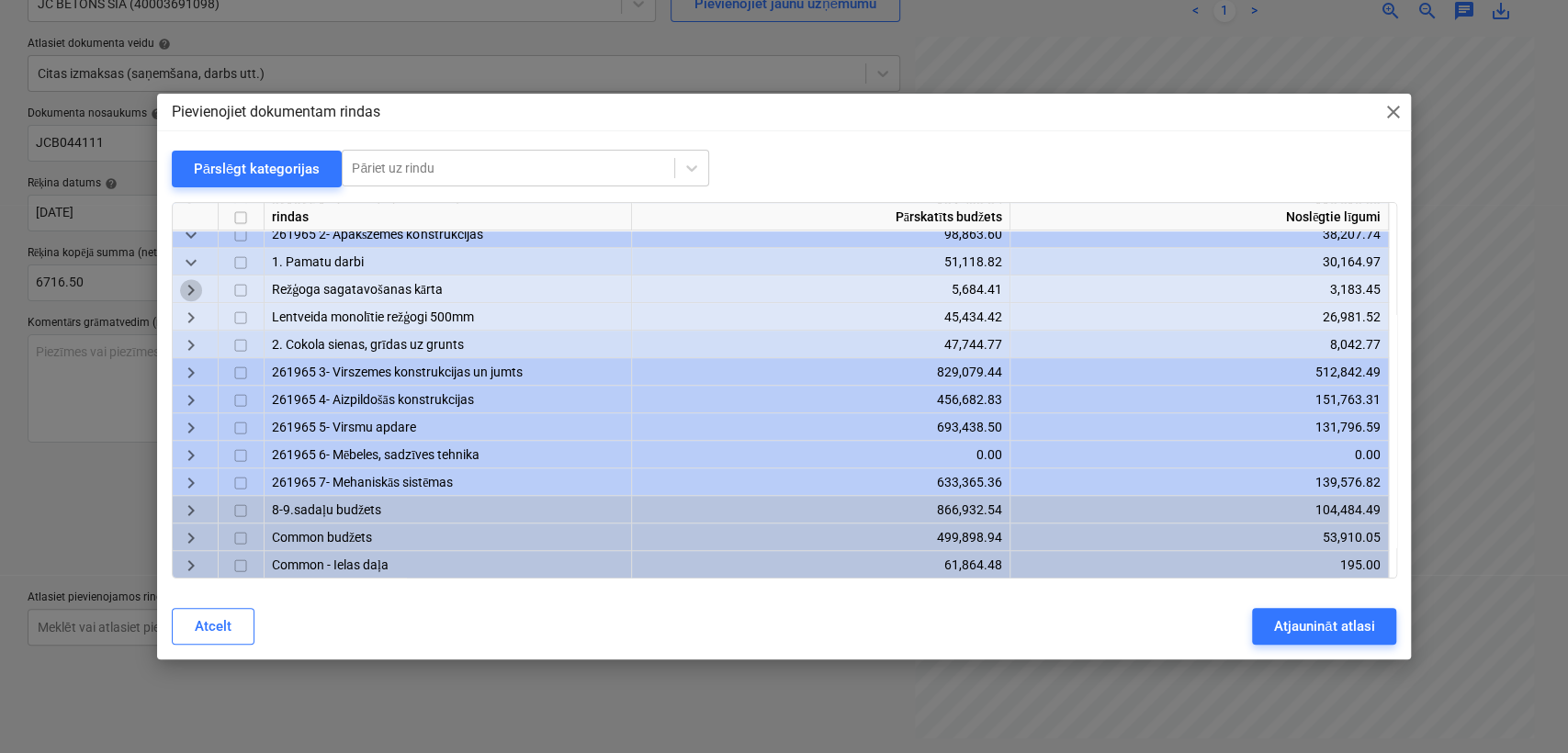 click on "keyboard_arrow_right" at bounding box center (191, 290) 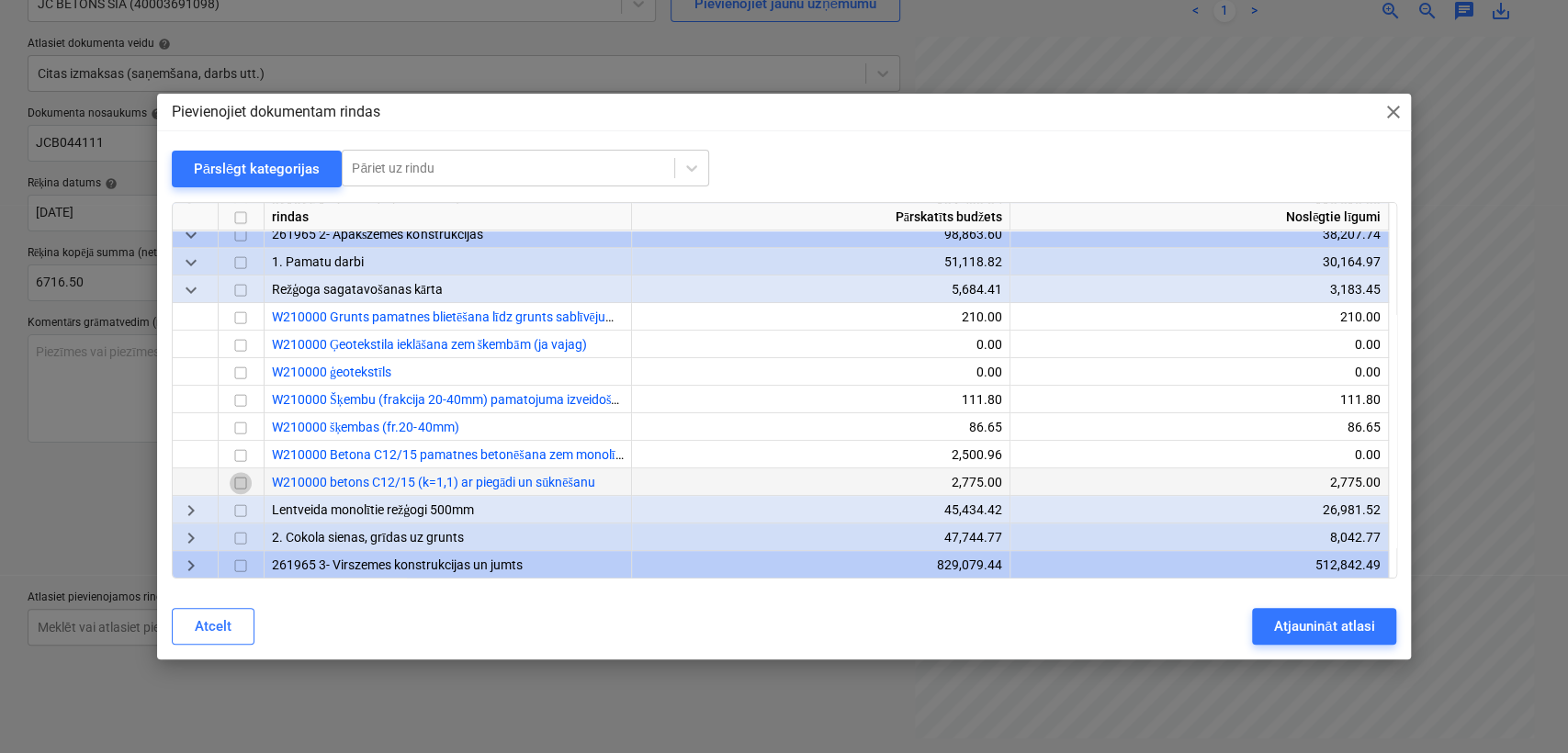 click at bounding box center (241, 483) 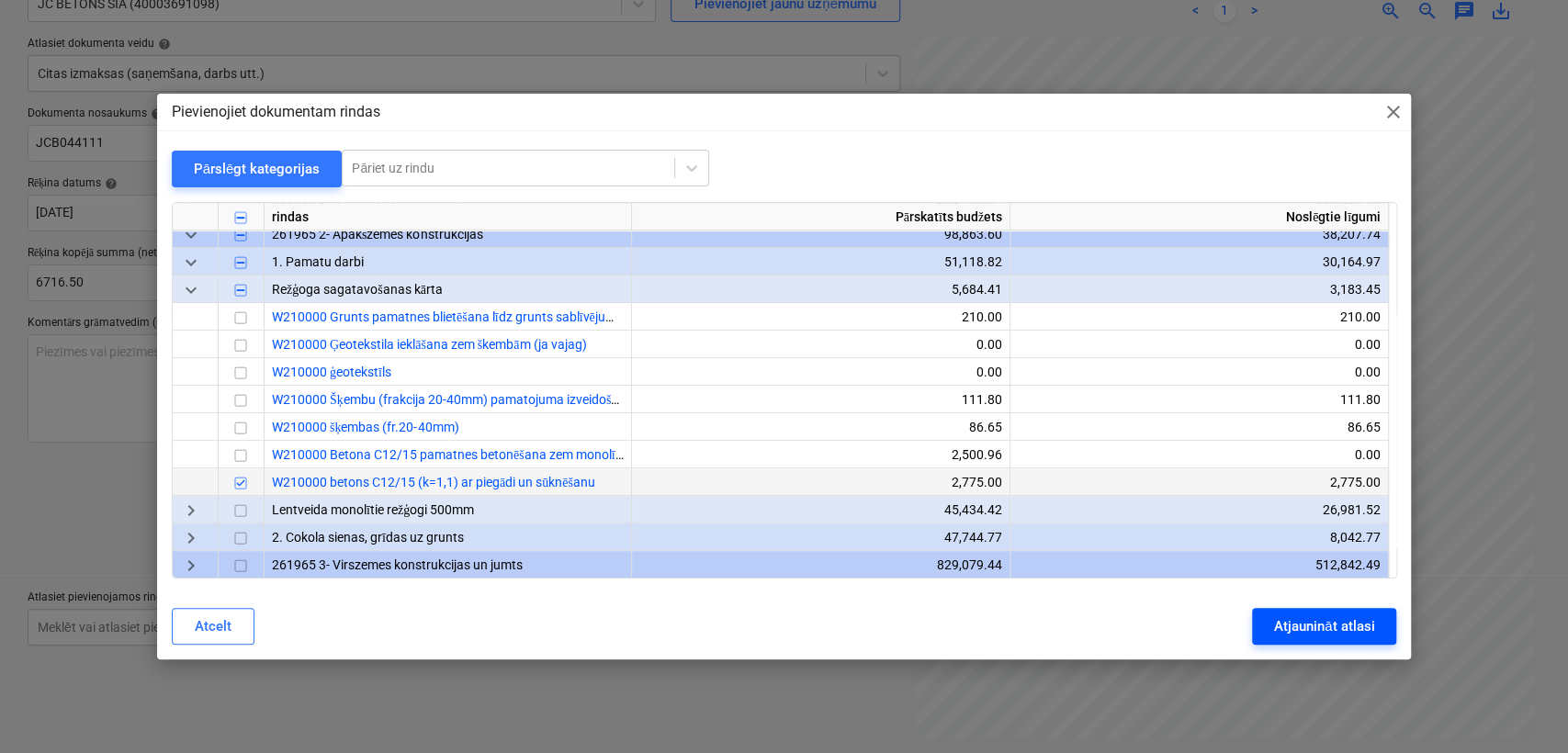 click on "Atjaunināt atlasi" at bounding box center (1324, 626) 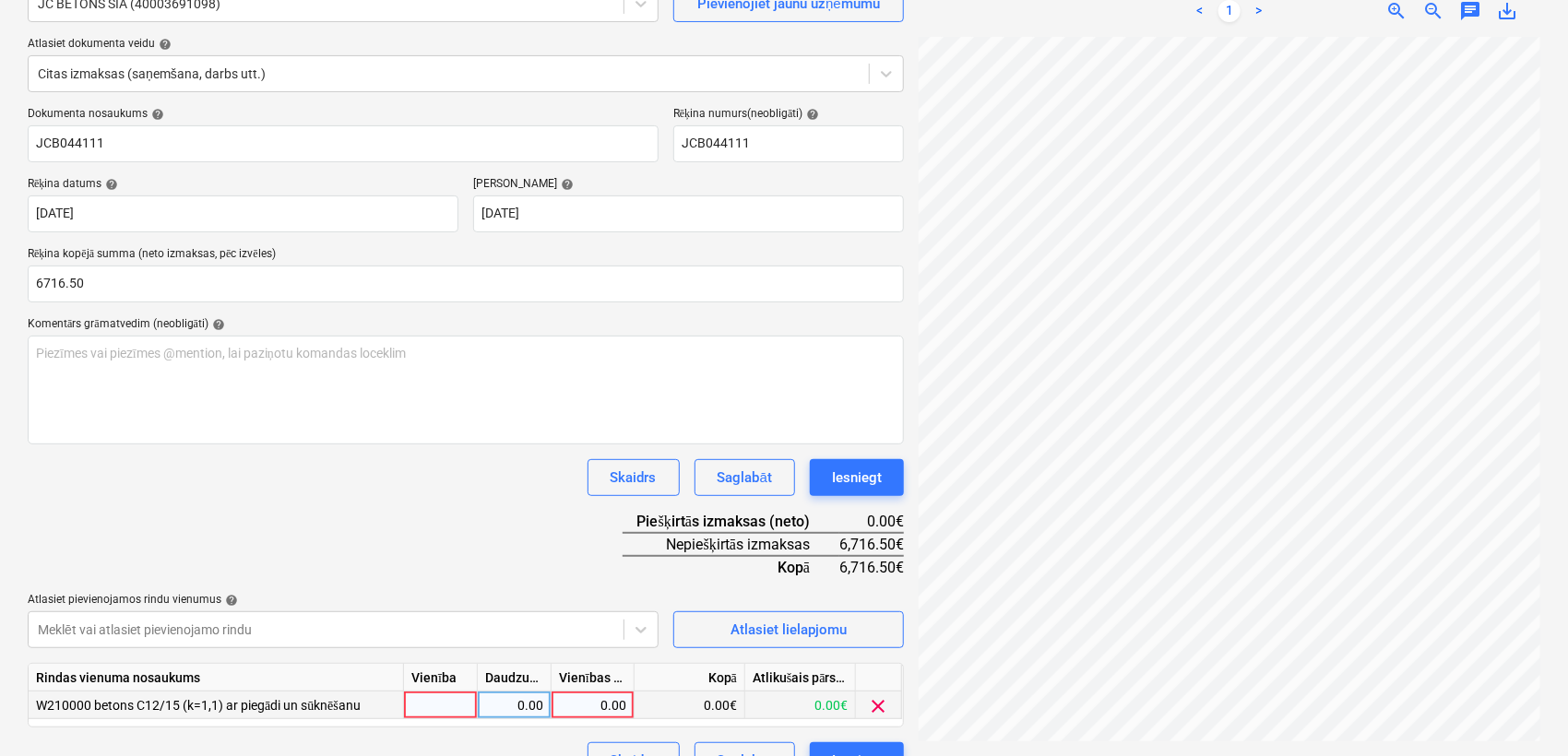 click on "clear" at bounding box center [879, 706] 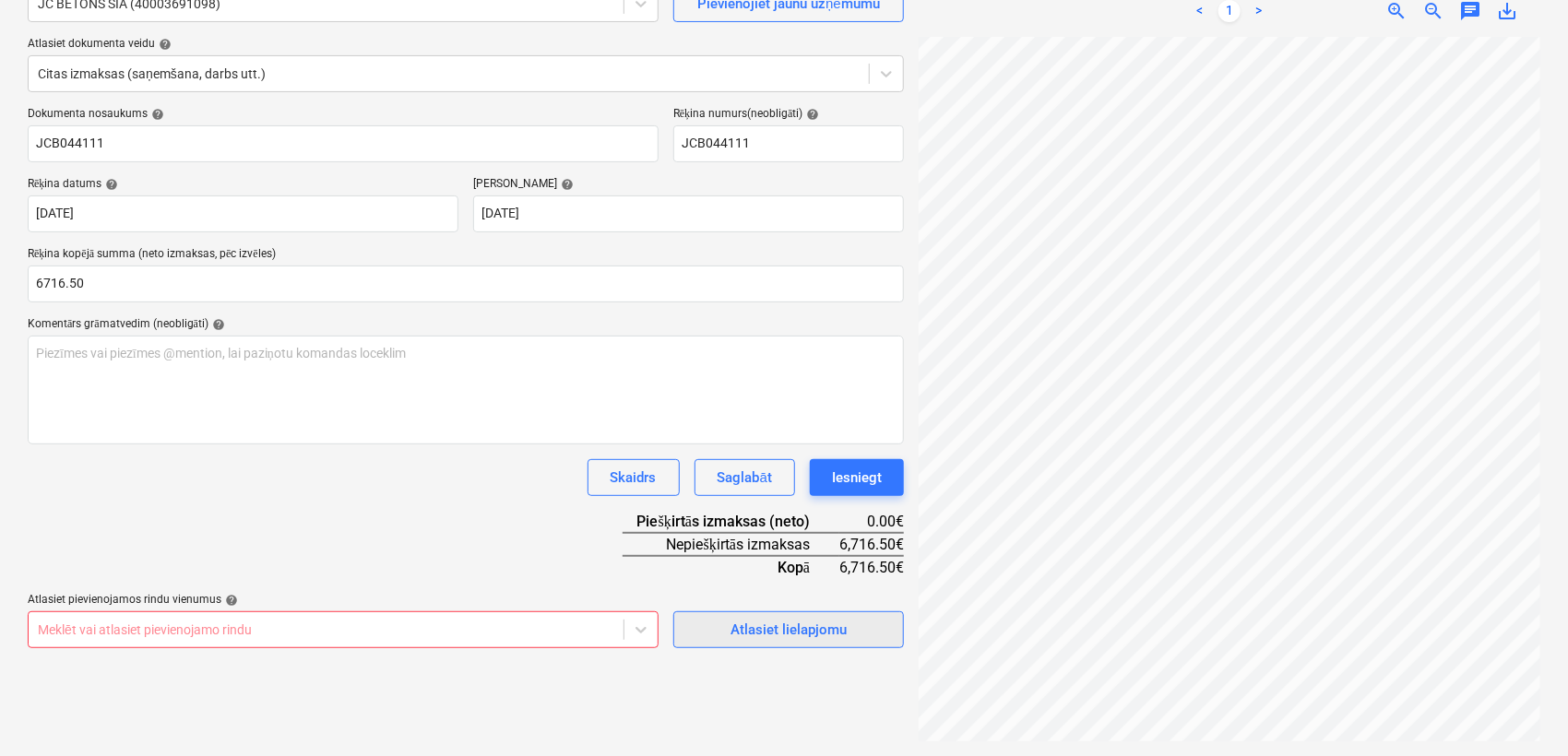 click on "Atlasiet lielapjomu" at bounding box center (789, 630) 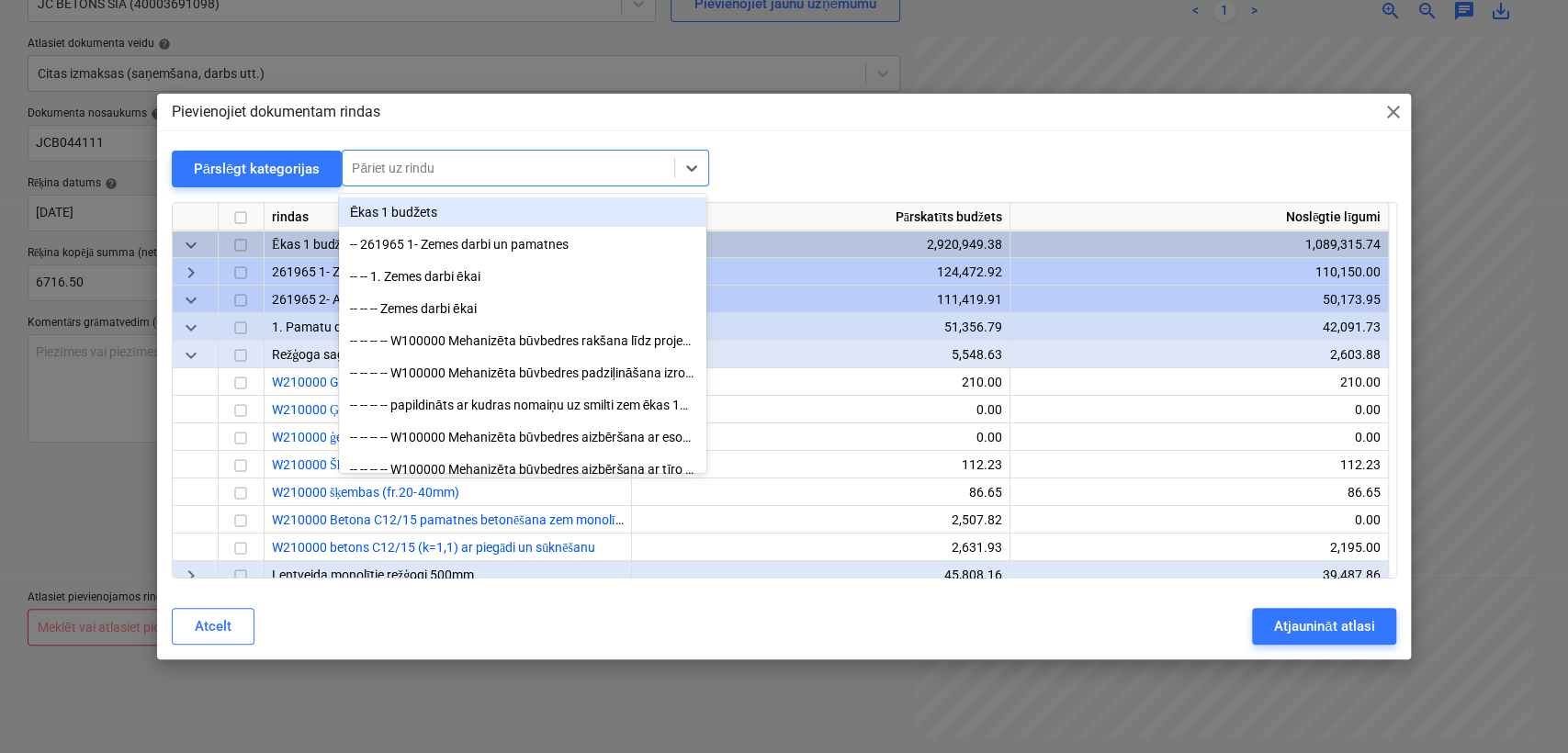 click at bounding box center [508, 168] 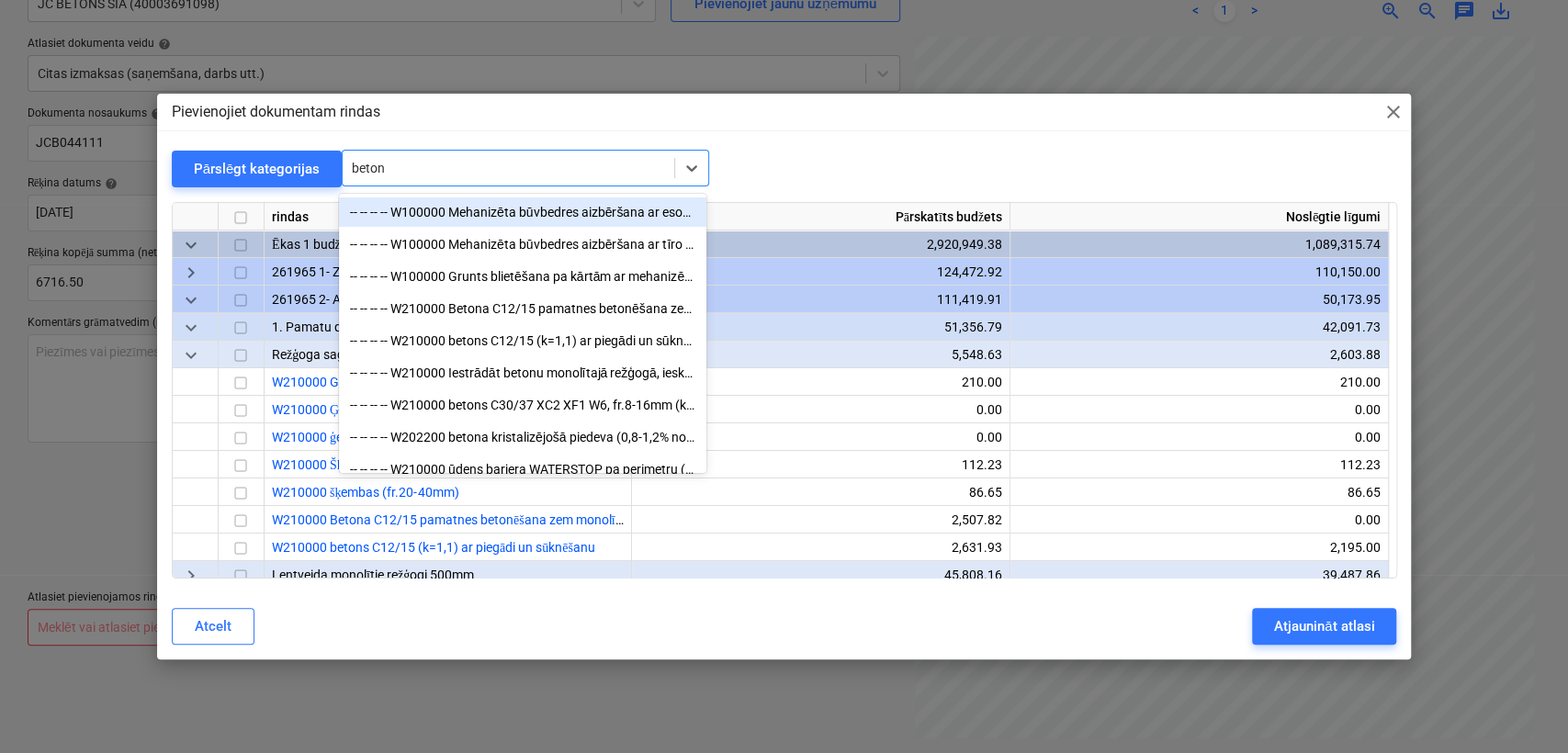 type on "betons" 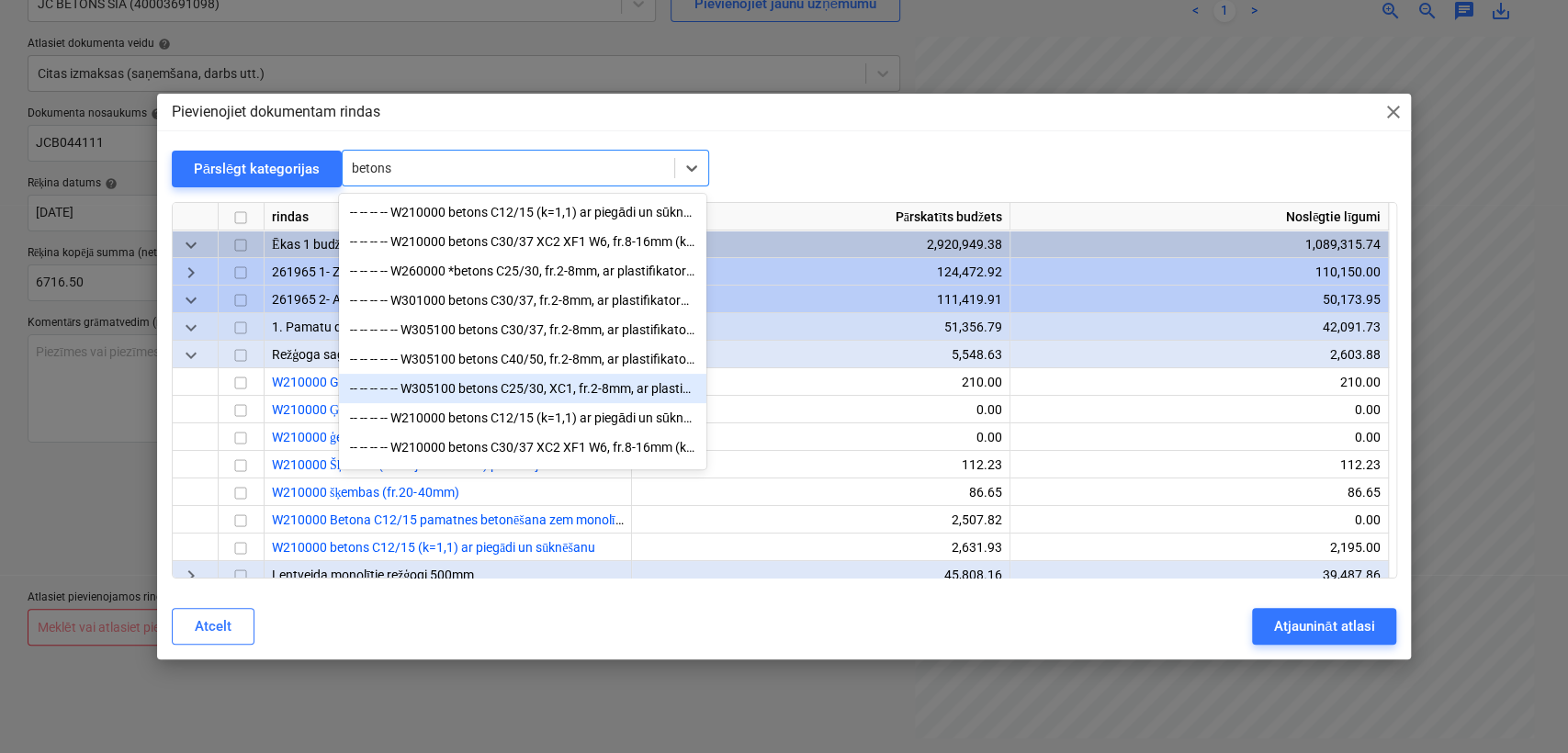 scroll, scrollTop: 154, scrollLeft: 0, axis: vertical 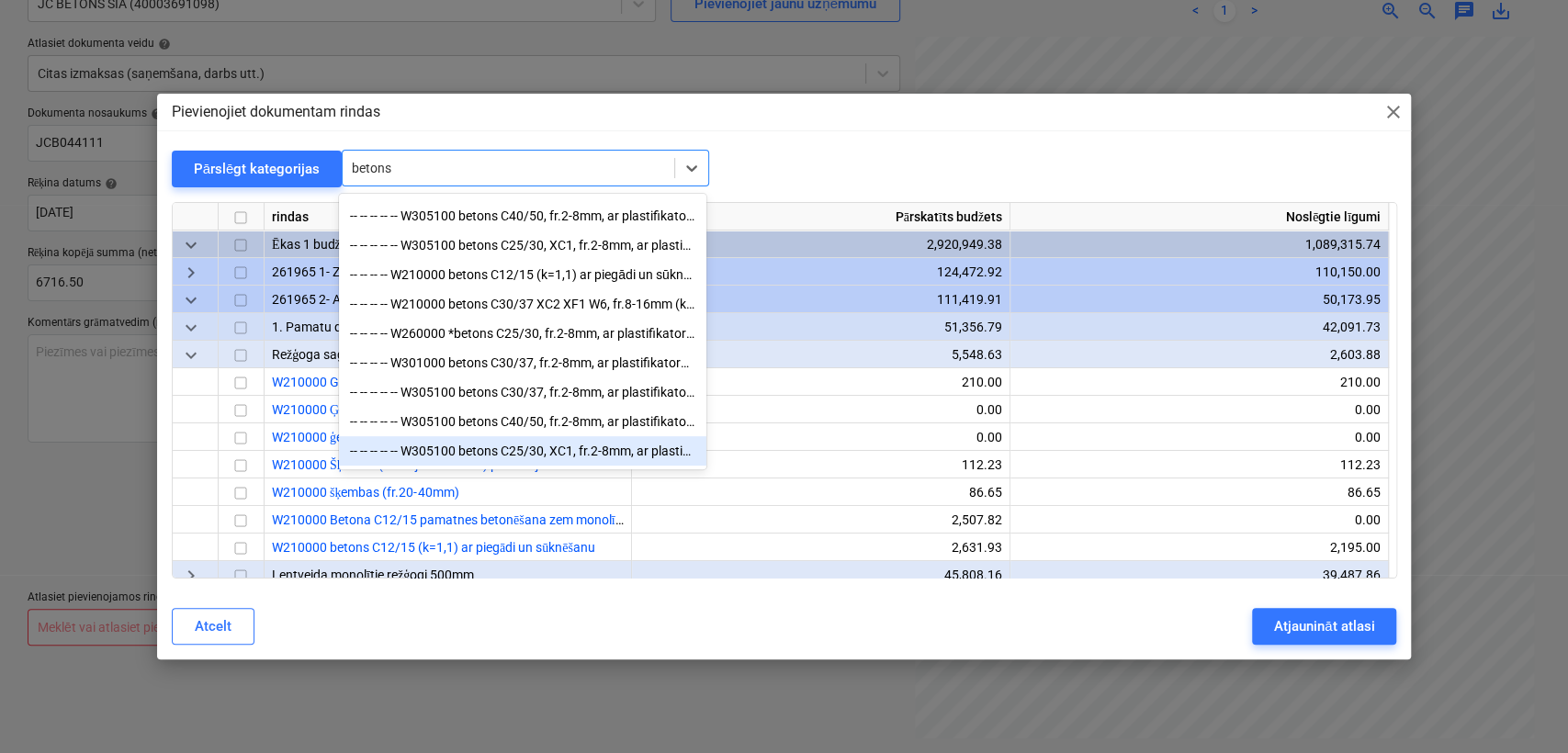 click on "-- -- -- -- --  W305100 betons C25/30, XC1, fr.2-8mm, ar plastifikatoru (k=1,15)
ar piegādi un sūknēšanu" at bounding box center (523, 451) 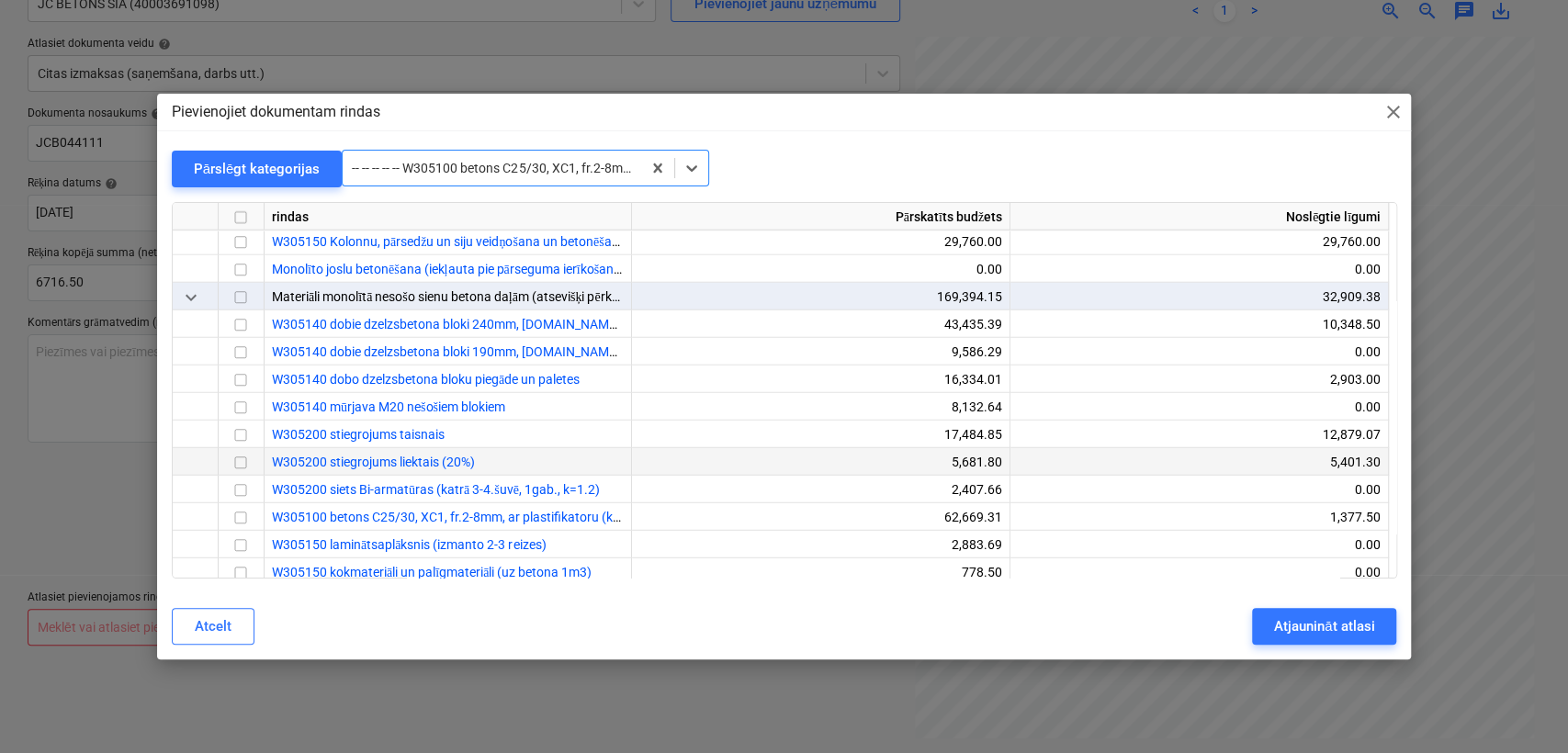 scroll, scrollTop: 22426, scrollLeft: 0, axis: vertical 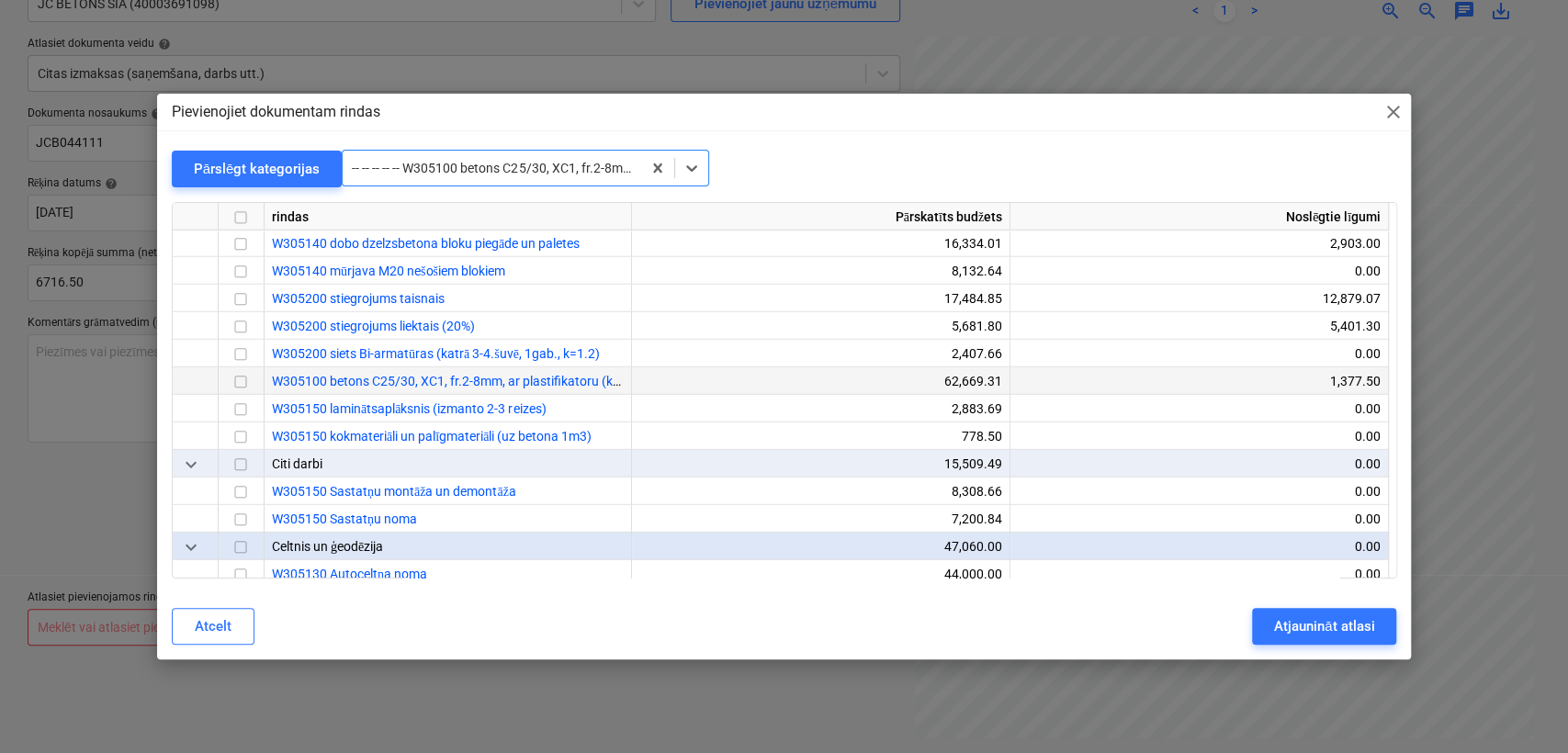 click at bounding box center [241, 382] 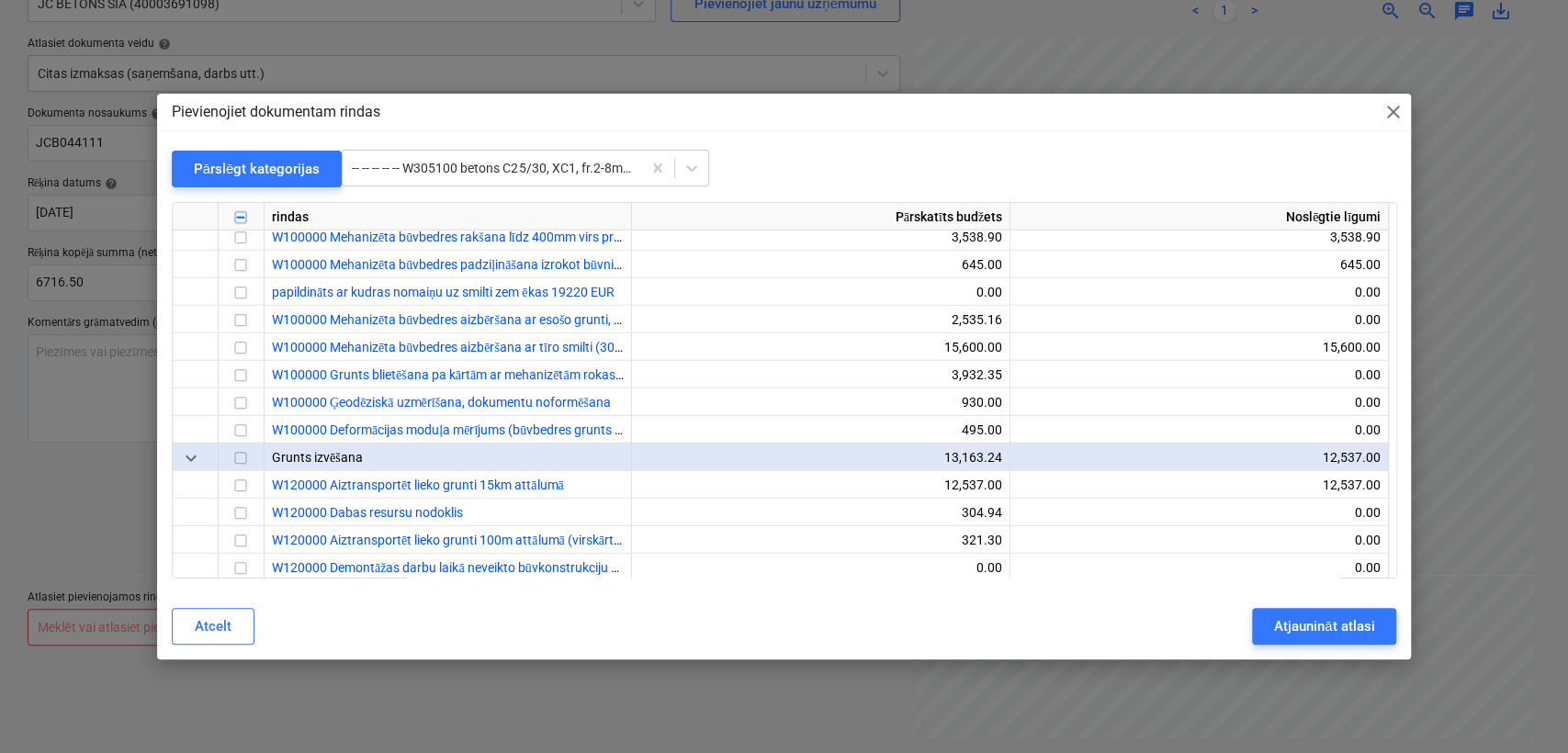 scroll, scrollTop: 17392, scrollLeft: 0, axis: vertical 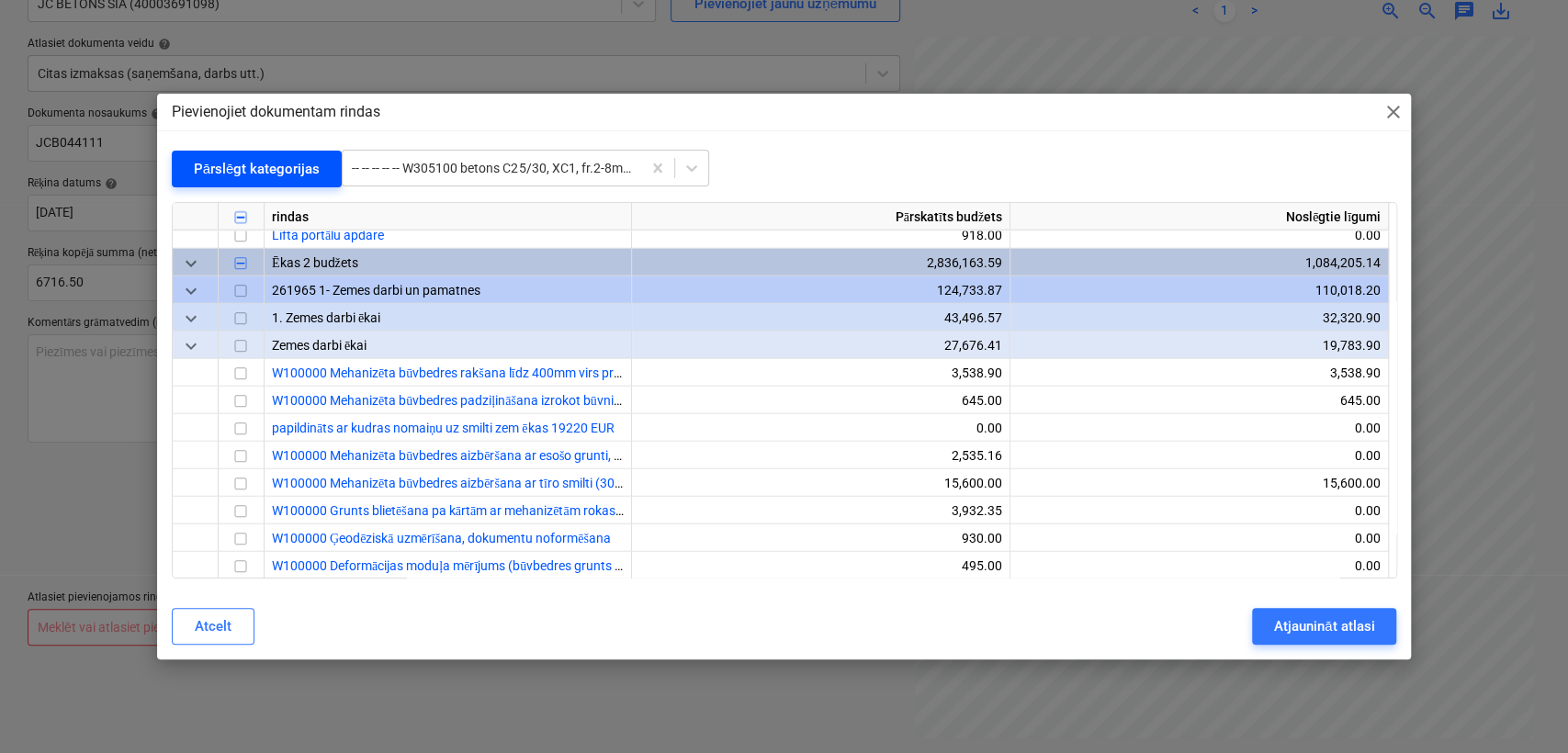 click on "Pārslēgt kategorijas" at bounding box center [257, 169] 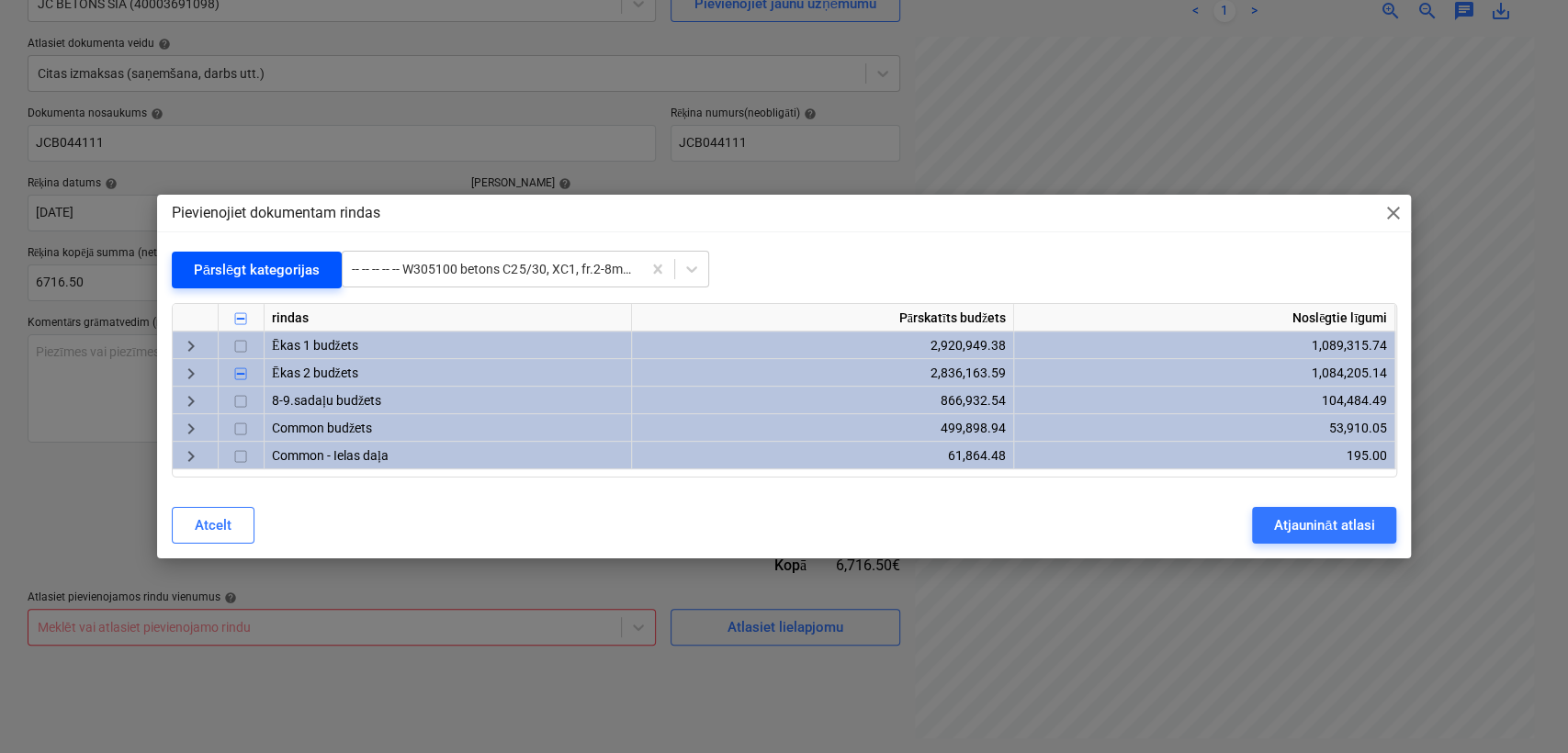 scroll, scrollTop: 0, scrollLeft: 0, axis: both 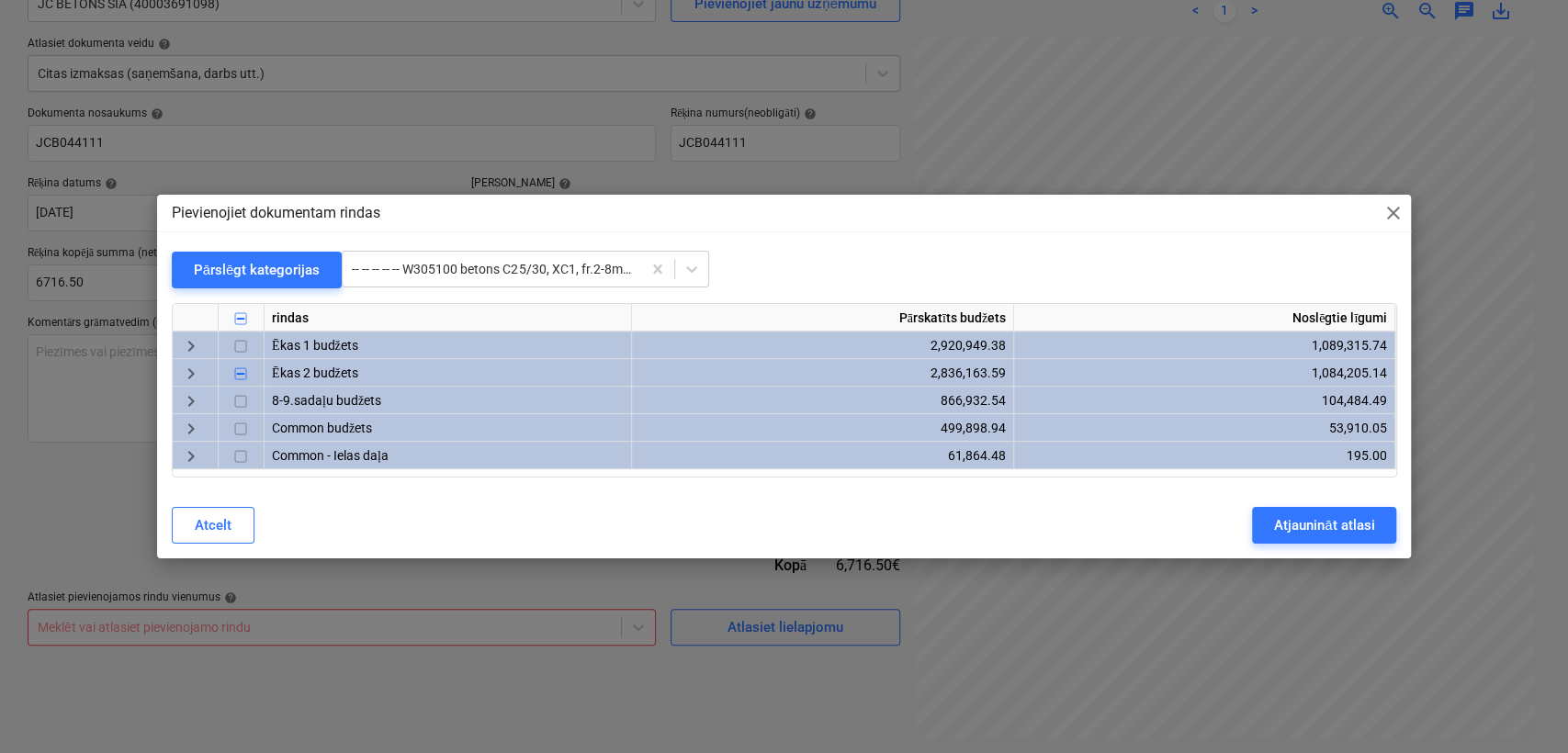 click on "keyboard_arrow_right" at bounding box center (191, 346) 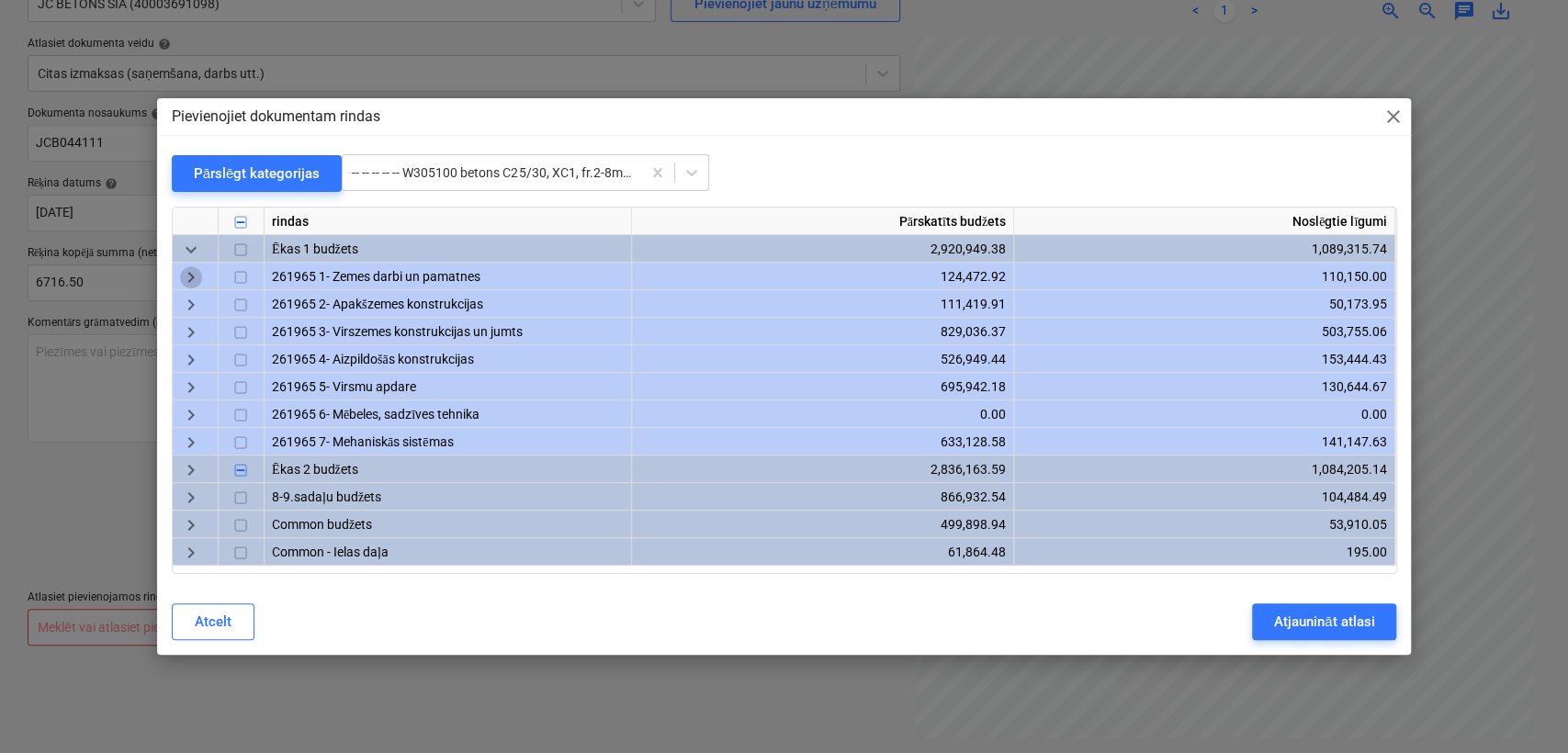 click on "keyboard_arrow_right" at bounding box center [191, 277] 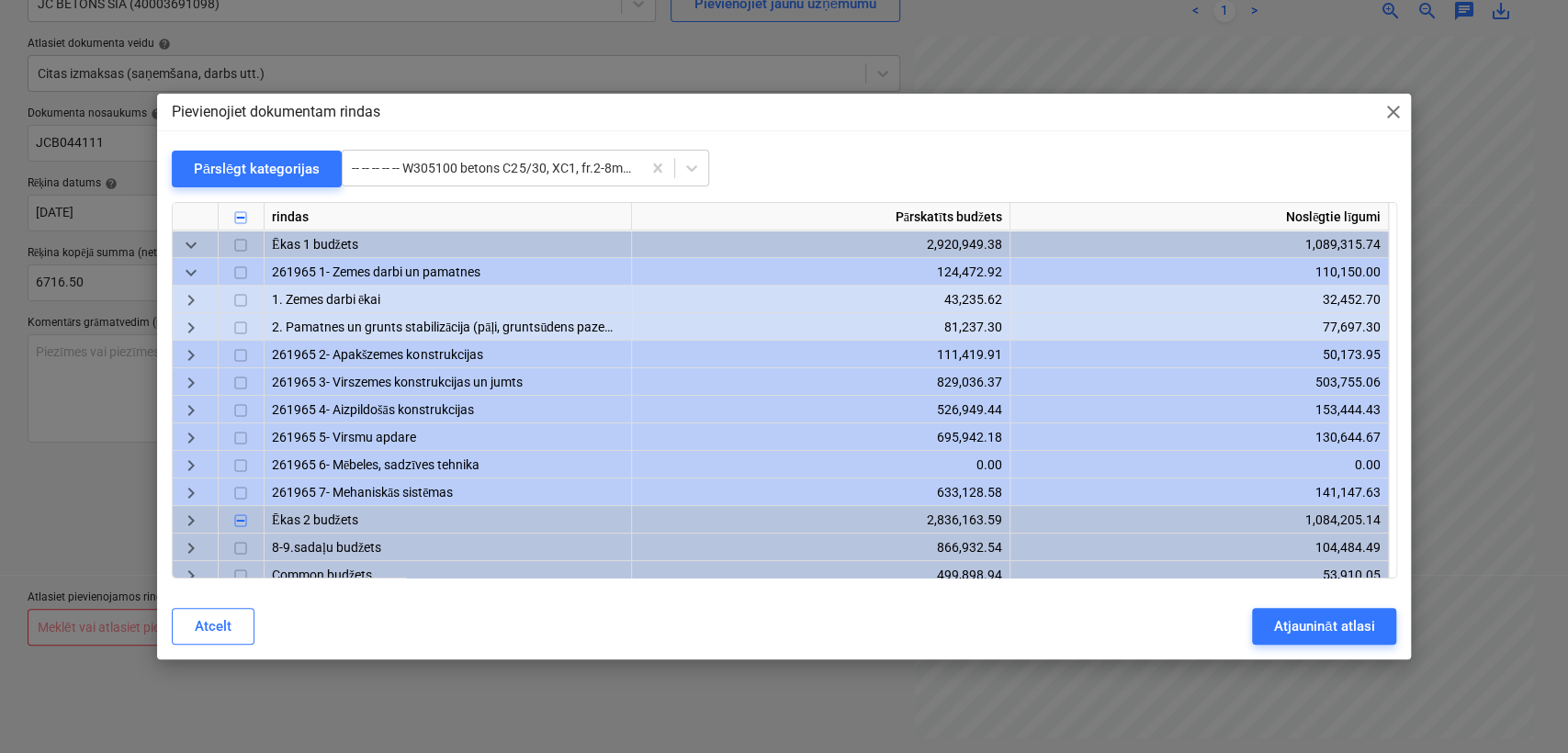 click on "keyboard_arrow_right" at bounding box center [191, 355] 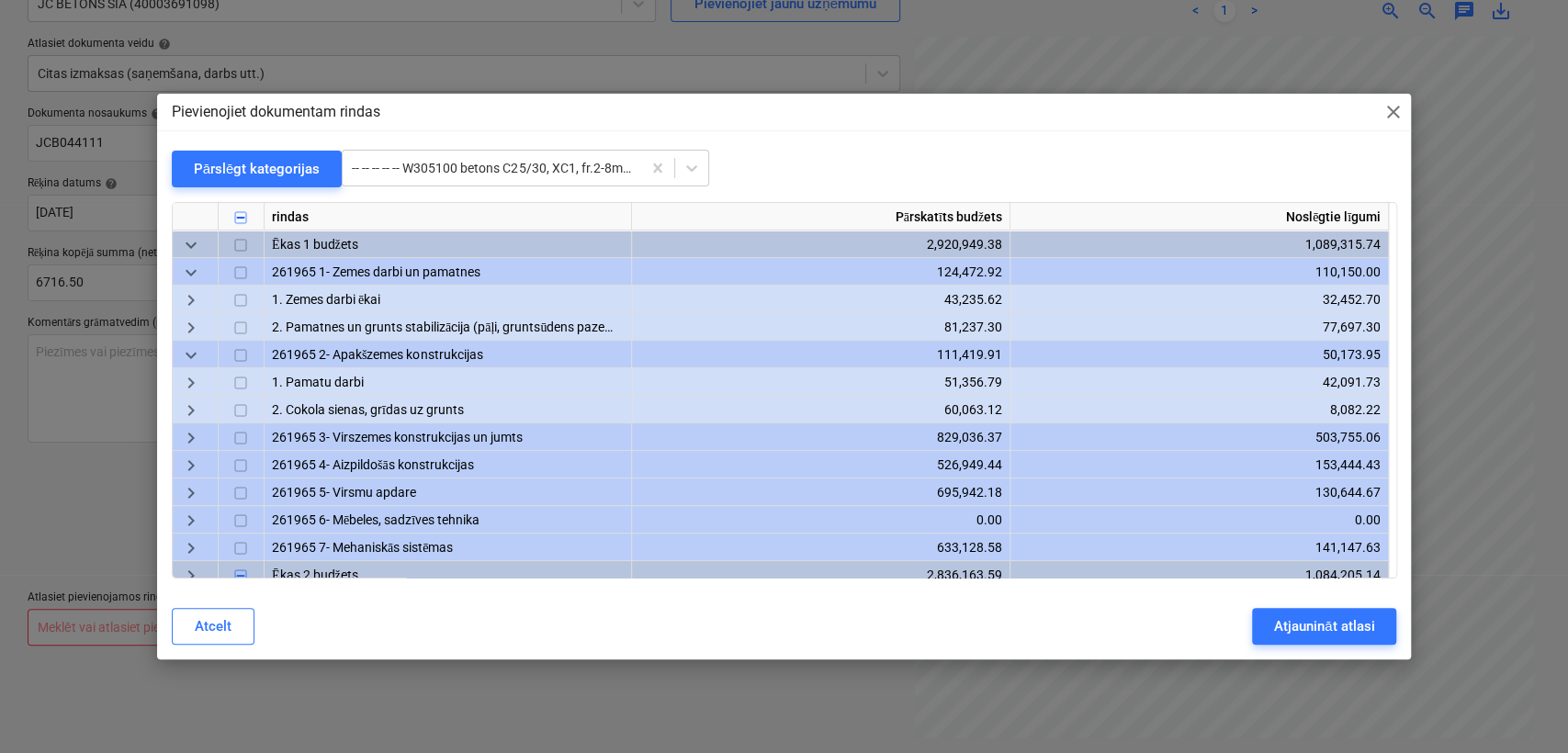click on "keyboard_arrow_right" at bounding box center (196, 410) 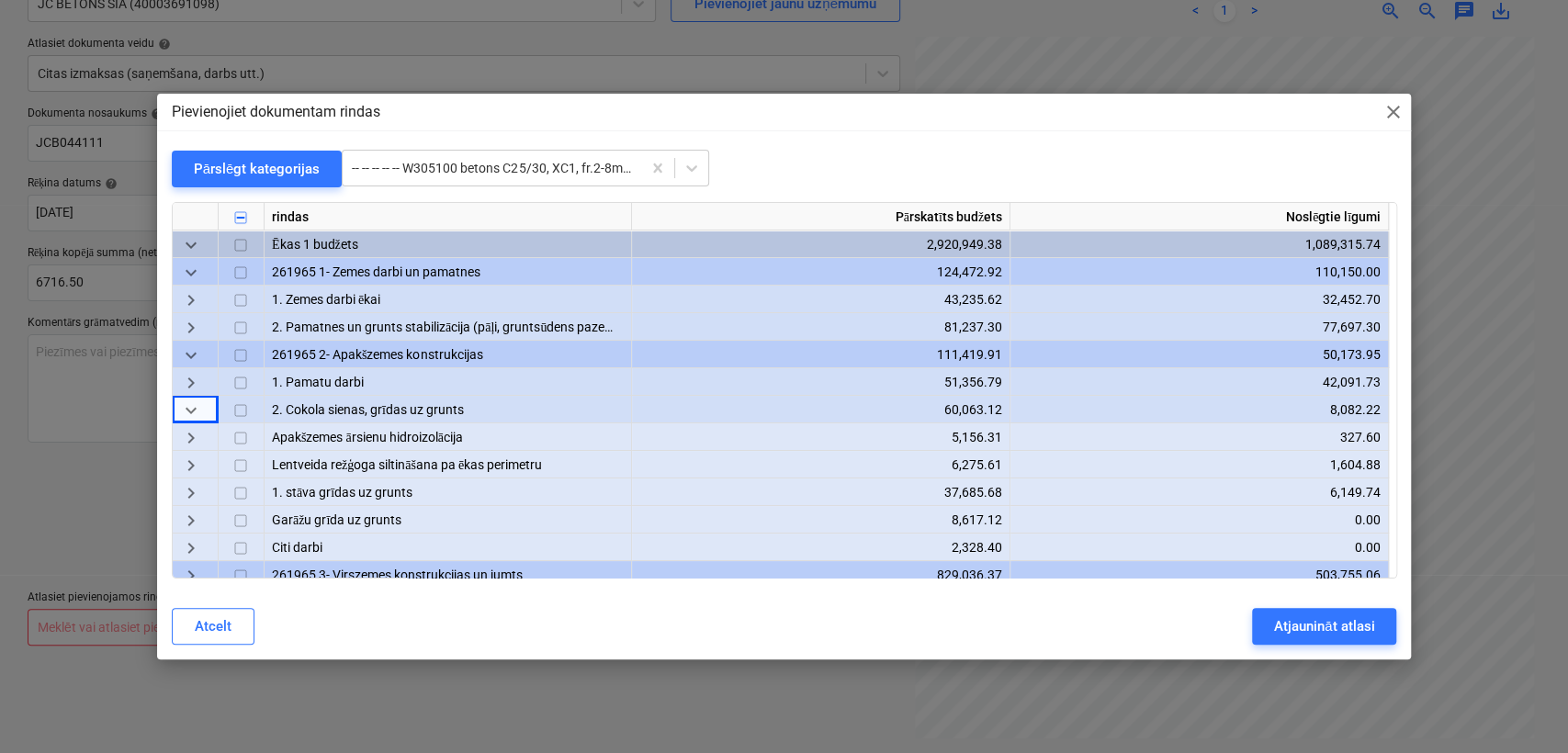 click on "keyboard_arrow_right" at bounding box center [191, 383] 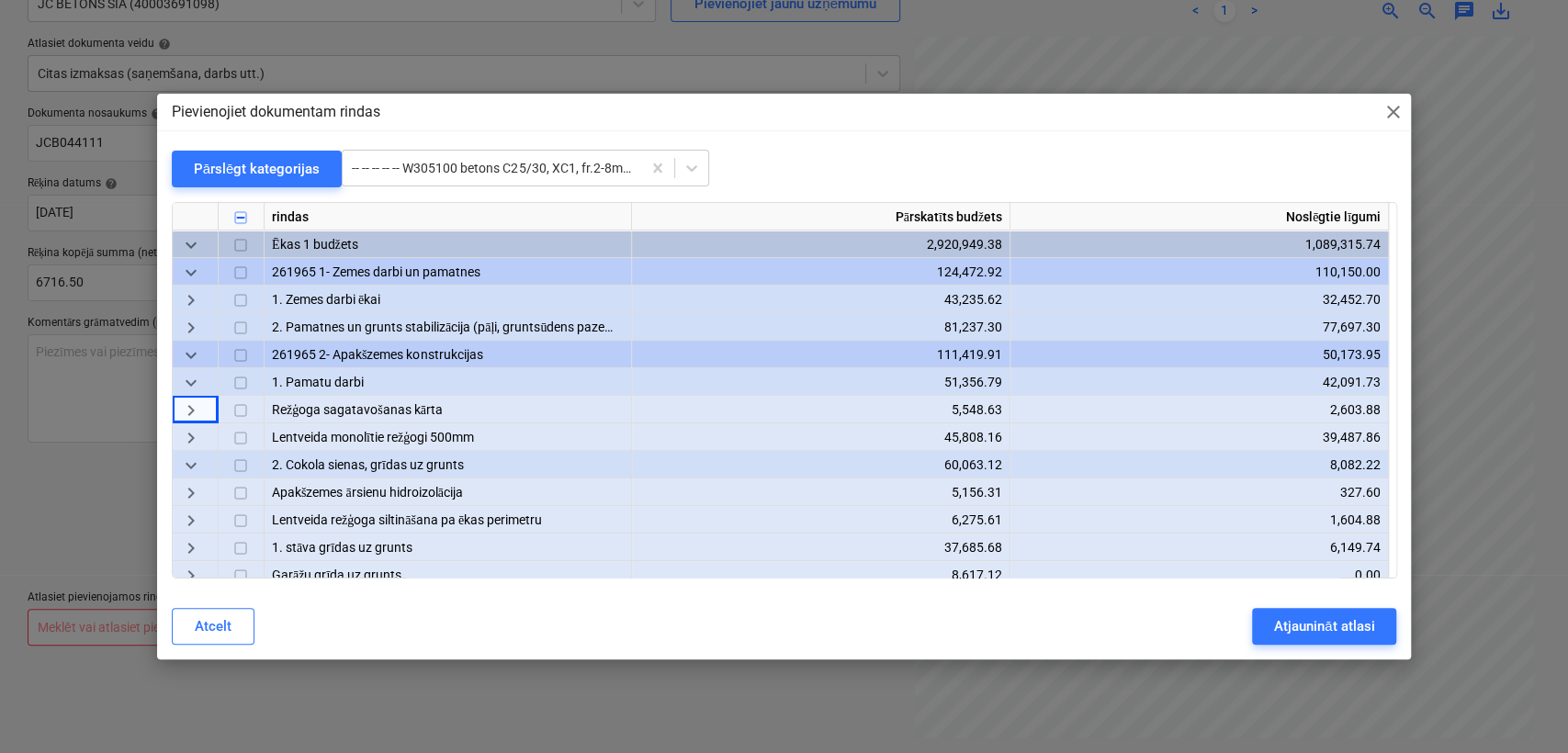 click on "keyboard_arrow_right" at bounding box center (191, 410) 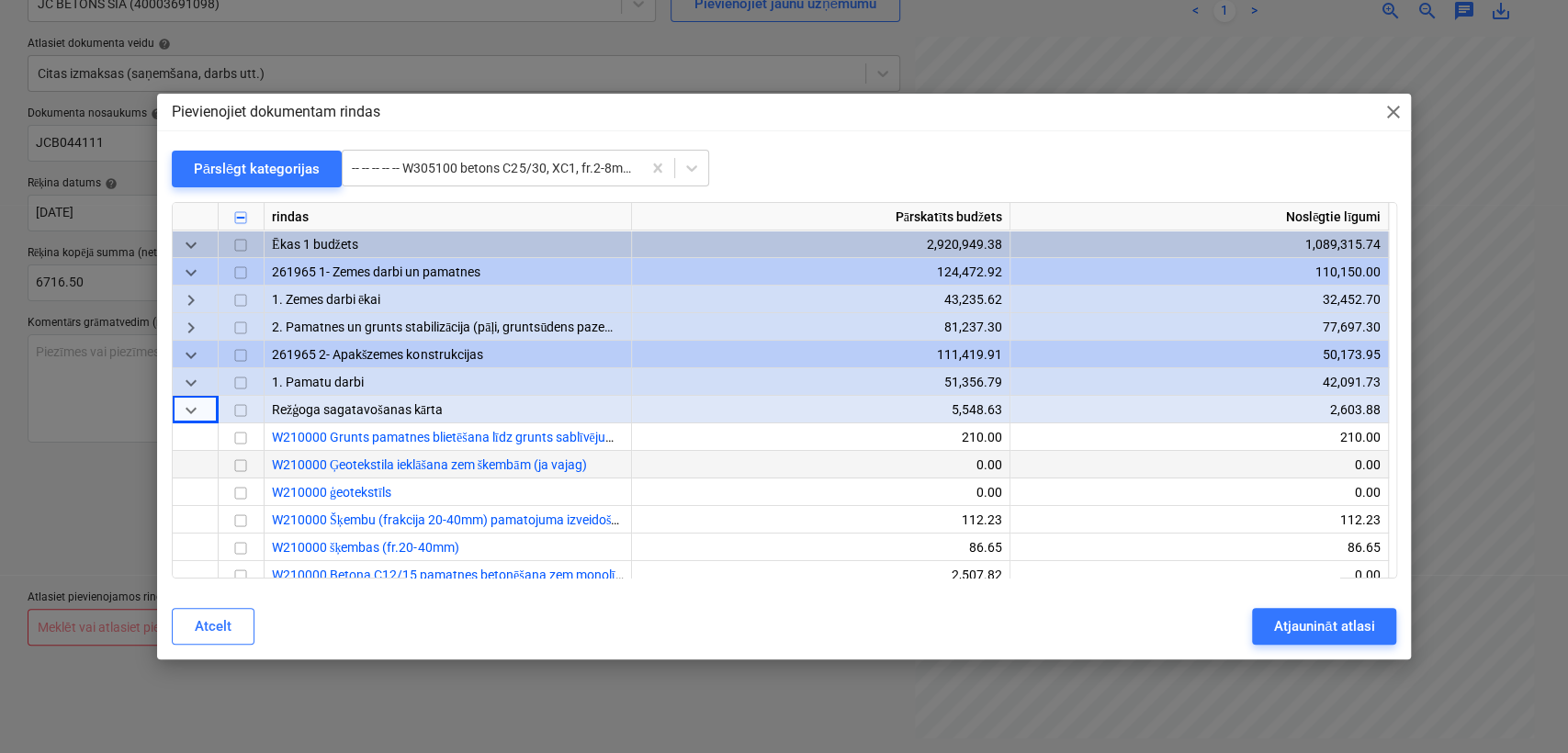 scroll, scrollTop: 136, scrollLeft: 0, axis: vertical 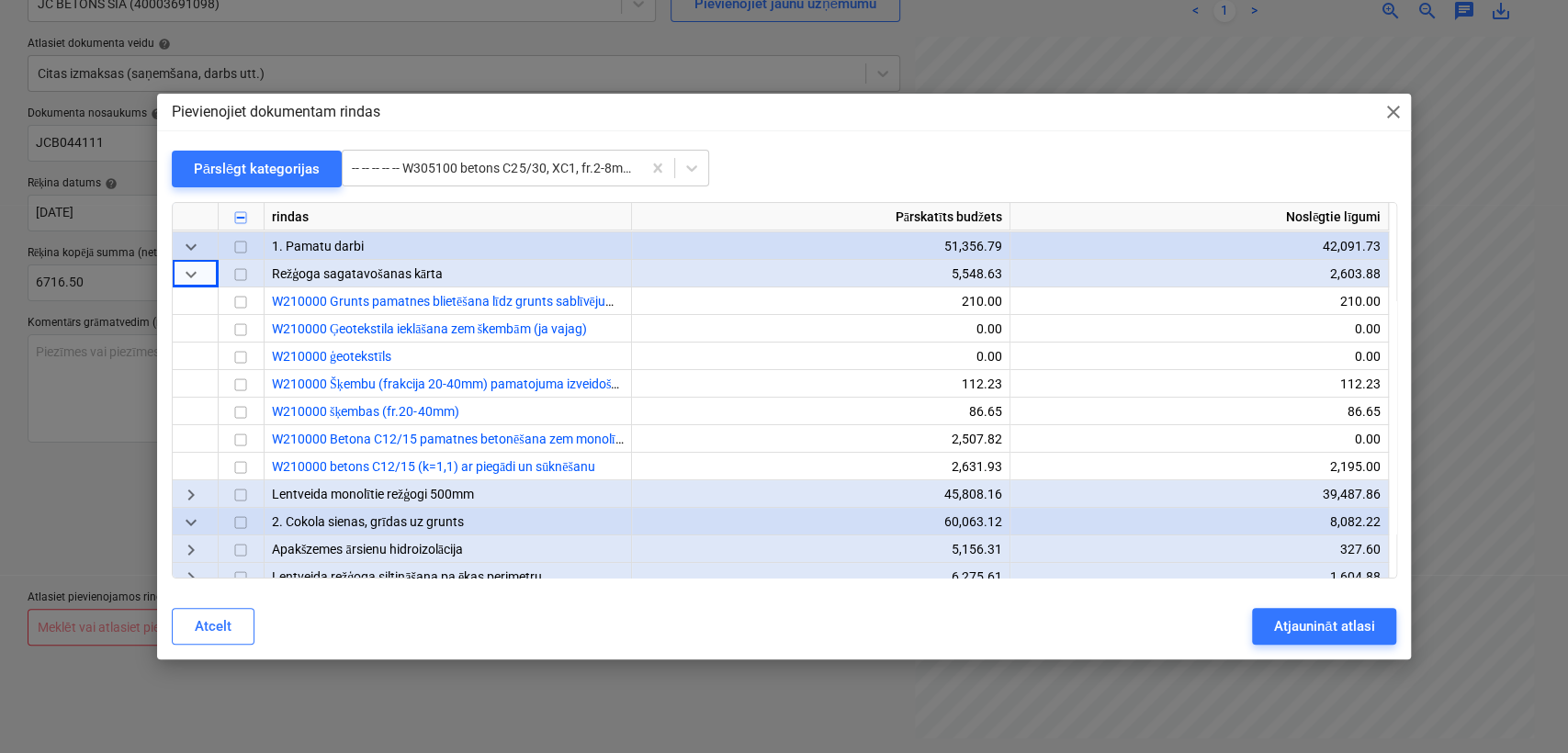 click on "keyboard_arrow_right" at bounding box center [191, 495] 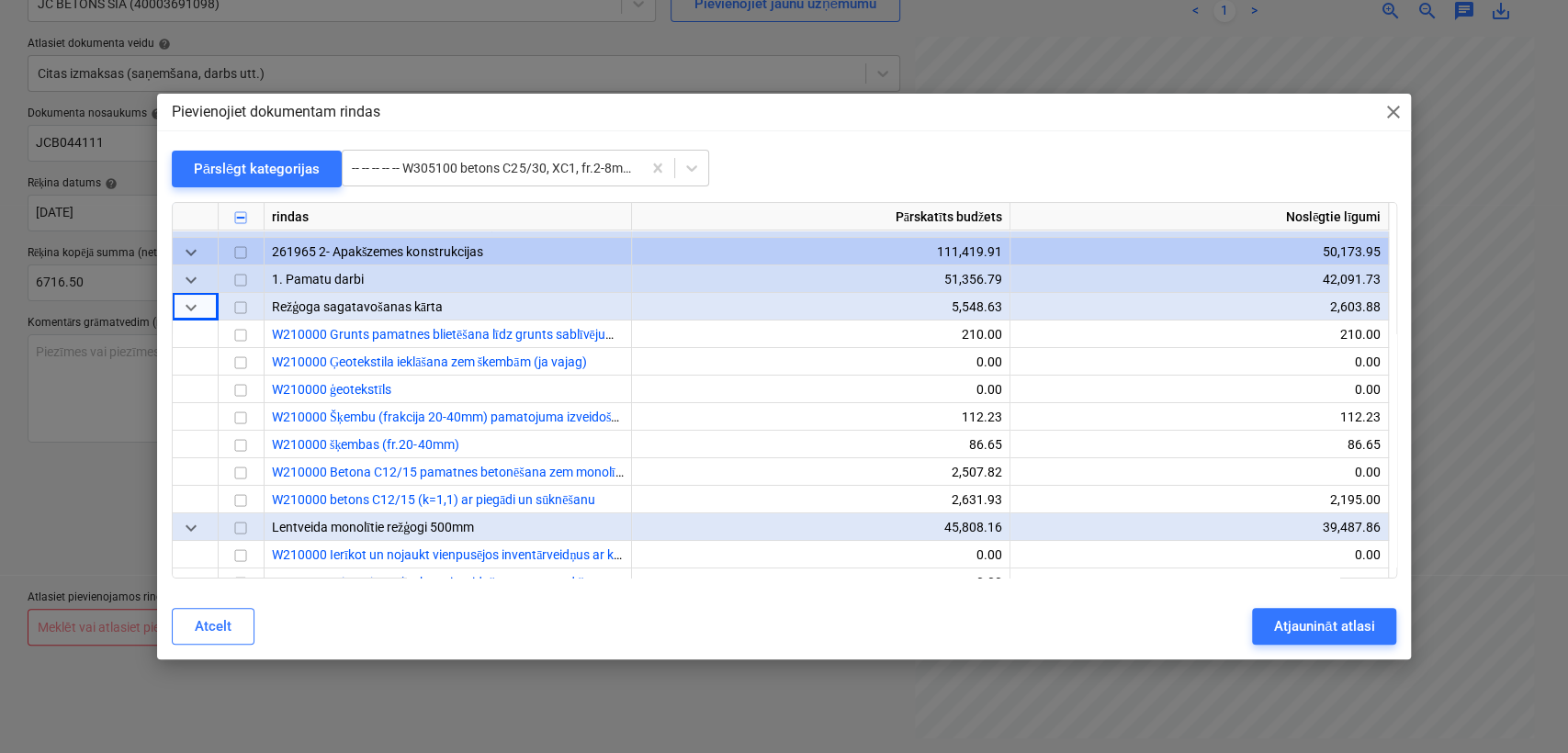 scroll, scrollTop: 0, scrollLeft: 0, axis: both 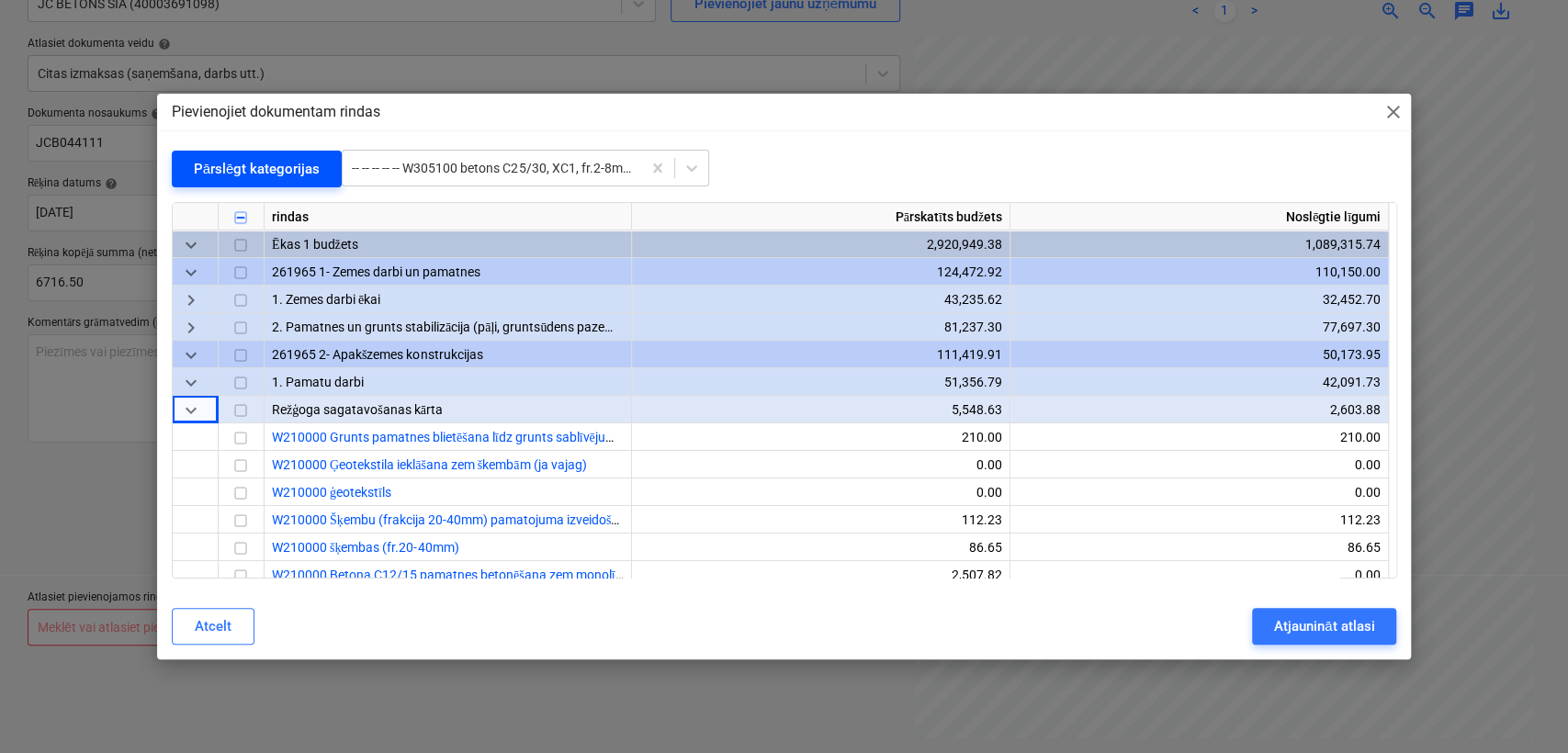 click on "Pārslēgt kategorijas" at bounding box center (257, 169) 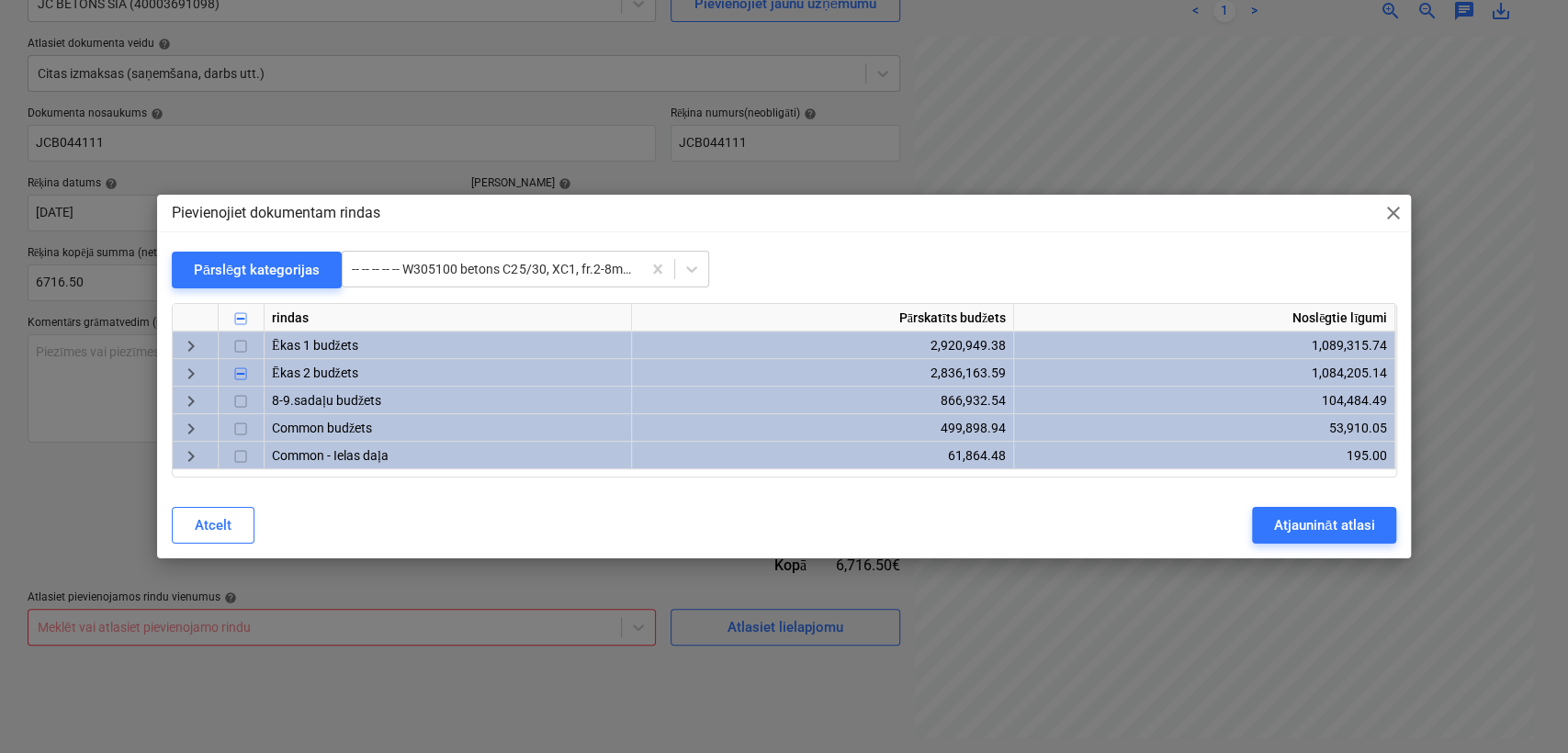 click on "keyboard_arrow_right" at bounding box center [191, 374] 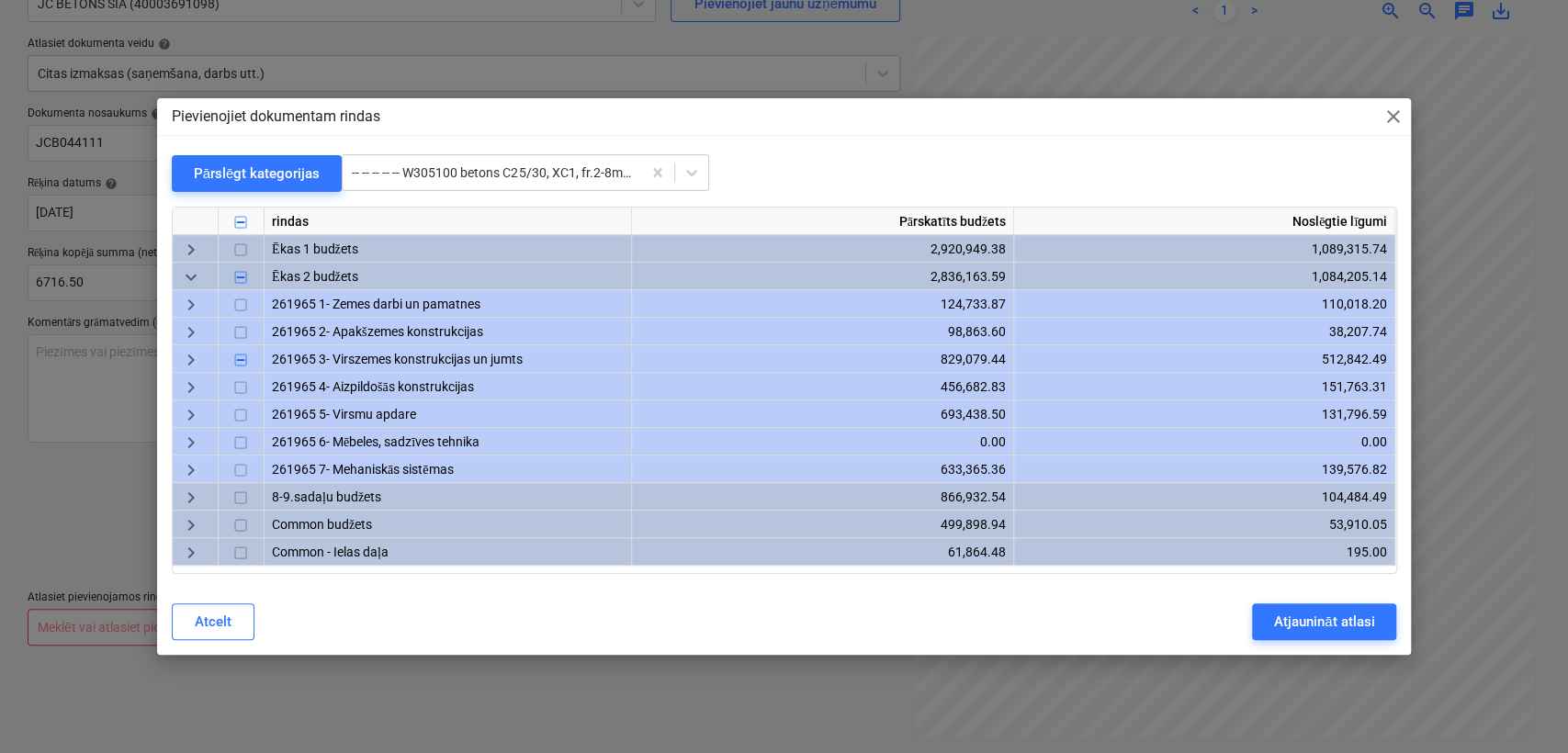 click on "keyboard_arrow_right" at bounding box center [191, 332] 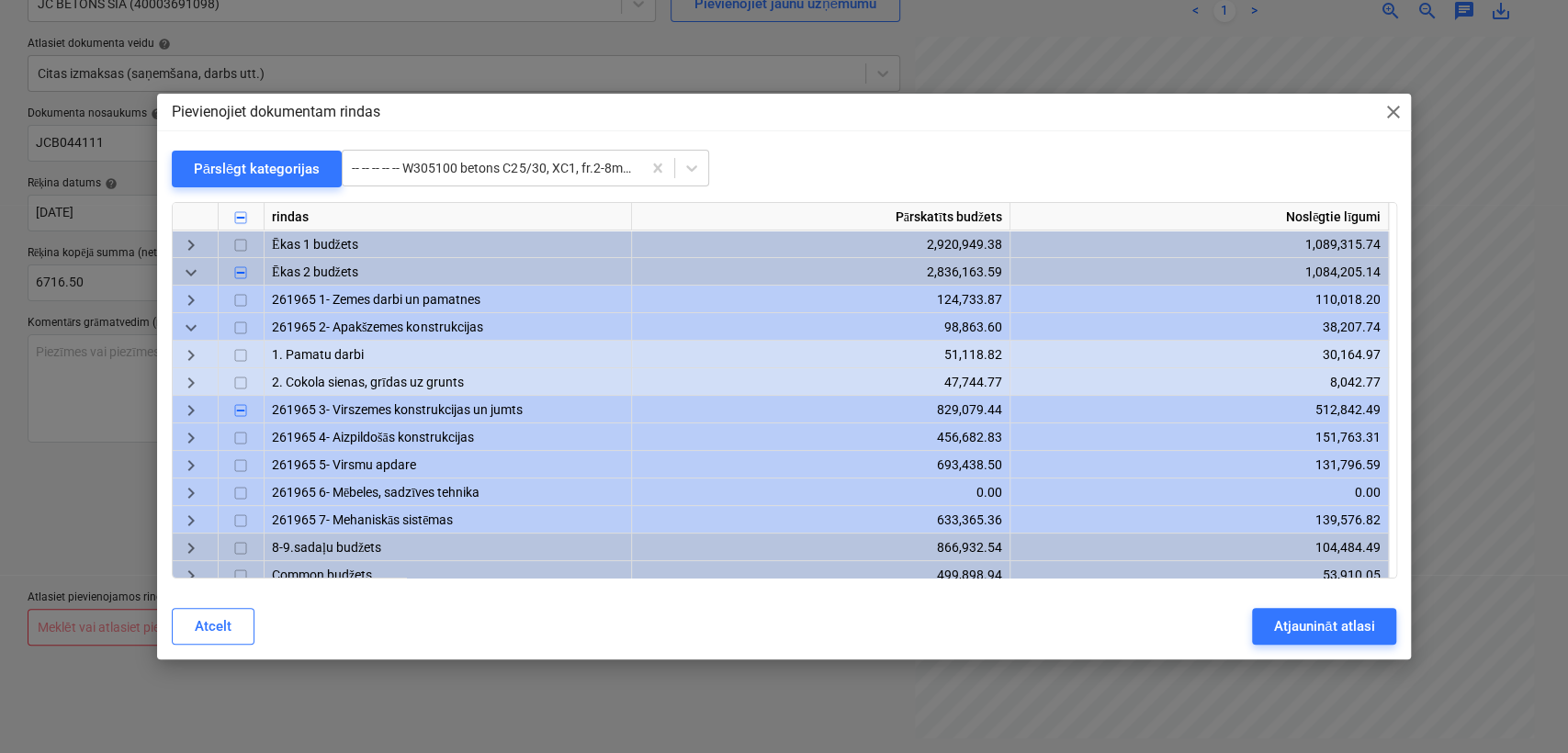click on "keyboard_arrow_right" at bounding box center (191, 383) 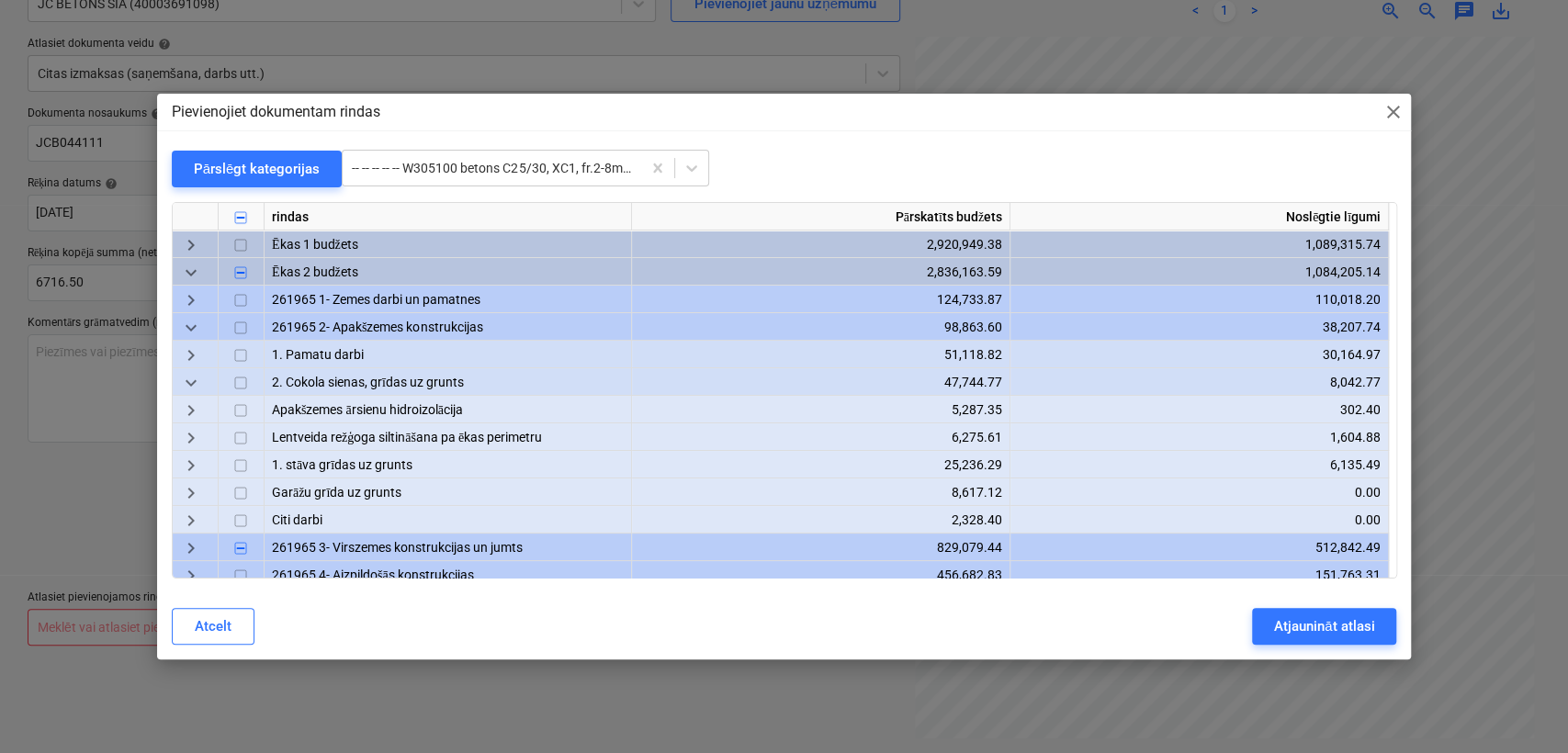 click on "keyboard_arrow_down" at bounding box center (191, 383) 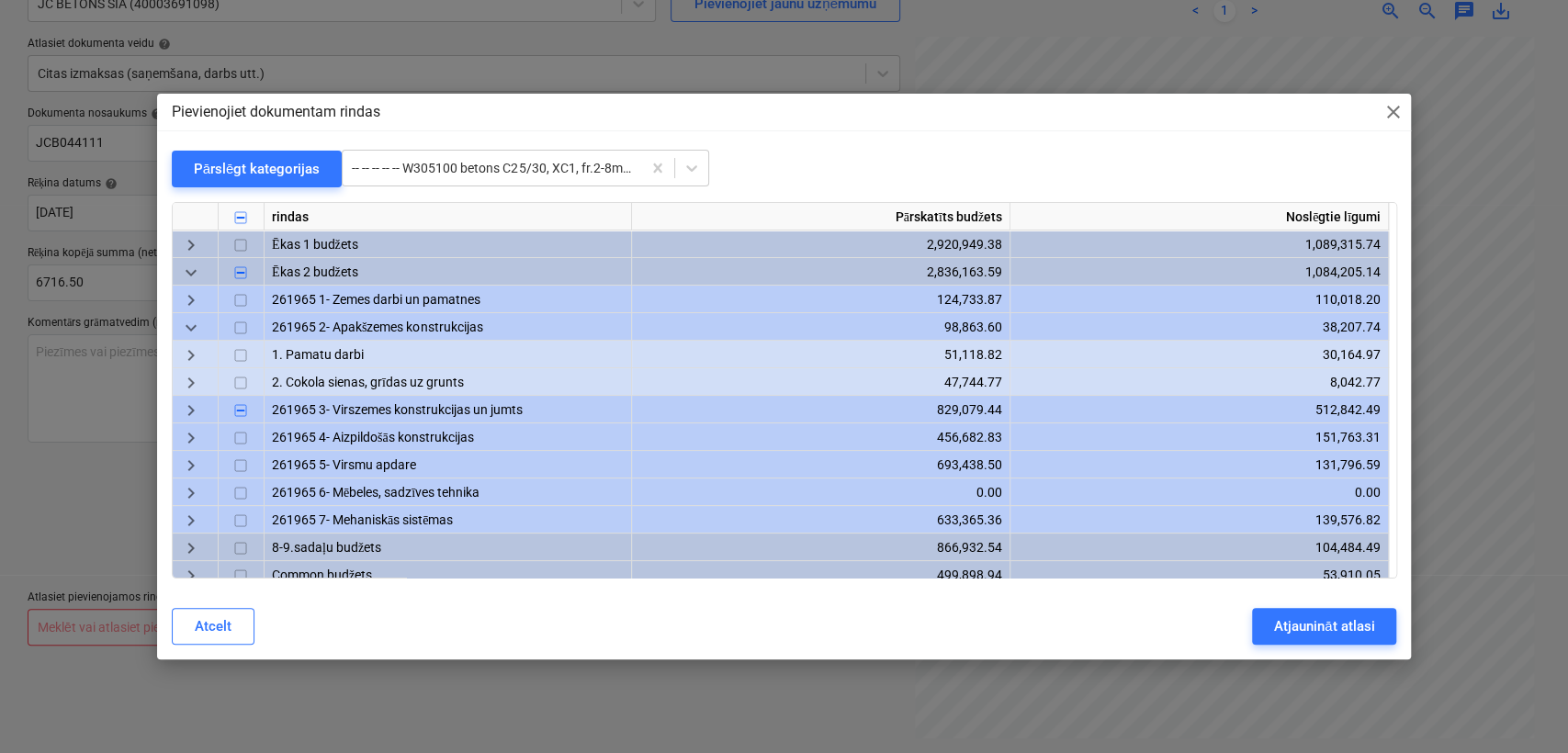 click on "keyboard_arrow_right" at bounding box center (191, 355) 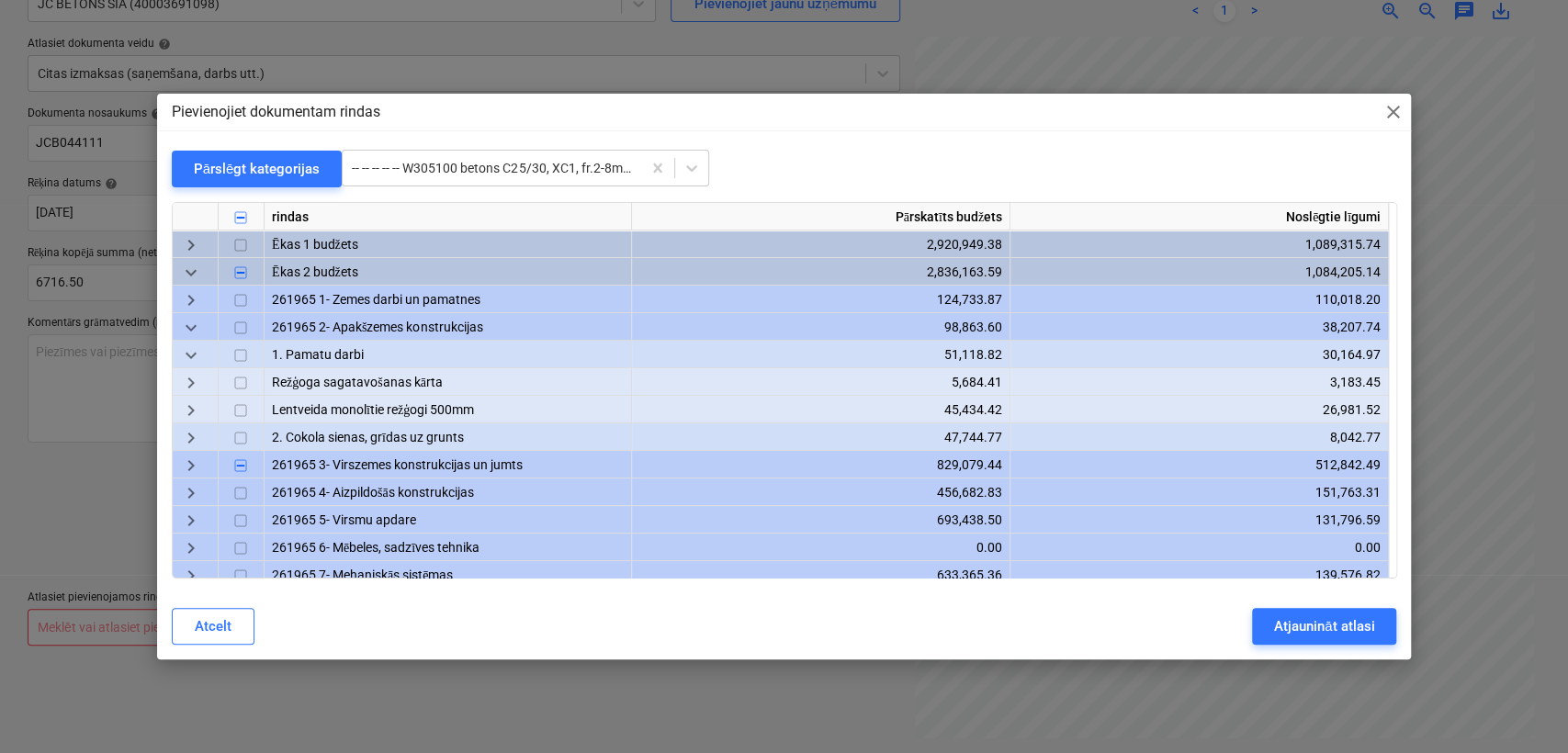 click on "keyboard_arrow_right" at bounding box center (191, 410) 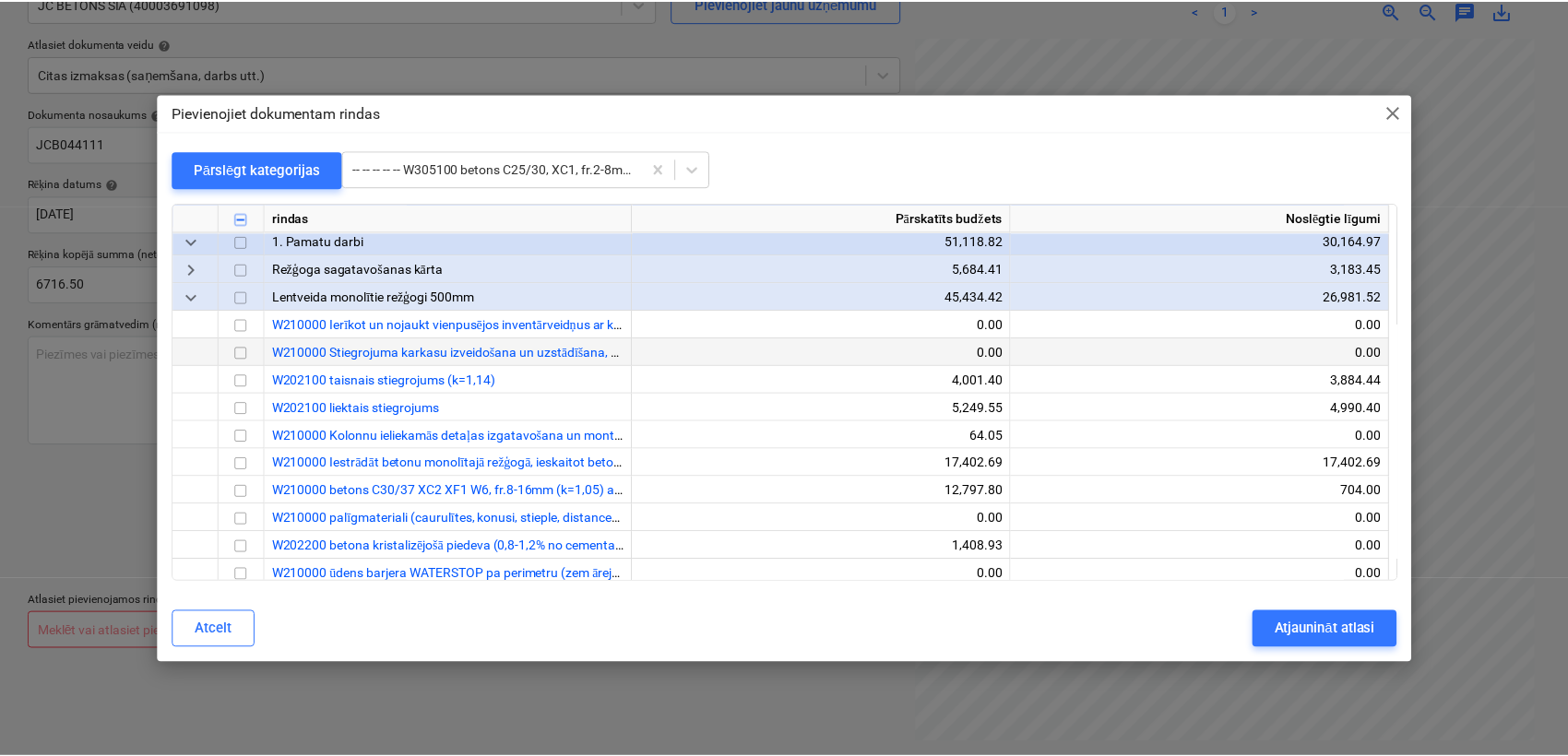 scroll, scrollTop: 136, scrollLeft: 0, axis: vertical 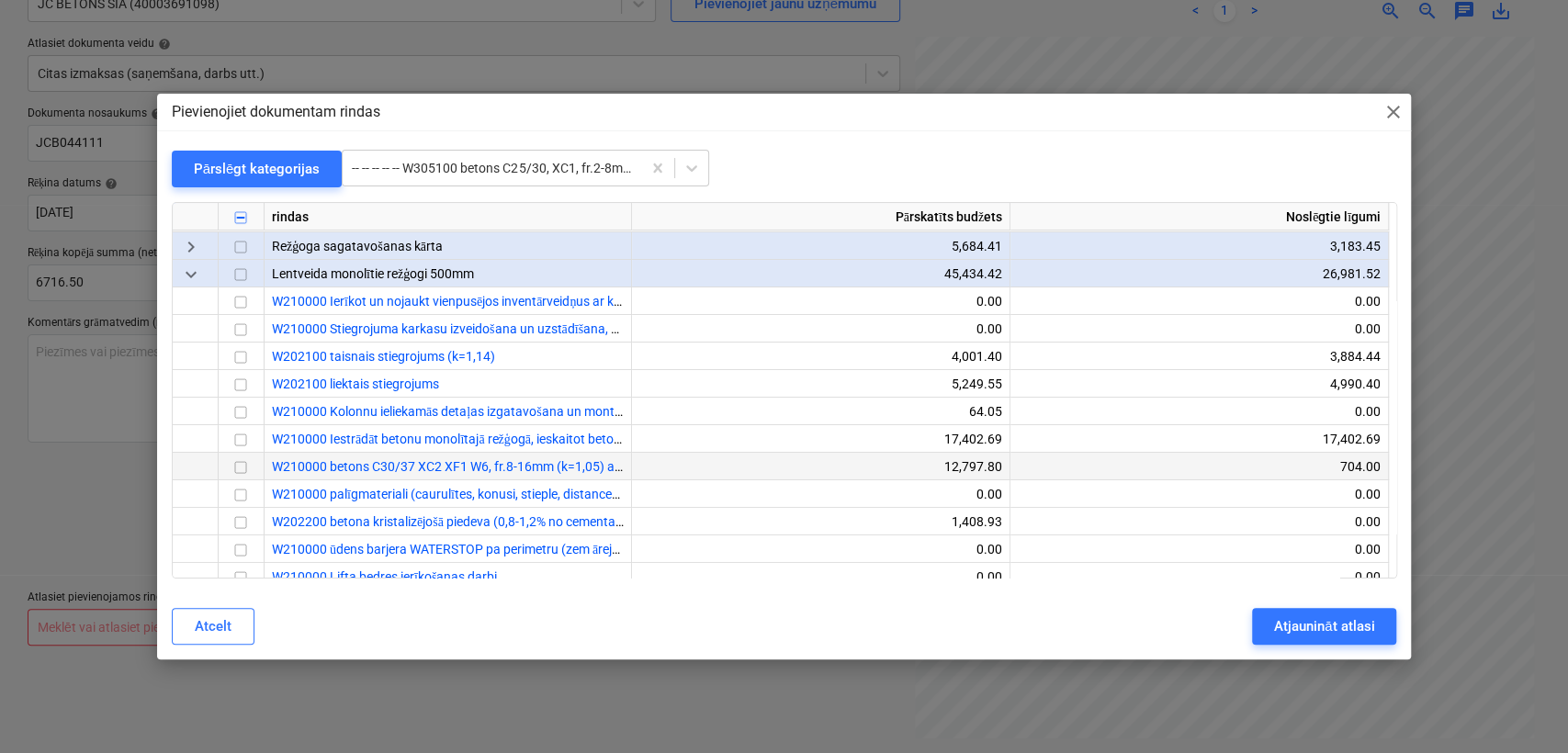 click at bounding box center [241, 467] 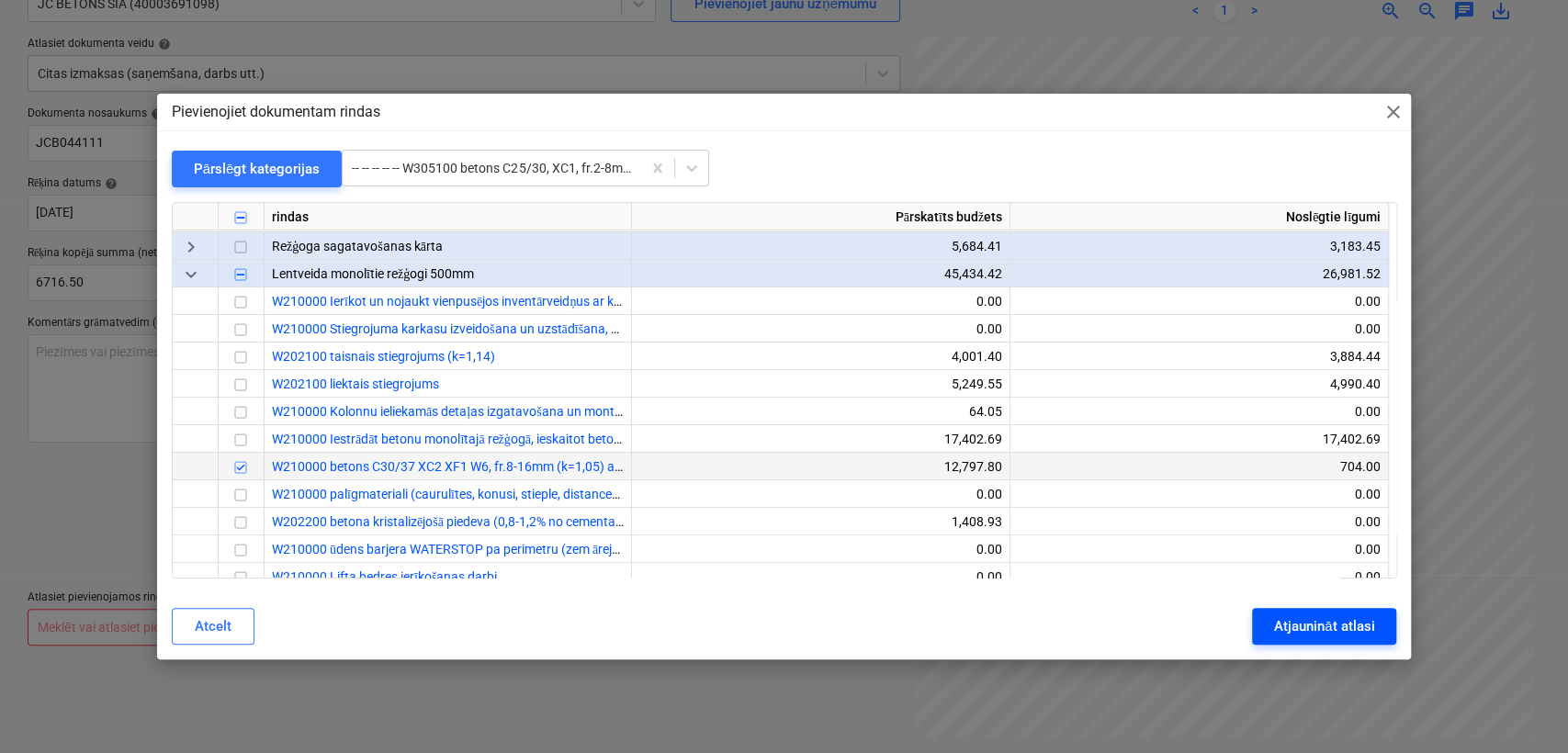 click on "Atjaunināt atlasi" at bounding box center [1324, 626] 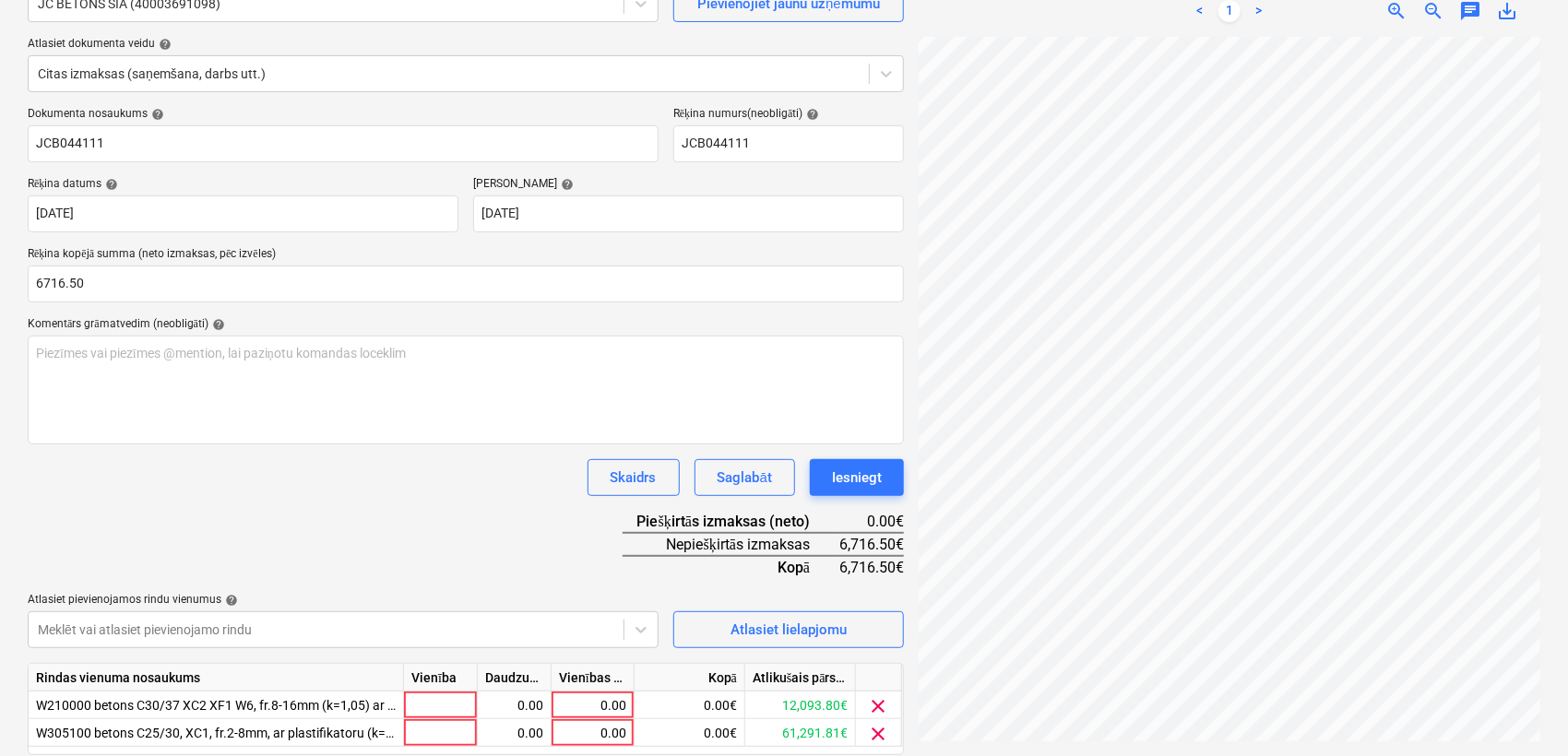 scroll, scrollTop: 475, scrollLeft: 154, axis: both 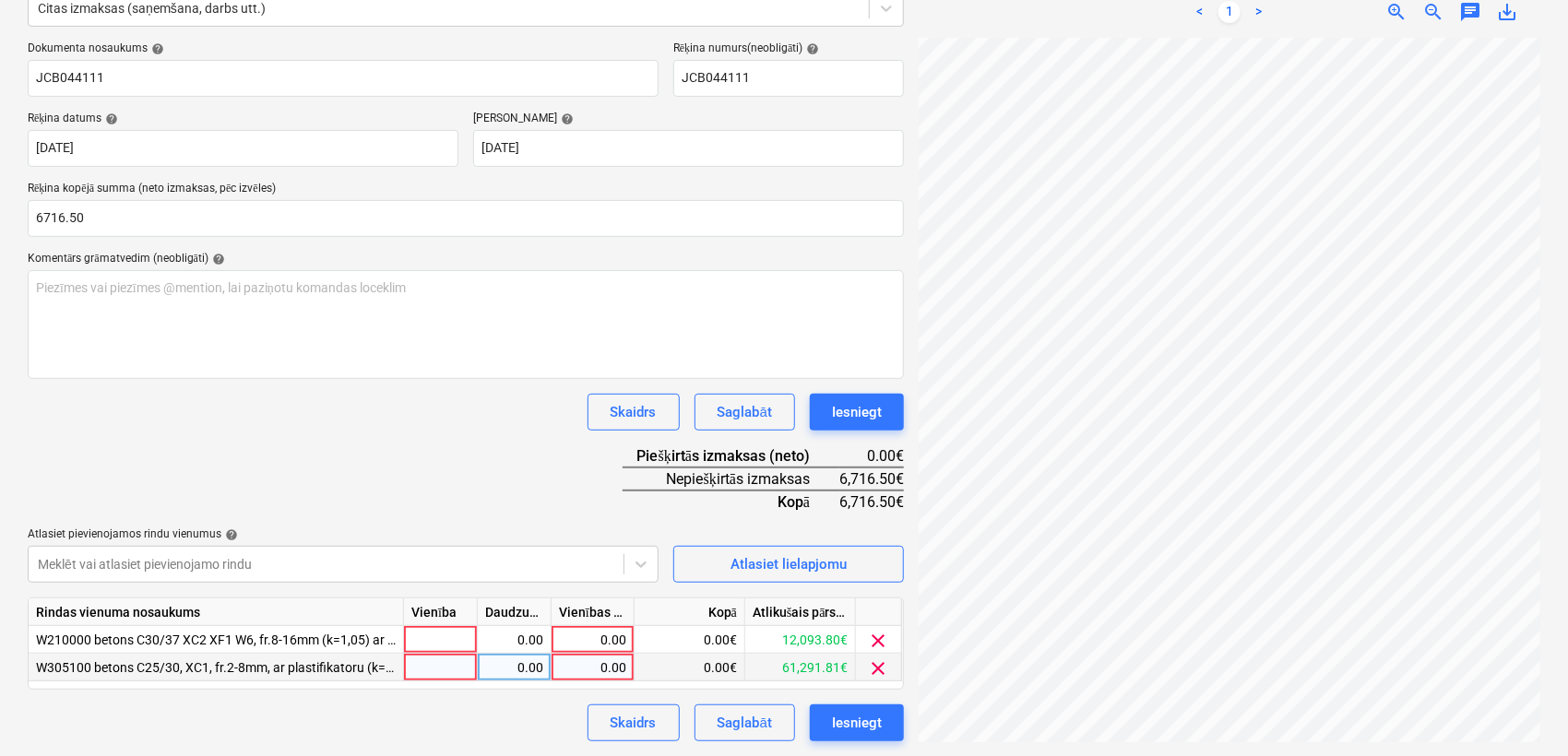 click on "0.00" at bounding box center (592, 667) 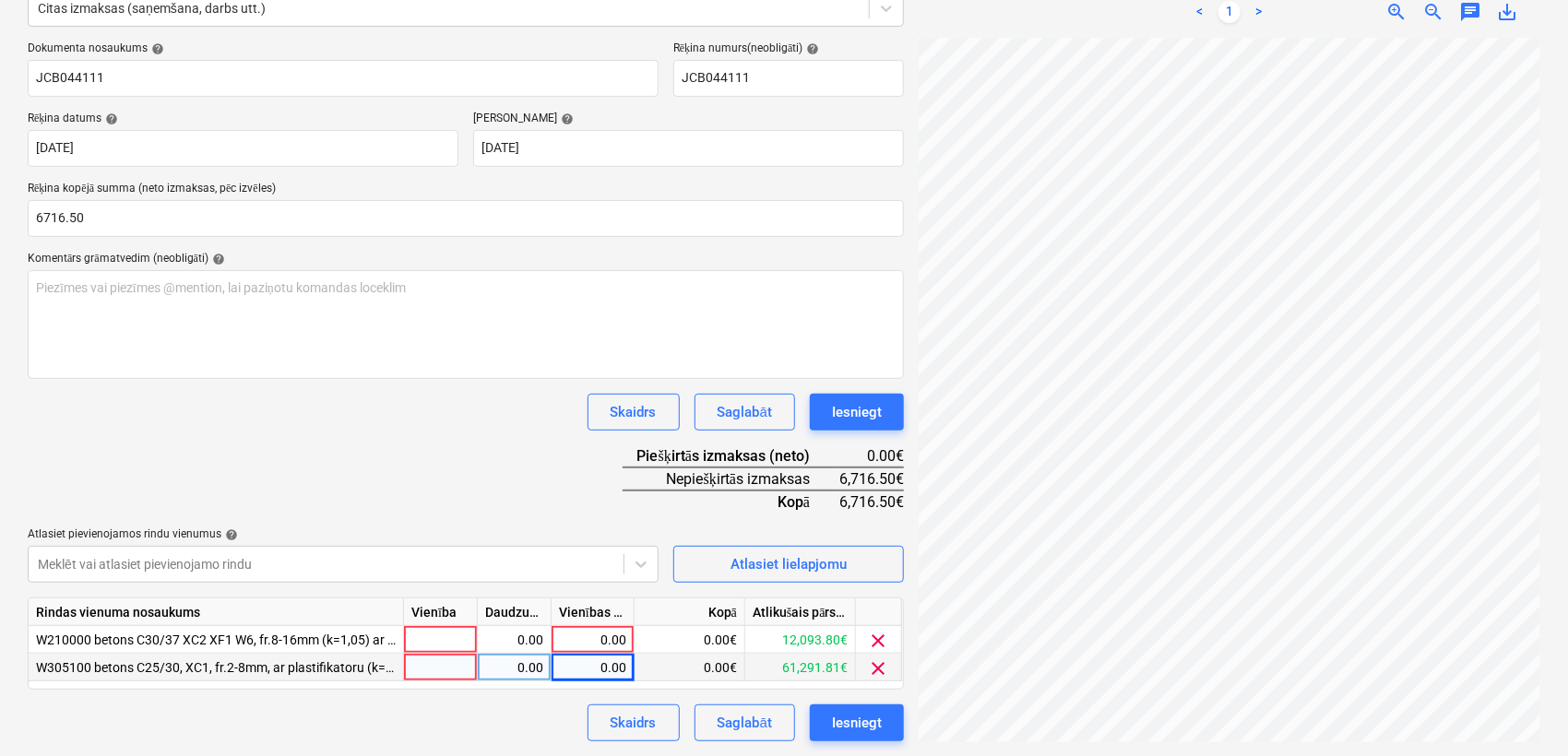 scroll, scrollTop: 450, scrollLeft: 486, axis: both 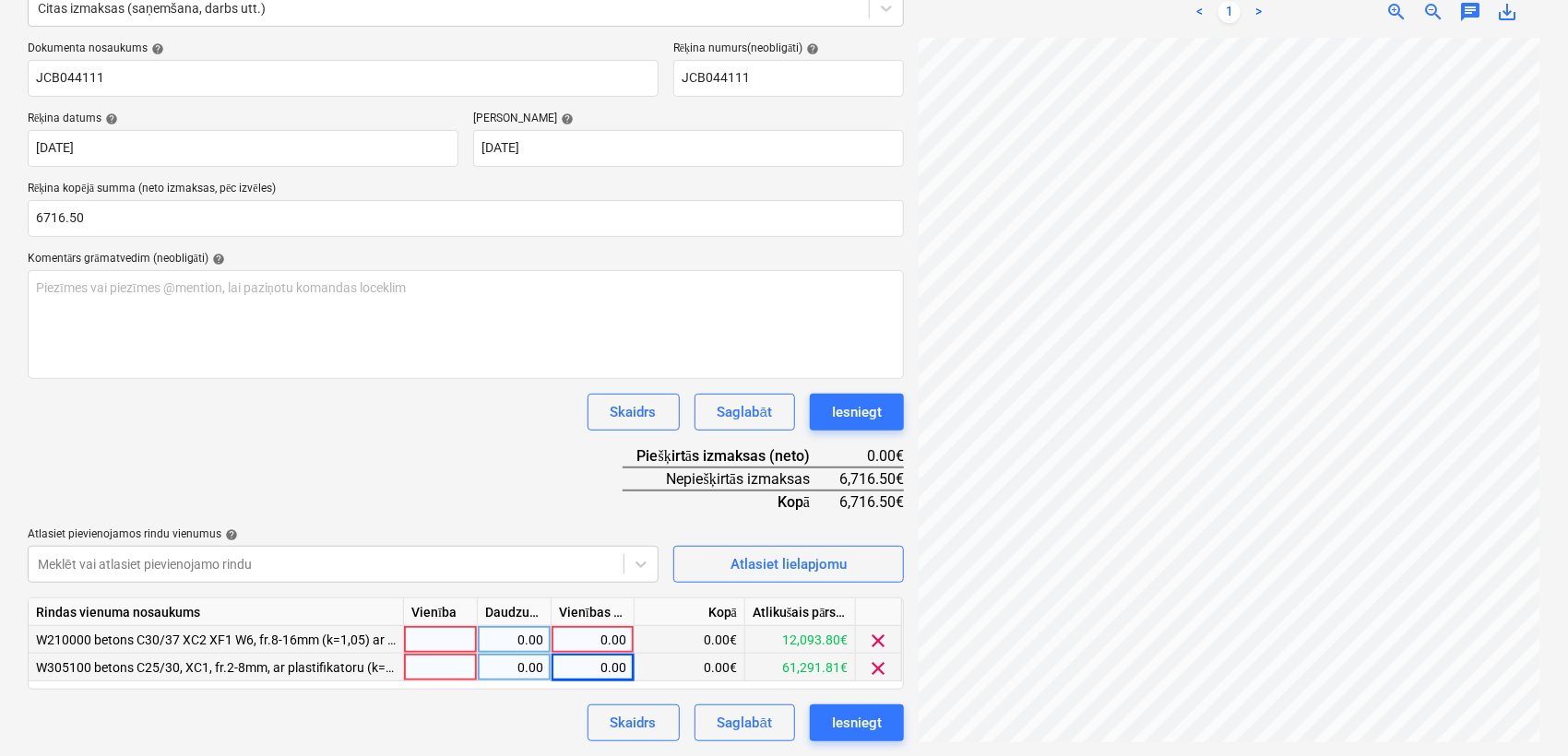 click on "0.00" at bounding box center (592, 640) 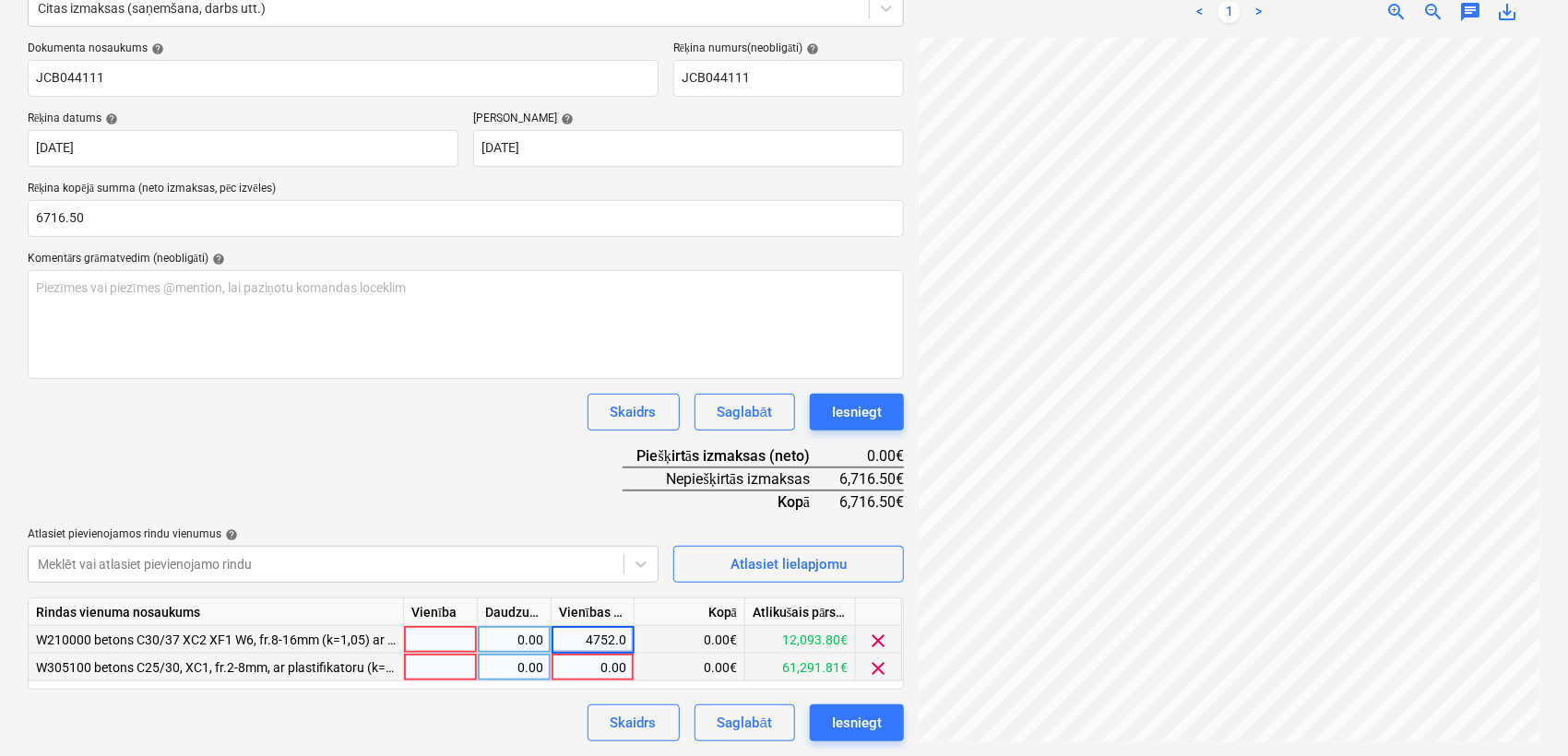 type on "4752.00" 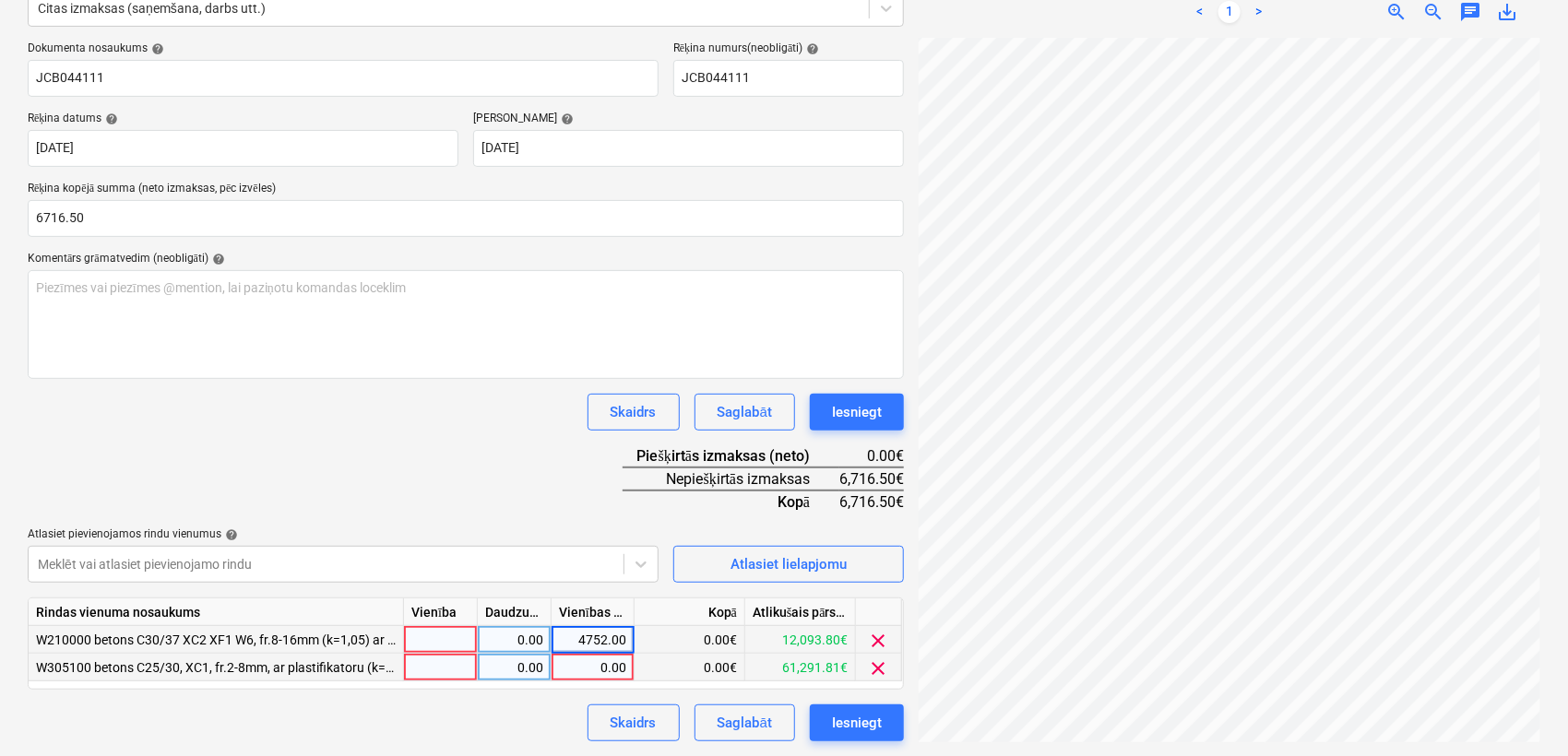 click on "Dokumenta nosaukums help JCB044111 Rēķina numurs  (neobligāti) help JCB044111 Rēķina datums help [DATE] 14.07.2025 Press the down arrow key to interact with the calendar and
select a date. Press the question [PERSON_NAME] to get the keyboard shortcuts for changing dates. Termiņš help [DATE] 13.08.2025 Press the down arrow key to interact with the calendar and
select a date. Press the question [PERSON_NAME] to get the keyboard shortcuts for changing dates. Rēķina kopējā summa (neto izmaksas, pēc izvēles) 6716.50 Komentārs grāmatvedim (neobligāti) help Piezīmes vai piezīmes @mention, lai paziņotu komandas loceklim ﻿ Skaidrs Saglabāt Iesniegt Piešķirtās izmaksas (neto) 0.00€ Nepiešķirtās izmaksas 6,716.50€ Kopā 6,716.50€ Atlasiet pievienojamos rindu vienumus help Meklēt vai atlasiet pievienojamo rindu Atlasiet lielapjomu Rindas vienuma nosaukums Vienība Daudzums Vienības cena Kopā Atlikušais pārskatītais budžets 0.00 4752.00 0.00€ 12,093.80€ clear 0.00 0.00" at bounding box center (466, 391) 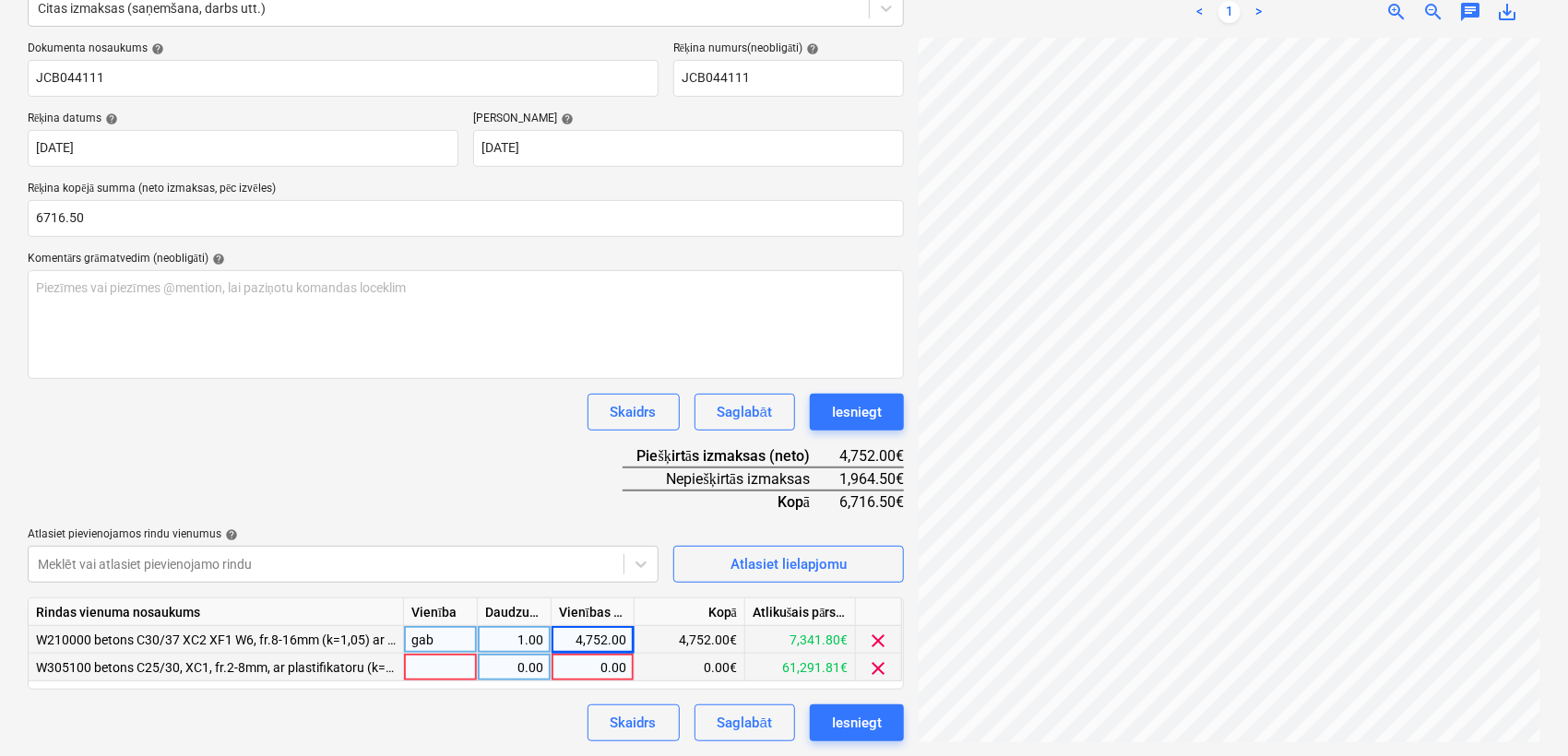 click on "0.00" at bounding box center [592, 667] 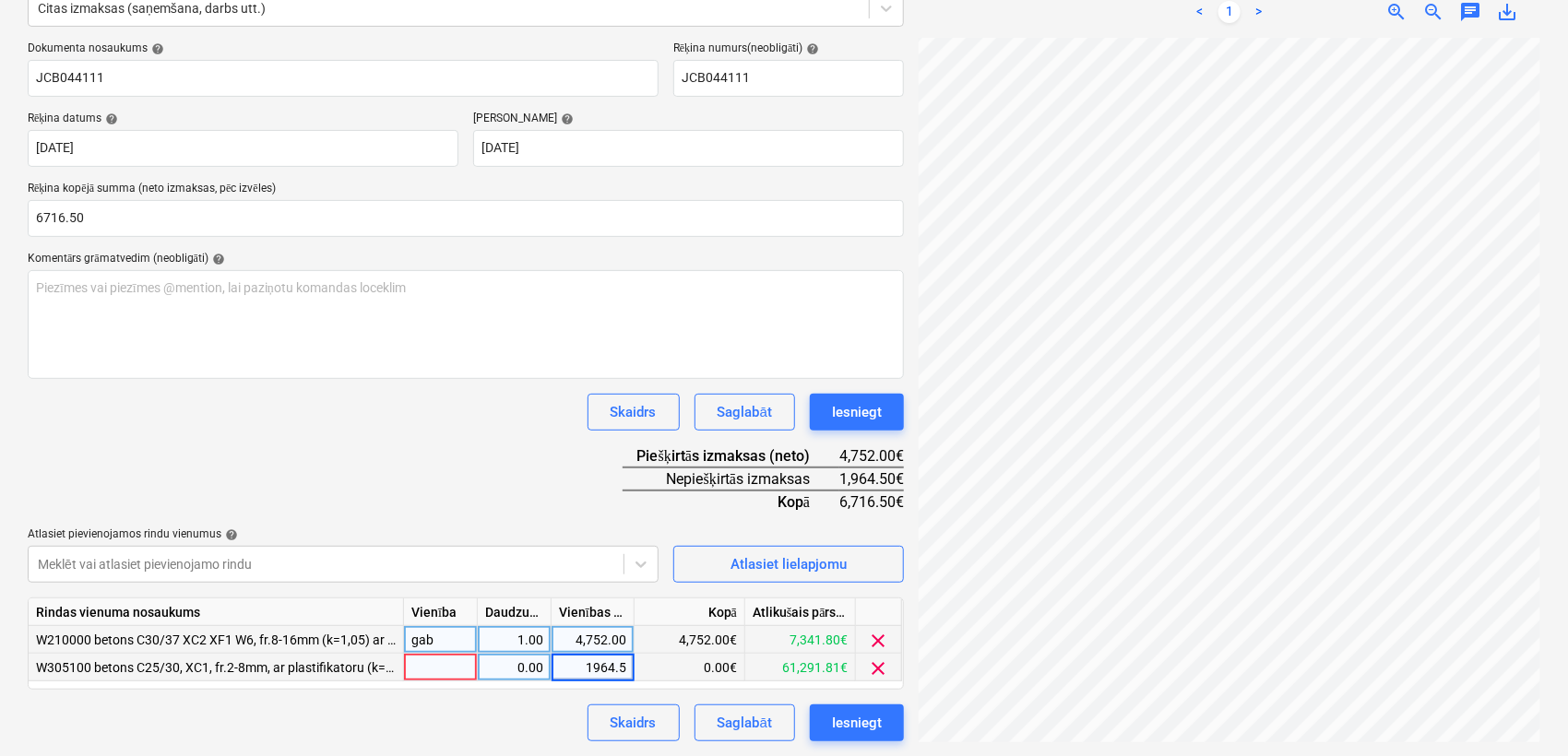 type on "1964.50" 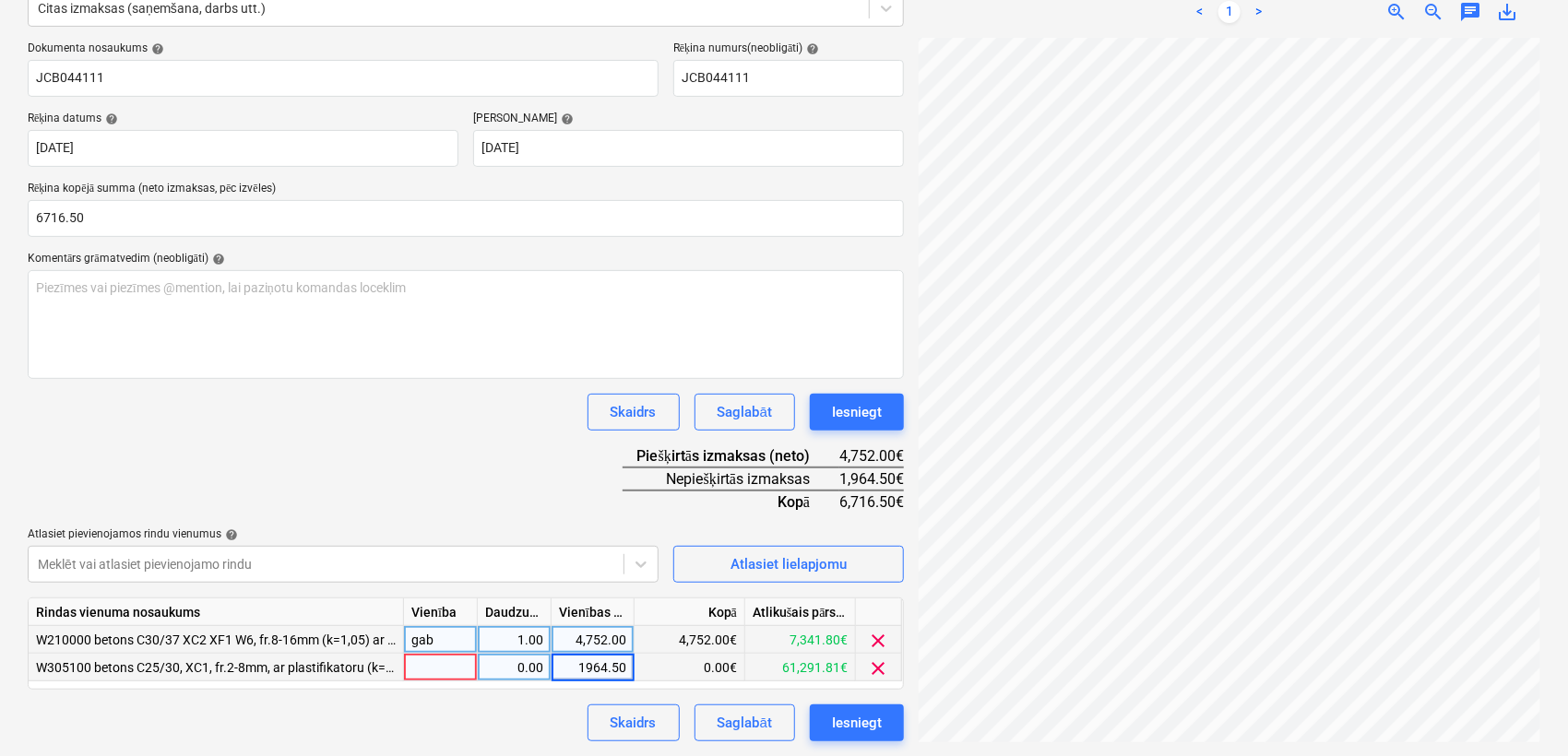 click on "Dokumenta nosaukums help JCB044111 Rēķina numurs  (neobligāti) help JCB044111 Rēķina datums help [DATE] 14.07.2025 Press the down arrow key to interact with the calendar and
select a date. Press the question [PERSON_NAME] to get the keyboard shortcuts for changing dates. Termiņš help [DATE] 13.08.2025 Press the down arrow key to interact with the calendar and
select a date. Press the question [PERSON_NAME] to get the keyboard shortcuts for changing dates. Rēķina kopējā summa (neto izmaksas, pēc izvēles) 6716.50 Komentārs grāmatvedim (neobligāti) help Piezīmes vai piezīmes @mention, lai paziņotu komandas loceklim ﻿ Skaidrs Saglabāt Iesniegt Piešķirtās izmaksas (neto) 4,752.00€ Nepiešķirtās izmaksas 1,964.50€ Kopā 6,716.50€ Atlasiet pievienojamos rindu vienumus help Meklēt vai atlasiet pievienojamo rindu Atlasiet lielapjomu Rindas vienuma nosaukums Vienība Daudzums Vienības cena Kopā Atlikušais pārskatītais budžets gab 1.00 4,752.00 4,752.00€ 7,341.80€ clear" at bounding box center [466, 391] 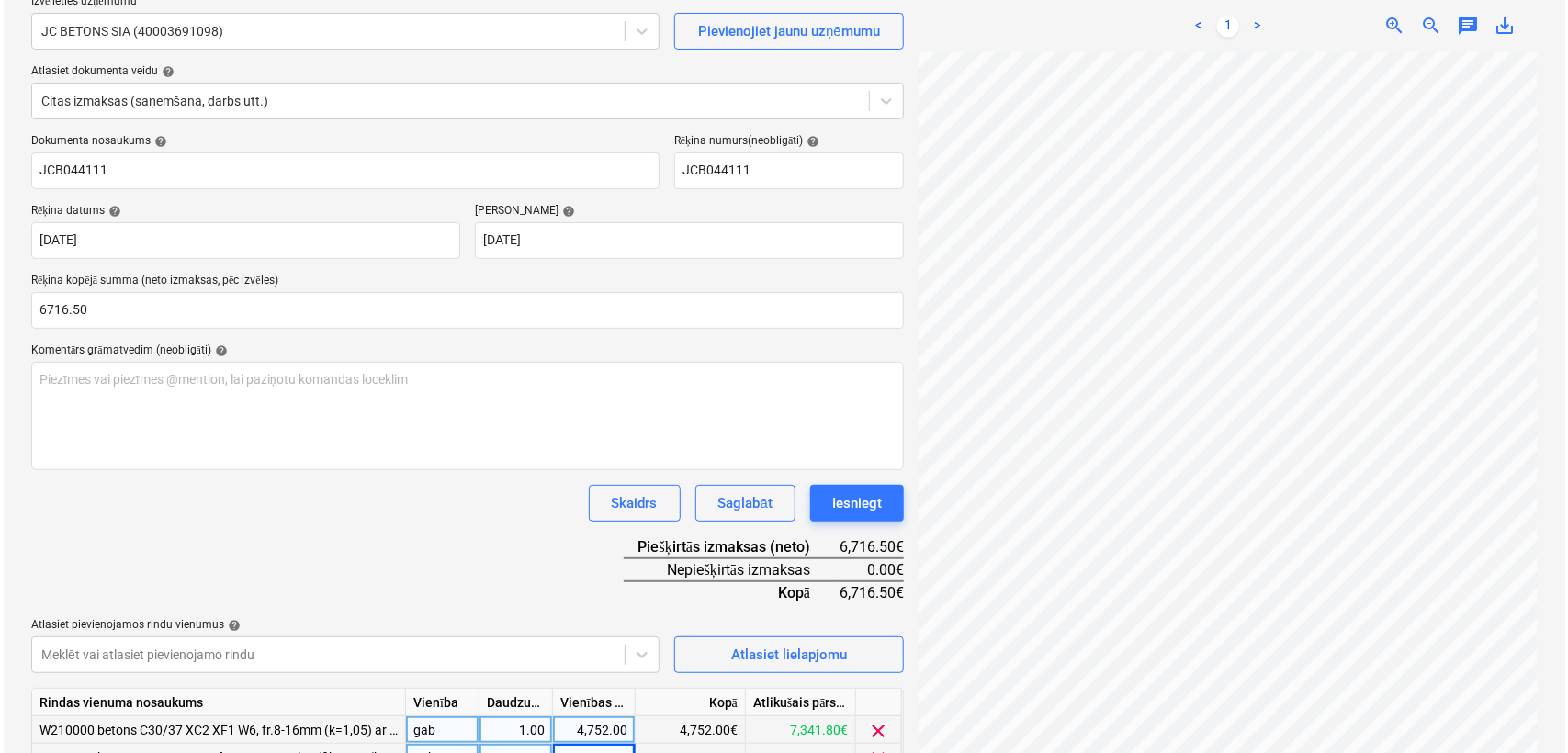 scroll, scrollTop: 250, scrollLeft: 0, axis: vertical 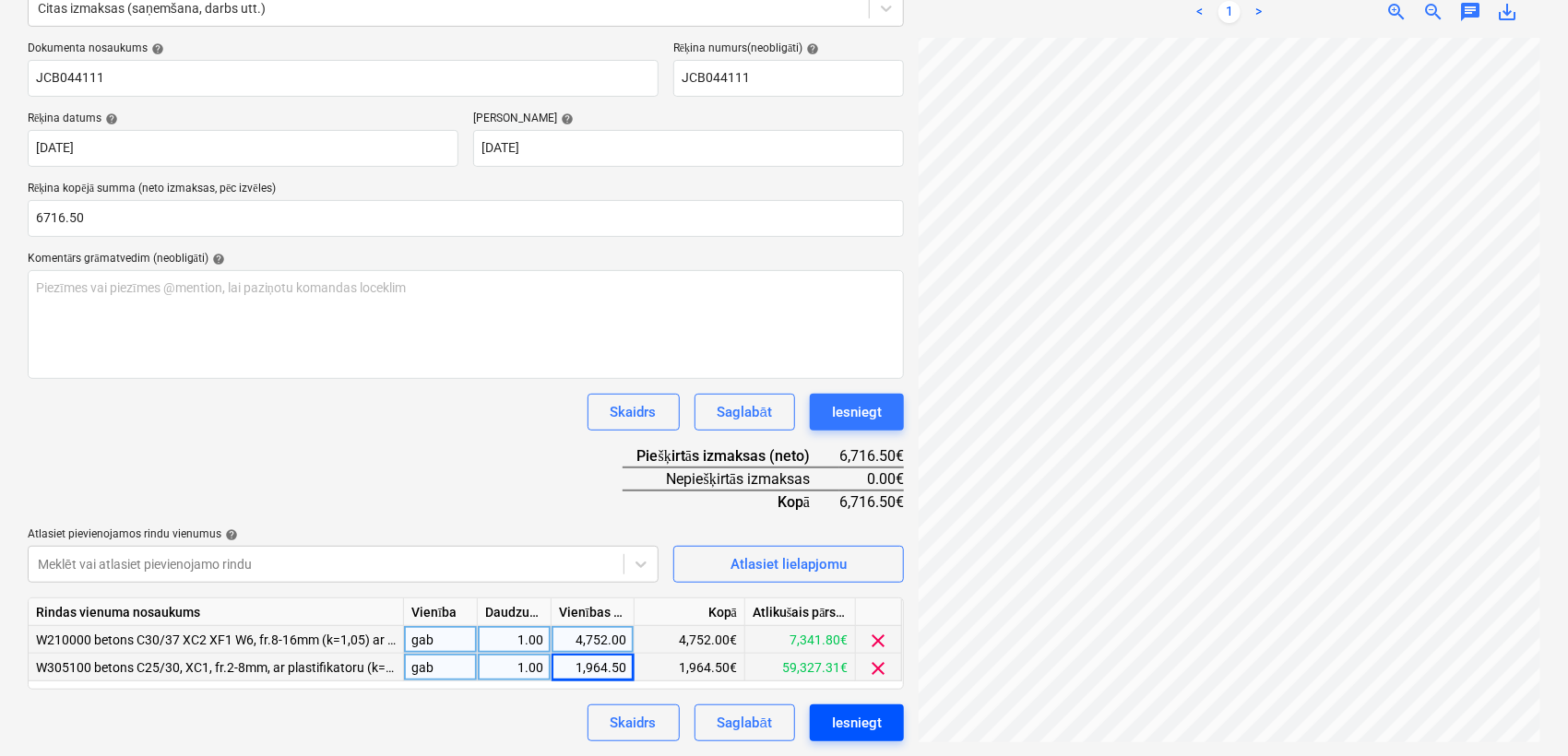 click on "Iesniegt" at bounding box center [857, 723] 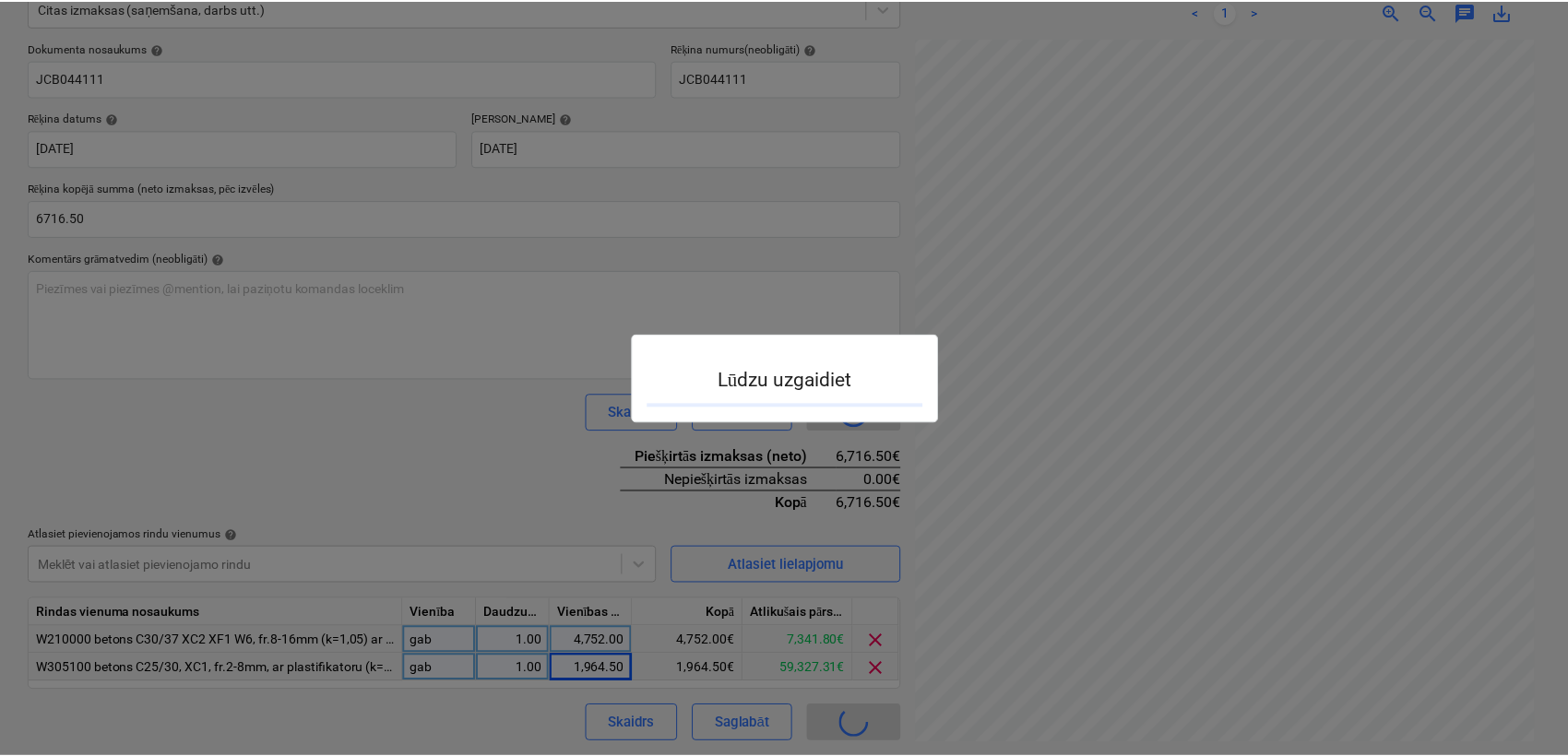 scroll, scrollTop: 0, scrollLeft: 0, axis: both 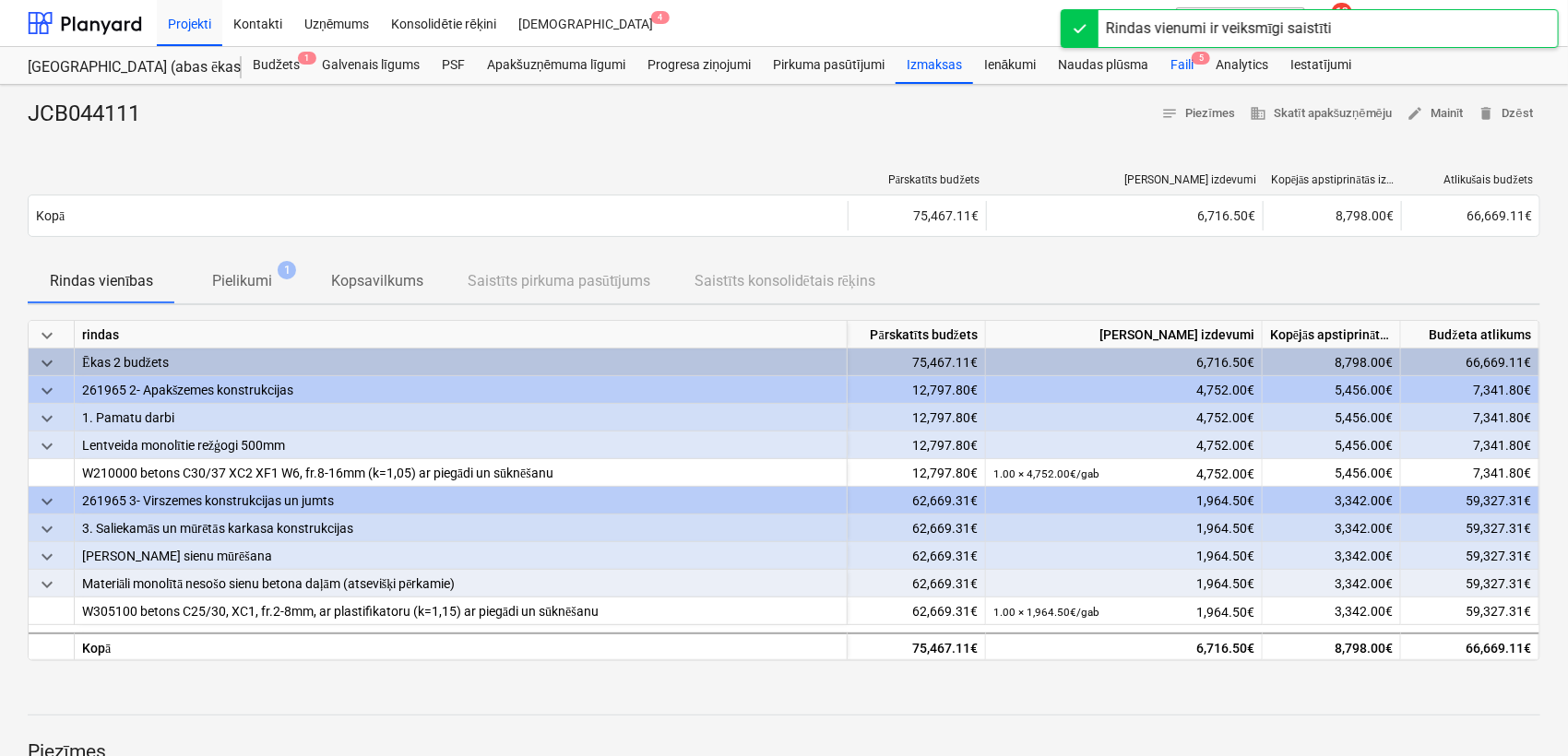 click on "Faili 5" at bounding box center [1182, 65] 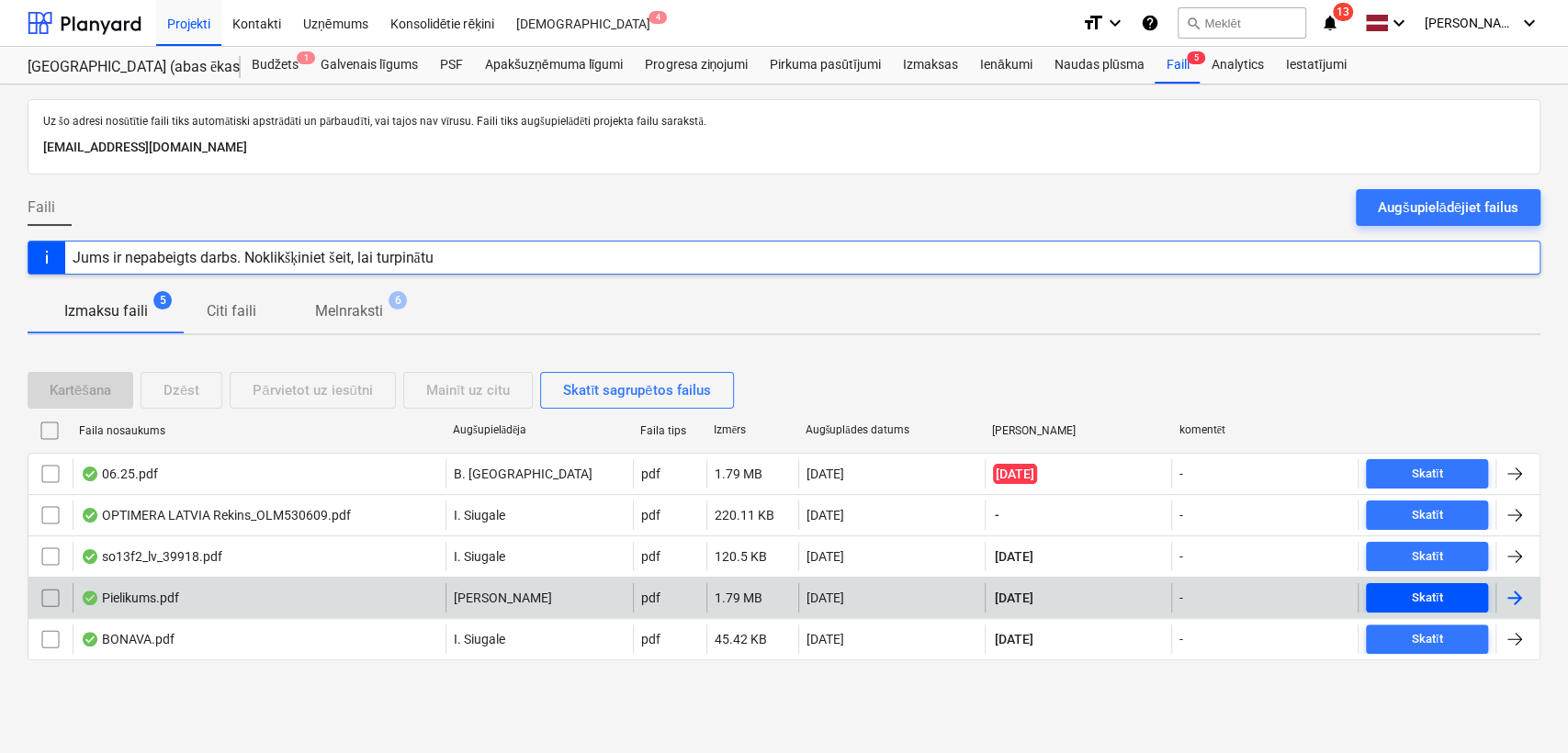 click on "Skatīt" at bounding box center [1427, 598] 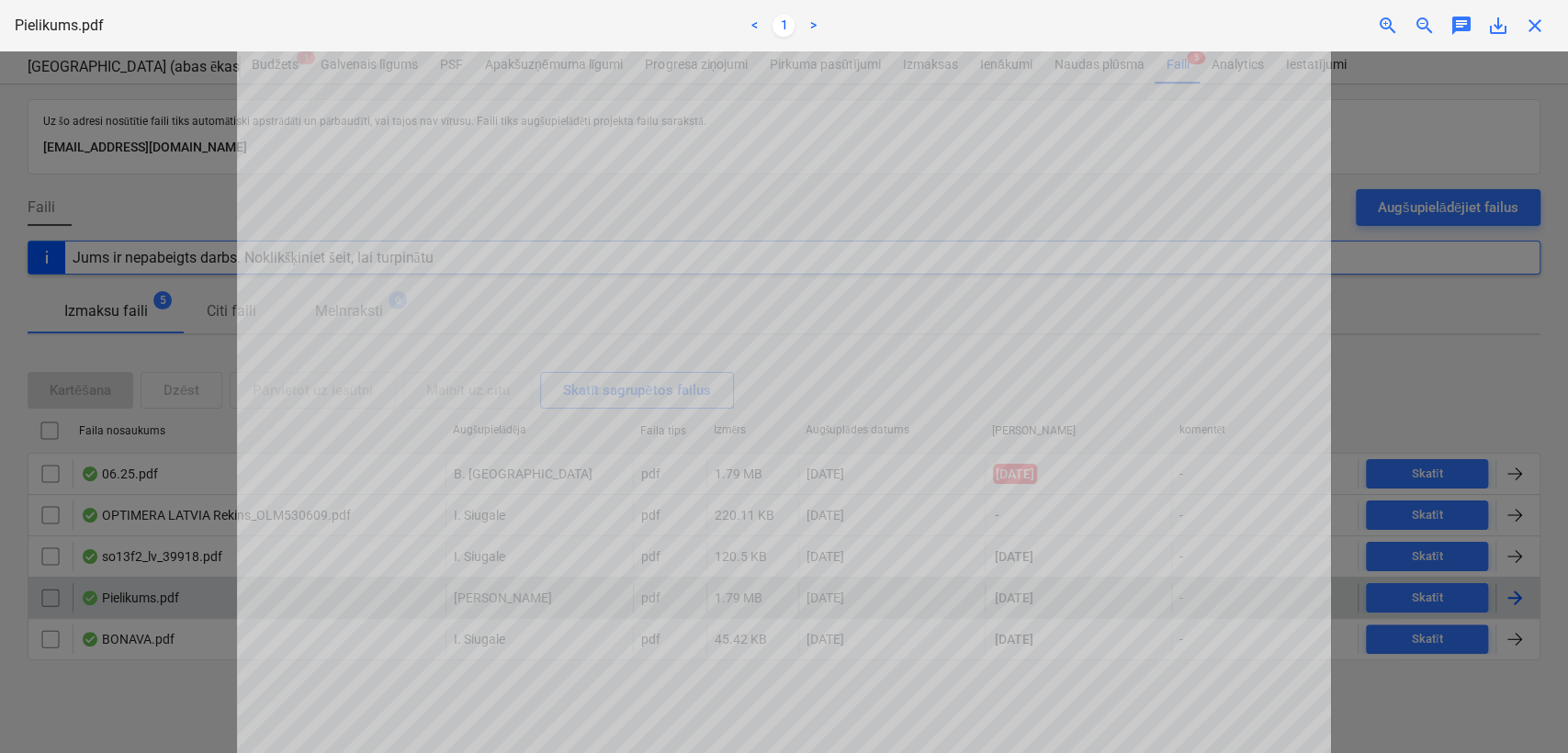 click on "close" at bounding box center (1535, 26) 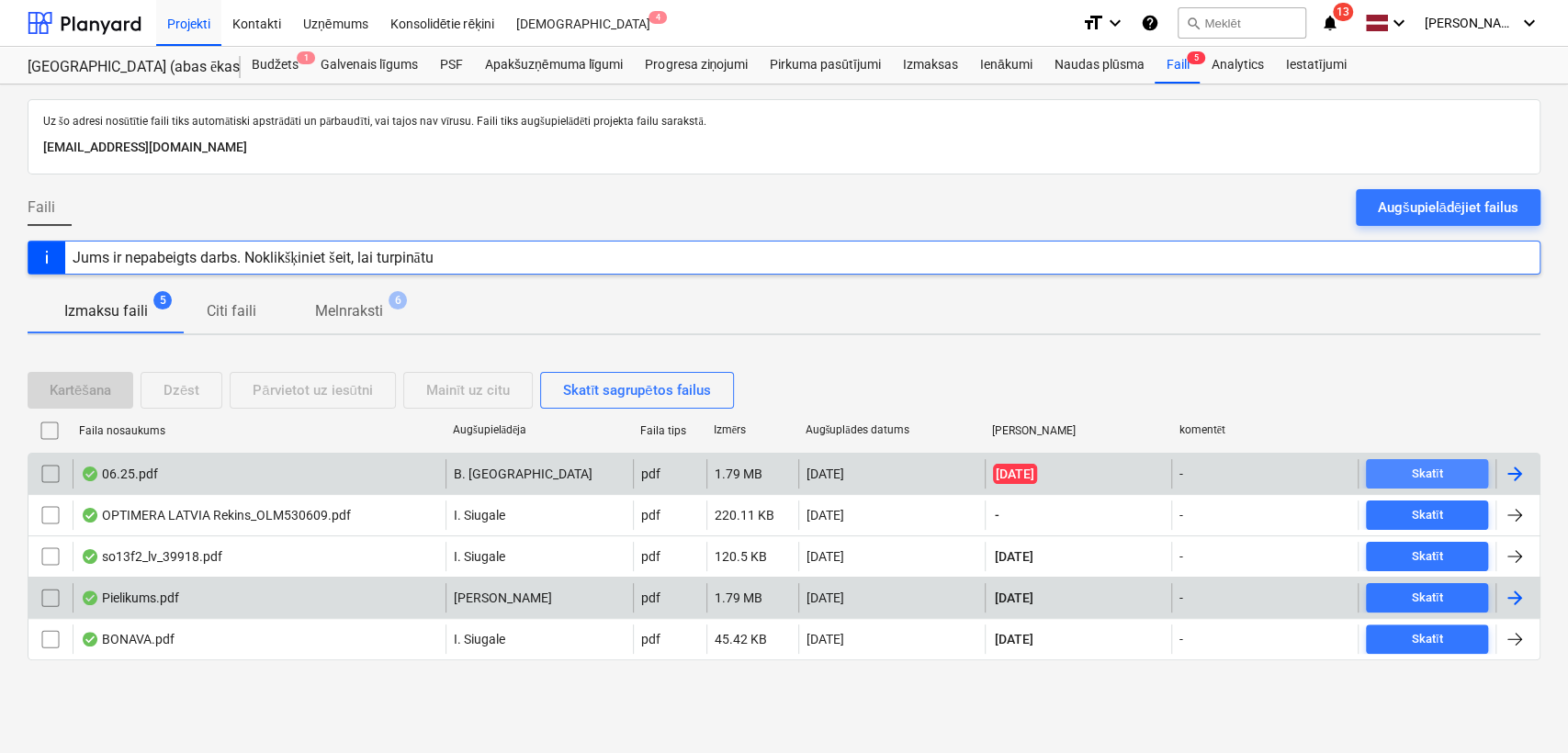click on "Skatīt" at bounding box center [1427, 474] 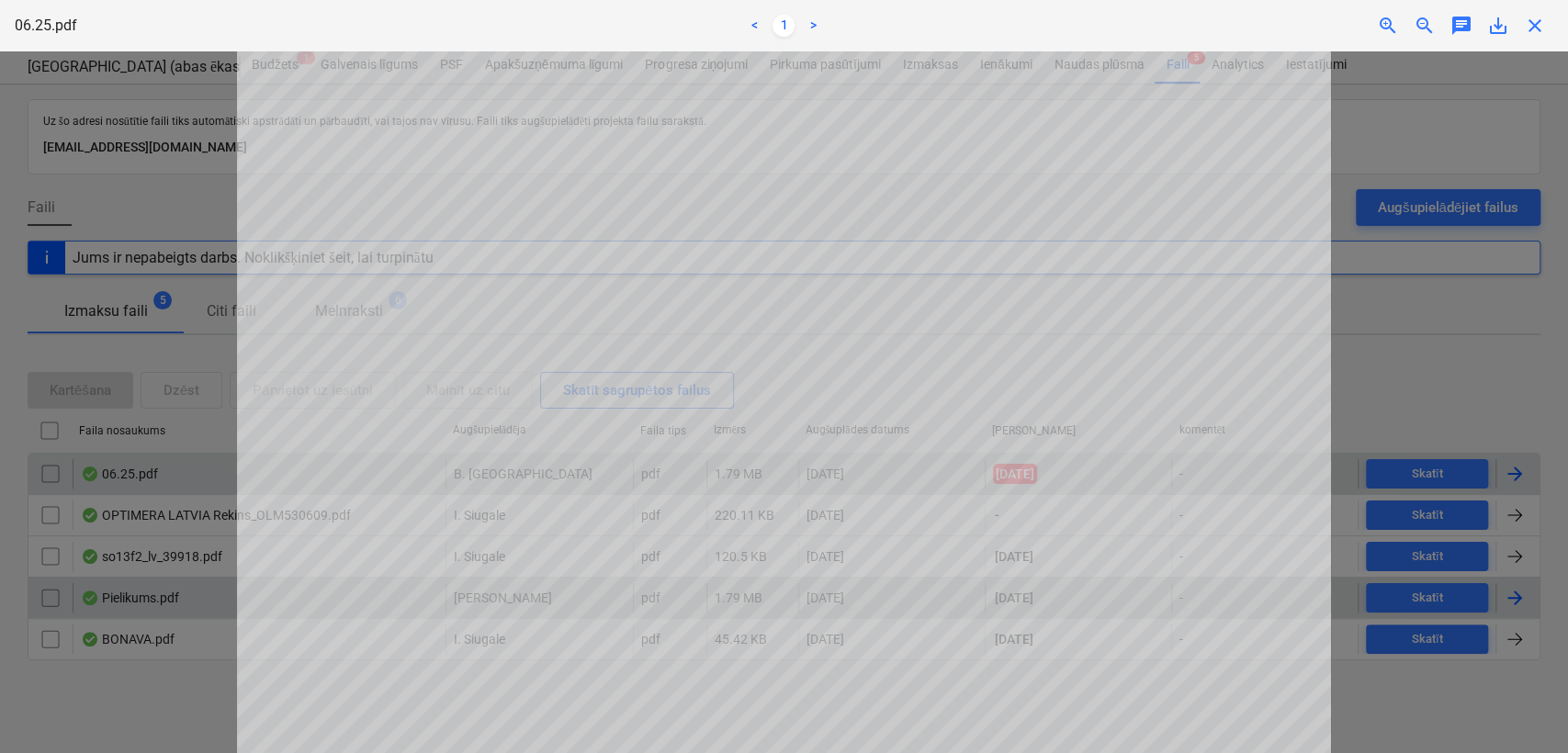 click on "close" at bounding box center [1535, 26] 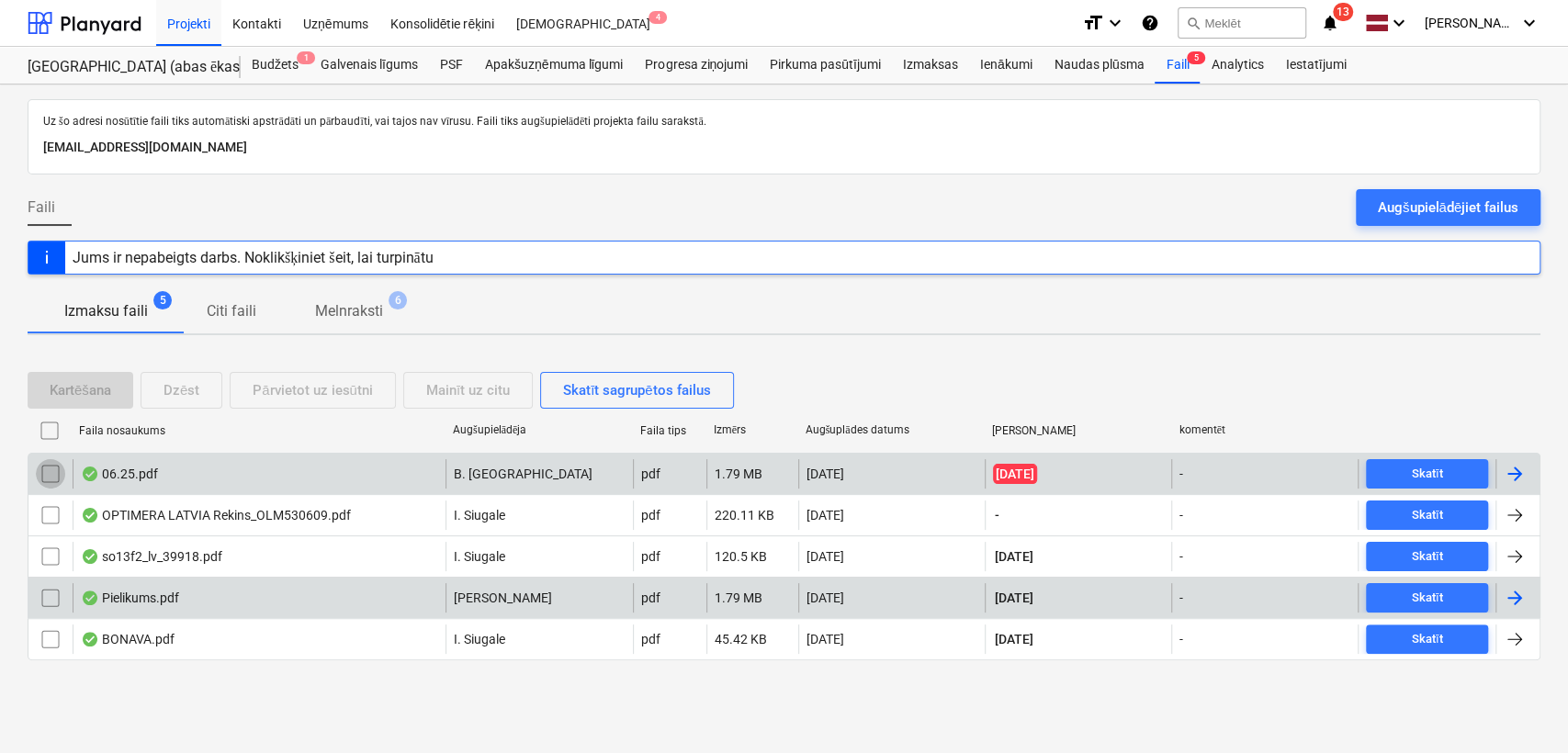 click at bounding box center [51, 474] 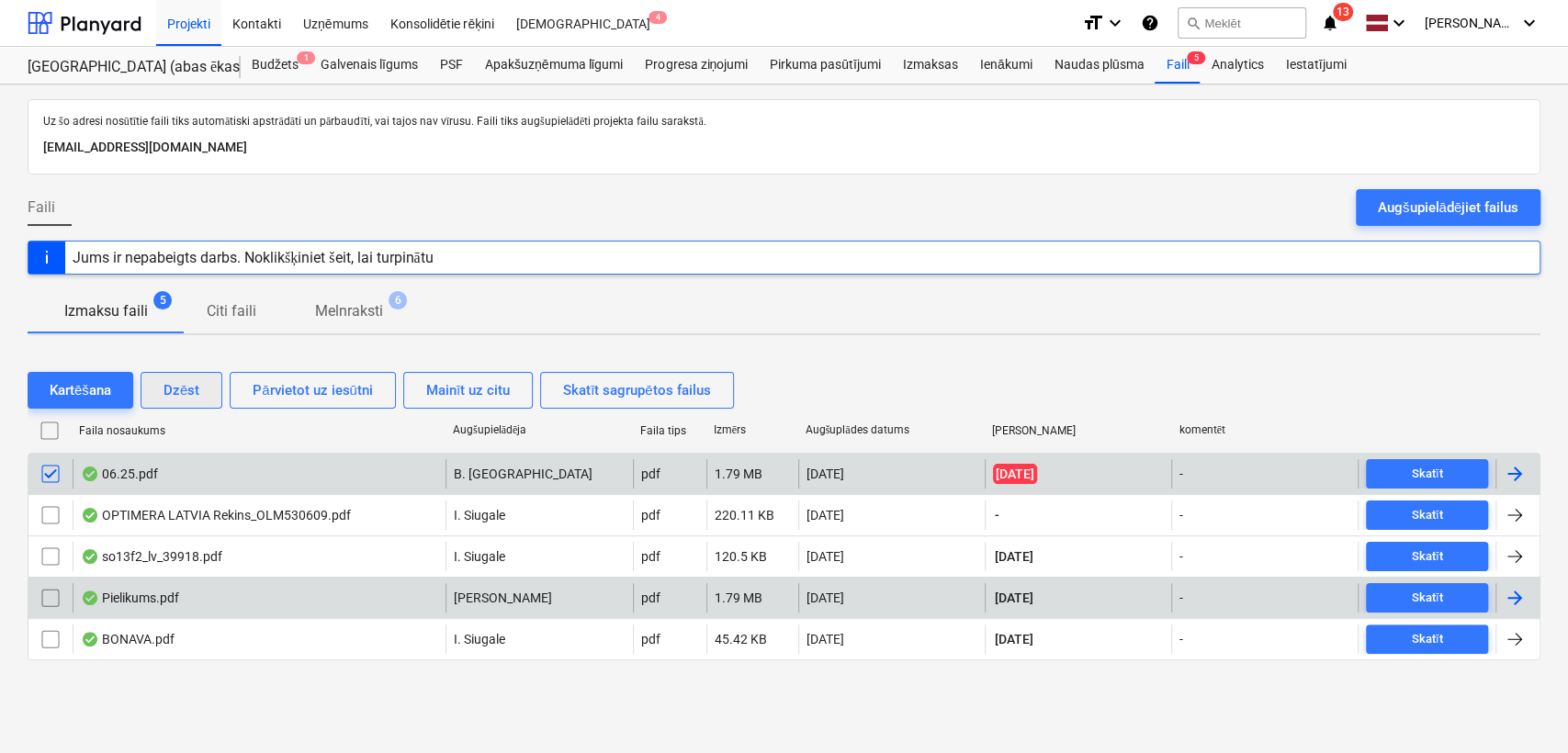 click on "Dzēst" at bounding box center [181, 390] 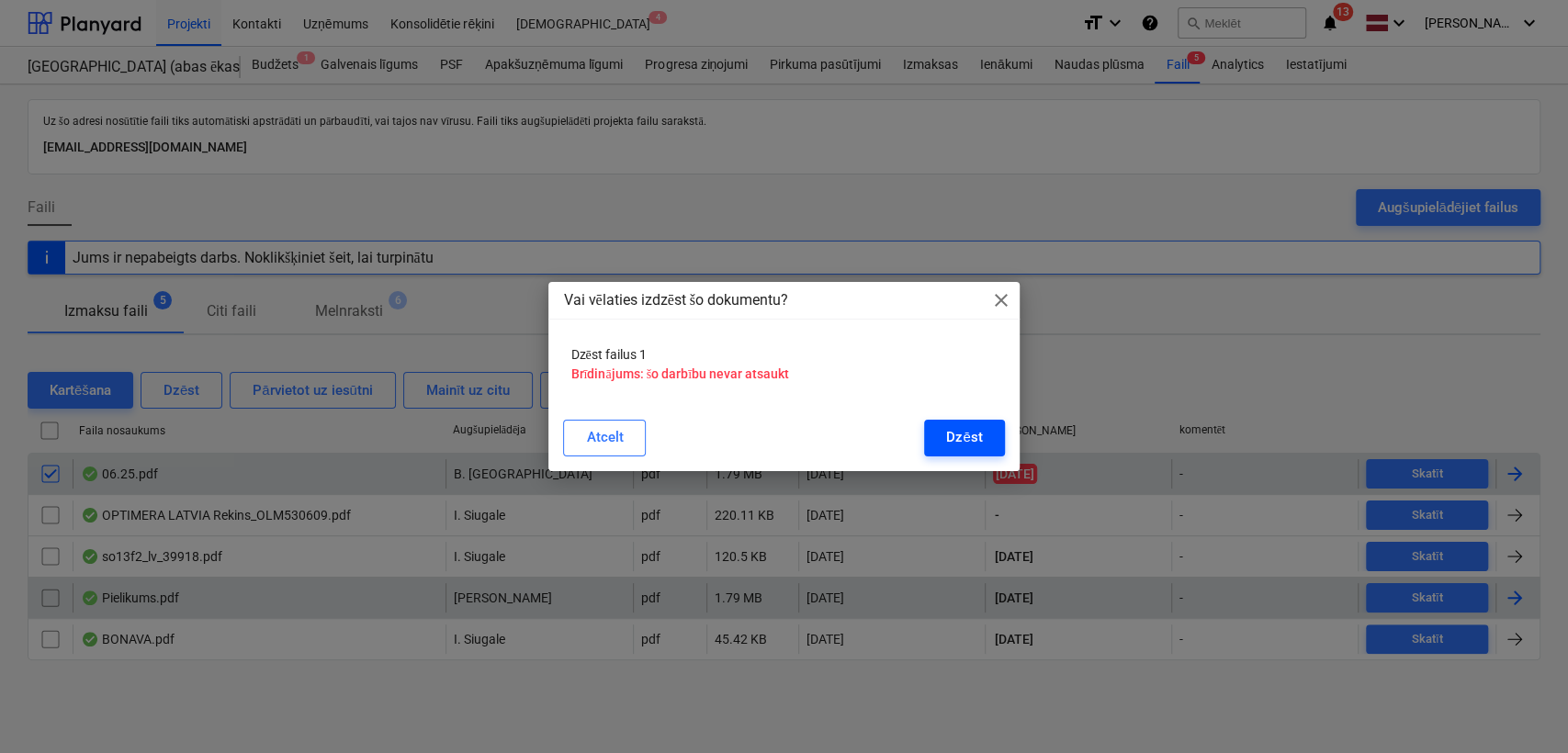 click on "Dzēst" at bounding box center [964, 437] 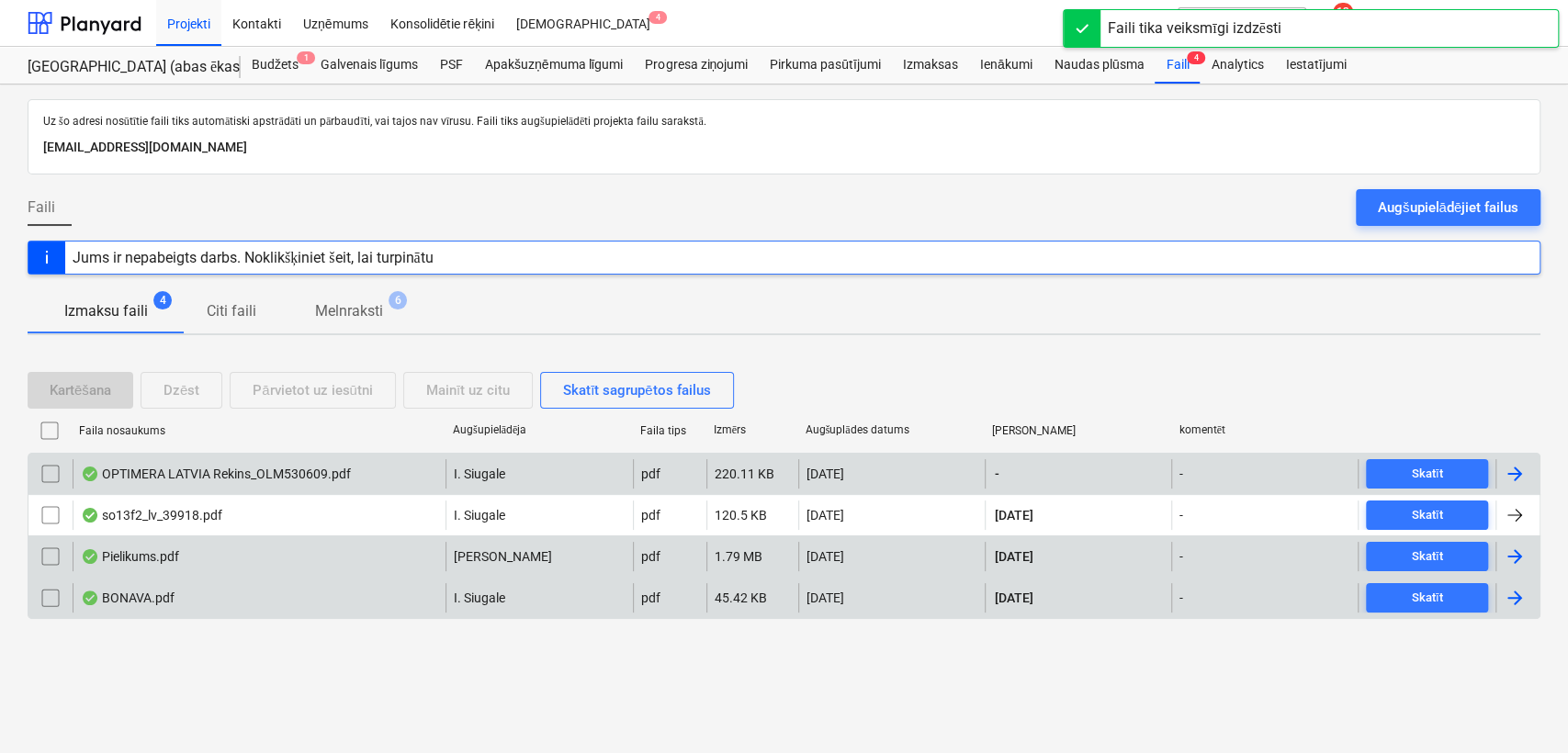 click at bounding box center (1515, 556) 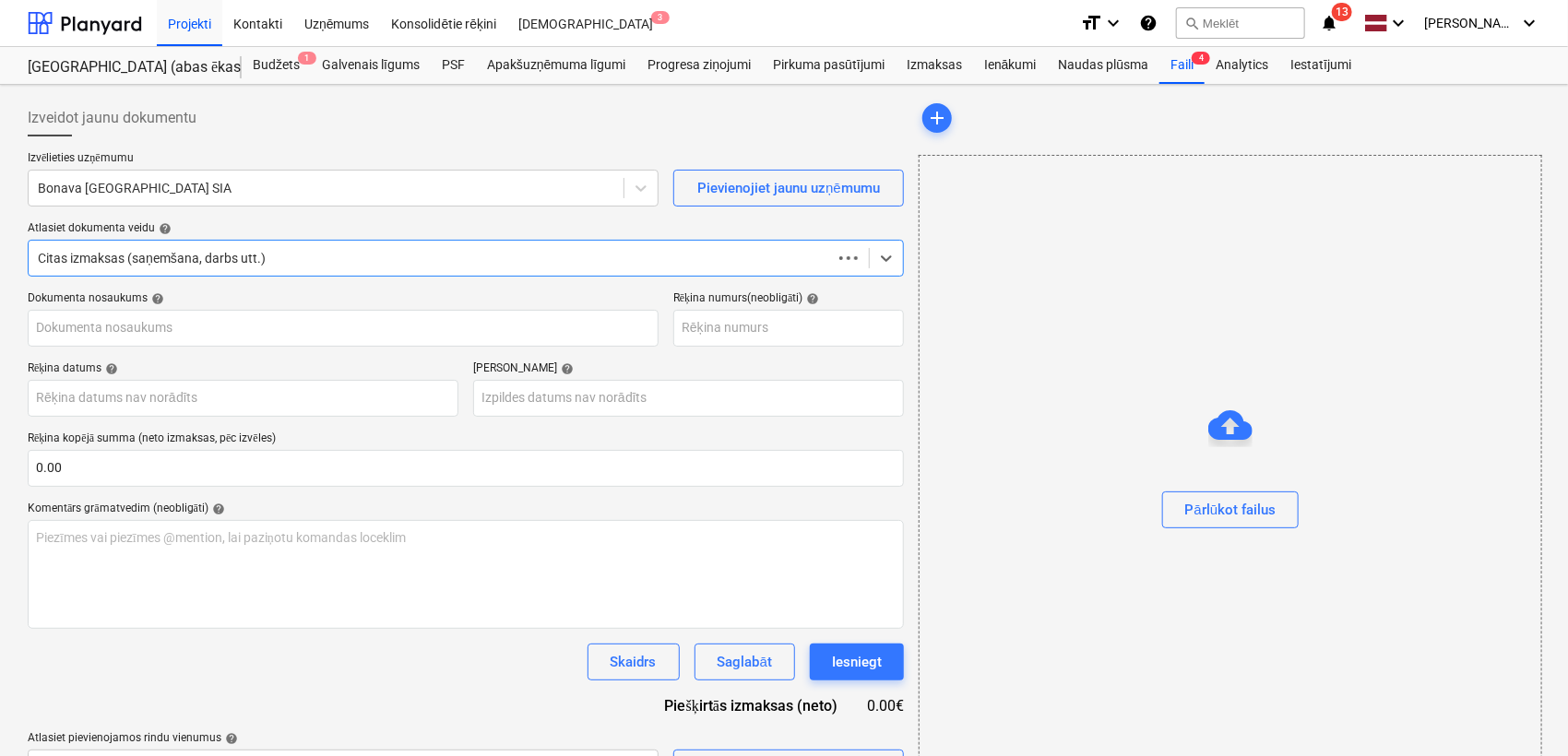 type on "294-6234" 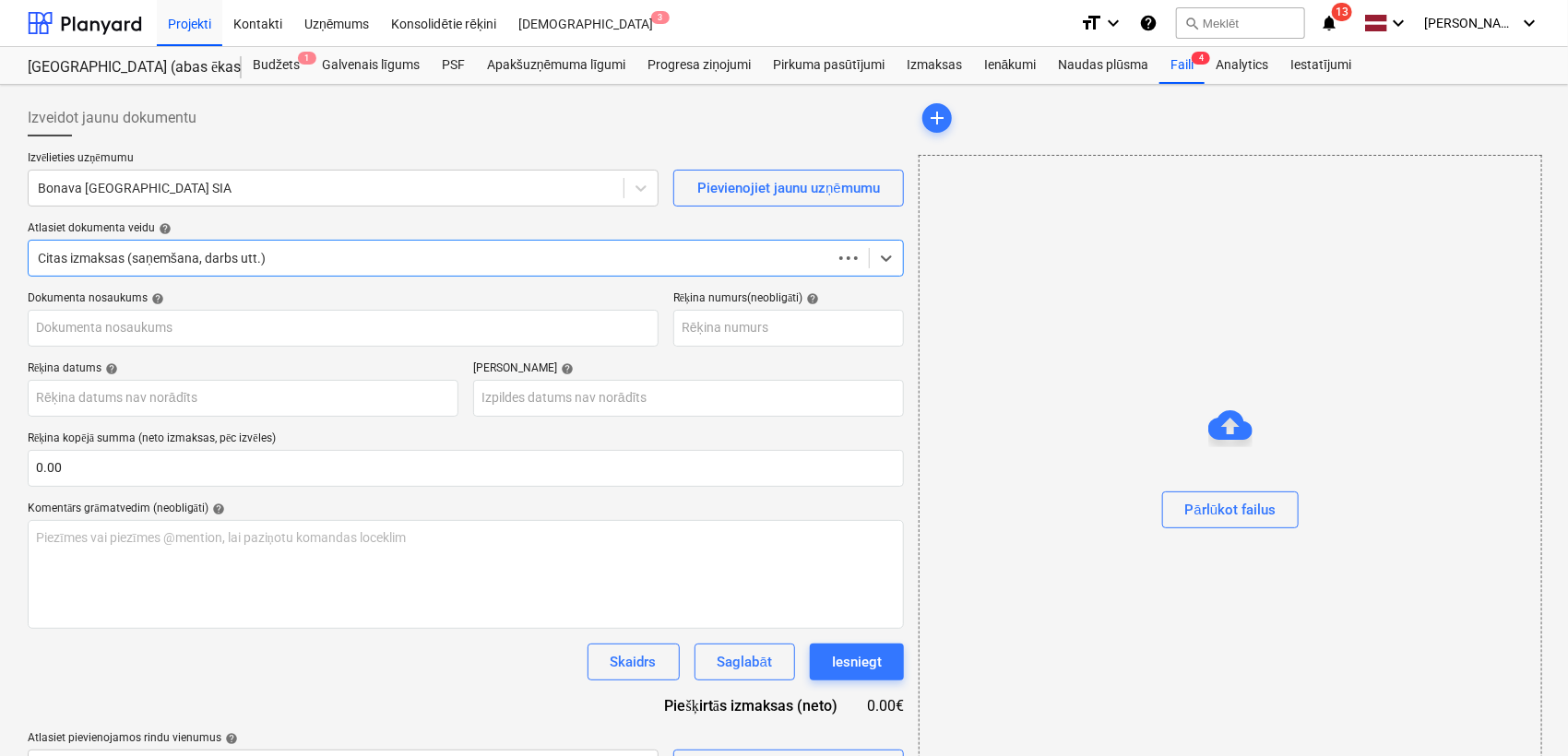 type on "294-6234" 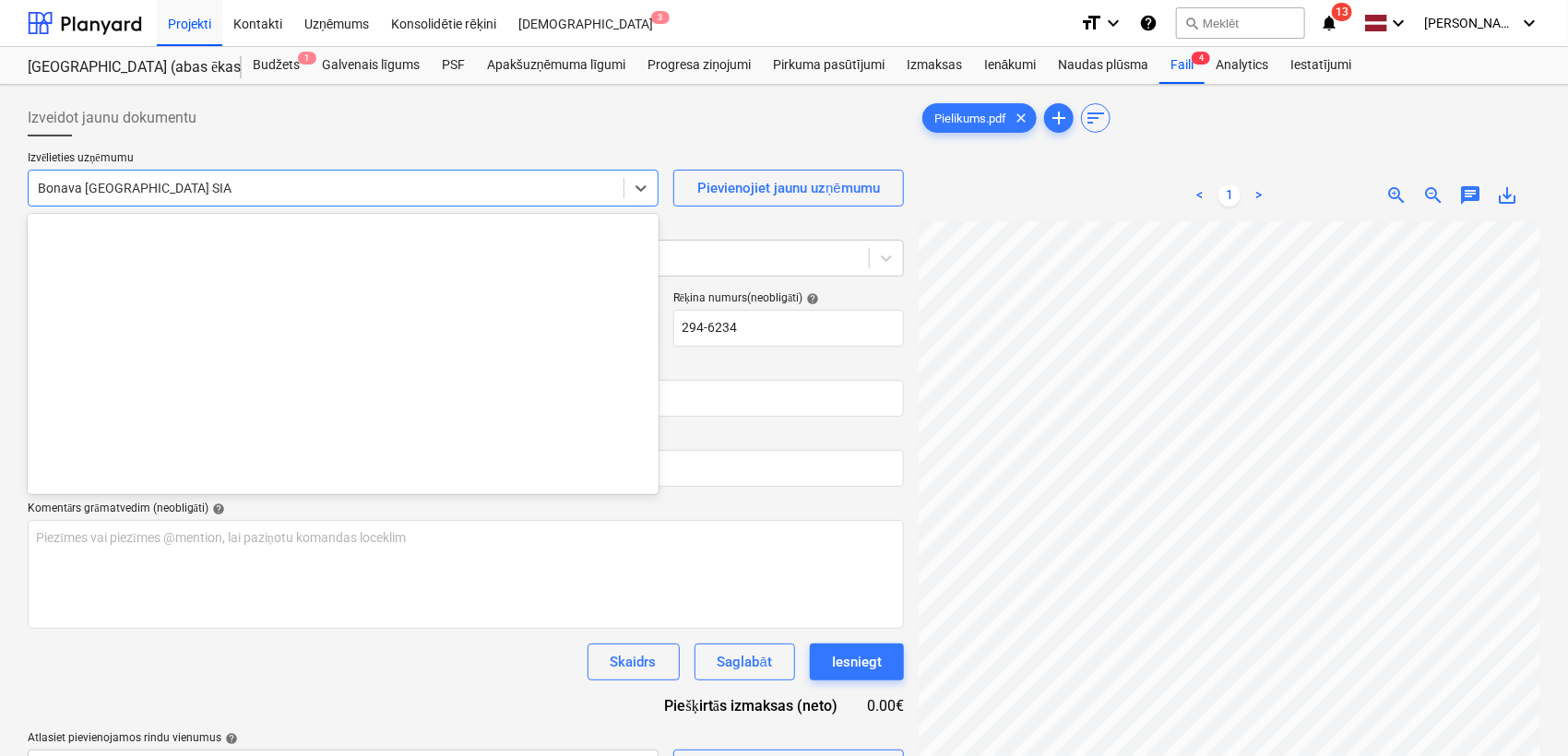 click at bounding box center (326, 188) 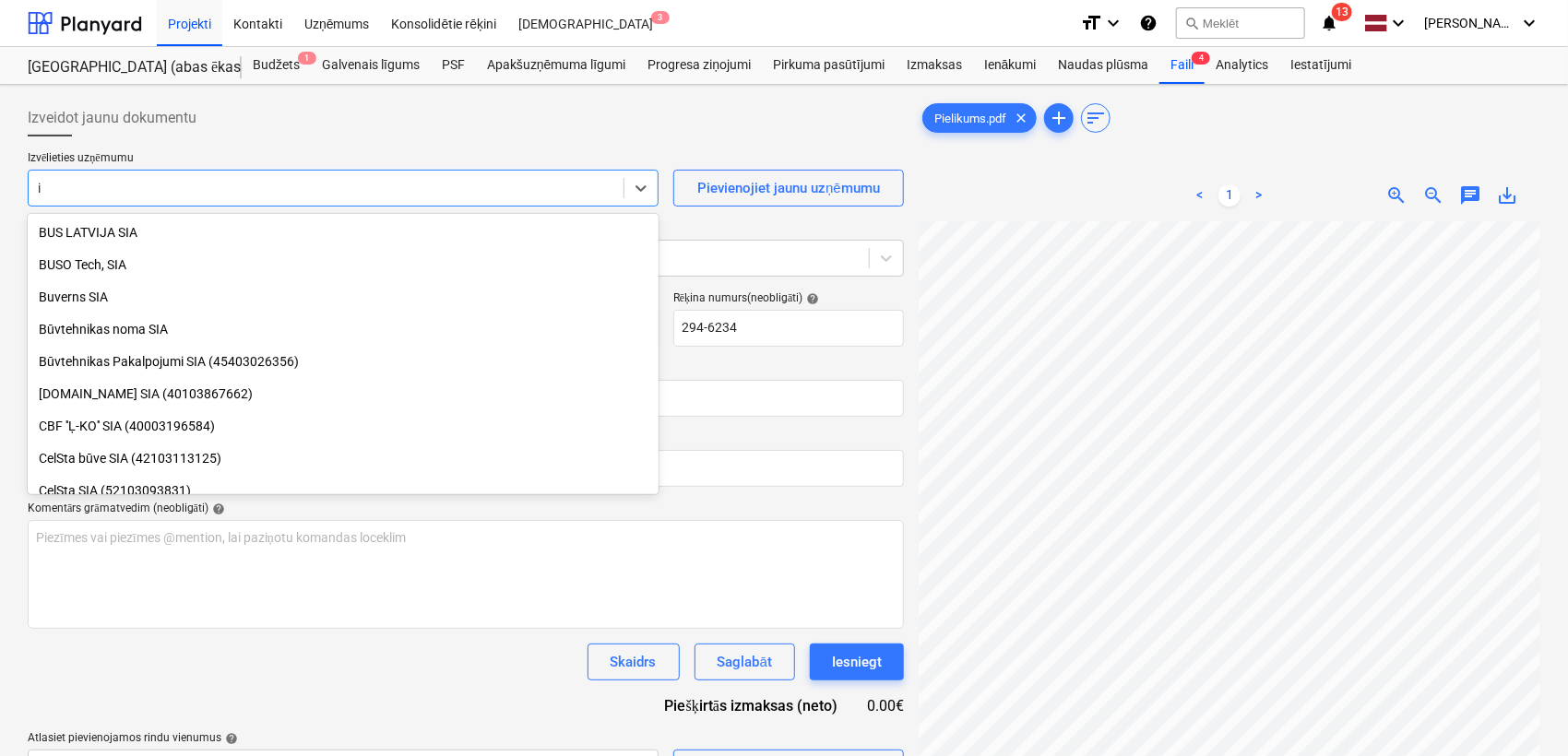 type on "ib" 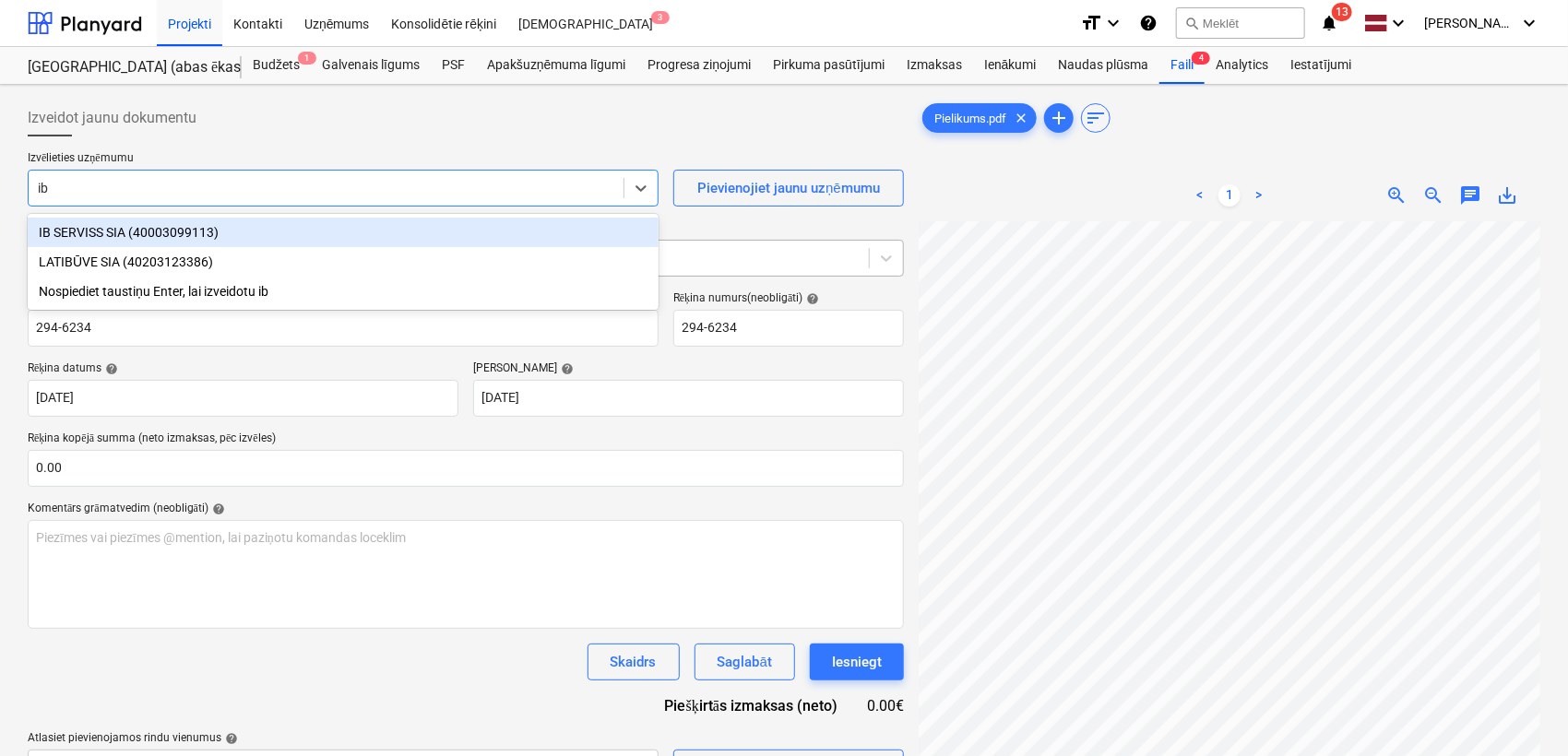 click on "IB SERVISS SIA (40003099113)" at bounding box center (343, 232) 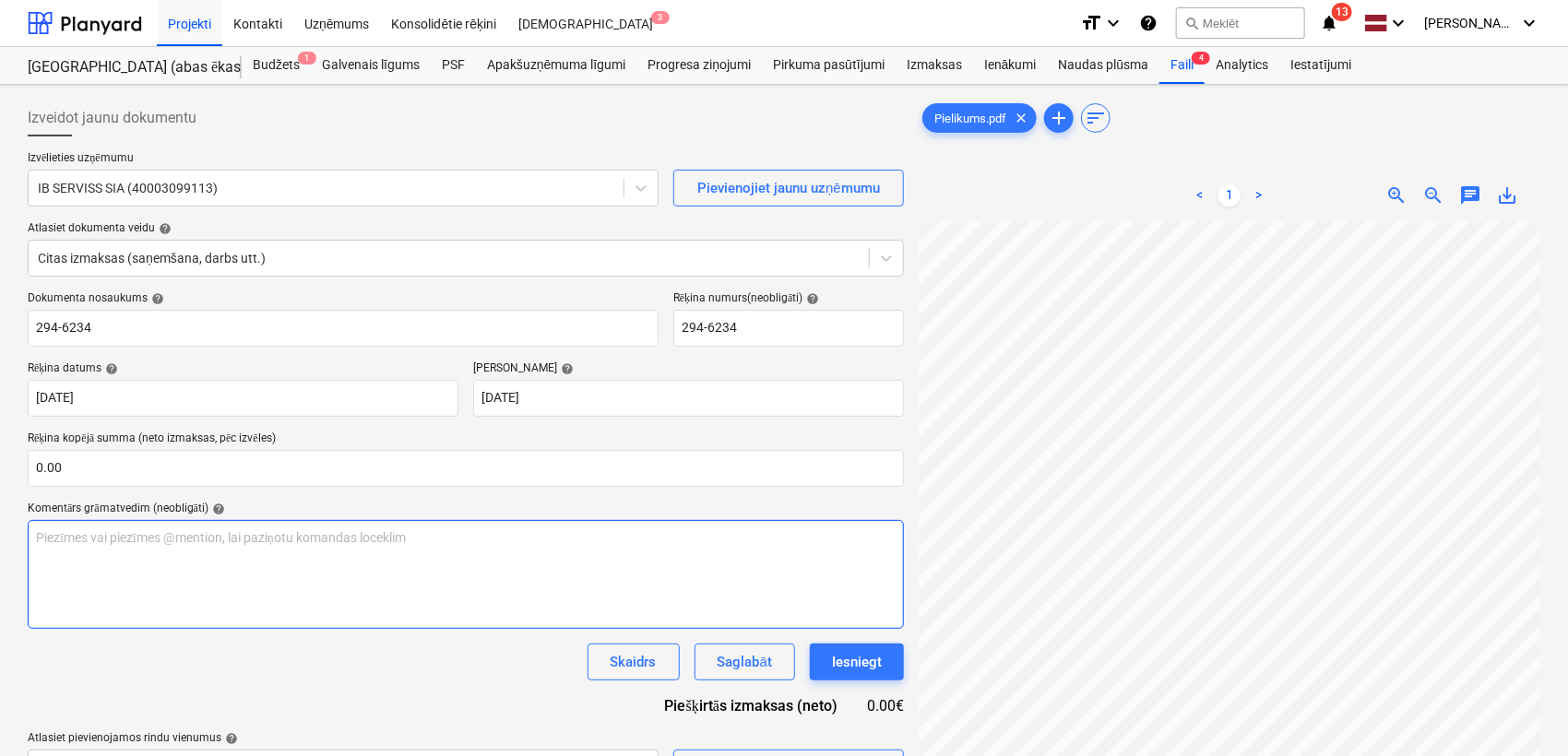 scroll, scrollTop: 387, scrollLeft: 486, axis: both 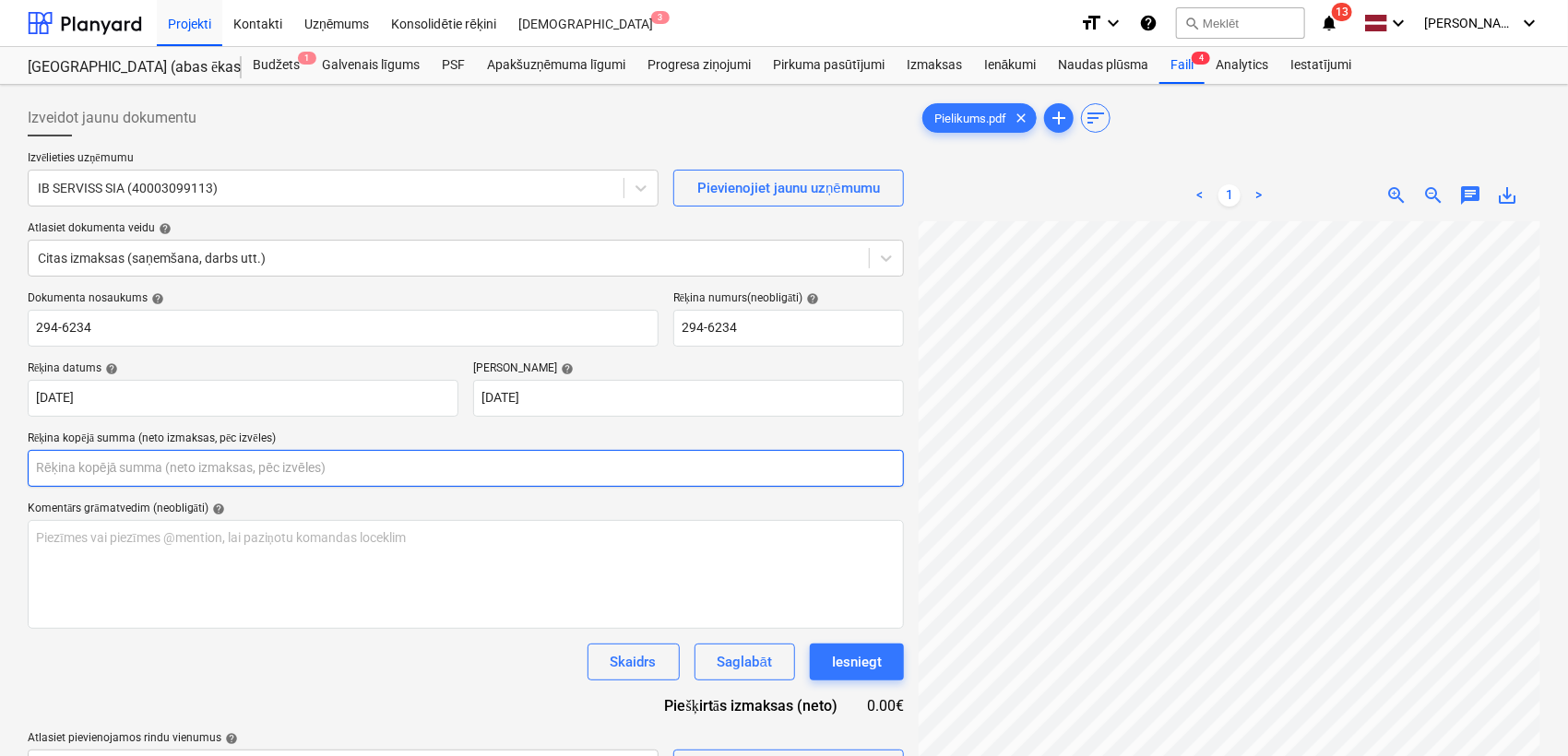 click at bounding box center [466, 468] 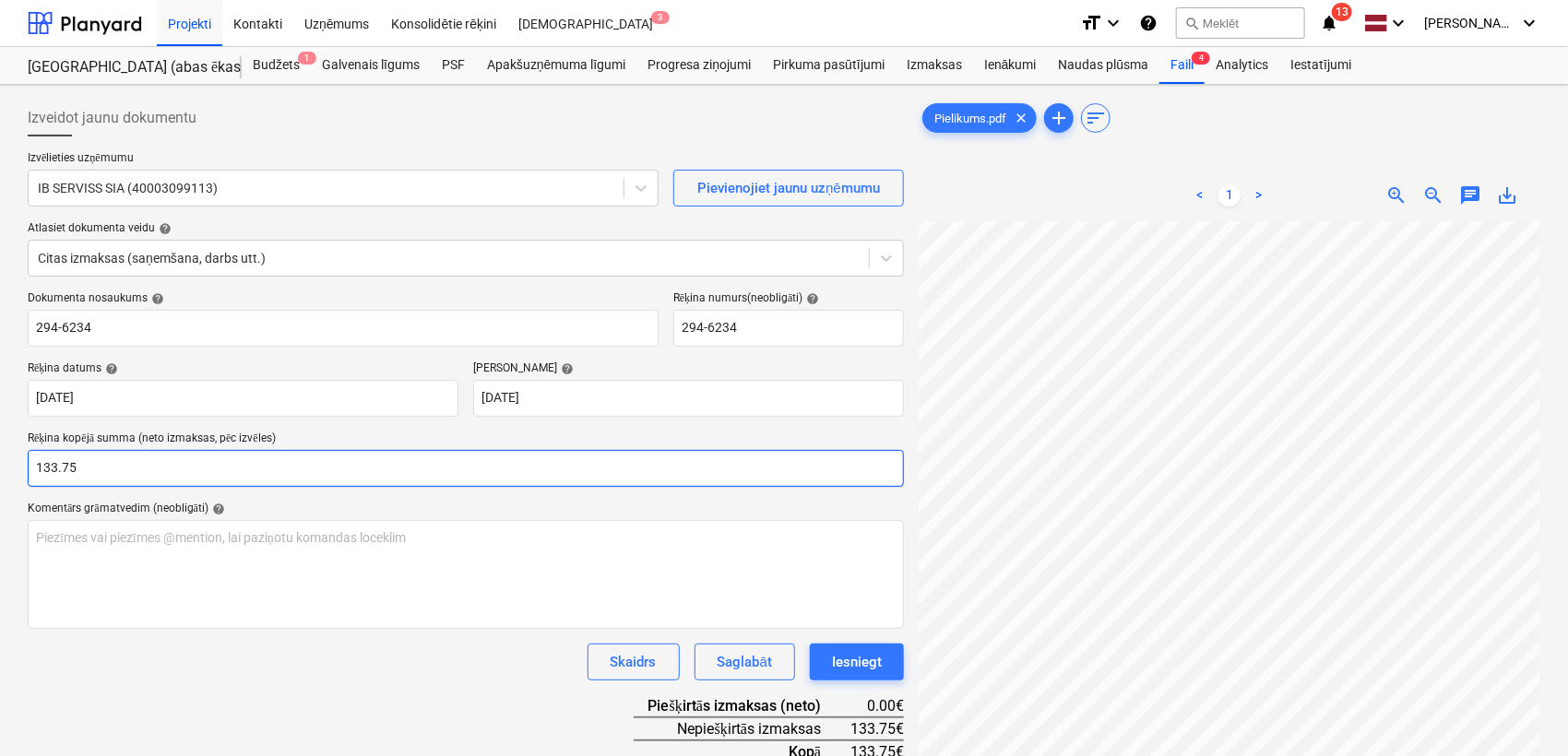 type on "133.75" 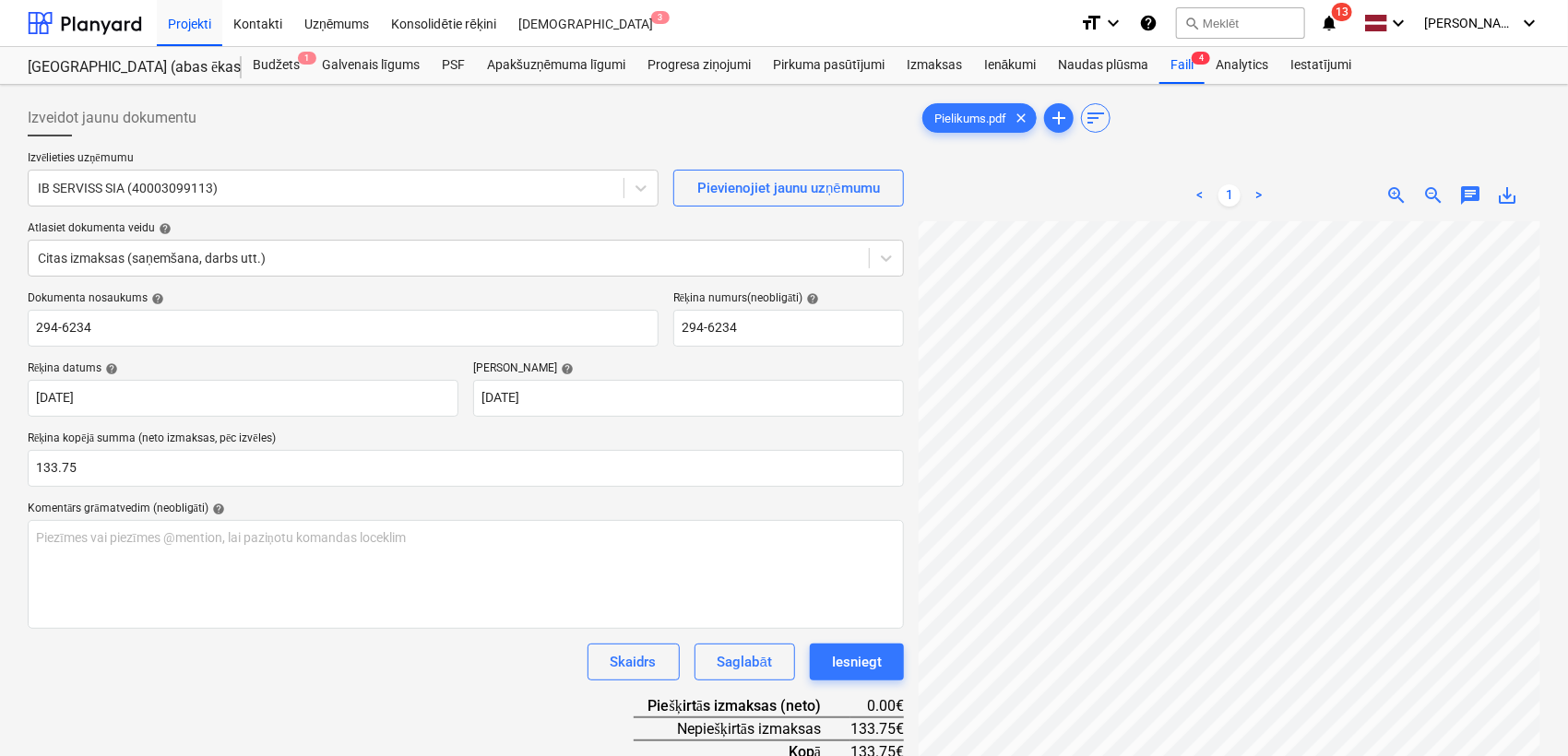 click on "Dokumenta nosaukums help 294-6234 Rēķina numurs  (neobligāti) help 294-6234 Rēķina datums help [DATE] 20.07.2025 Press the down arrow key to interact with the calendar and
select a date. Press the question [PERSON_NAME] to get the keyboard shortcuts for changing dates. Termiņš help [DATE] 20.07.2025 Press the down arrow key to interact with the calendar and
select a date. Press the question [PERSON_NAME] to get the keyboard shortcuts for changing dates. Rēķina kopējā summa (neto izmaksas, pēc izvēles) 133.75 Komentārs grāmatvedim (neobligāti) help Piezīmes vai piezīmes @mention, lai paziņotu komandas loceklim ﻿ Skaidrs Saglabāt Iesniegt Piešķirtās izmaksas (neto) 0.00€ Nepiešķirtās izmaksas 133.75€ Kopā 133.75€ Atlasiet pievienojamos rindu vienumus help Meklēt vai atlasiet pievienojamo rindu Atlasiet lielapjomu" at bounding box center (466, 561) 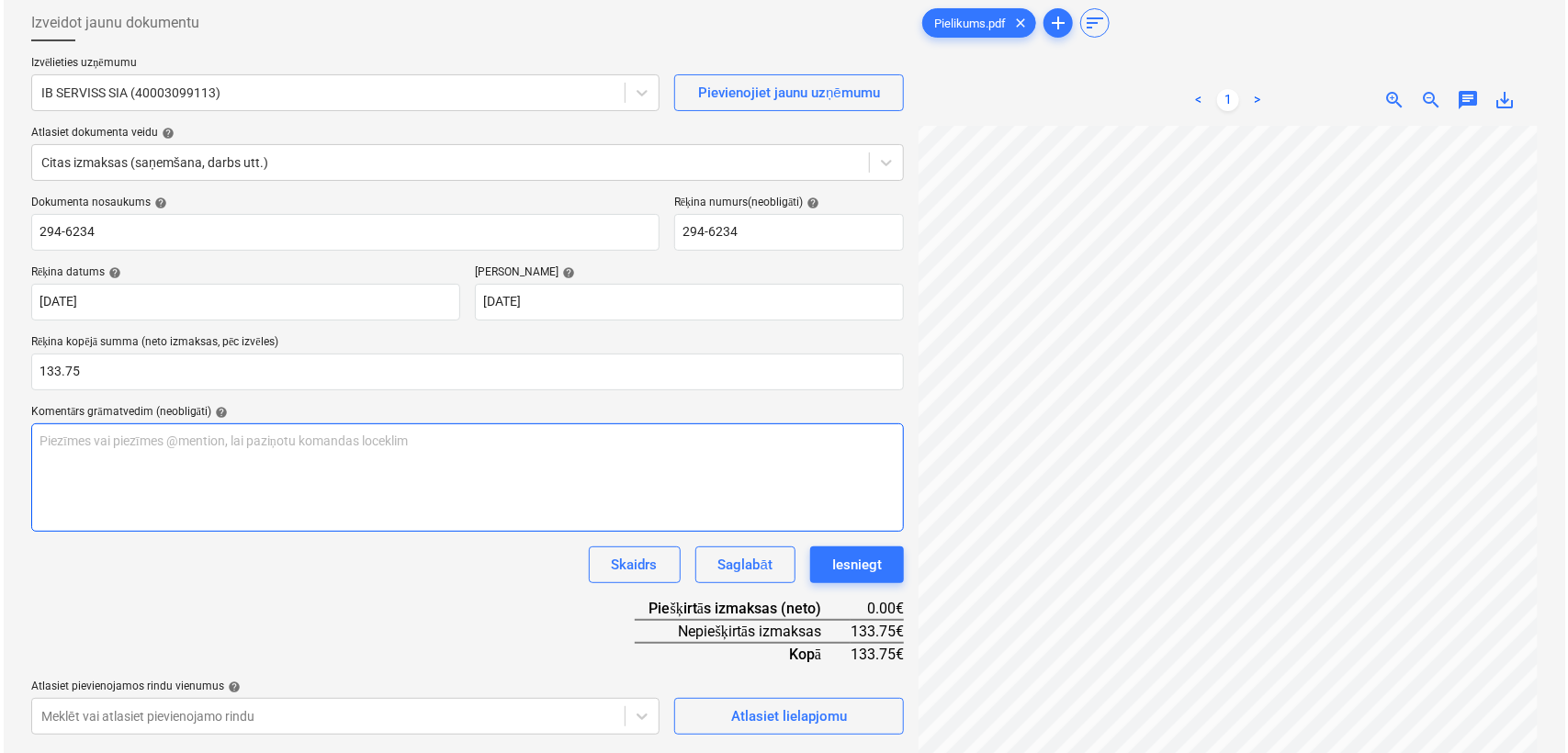 scroll, scrollTop: 184, scrollLeft: 0, axis: vertical 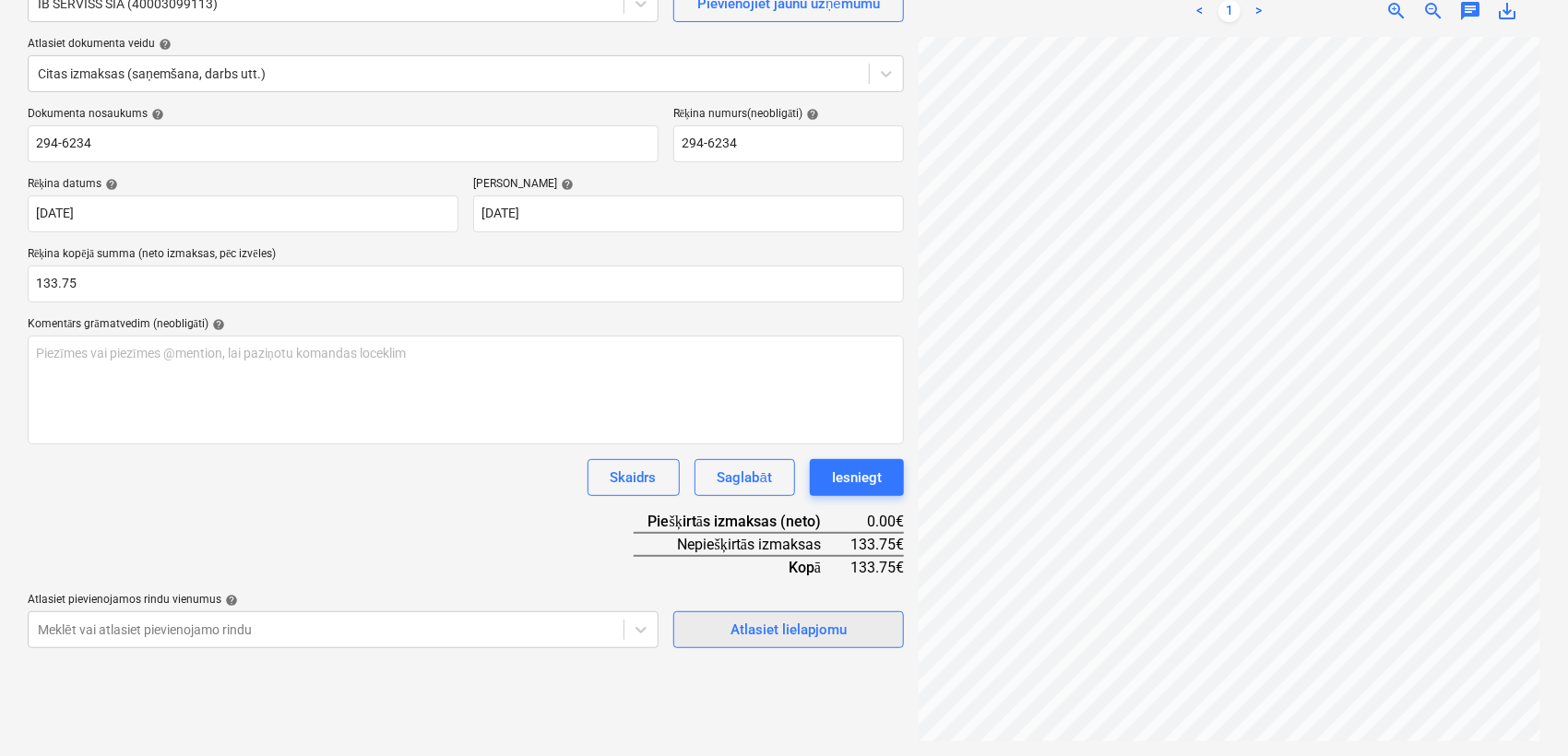 click on "Atlasiet lielapjomu" at bounding box center (789, 630) 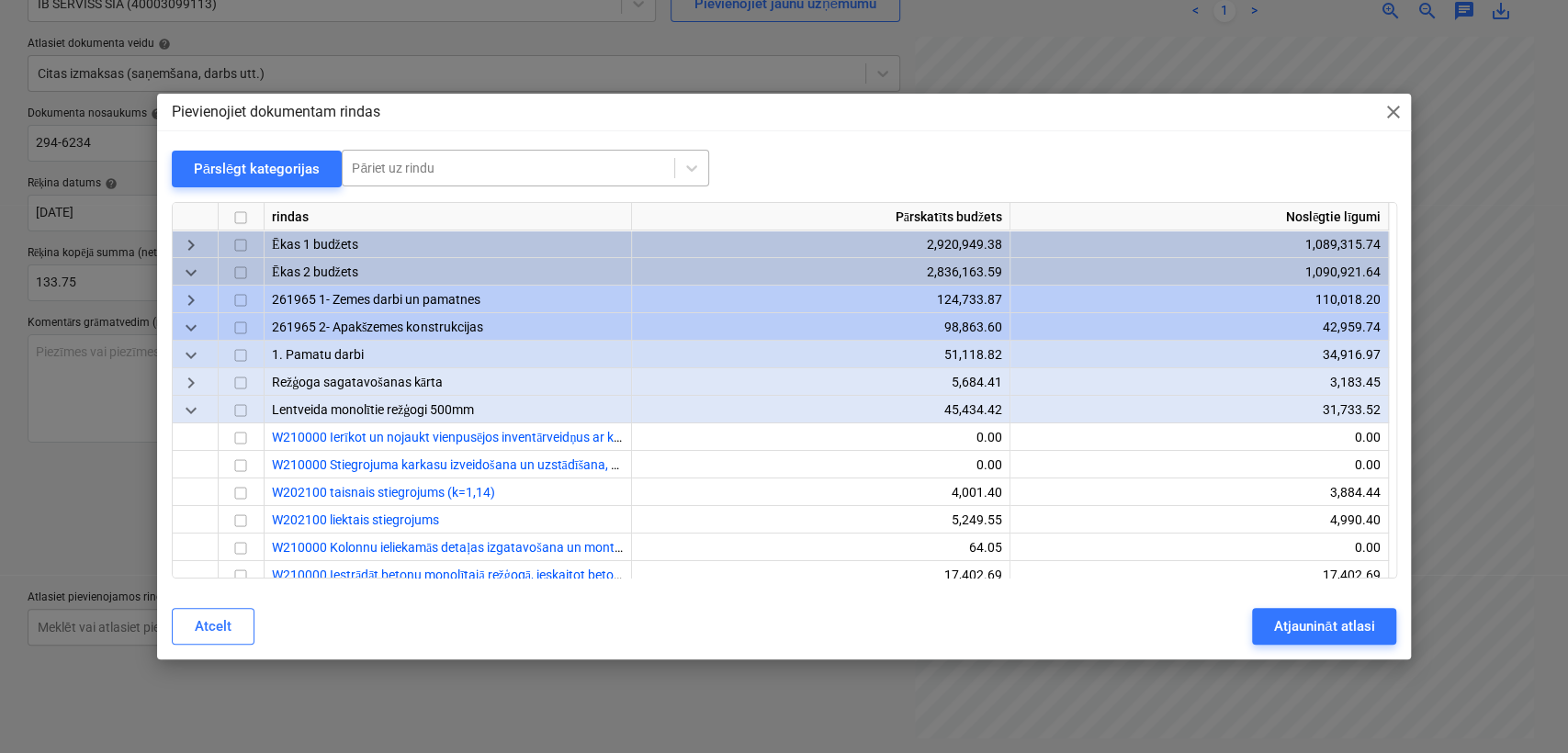 click at bounding box center (508, 168) 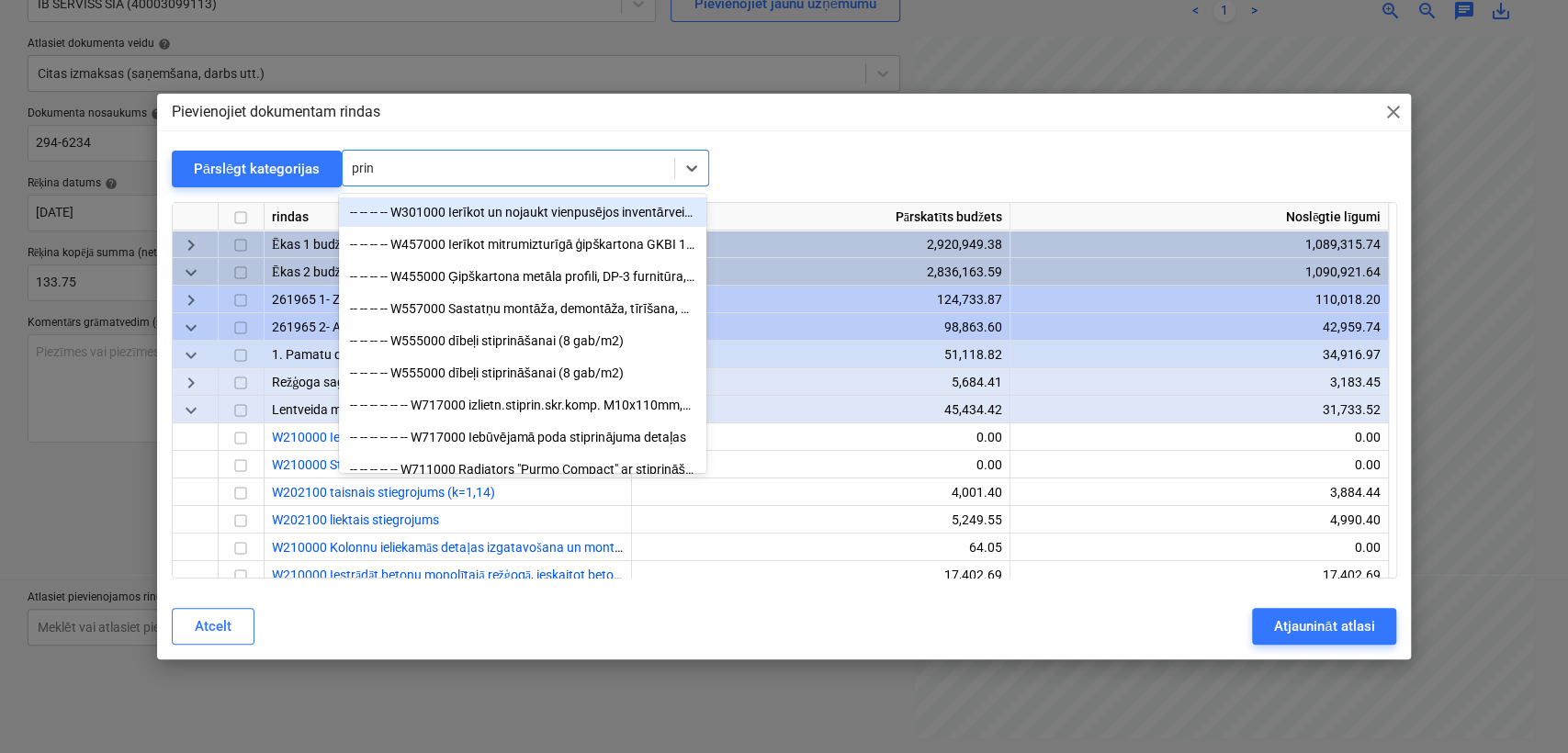 type on "print" 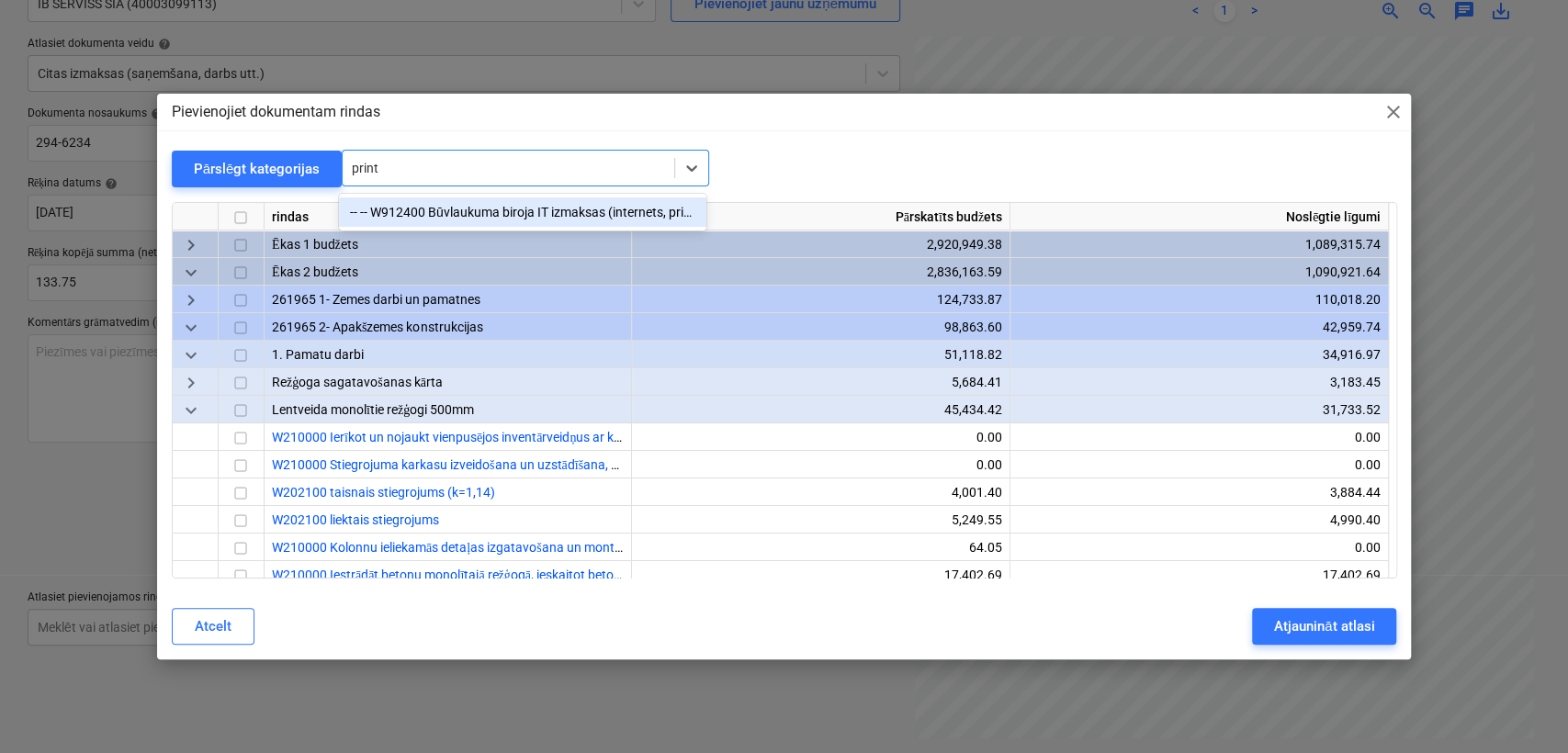 click on "-- --  W912400 Būvlaukuma biroja IT izmaksas (internets, printeru izmantošana)" at bounding box center [523, 212] 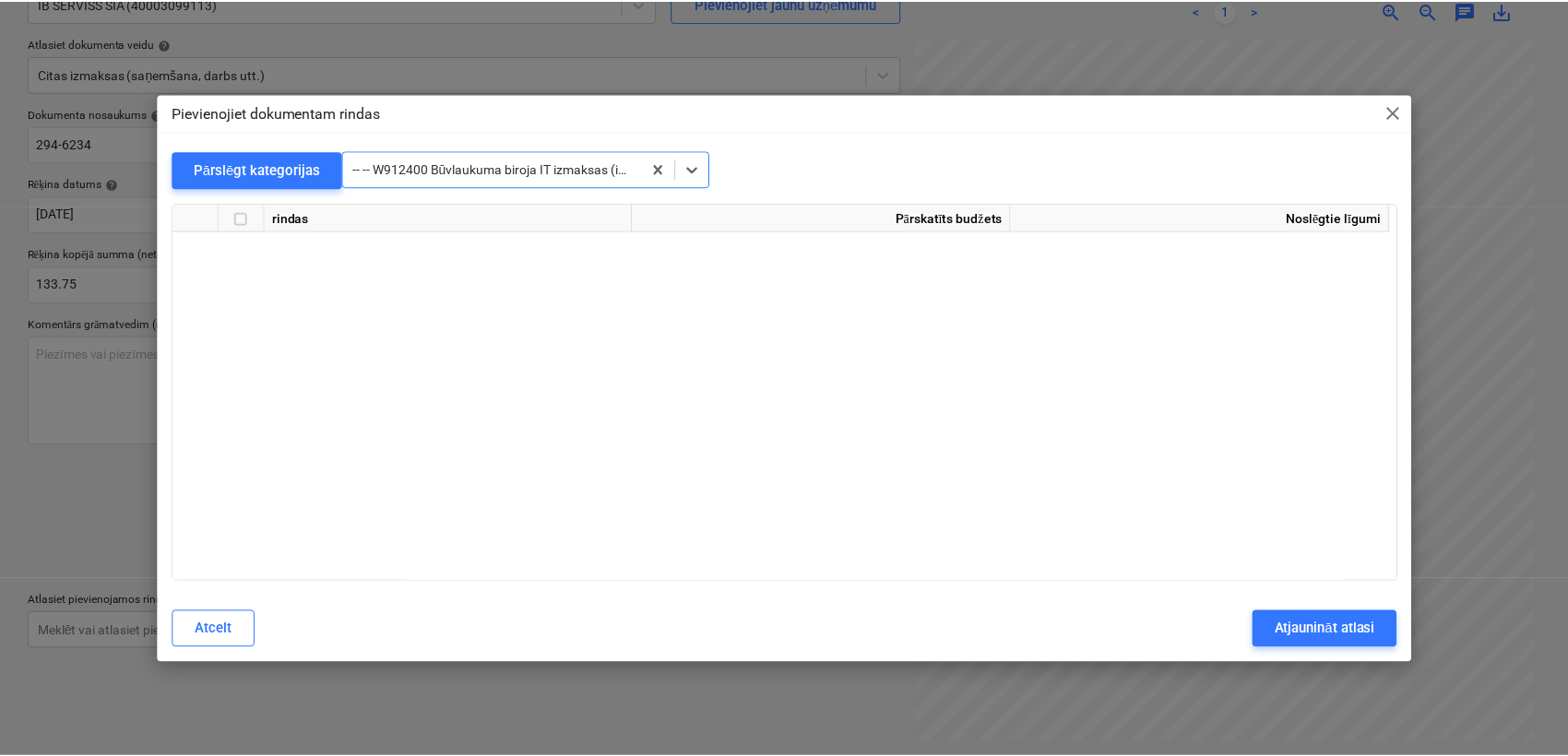 scroll, scrollTop: 35984, scrollLeft: 0, axis: vertical 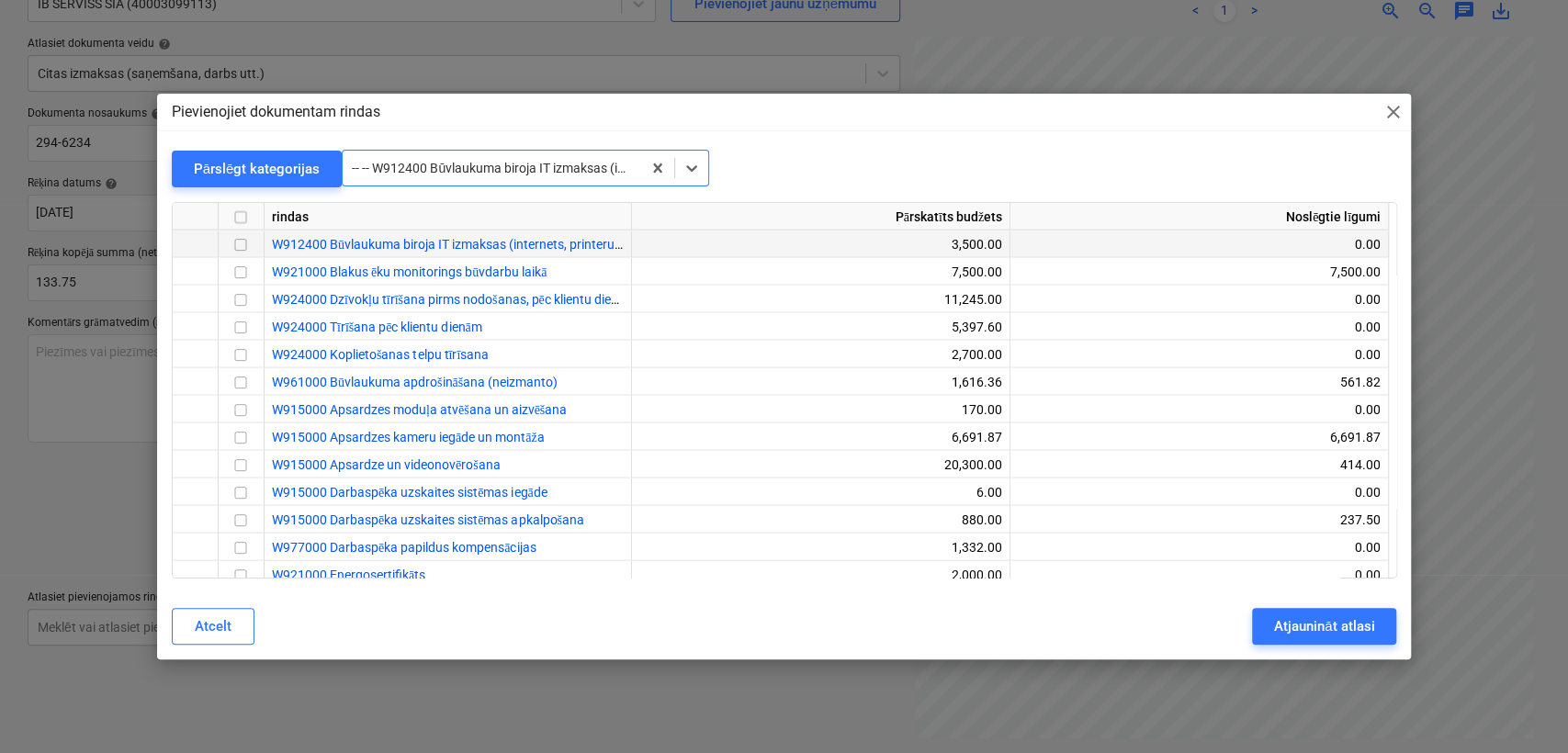 click at bounding box center (241, 245) 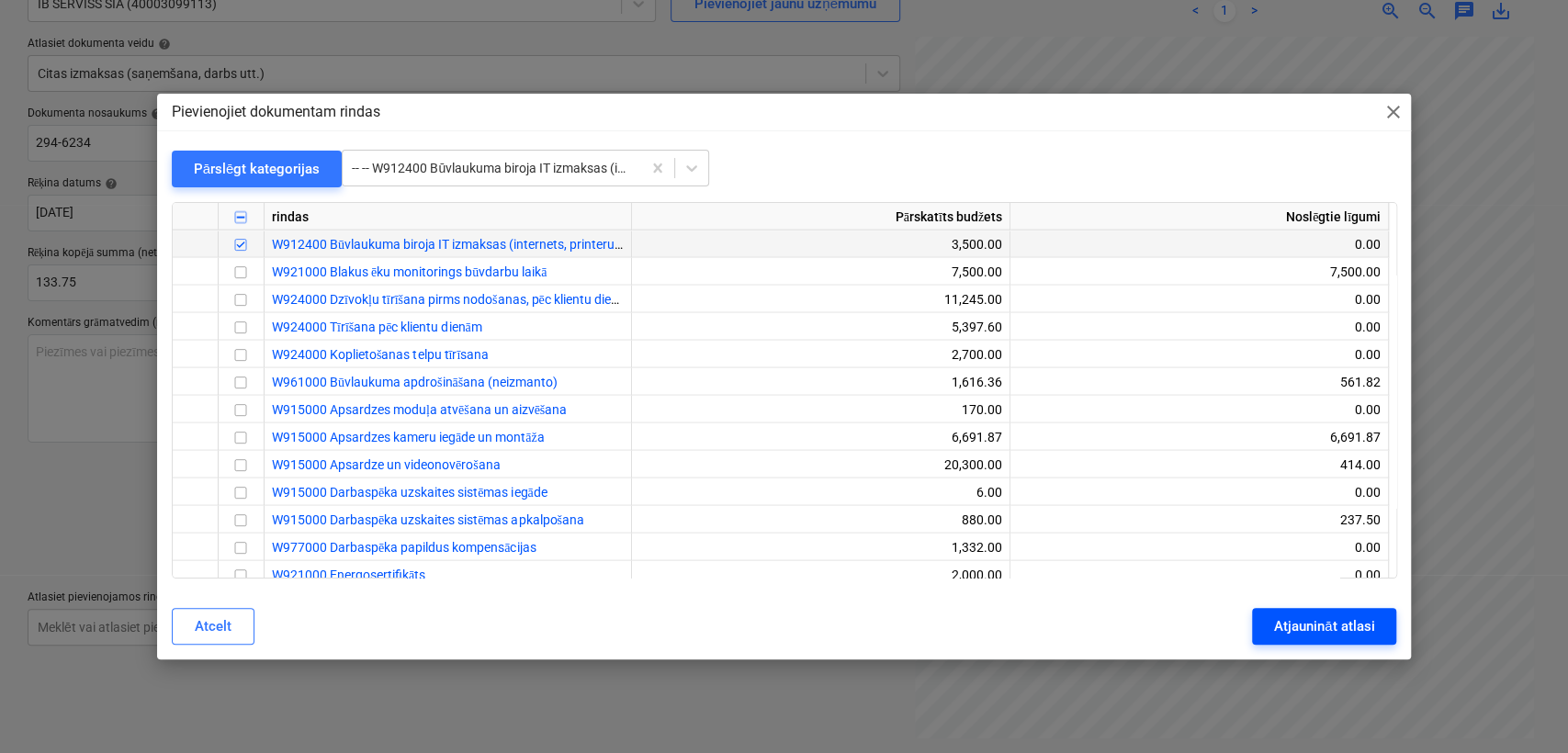 click on "Atjaunināt atlasi" at bounding box center (1324, 626) 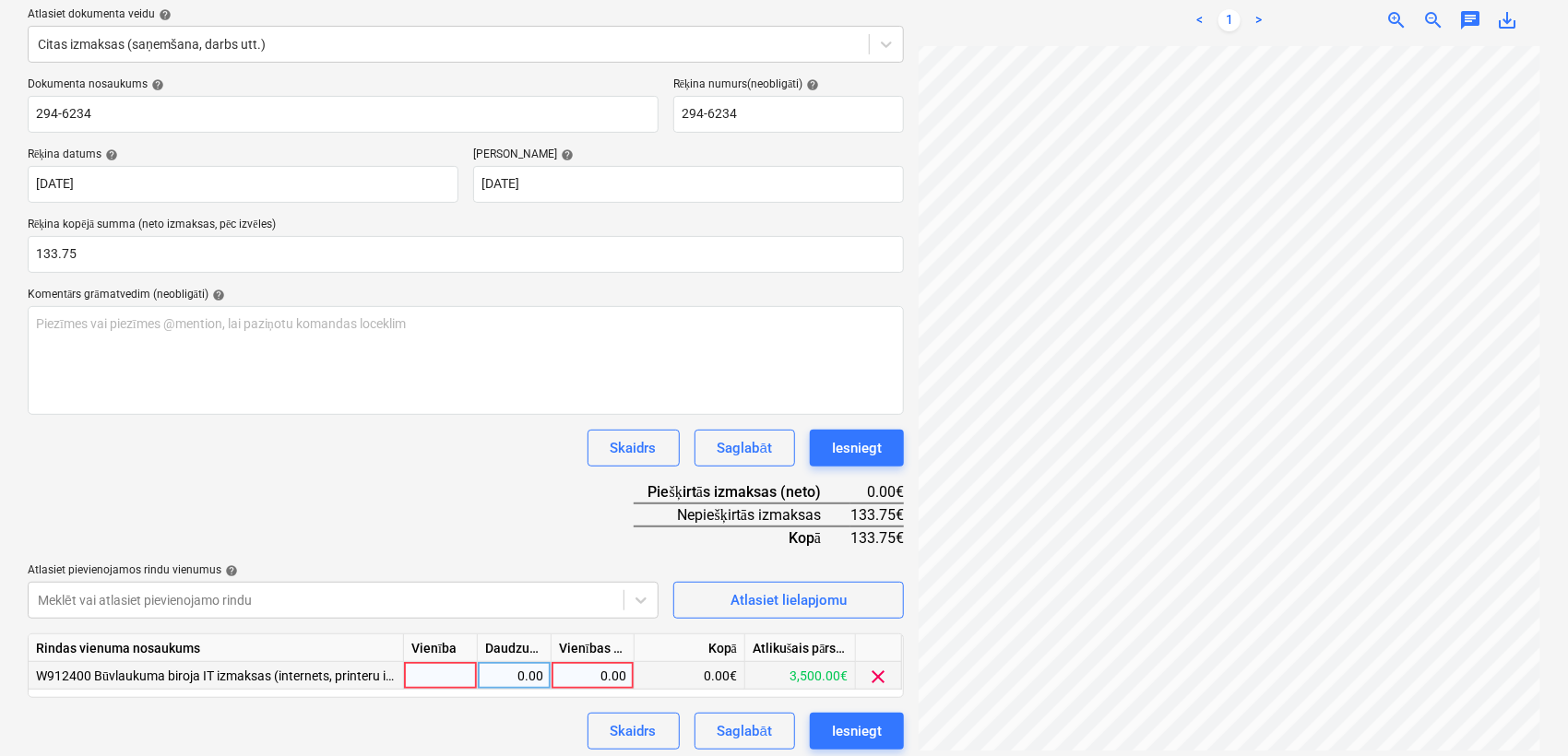 scroll, scrollTop: 222, scrollLeft: 0, axis: vertical 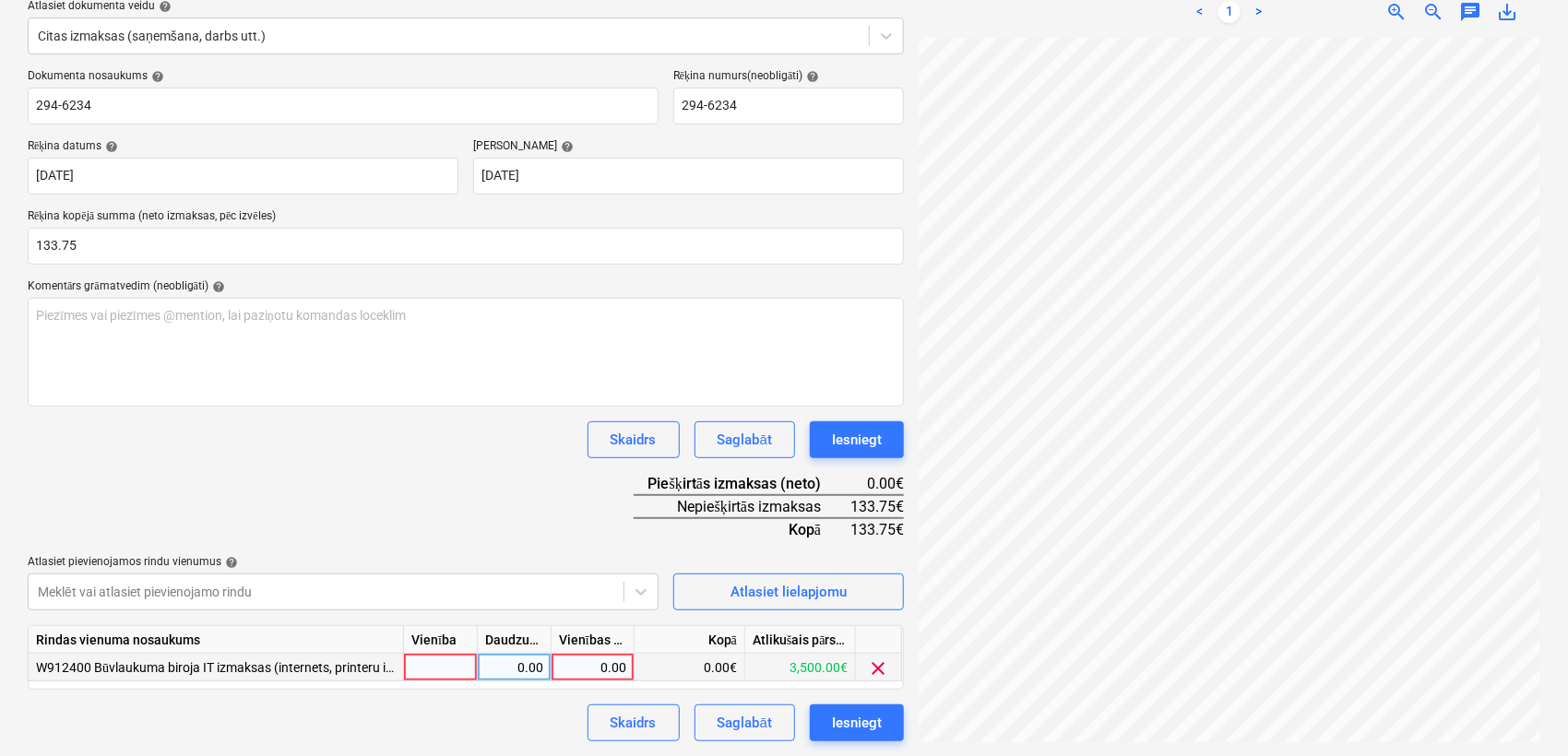 click at bounding box center [441, 667] 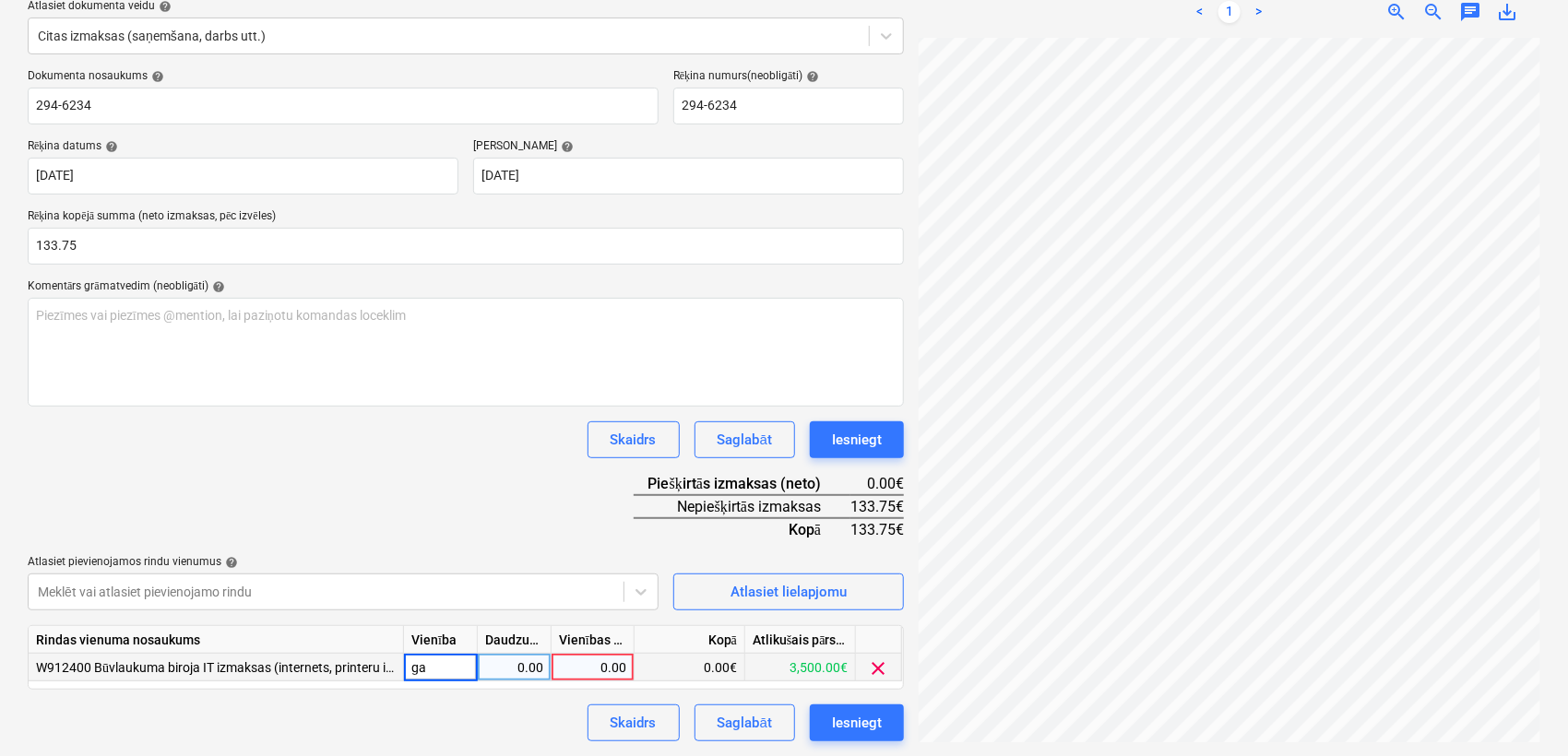 type on "gab" 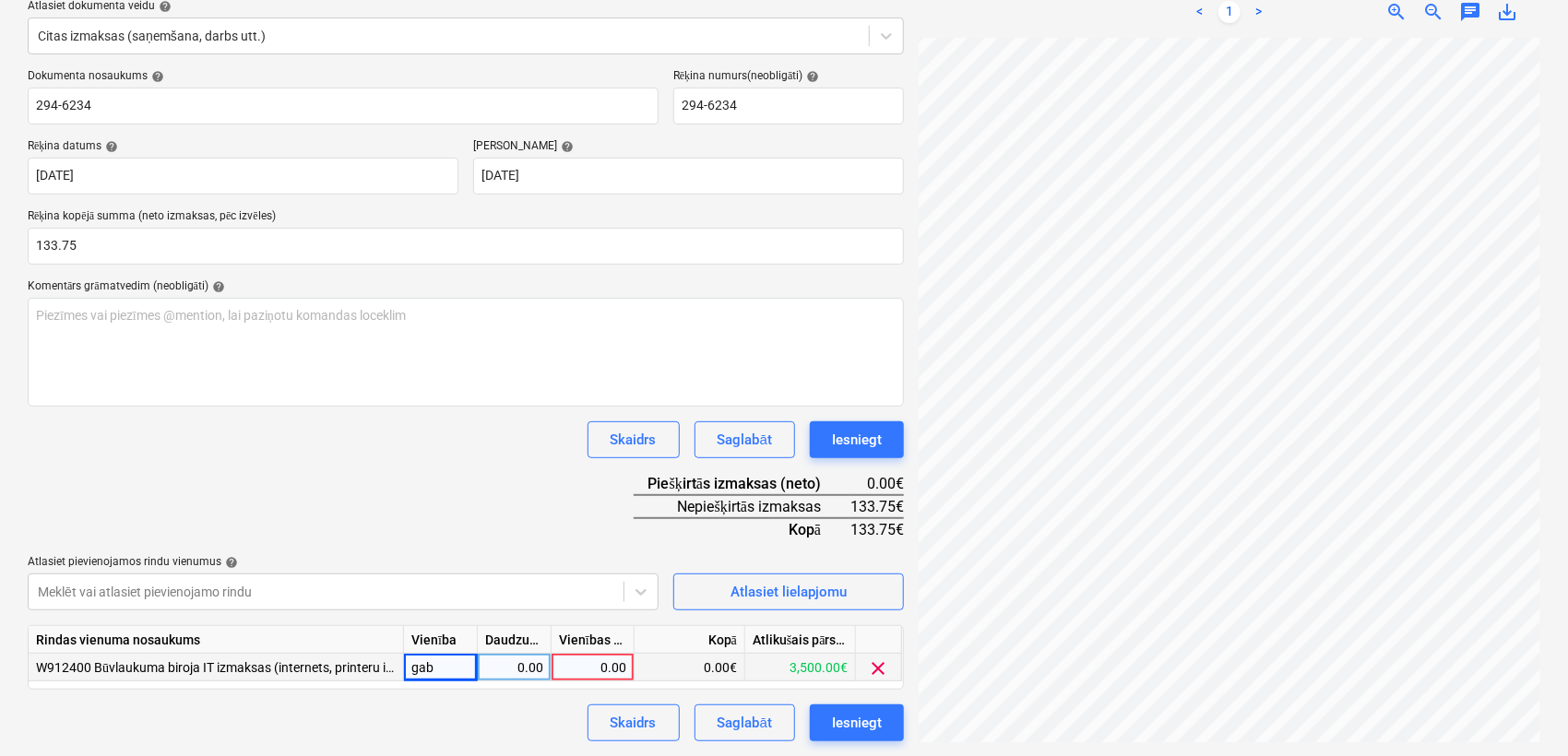 click on "0.00" at bounding box center [514, 667] 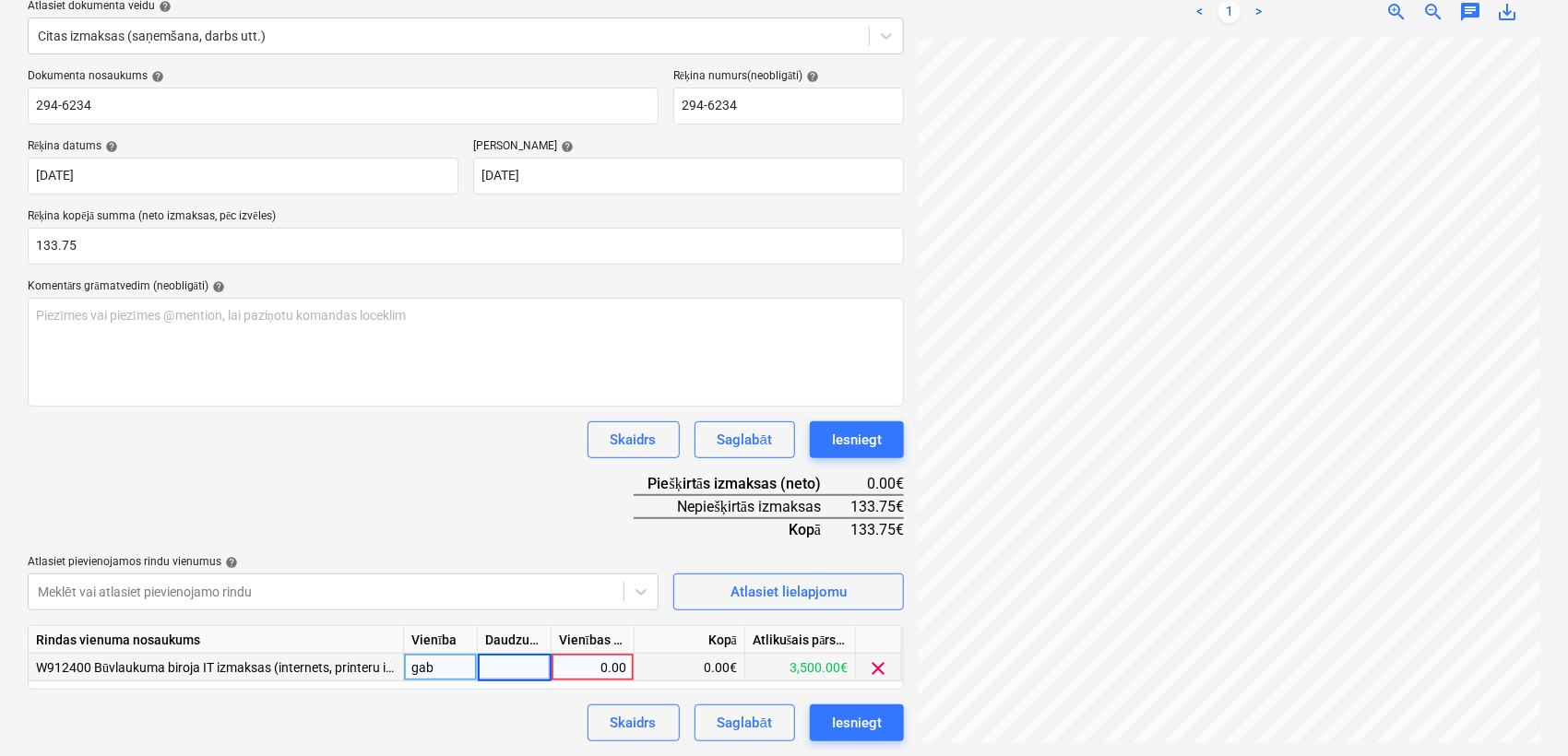 type on "1" 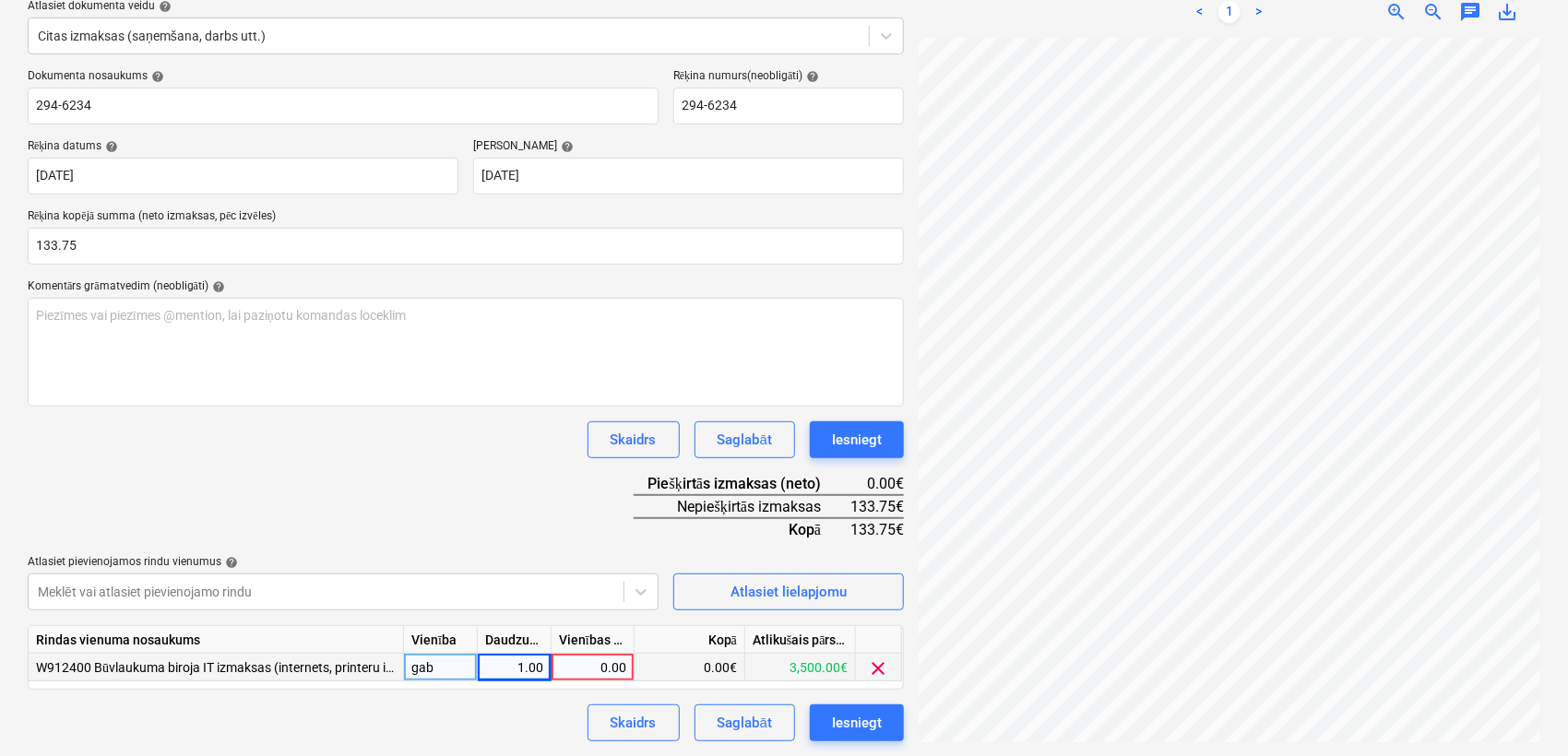 click on "0.00" at bounding box center (592, 667) 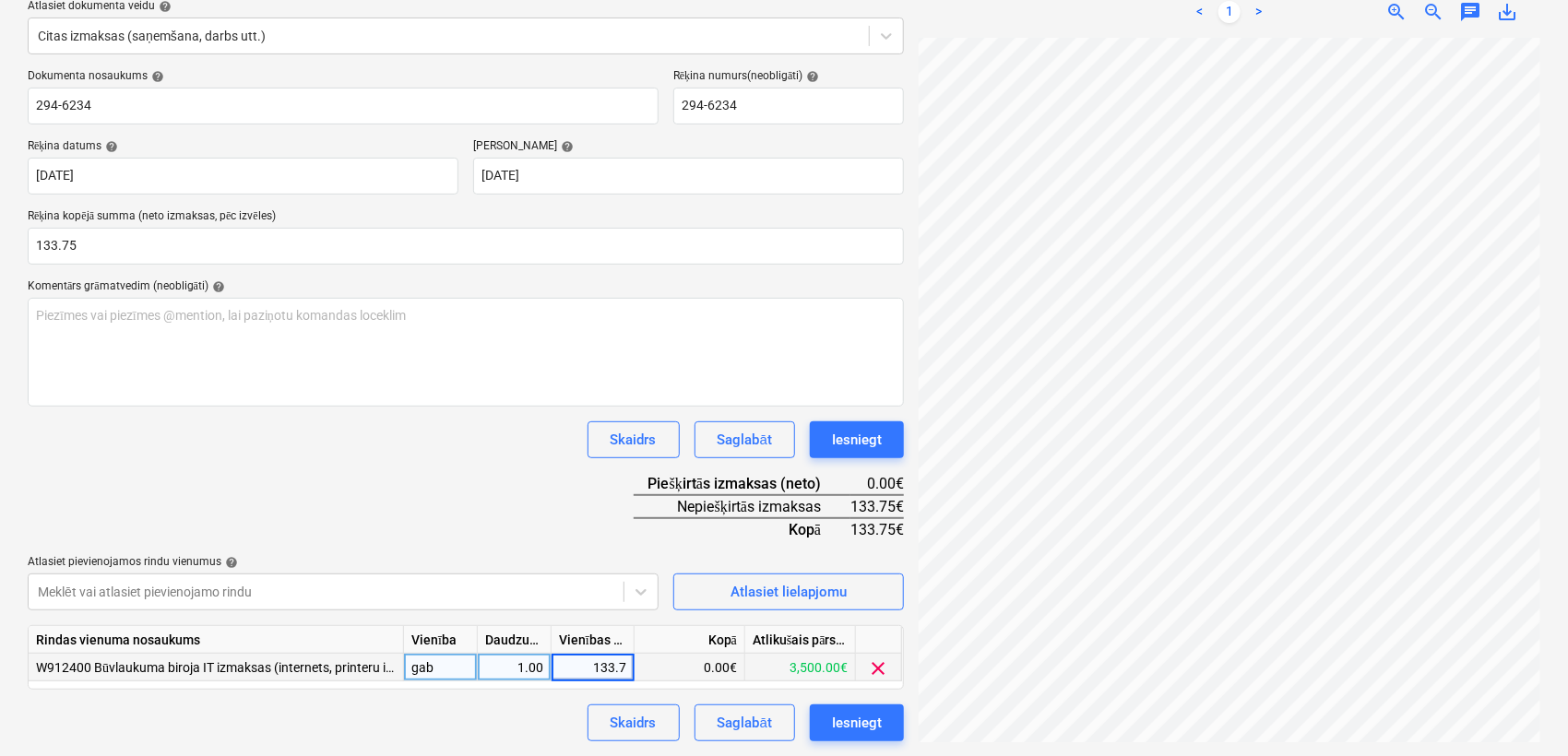 type on "133.75" 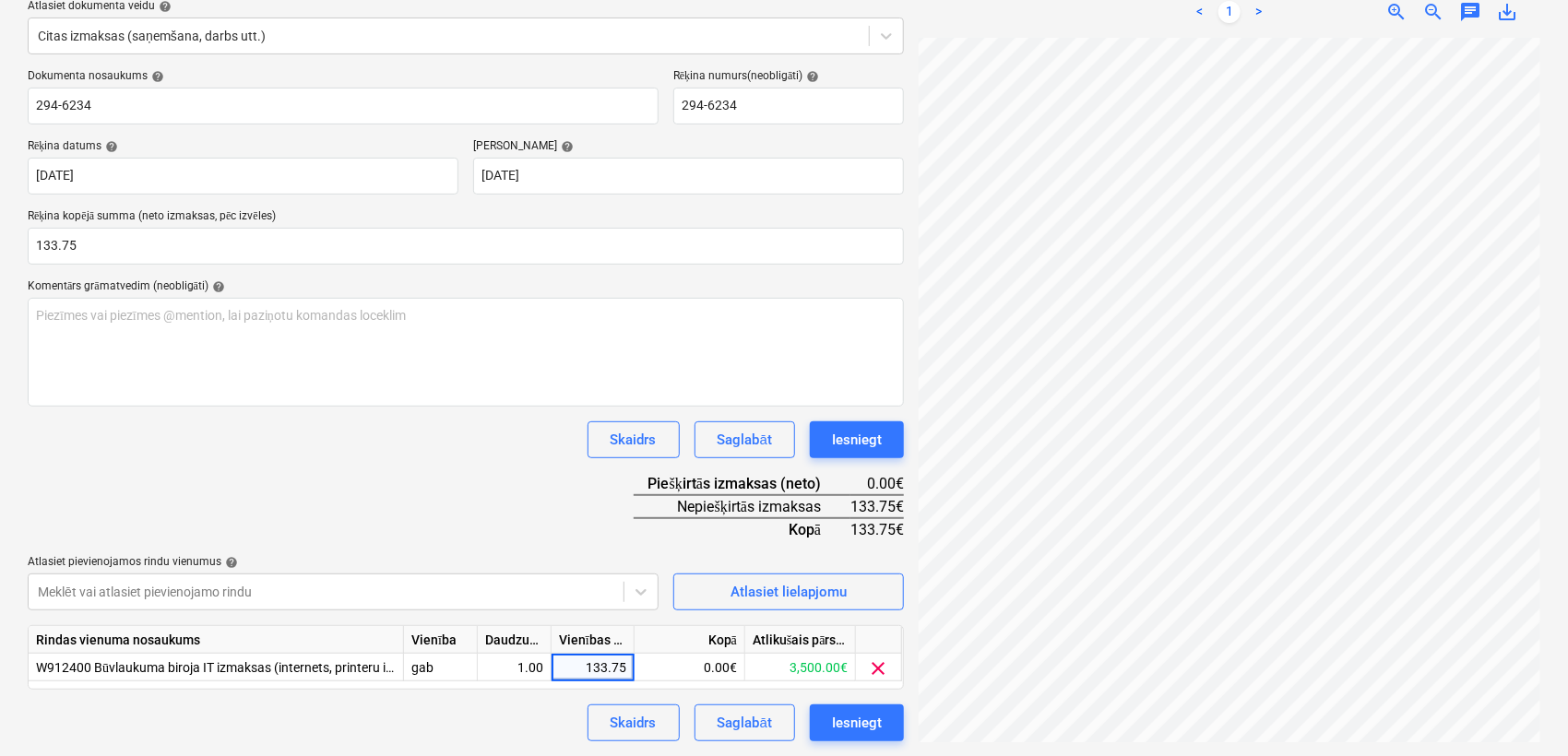 click on "Skaidrs Saglabāt Iesniegt" at bounding box center (466, 440) 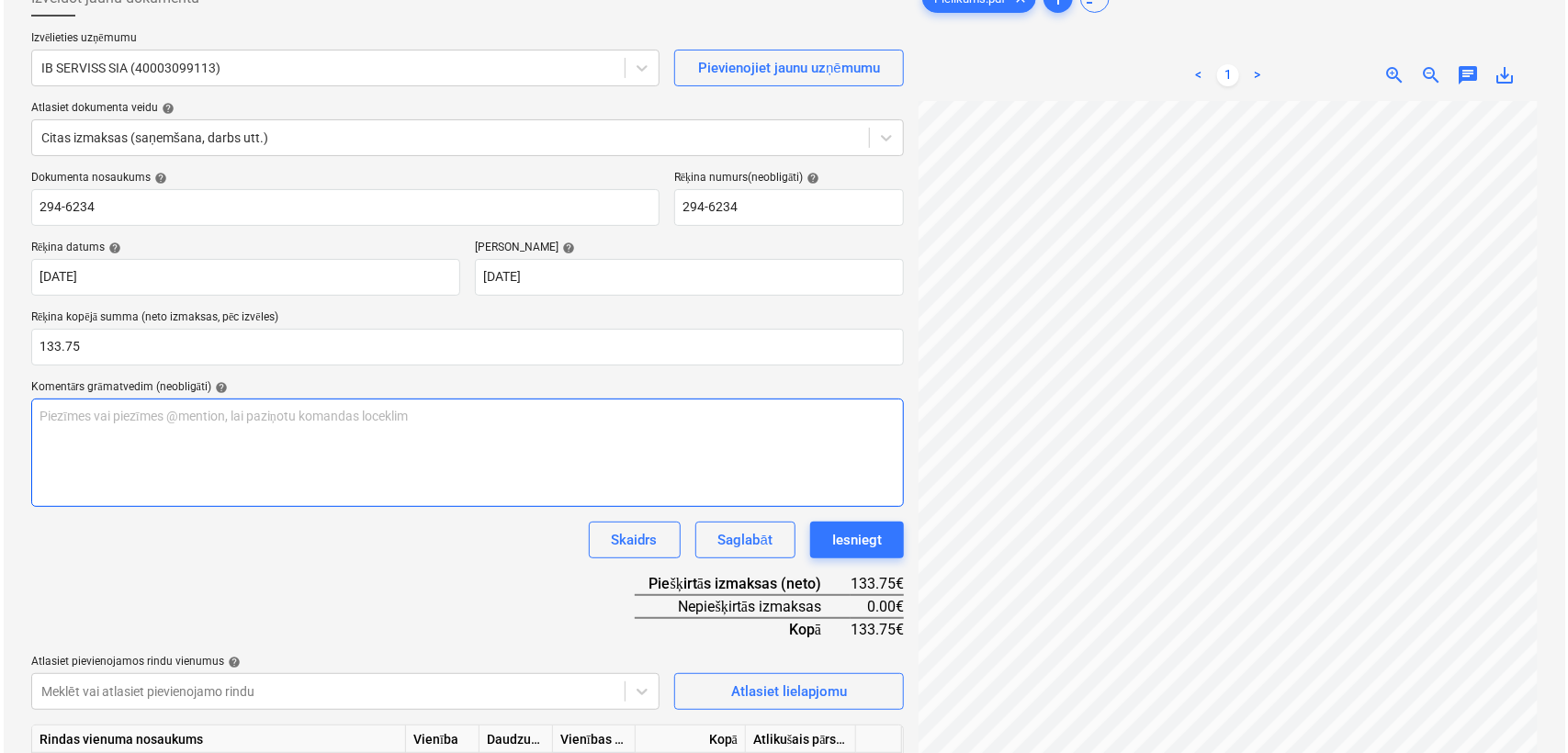 scroll, scrollTop: 221, scrollLeft: 0, axis: vertical 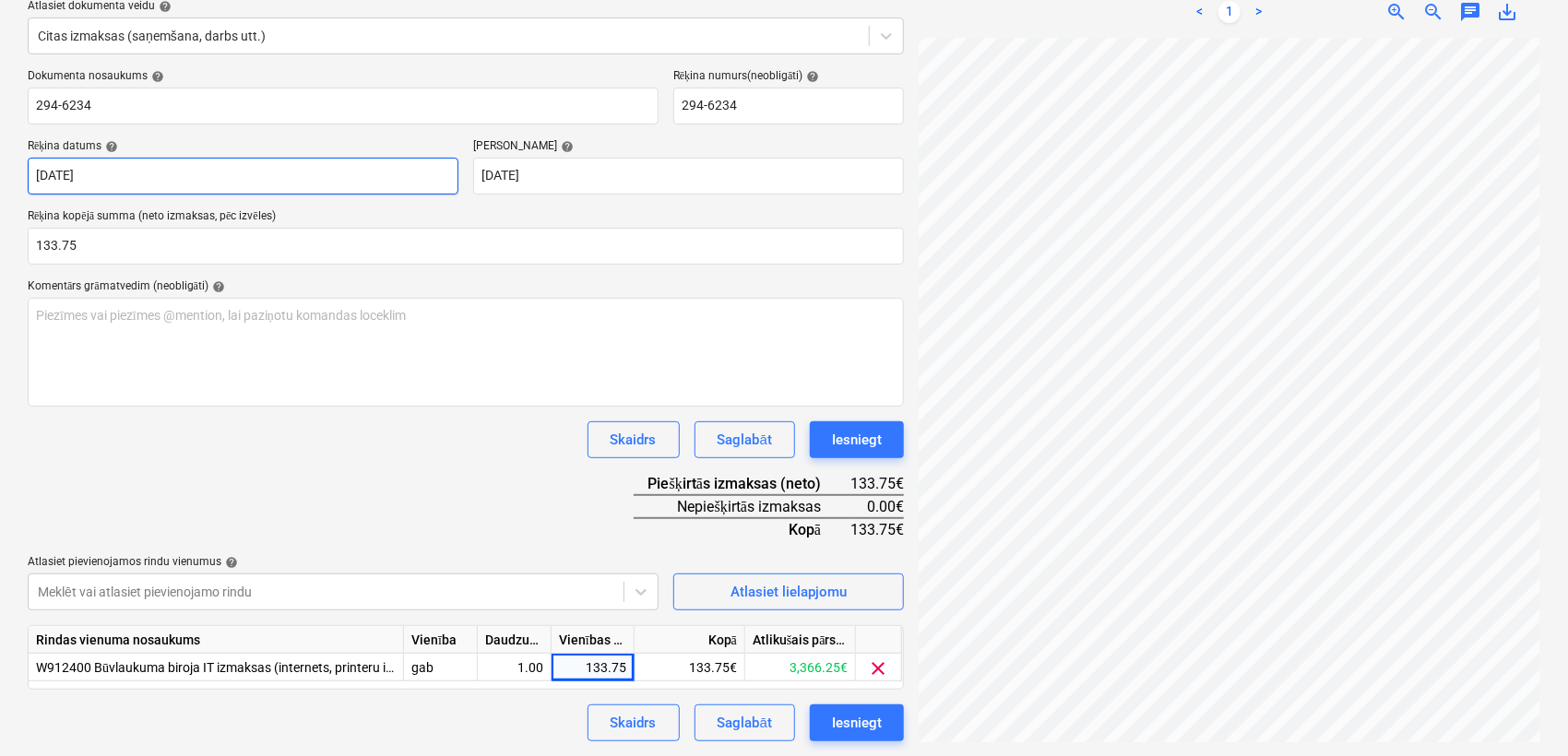 click on "Projekti Kontakti Uzņēmums Konsolidētie rēķini Iesūtne 3 format_size keyboard_arrow_down help search Meklēt notifications 13 keyboard_arrow_down [PERSON_NAME] keyboard_arrow_down Nīcgales iela (abas ēkas - PRJ2002936 un PRJ2002937) 2601965 Budžets 1 Galvenais līgums PSF Apakšuzņēmuma līgumi Progresa ziņojumi Pirkuma pasūtījumi Izmaksas Ienākumi Naudas plūsma Faili 4 Analytics Iestatījumi Izveidot jaunu dokumentu Izvēlieties uzņēmumu IB SERVISS SIA (40003099113)  Pievienojiet jaunu uzņēmumu Atlasiet dokumenta veidu help Citas izmaksas (saņemšana, darbs utt.) Dokumenta nosaukums help 294-6234 Rēķina numurs  (neobligāti) help 294-6234 Rēķina datums help [DATE] 20.07.2025 Press the down arrow key to interact with the calendar and
select a date. Press the question [PERSON_NAME] to get the keyboard shortcuts for changing dates. Termiņš help [DATE] 20.07.2025 Rēķina kopējā summa (neto izmaksas, pēc izvēles) 133.75 Komentārs grāmatvedim (neobligāti) help ﻿" at bounding box center [784, 156] 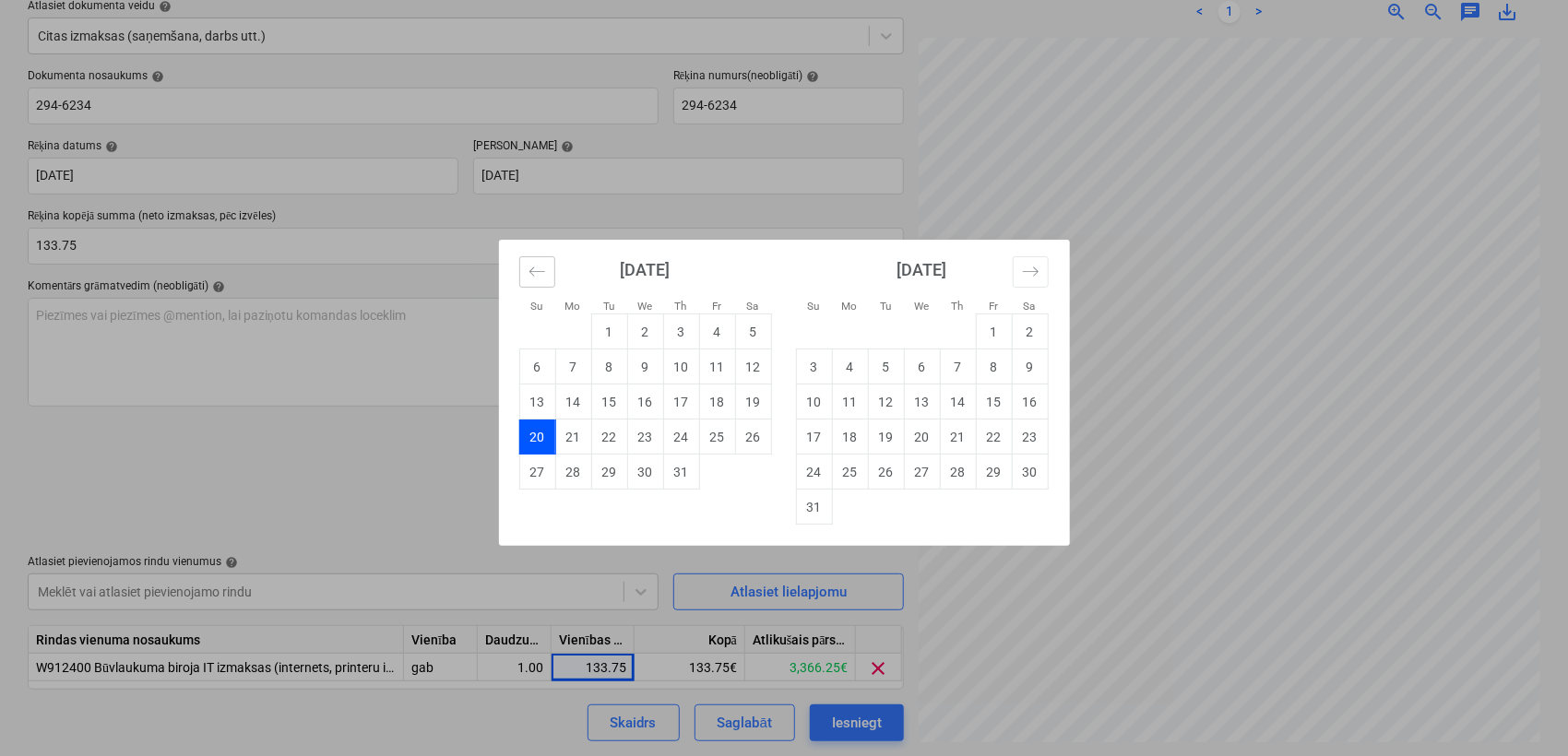 click at bounding box center [537, 272] 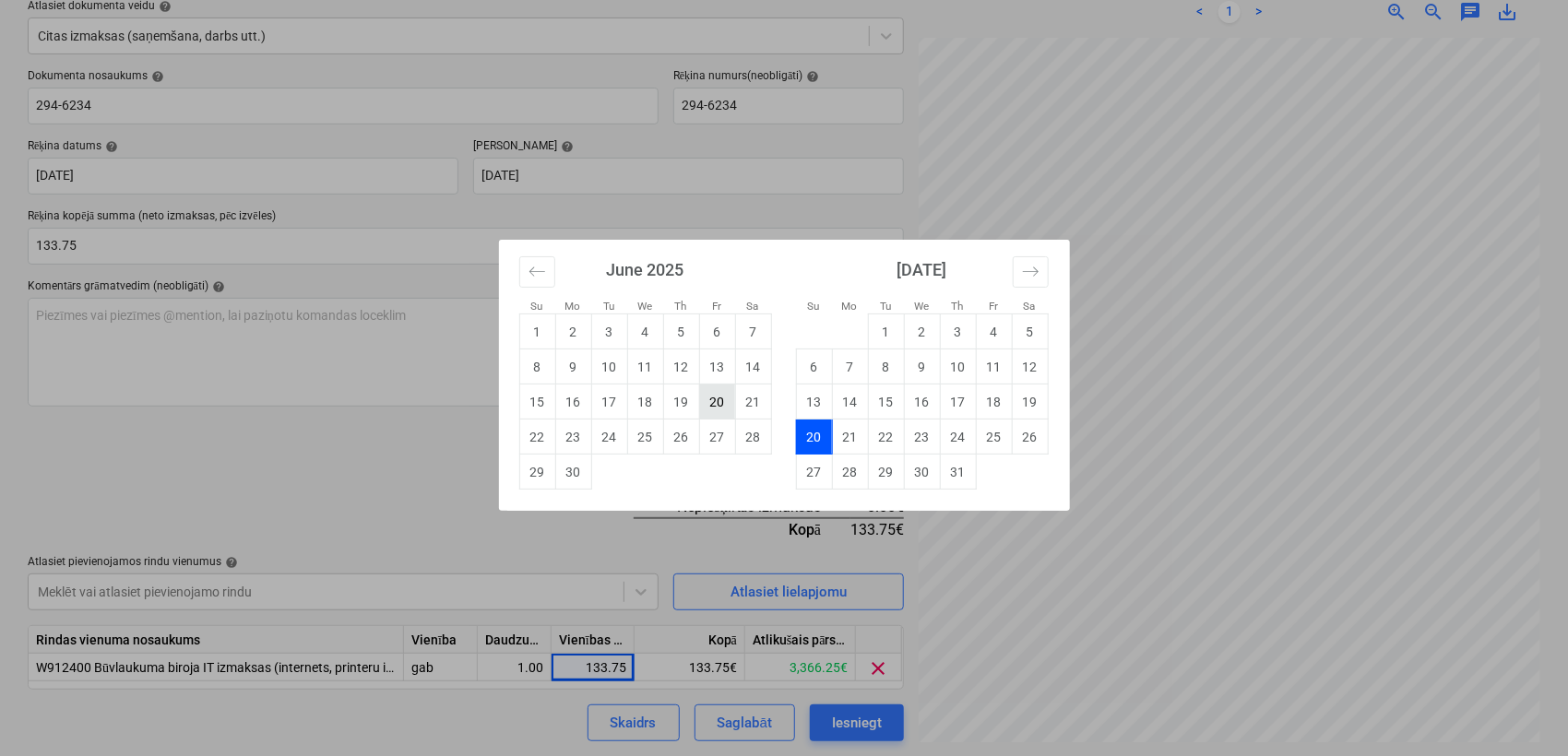 click on "20" at bounding box center [717, 402] 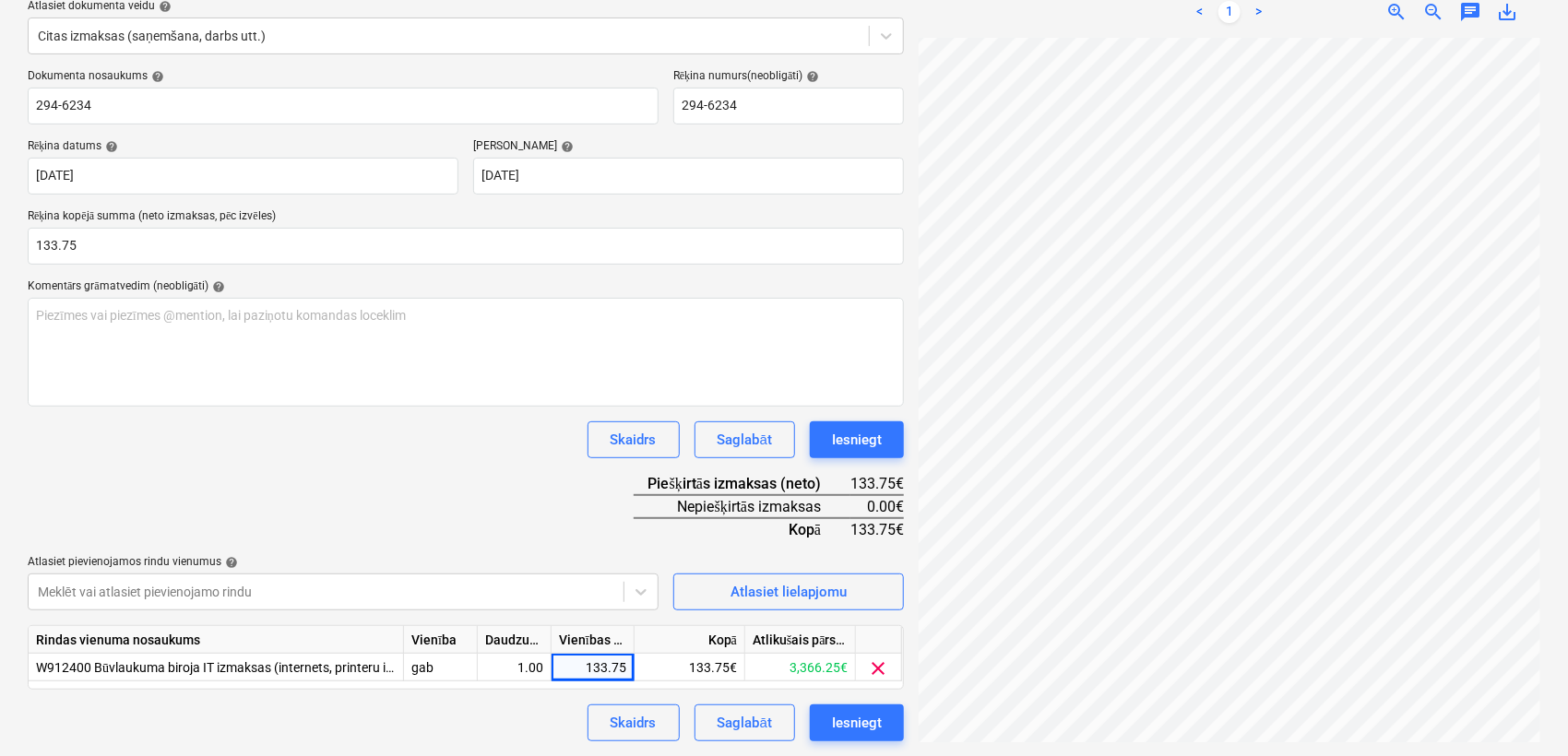 click on "Skaidrs Saglabāt Iesniegt" at bounding box center (466, 440) 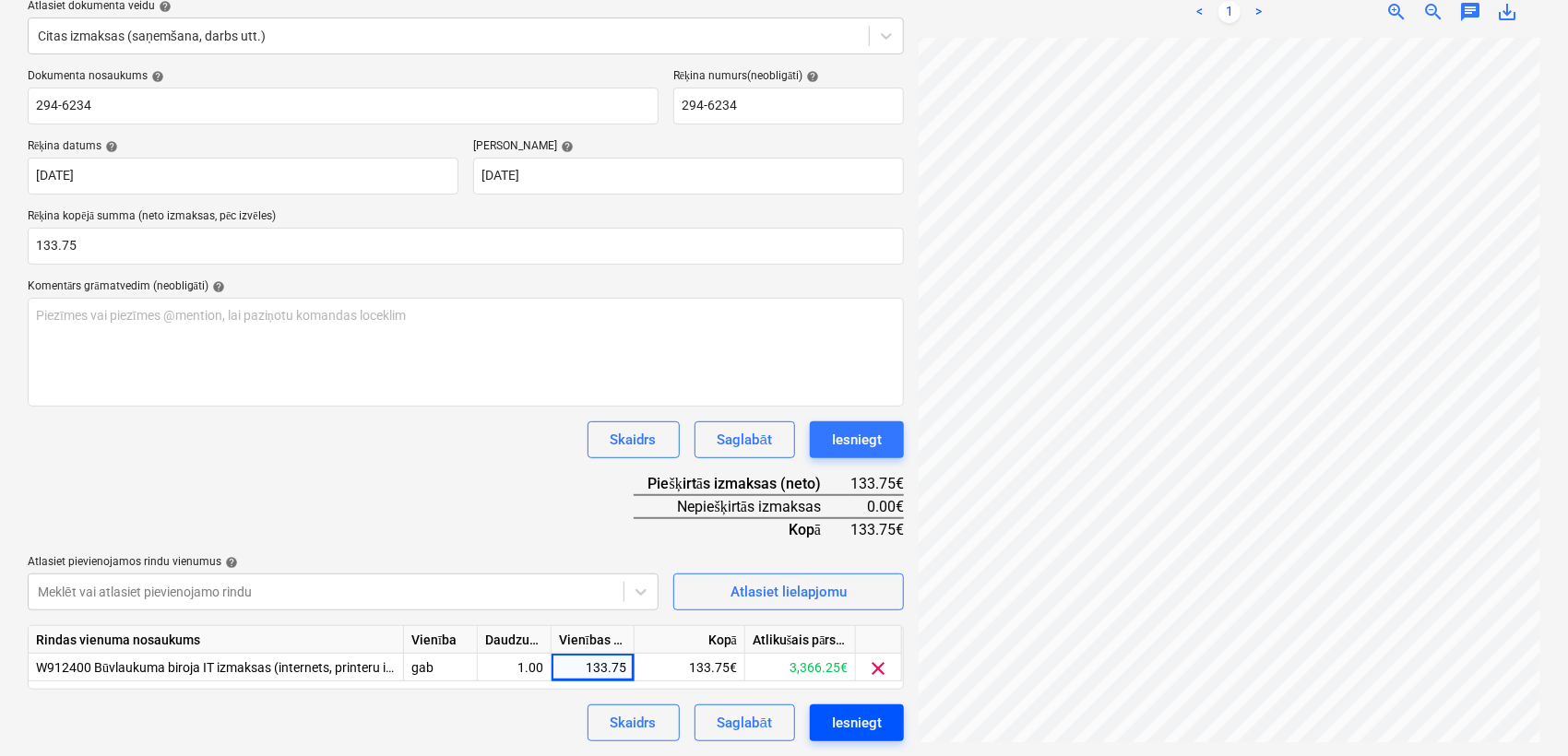 click on "Iesniegt" at bounding box center [857, 723] 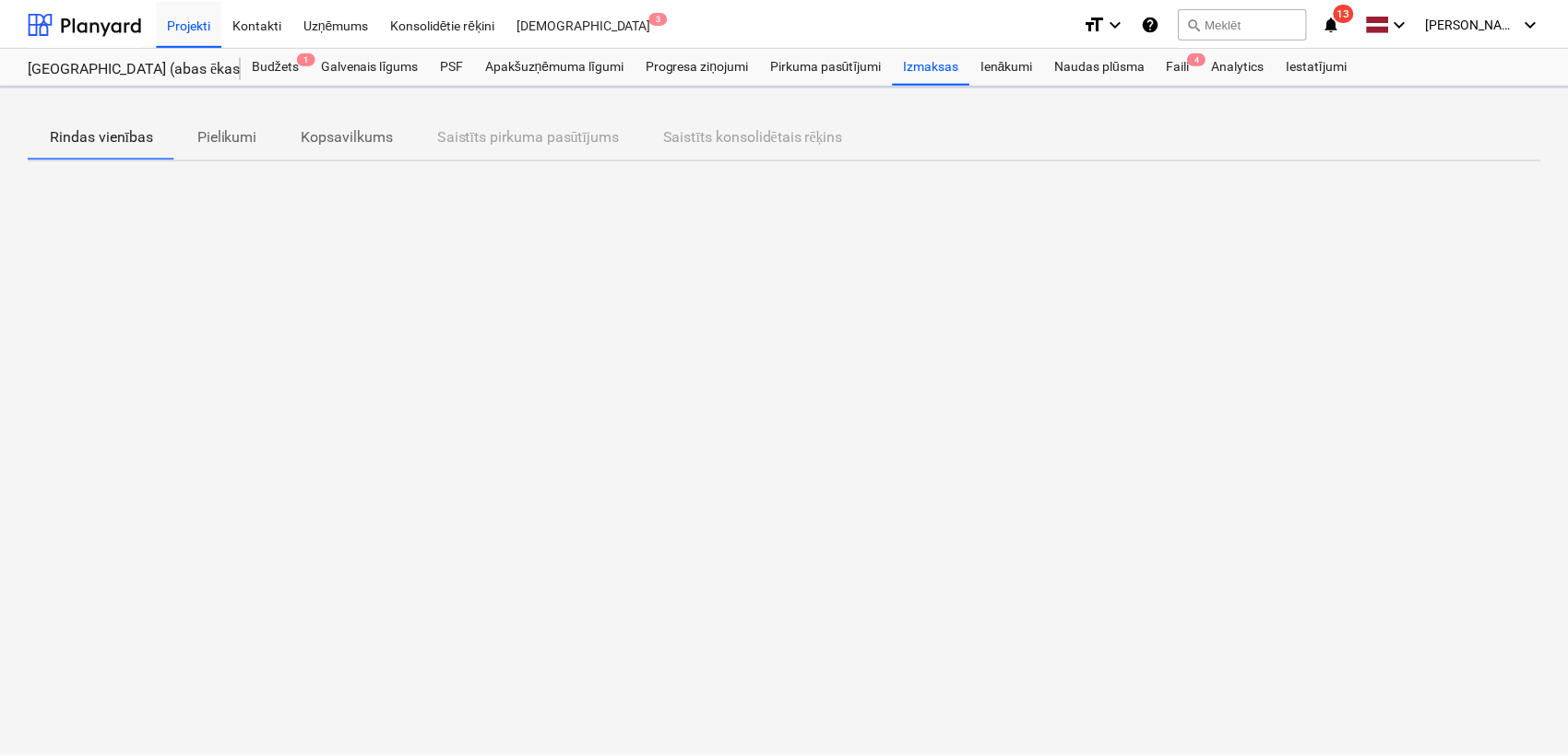 scroll, scrollTop: 0, scrollLeft: 0, axis: both 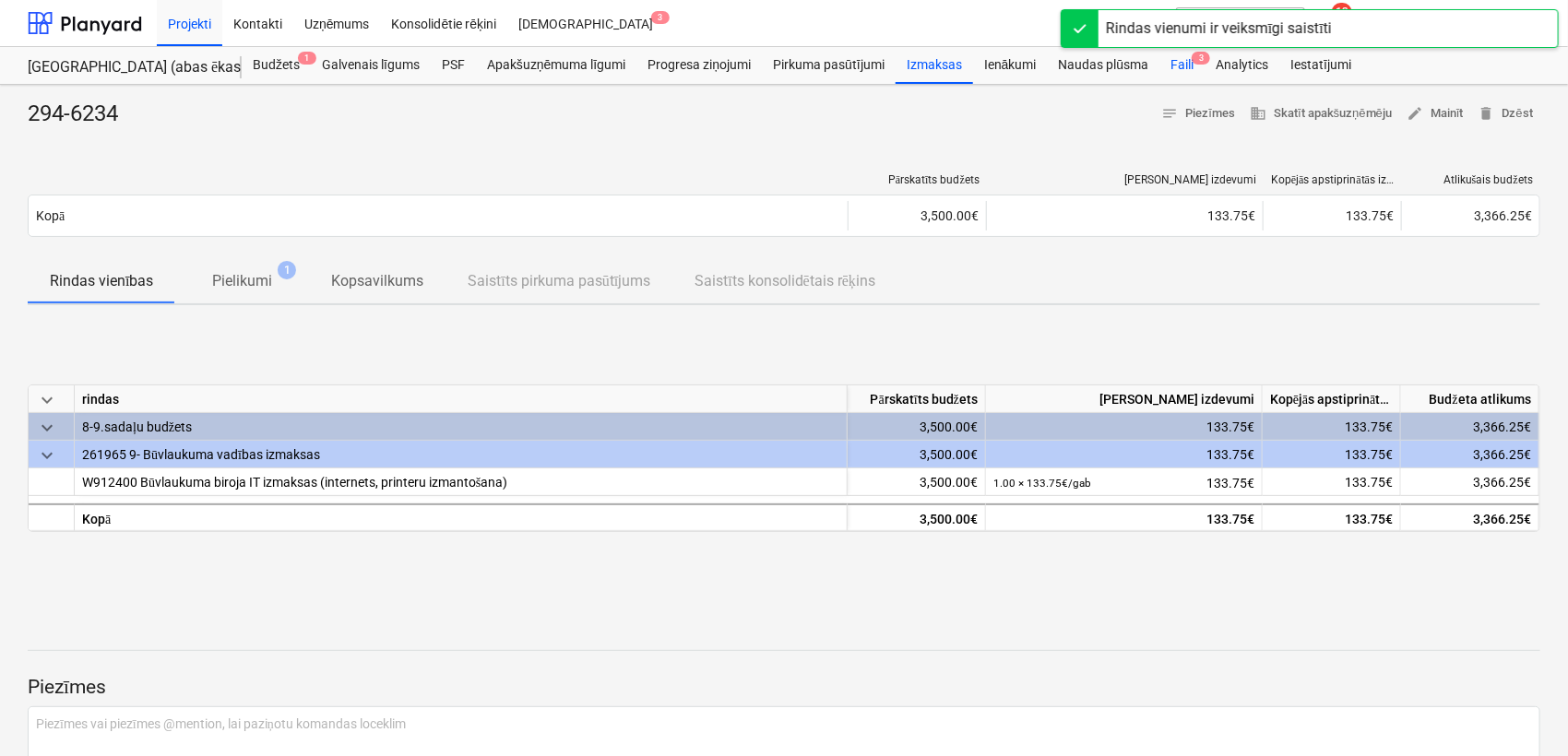 click on "Faili 3" at bounding box center [1182, 65] 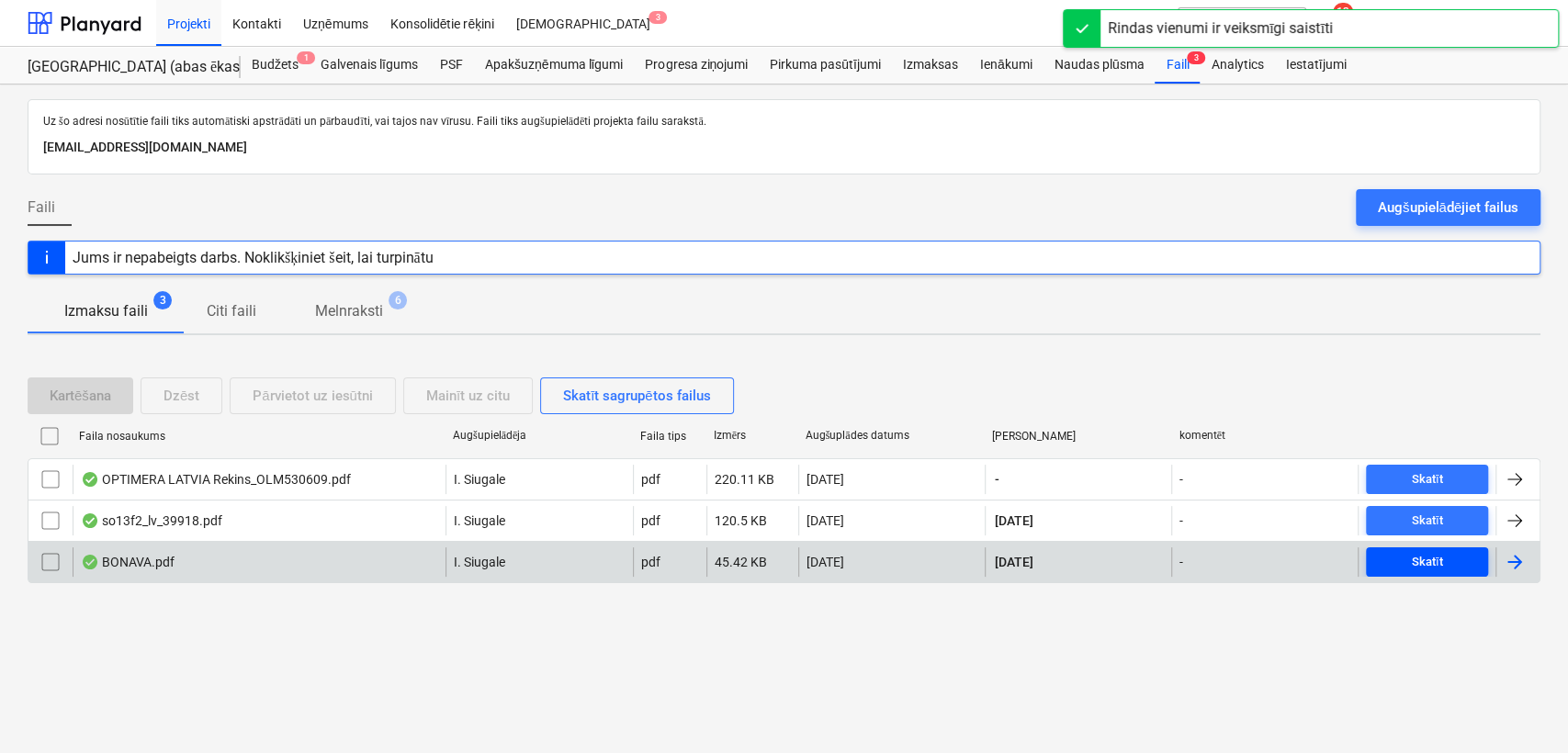 click on "Skatīt" at bounding box center (1427, 562) 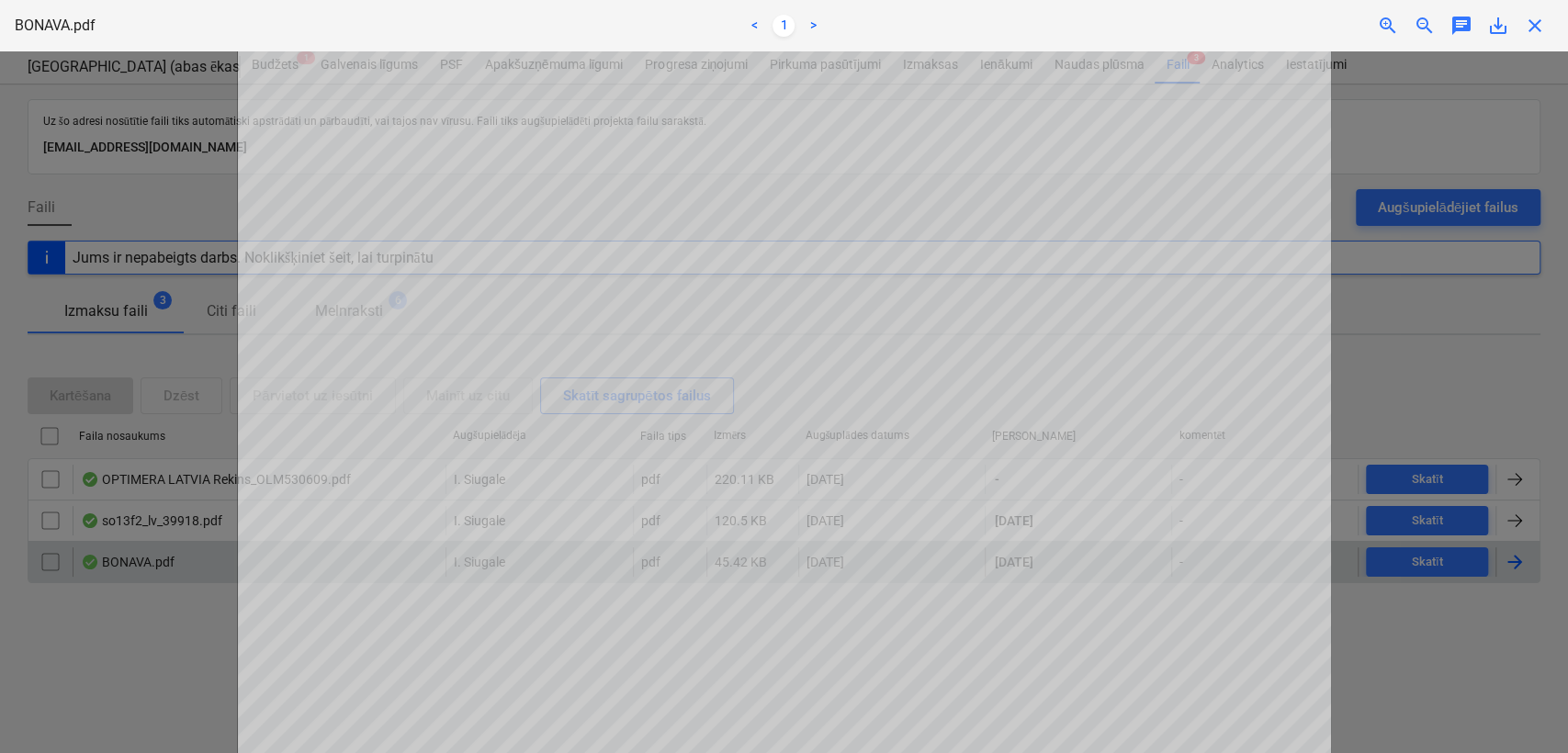 click on "close" at bounding box center [1535, 26] 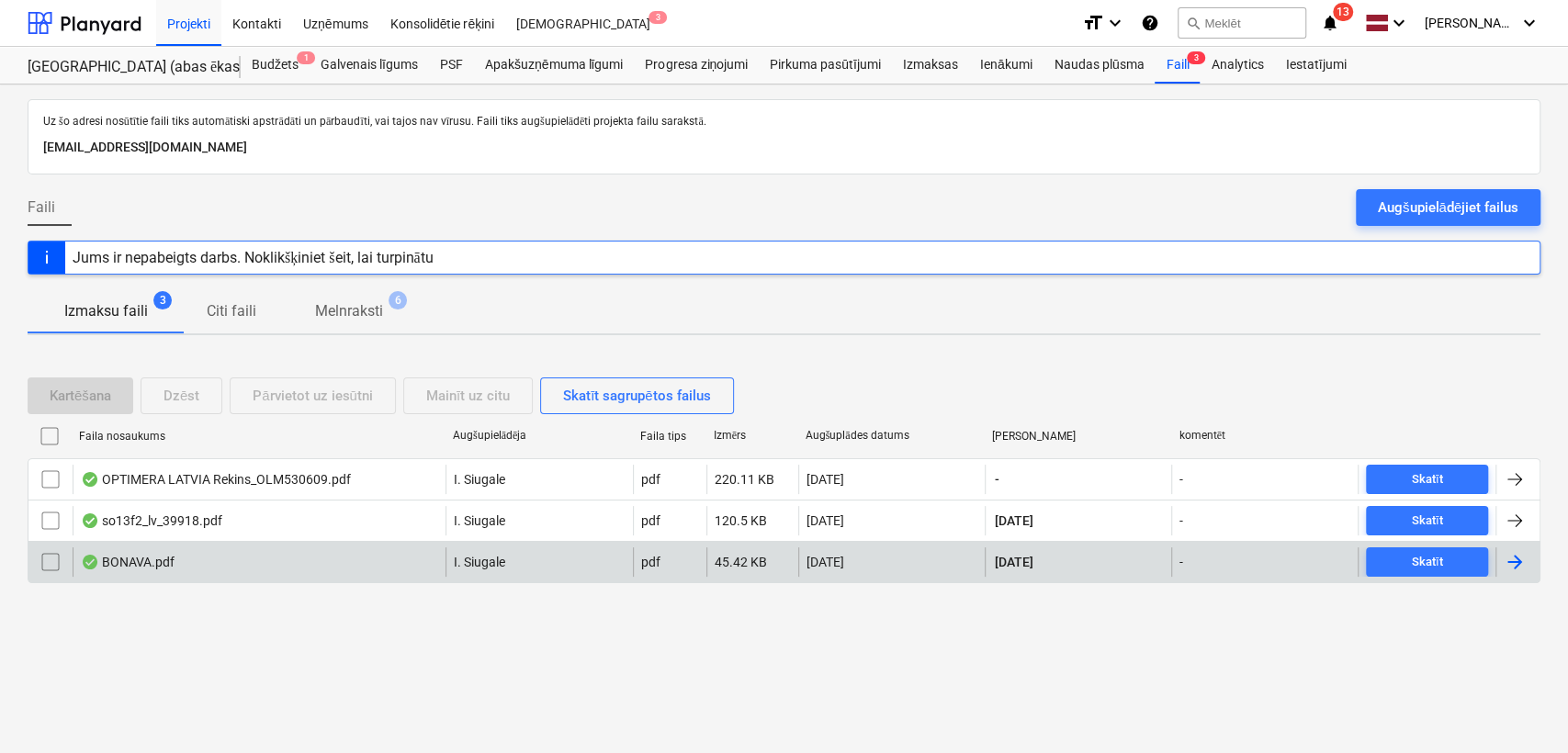 click at bounding box center (1515, 562) 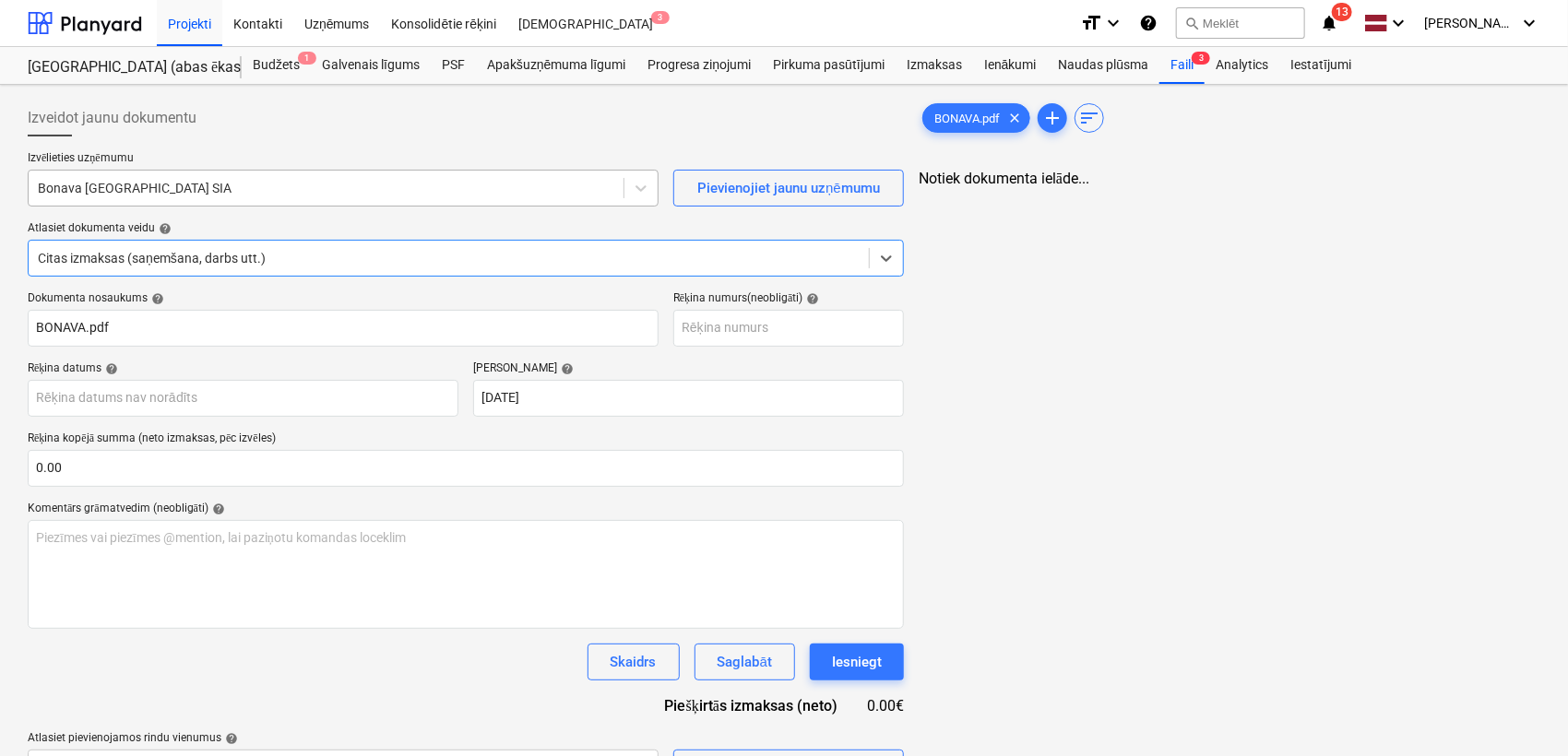 type on "BONAVA.pdf" 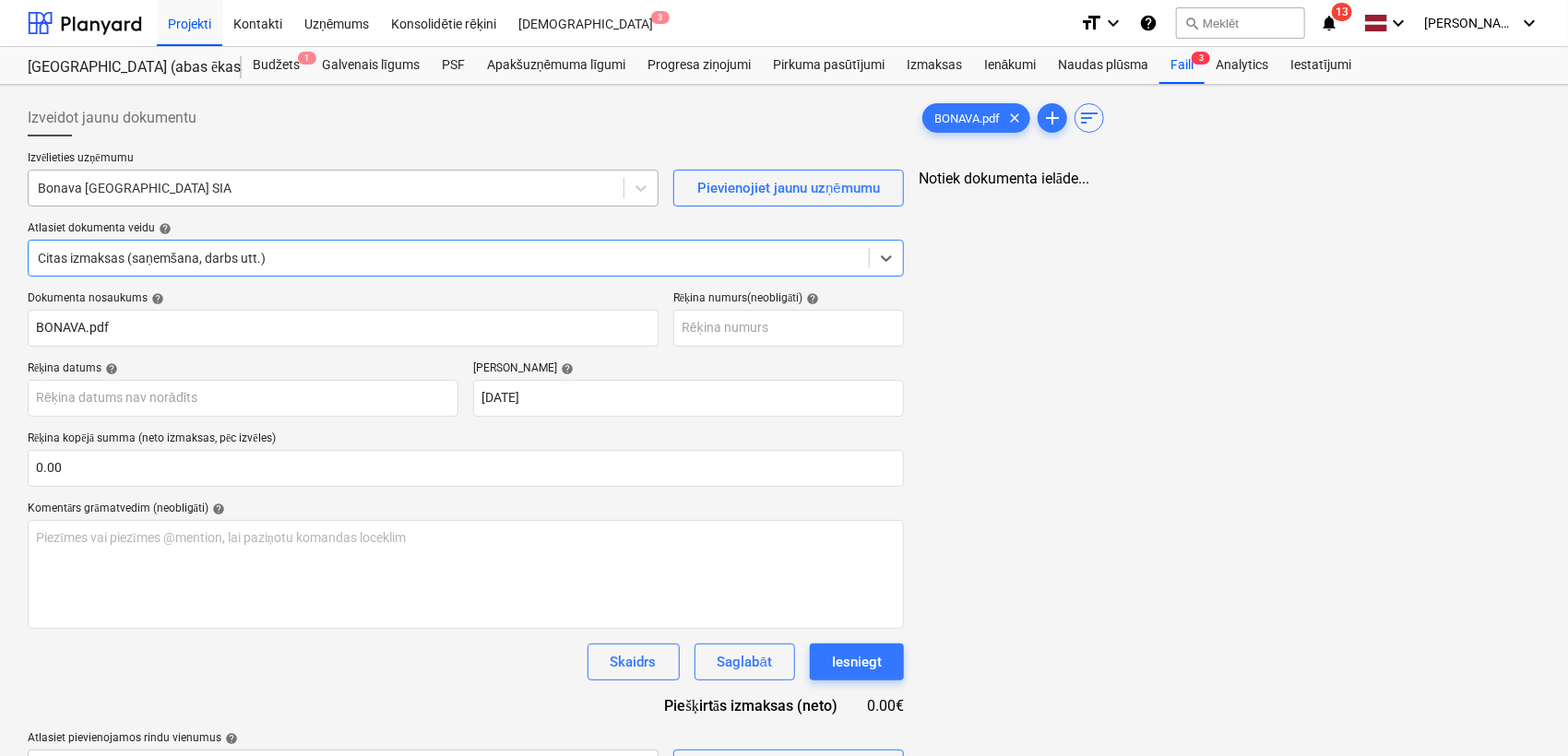 type on "[DATE]" 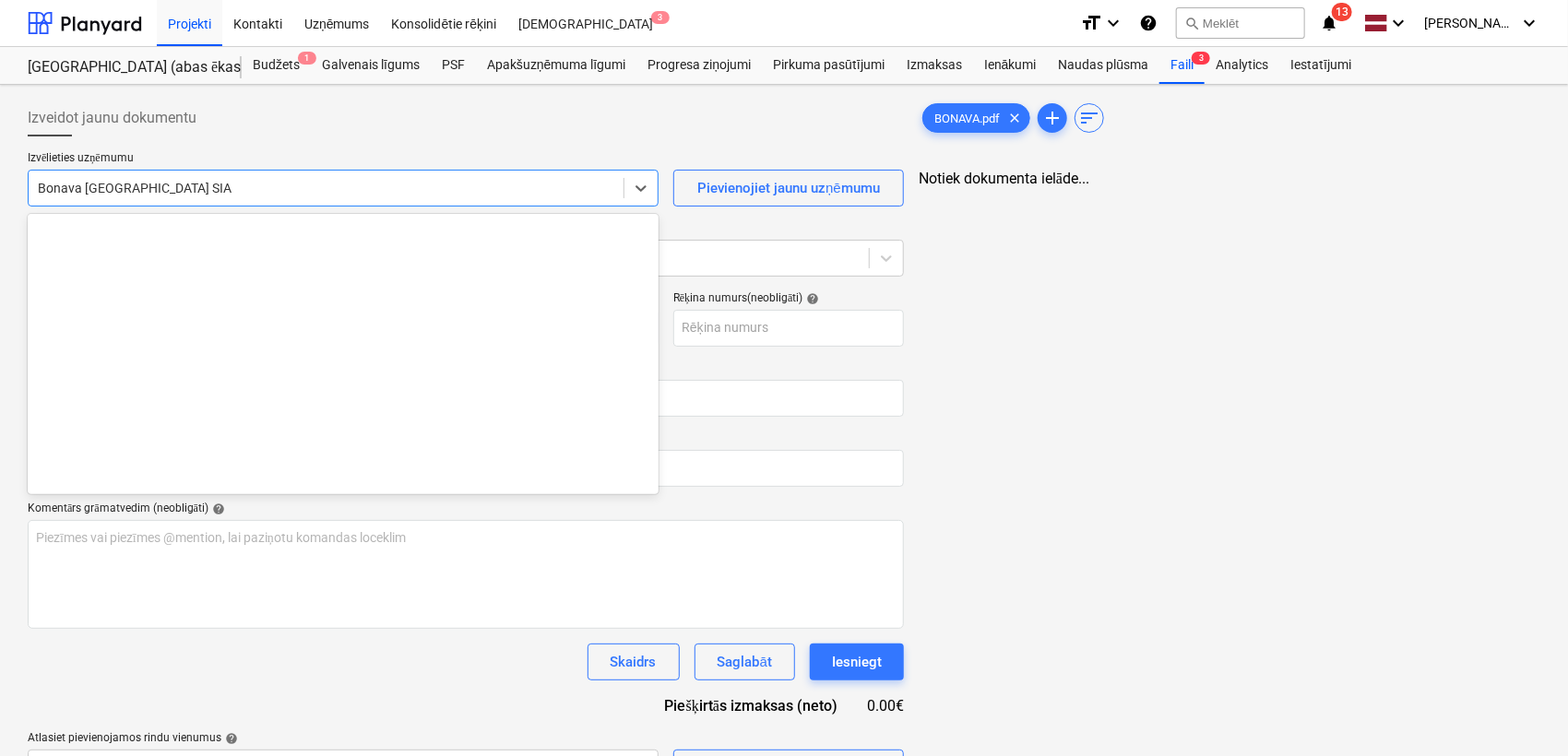 click at bounding box center [326, 188] 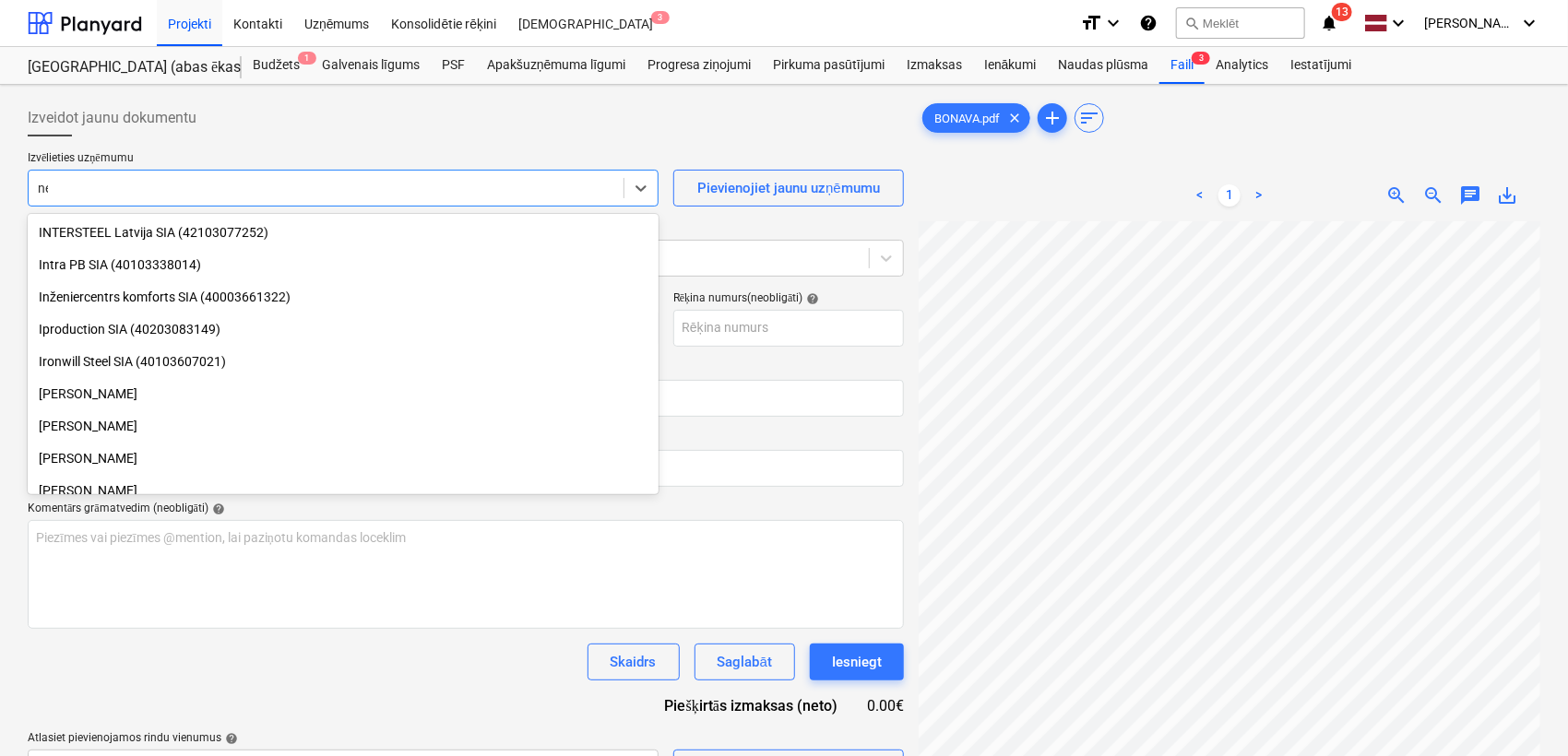scroll, scrollTop: 1078, scrollLeft: 0, axis: vertical 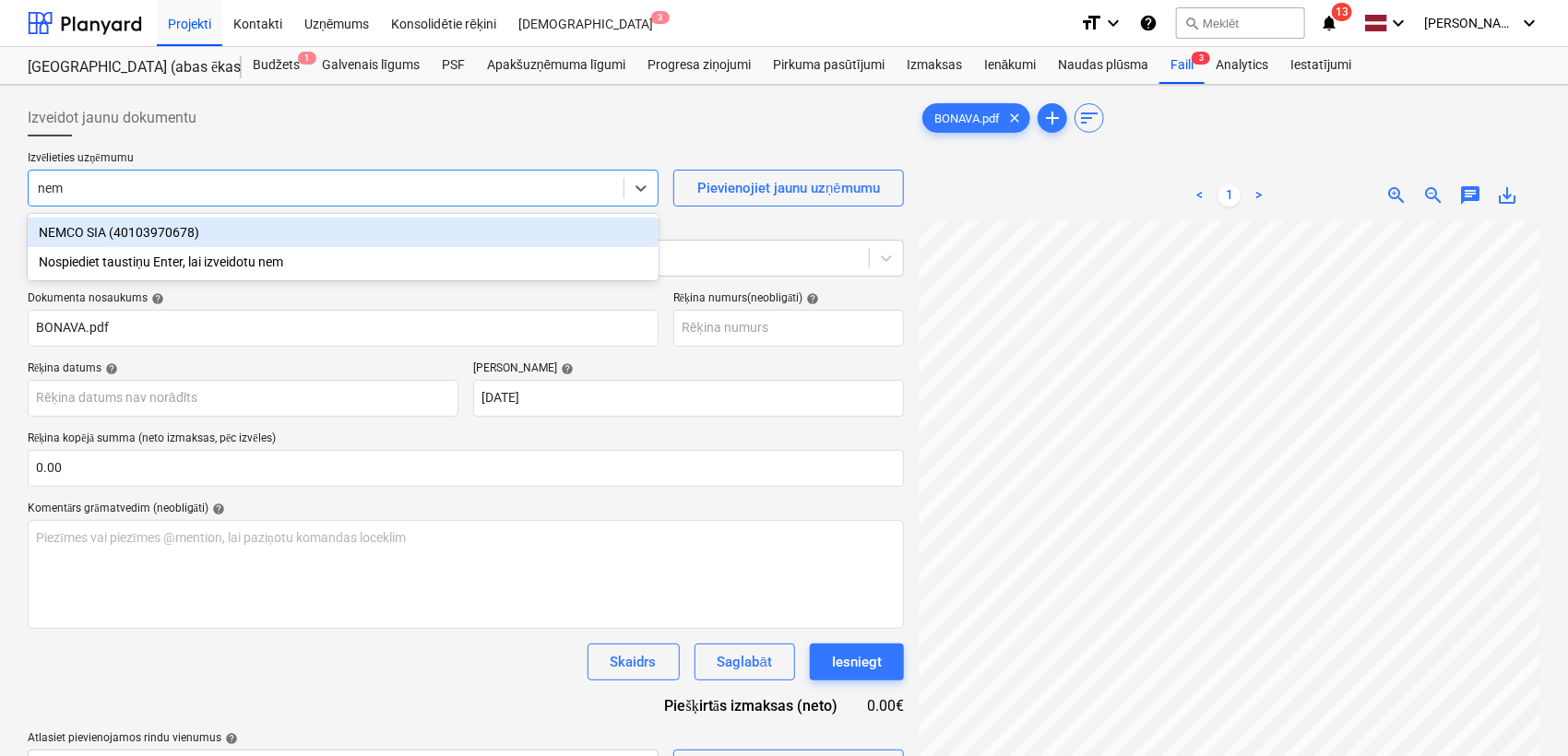 type on "nemc" 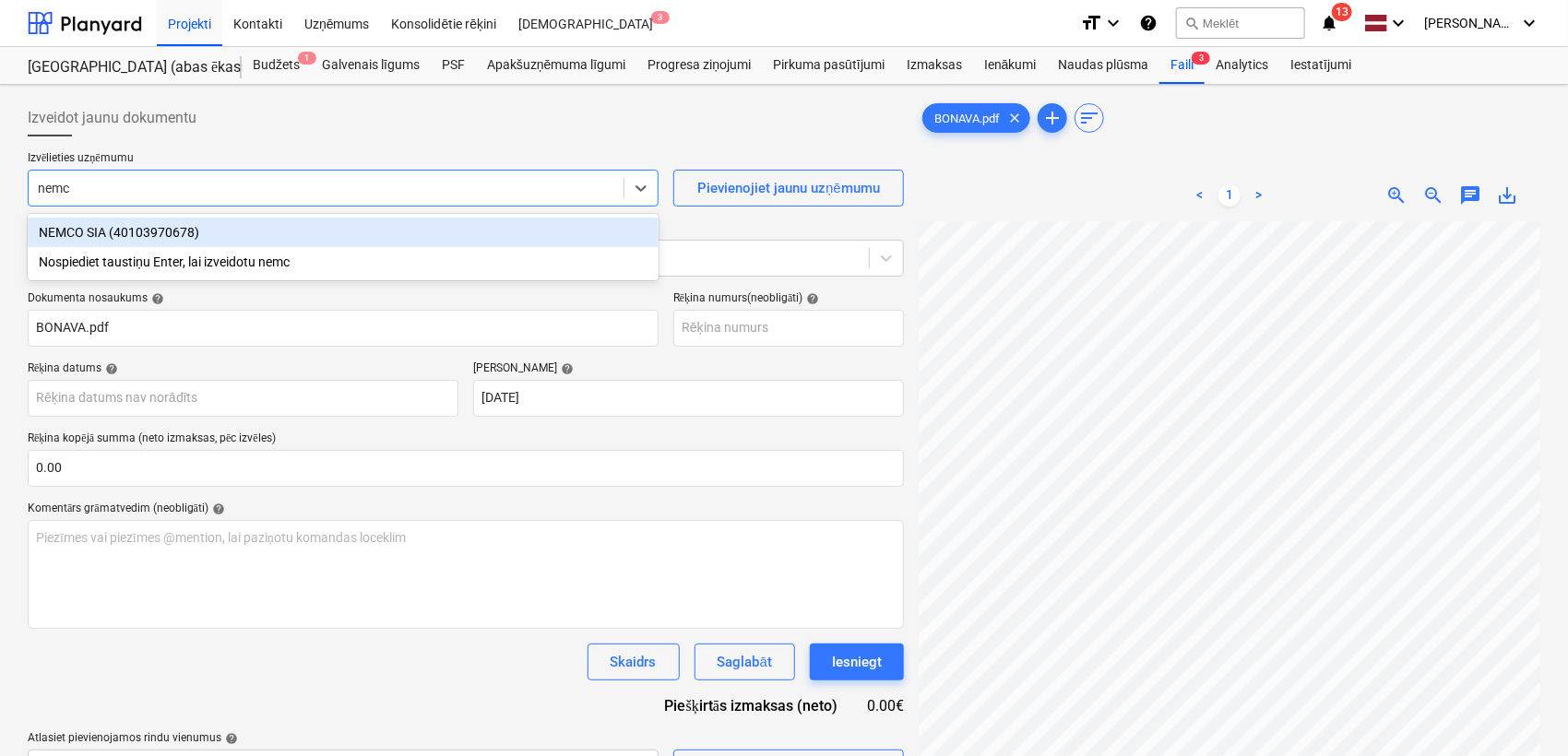 click on "NEMCO SIA (40103970678)" at bounding box center [343, 232] 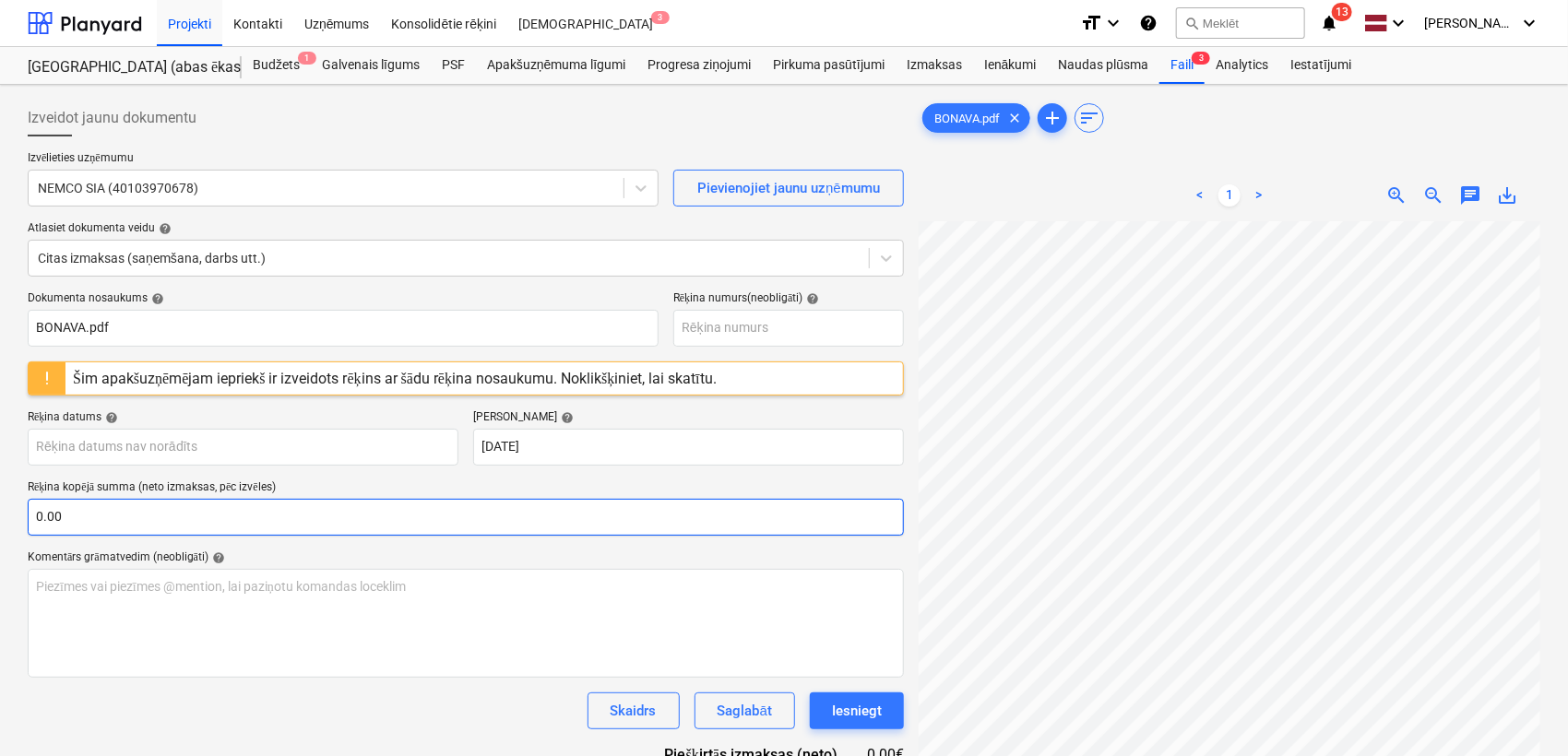 scroll, scrollTop: 96, scrollLeft: 148, axis: both 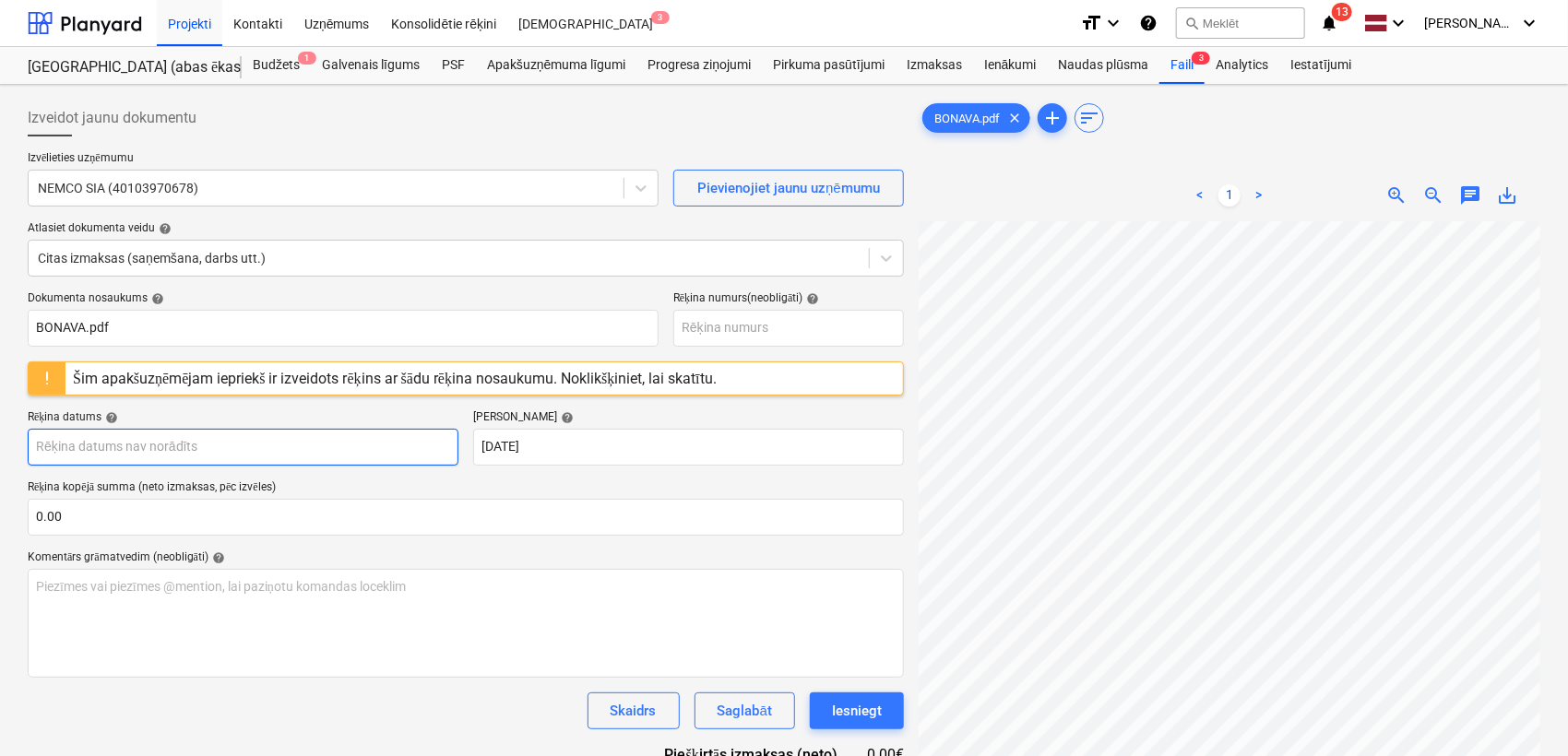 click on "Projekti Kontakti Uzņēmums Konsolidētie rēķini Iesūtne 3 format_size keyboard_arrow_down help search Meklēt notifications 13 keyboard_arrow_down [PERSON_NAME] keyboard_arrow_down [GEOGRAPHIC_DATA] (abas ēkas - PRJ2002936 un PRJ2002937) 2601965 Budžets 1 Galvenais līgums PSF Apakšuzņēmuma līgumi Progresa ziņojumi Pirkuma pasūtījumi Izmaksas Ienākumi Naudas plūsma Faili 3 Analytics Iestatījumi Izveidot jaunu dokumentu Izvēlieties uzņēmumu NEMCO SIA (40103970678)  Pievienojiet jaunu uzņēmumu Atlasiet dokumenta veidu help Citas izmaksas (saņemšana, darbs utt.) Dokumenta nosaukums help BONAVA.pdf Rēķina numurs  (neobligāti) help Šim apakšuzņēmējam iepriekš ir izveidots rēķins ar šādu rēķina nosaukumu. Noklikšķiniet, lai skatītu. Rēķina datums help Press the down arrow key to interact with the calendar and
select a date. Press the question [PERSON_NAME] to get the keyboard shortcuts for changing dates. Termiņš help [DATE] 14.08.2025 0.00 help ﻿ Skaidrs help" at bounding box center (784, 378) 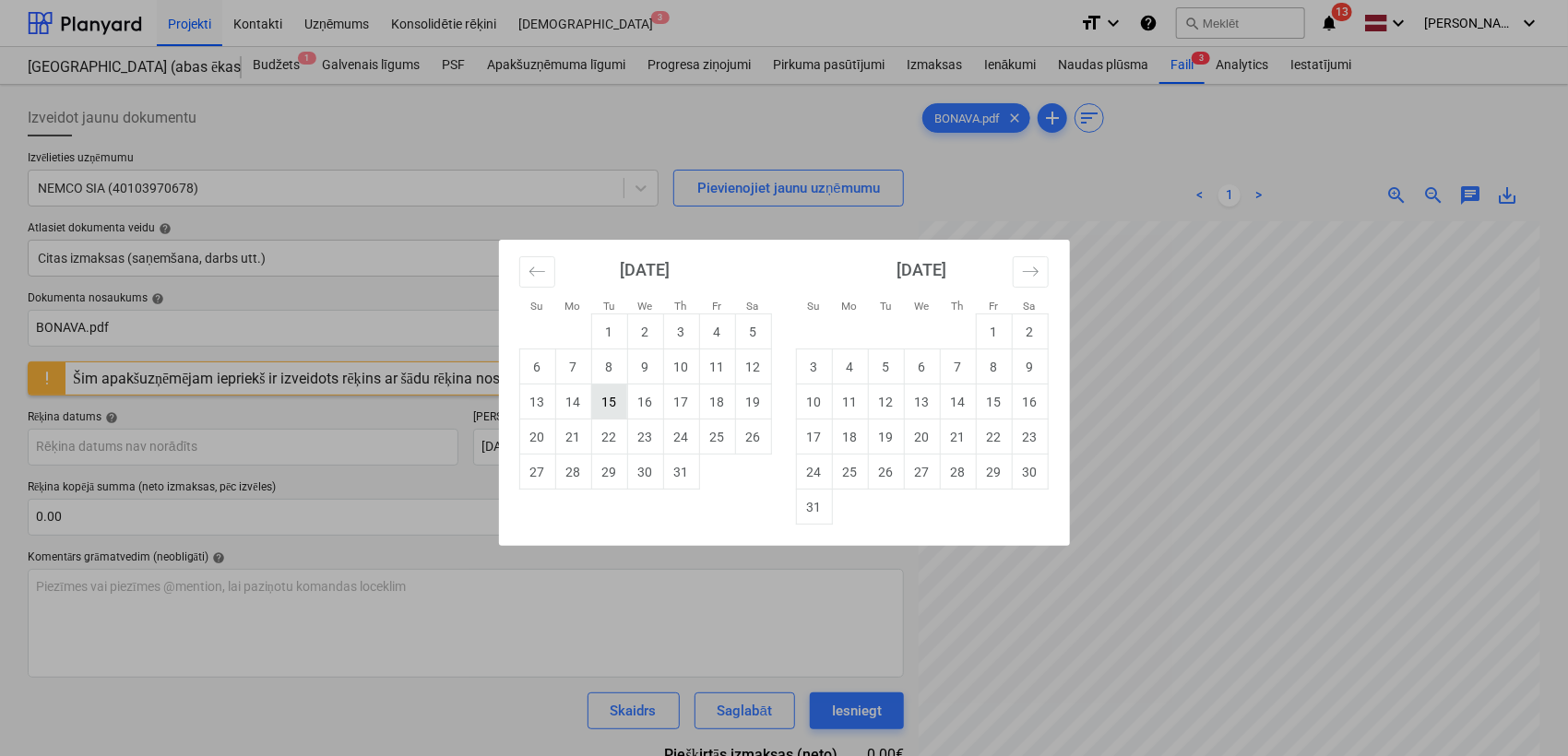 click on "15" at bounding box center (609, 402) 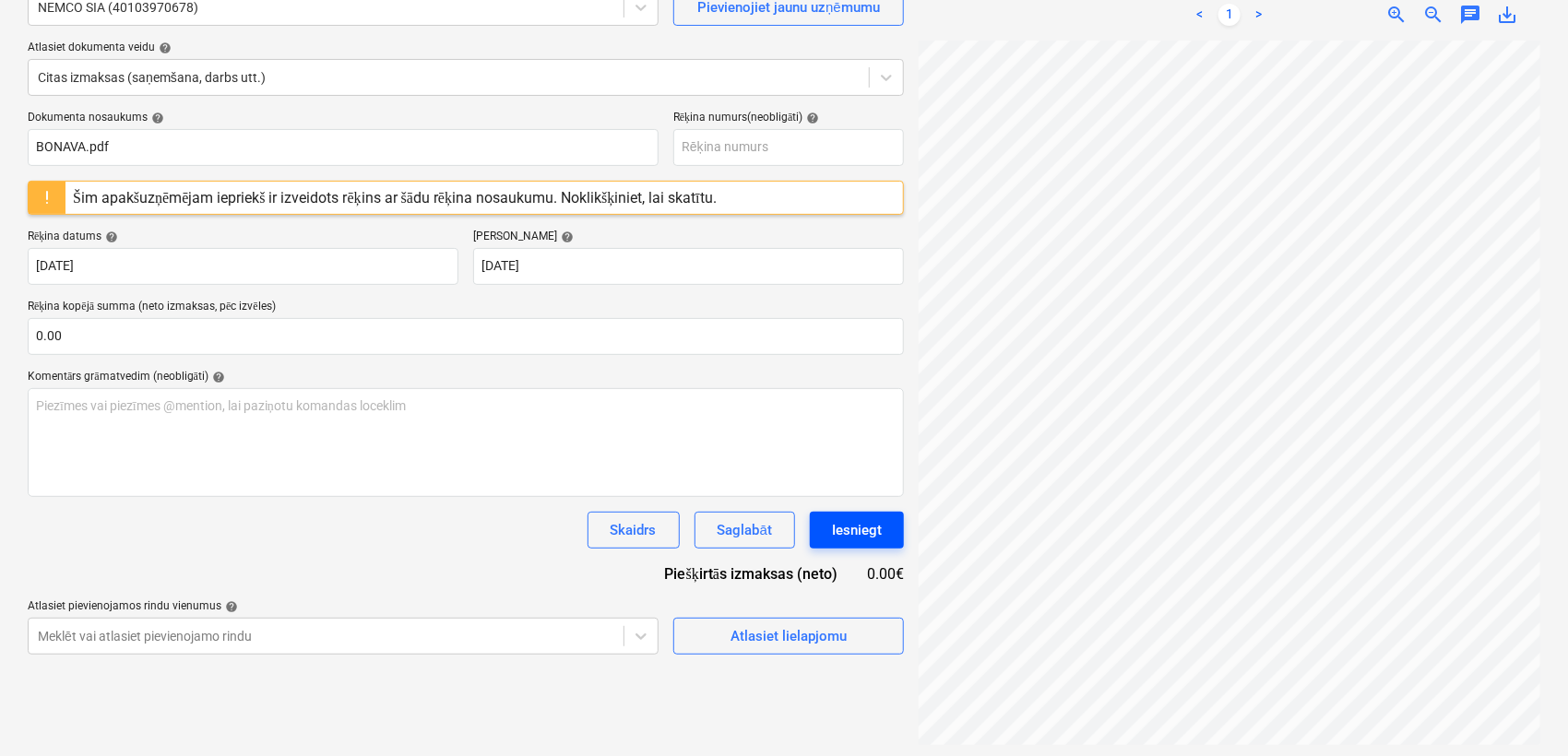 scroll, scrollTop: 184, scrollLeft: 0, axis: vertical 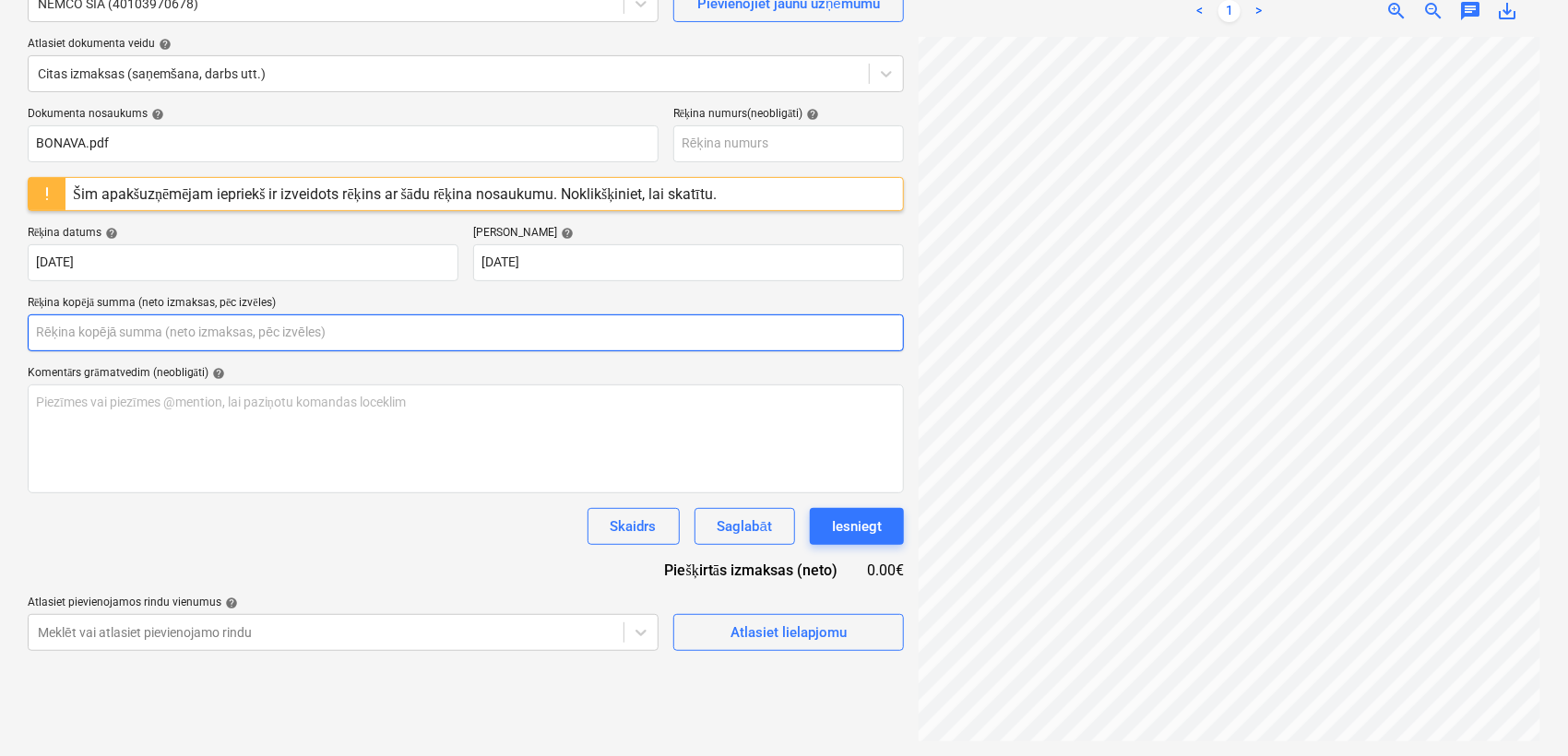 click at bounding box center [466, 333] 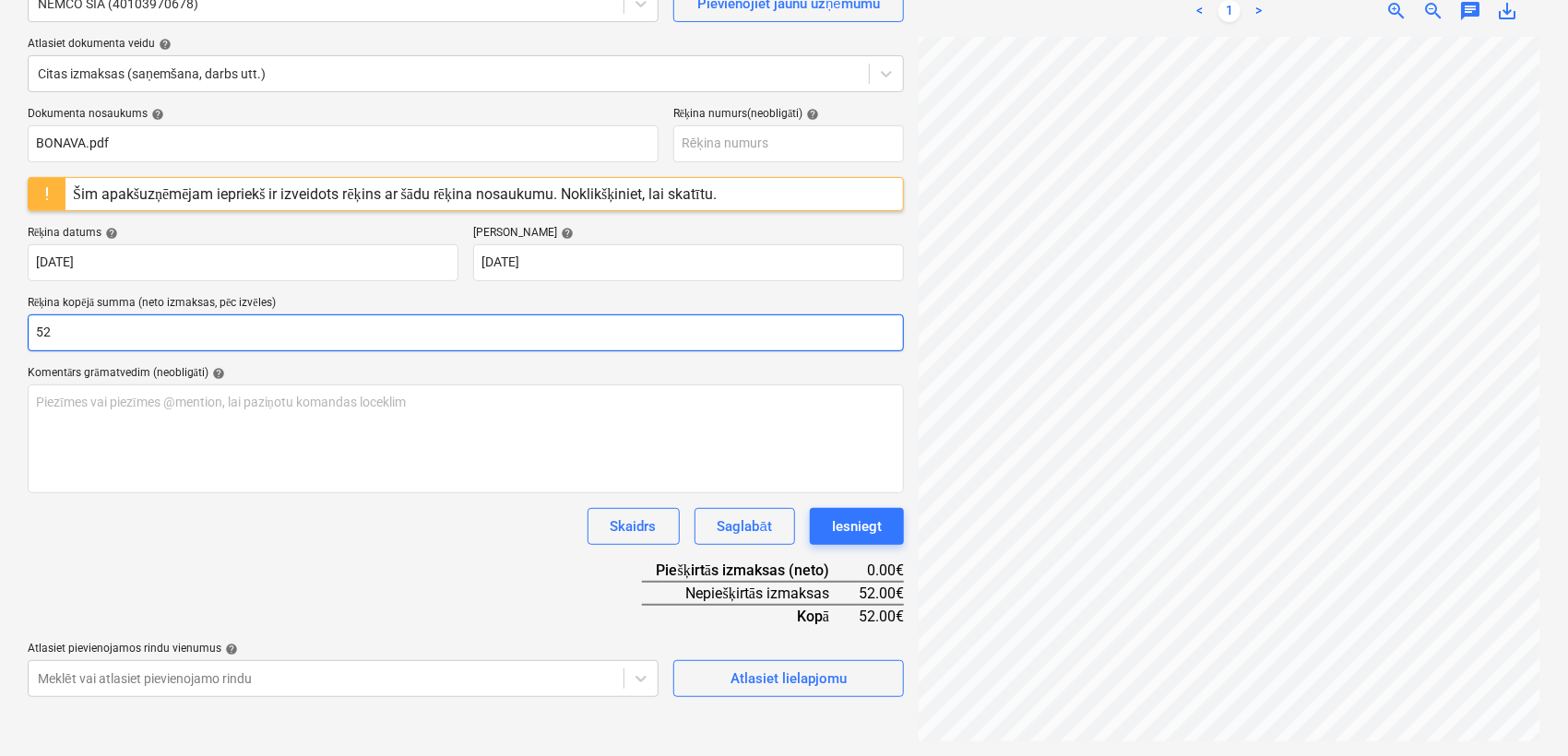 type on "52" 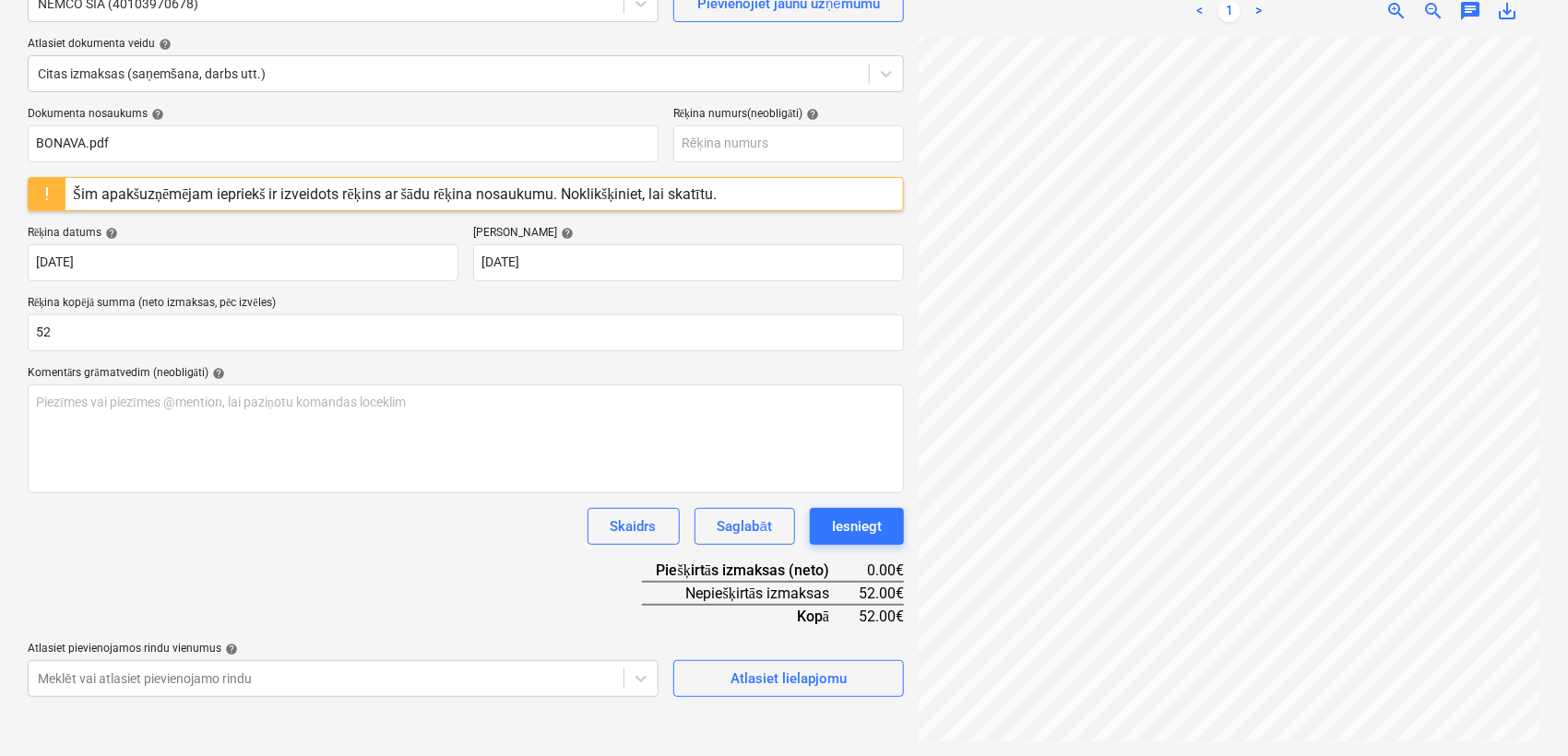 click on "Dokumenta nosaukums help BONAVA.pdf Rēķina numurs  (neobligāti) help Šim apakšuzņēmējam iepriekš ir izveidots rēķins ar šādu rēķina nosaukumu. Noklikšķiniet, lai skatītu. Rēķina datums help [DATE] 15.07.2025 Press the down arrow key to interact with the calendar and
select a date. Press the question [PERSON_NAME] to get the keyboard shortcuts for changing dates. Termiņš help [DATE] 14.08.2025 Press the down arrow key to interact with the calendar and
select a date. Press the question [PERSON_NAME] to get the keyboard shortcuts for changing dates. Rēķina kopējā summa (neto izmaksas, pēc izvēles) 52 Komentārs grāmatvedim (neobligāti) help Piezīmes vai piezīmes @mention, lai paziņotu komandas loceklim ﻿ Skaidrs Saglabāt Iesniegt Piešķirtās izmaksas (neto) 0.00€ Nepiešķirtās izmaksas 52.00€ Kopā 52.00€ Atlasiet pievienojamos rindu vienumus help [PERSON_NAME] vai atlasiet pievienojamo rindu Atlasiet lielapjomu" at bounding box center [466, 402] 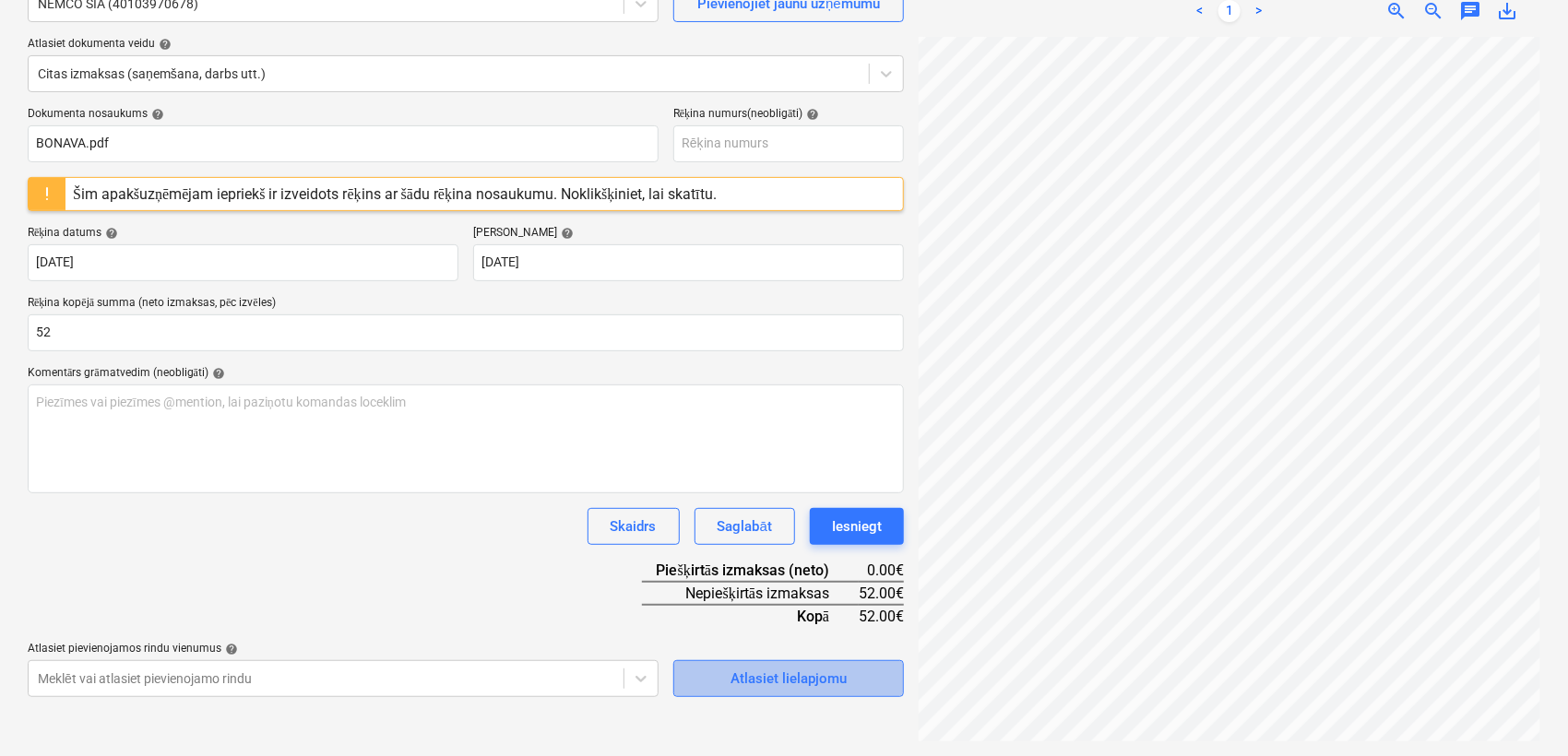 click on "Atlasiet lielapjomu" at bounding box center (789, 679) 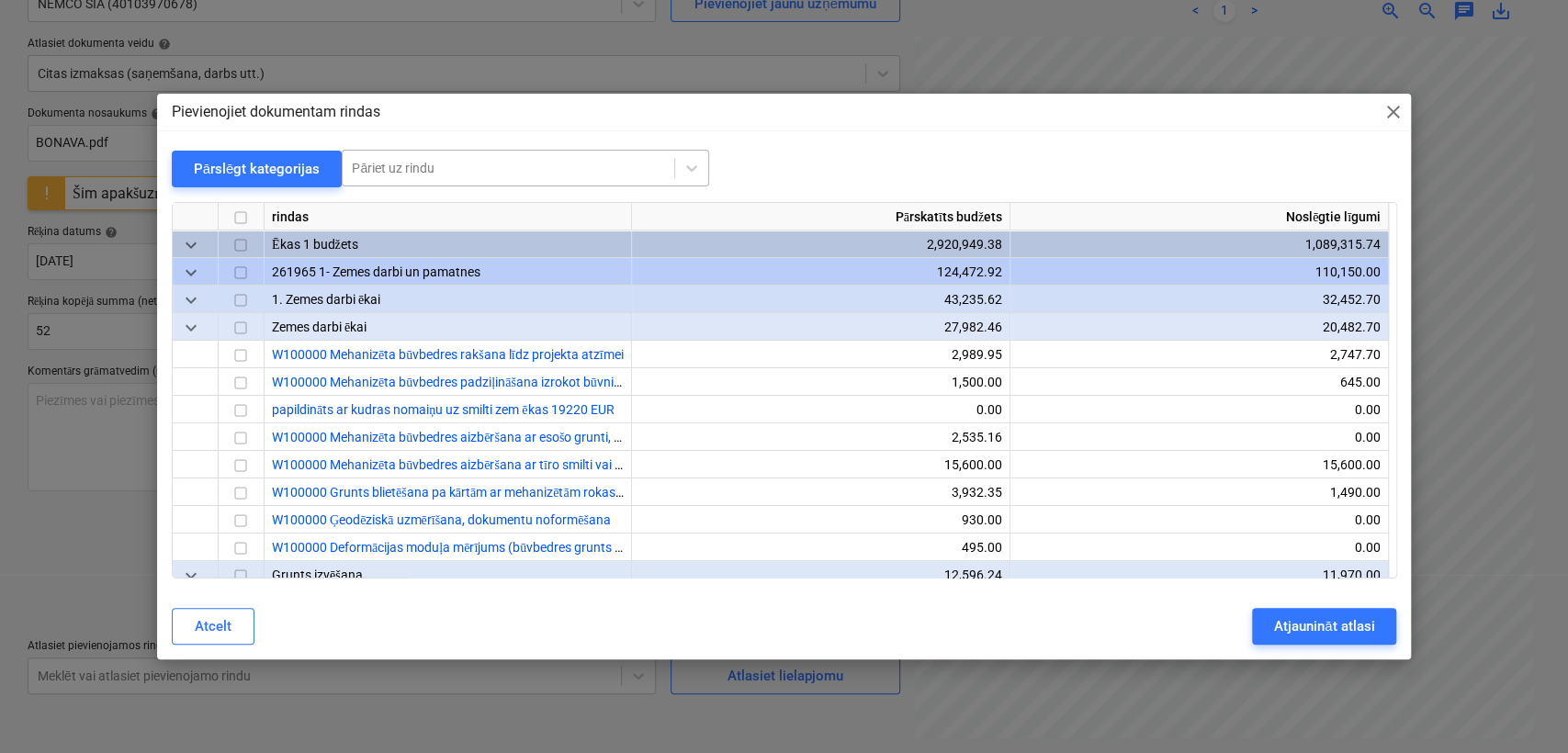 click at bounding box center (508, 168) 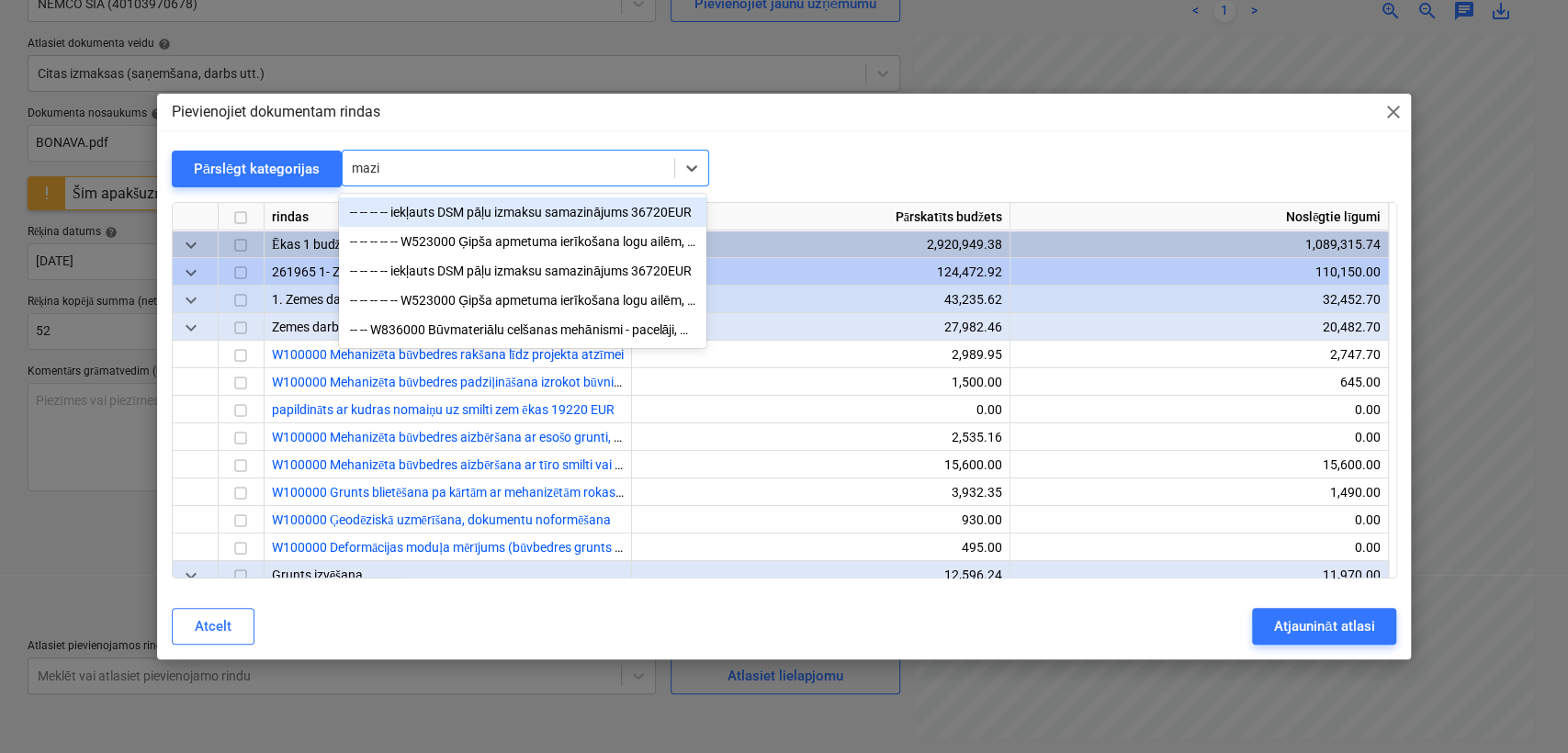 type on "mazie" 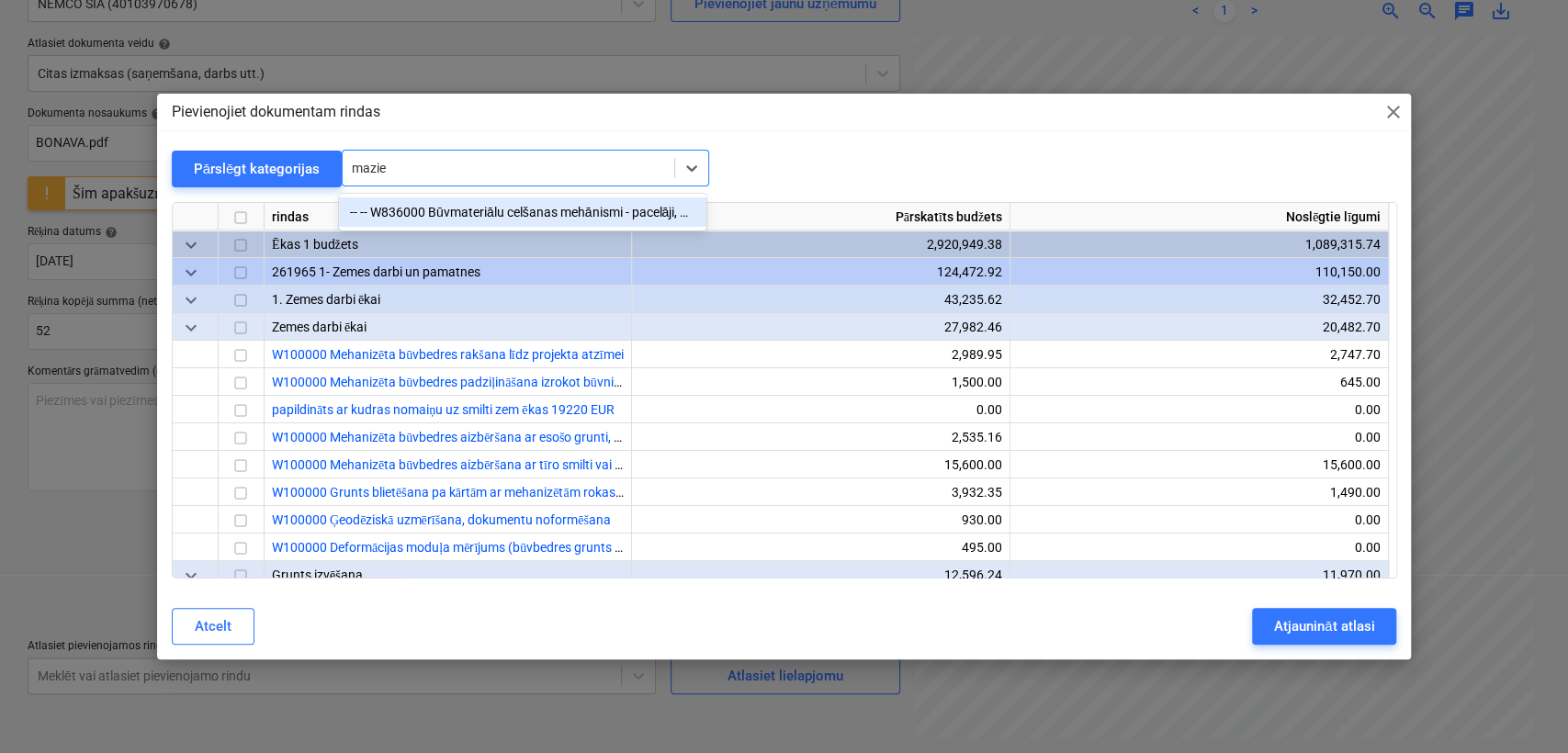 click on "-- --  W836000 Būvmateriālu celšanas mehānismi - pacelāji, mazie celtņi (kodē SM)" at bounding box center [523, 212] 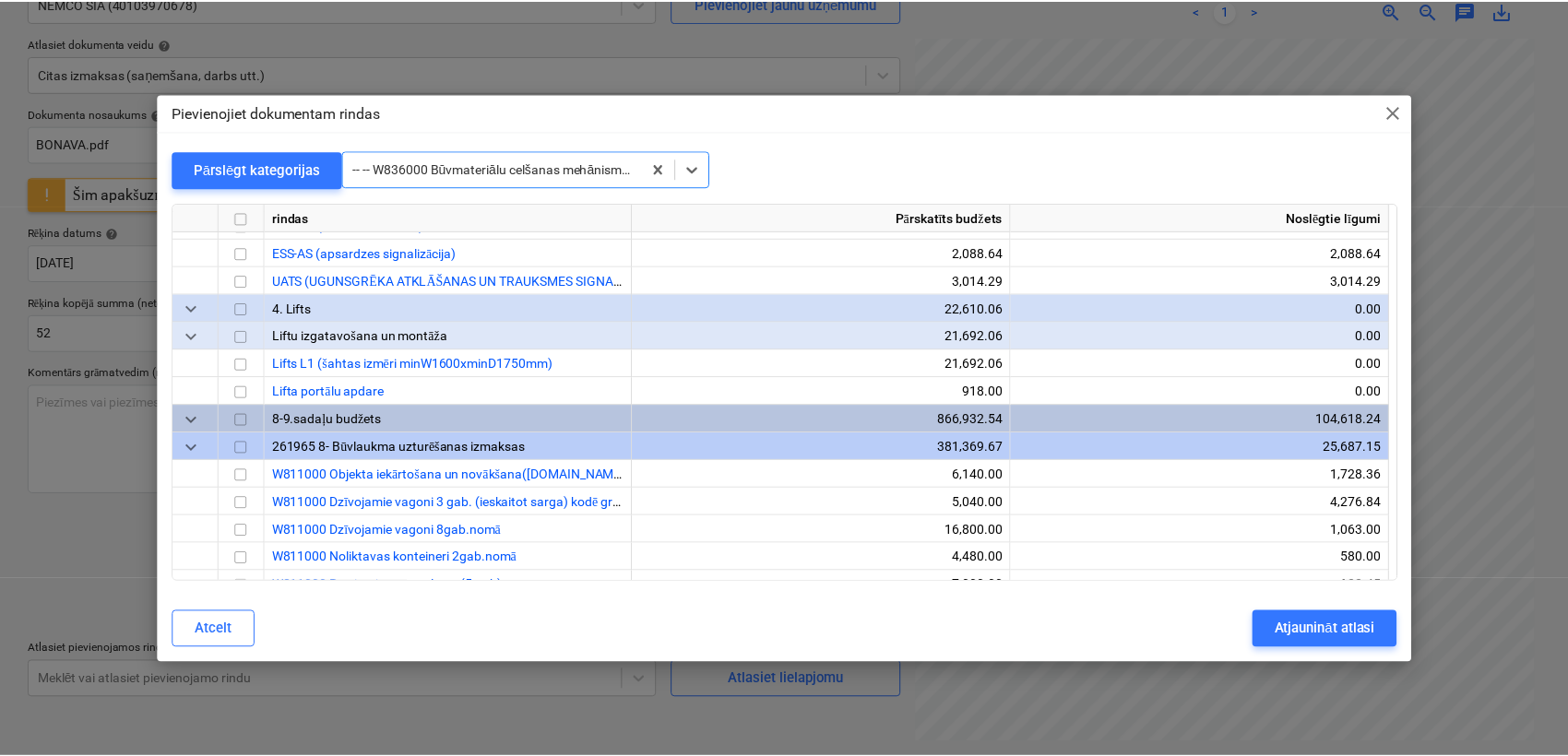 scroll, scrollTop: 35348, scrollLeft: 0, axis: vertical 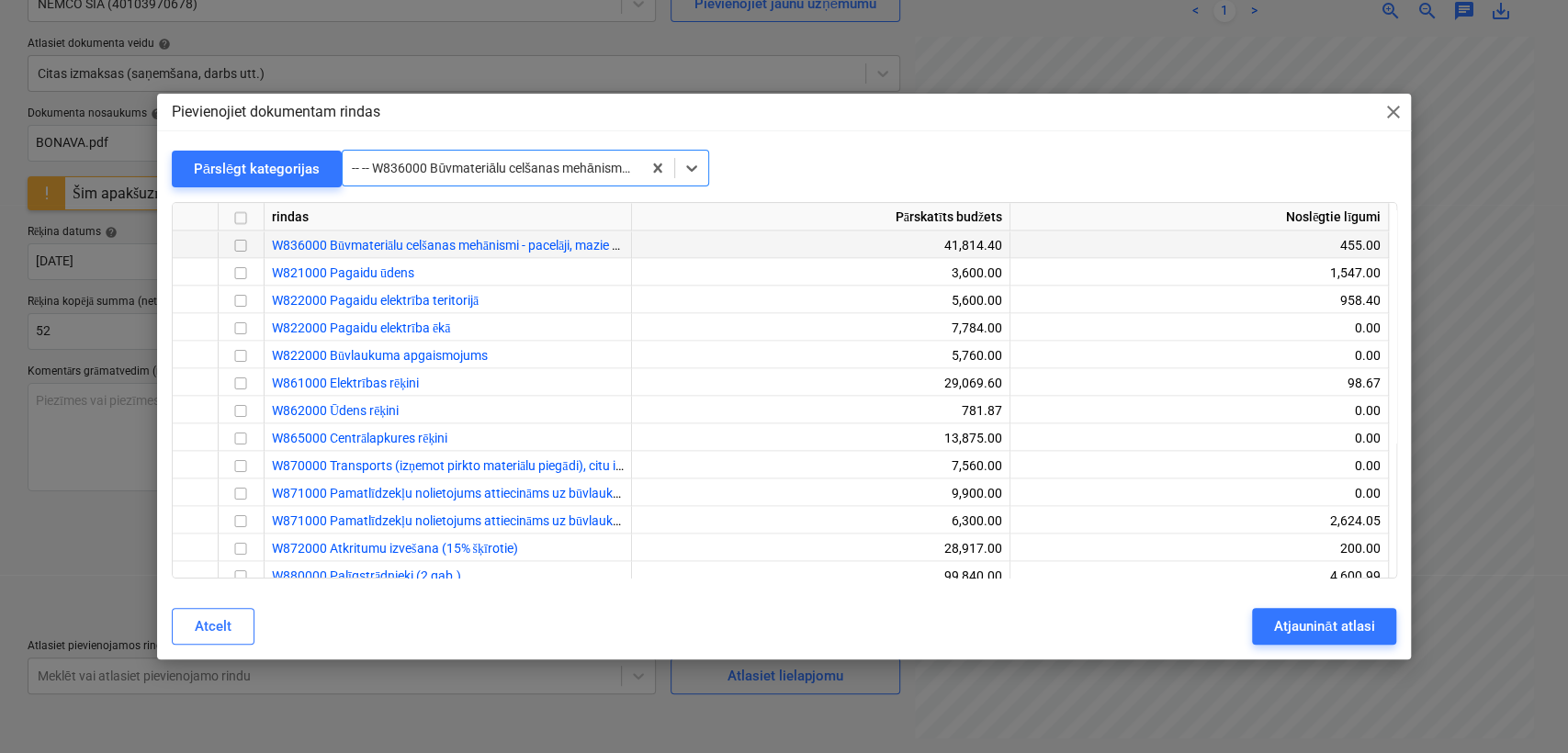 click at bounding box center (241, 245) 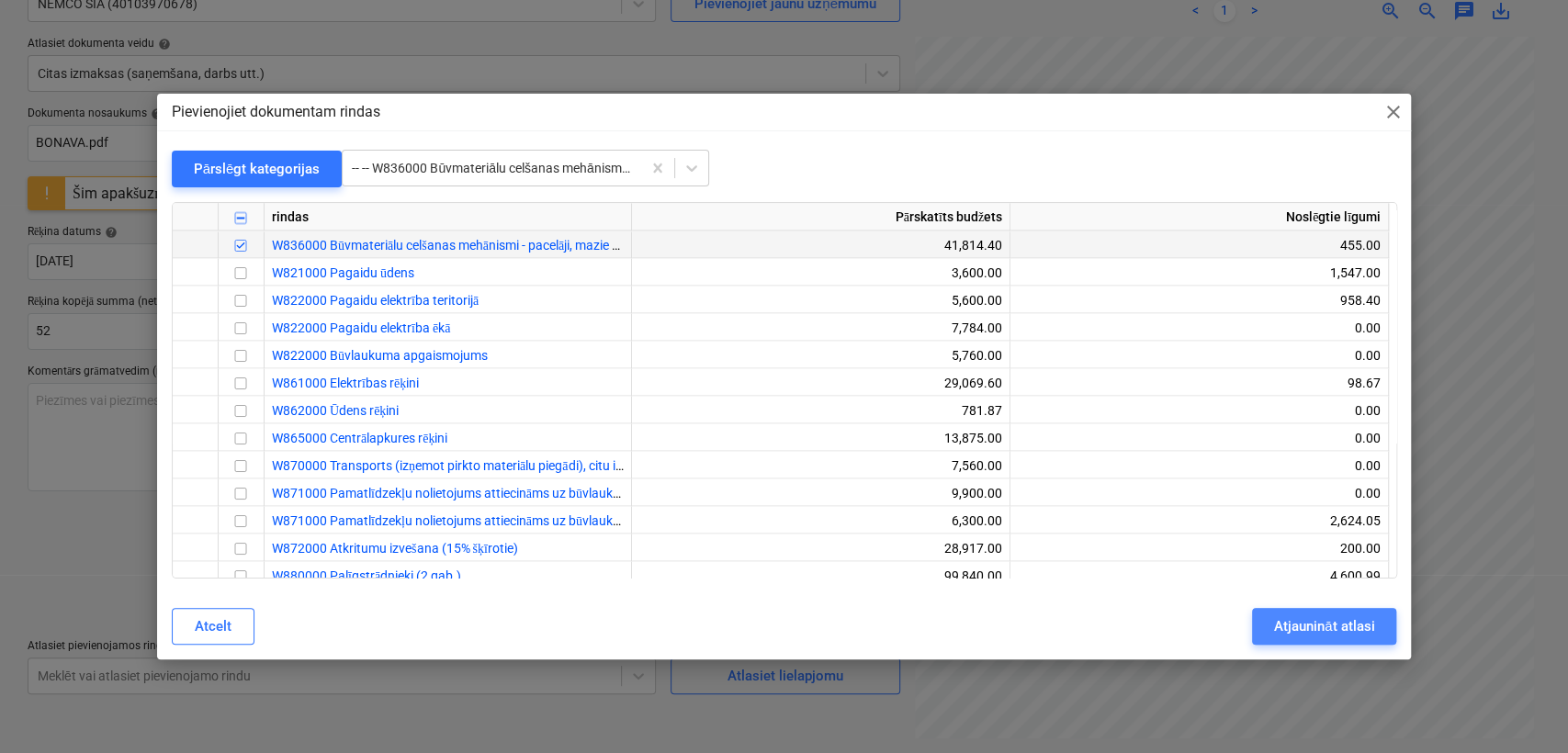click on "Atjaunināt atlasi" at bounding box center [1324, 626] 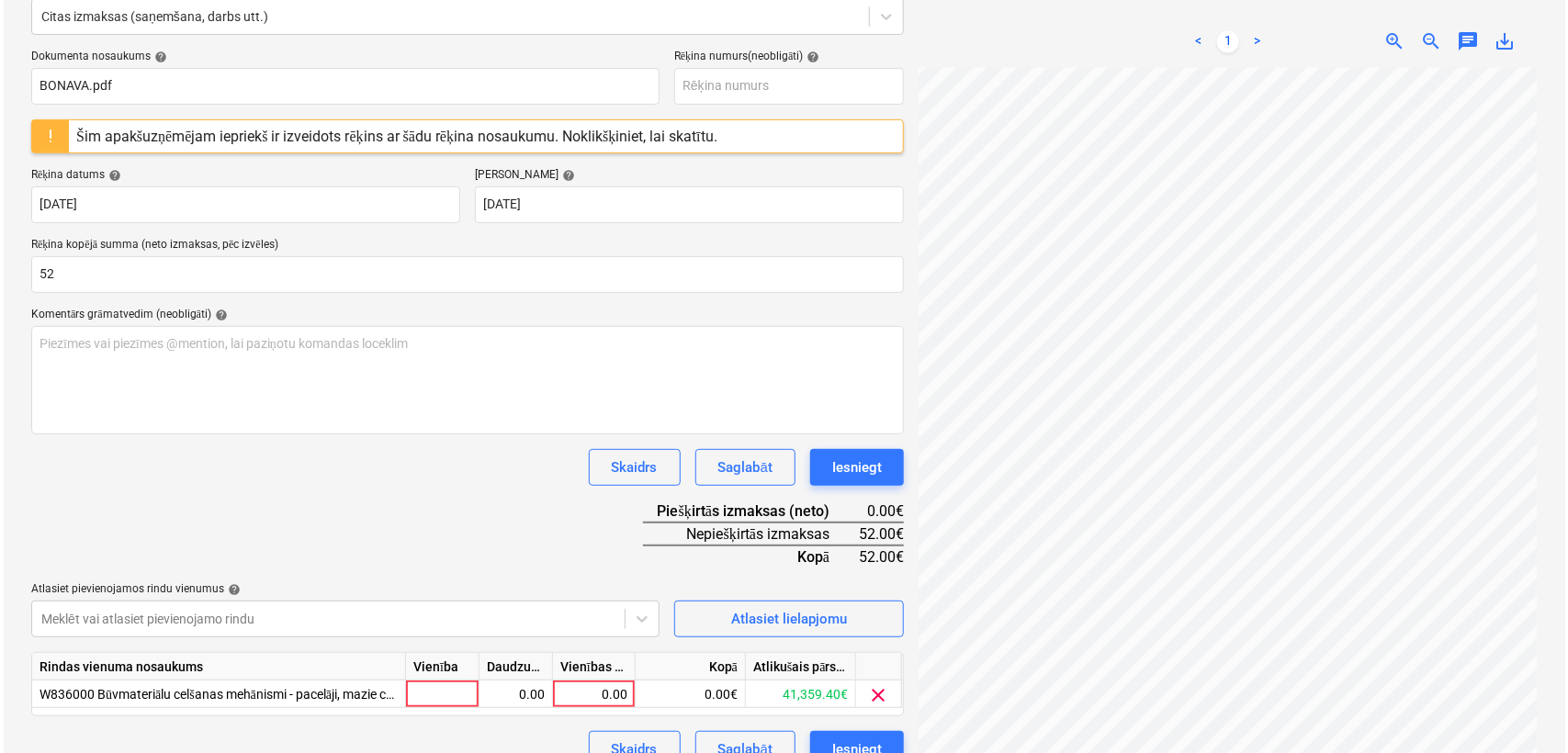 scroll, scrollTop: 271, scrollLeft: 0, axis: vertical 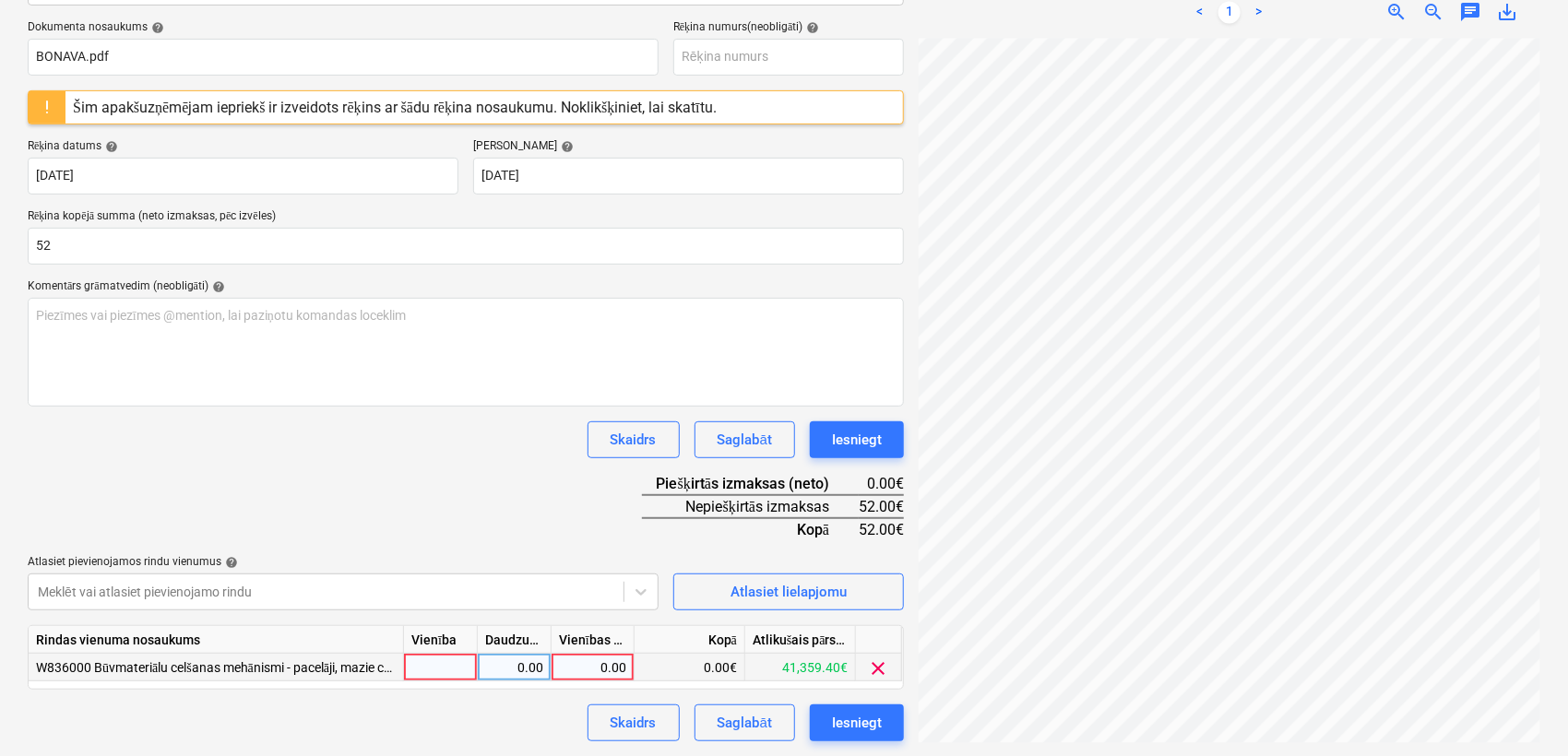 click at bounding box center [441, 667] 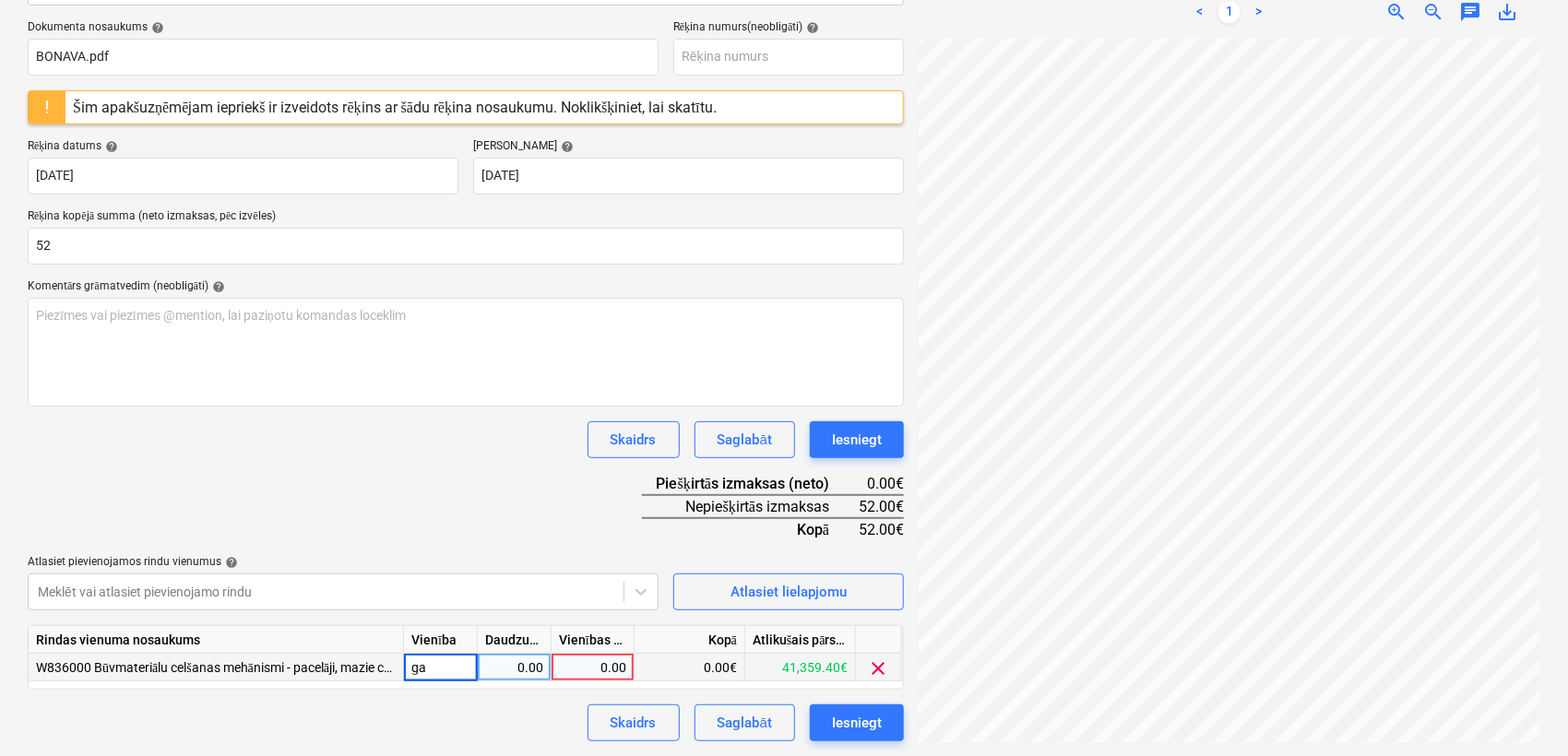 type on "gab" 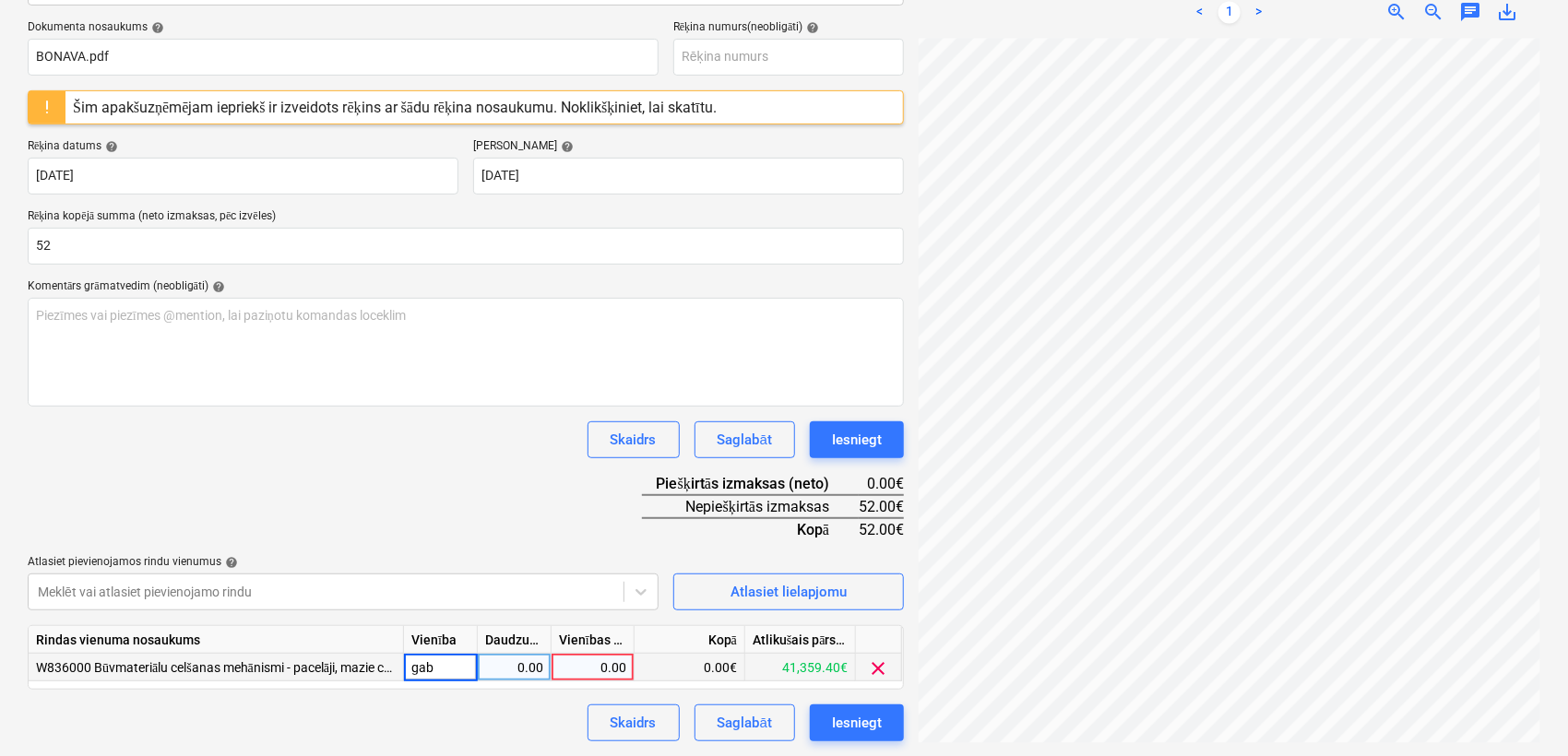 click on "0.00" at bounding box center (592, 667) 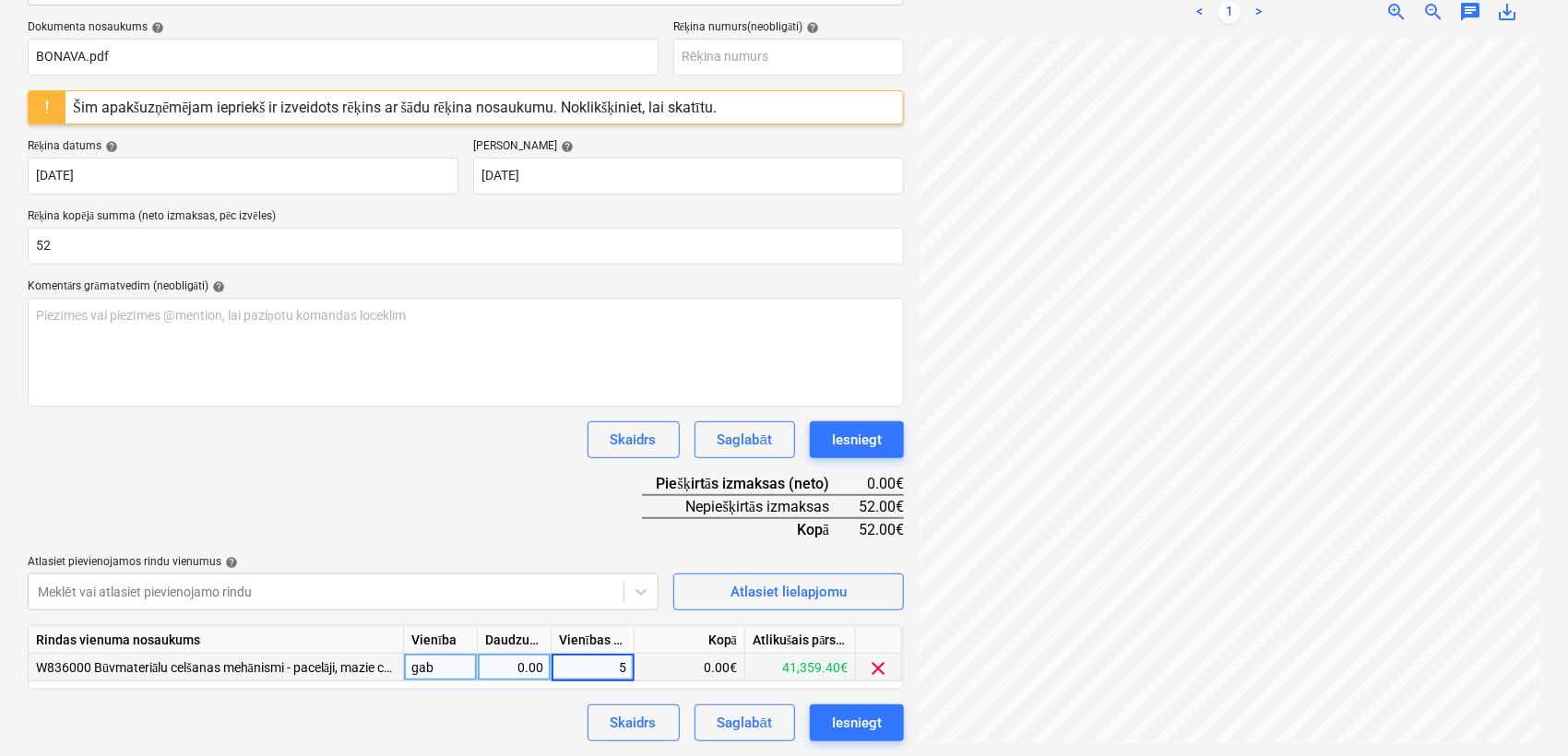 type on "52" 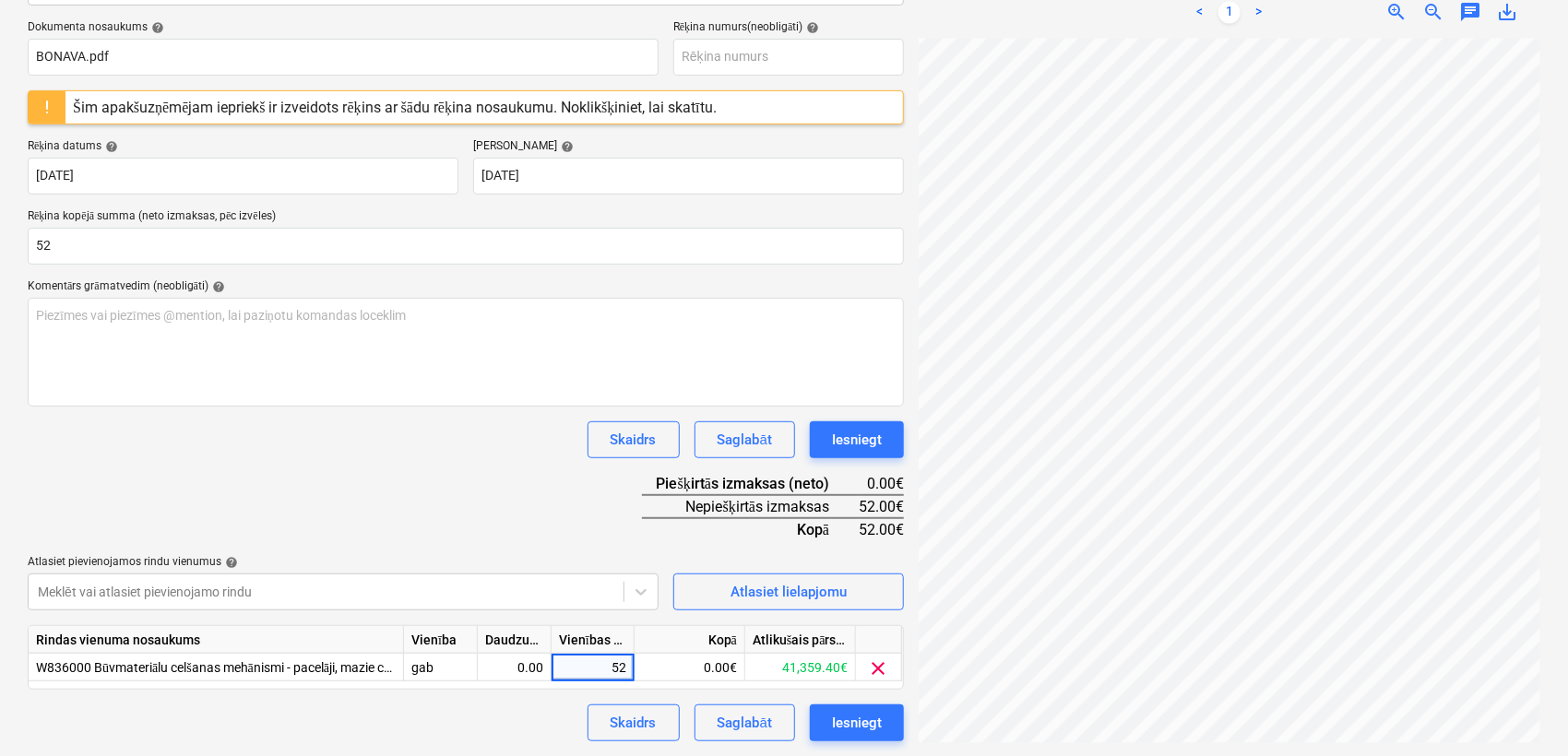click on "Dokumenta nosaukums help BONAVA.pdf Rēķina numurs  (neobligāti) help Šim apakšuzņēmējam iepriekš ir izveidots rēķins ar šādu rēķina nosaukumu. Noklikšķiniet, lai skatītu. Rēķina datums help [DATE] 15.07.2025 Press the down arrow key to interact with the calendar and
select a date. Press the question [PERSON_NAME] to get the keyboard shortcuts for changing dates. Termiņš help [DATE] 14.08.2025 Press the down arrow key to interact with the calendar and
select a date. Press the question [PERSON_NAME] to get the keyboard shortcuts for changing dates. Rēķina kopējā summa (neto izmaksas, pēc izvēles) 52 Komentārs grāmatvedim (neobligāti) help Piezīmes vai piezīmes @mention, lai paziņotu komandas loceklim ﻿ Skaidrs Saglabāt Iesniegt Piešķirtās izmaksas (neto) 0.00€ Nepiešķirtās izmaksas 52.00€ Kopā 52.00€ Atlasiet pievienojamos rindu vienumus help [PERSON_NAME] vai atlasiet pievienojamo rindu Atlasiet lielapjomu Rindas vienuma nosaukums Vienība Daudzums Vienības cena" at bounding box center [466, 381] 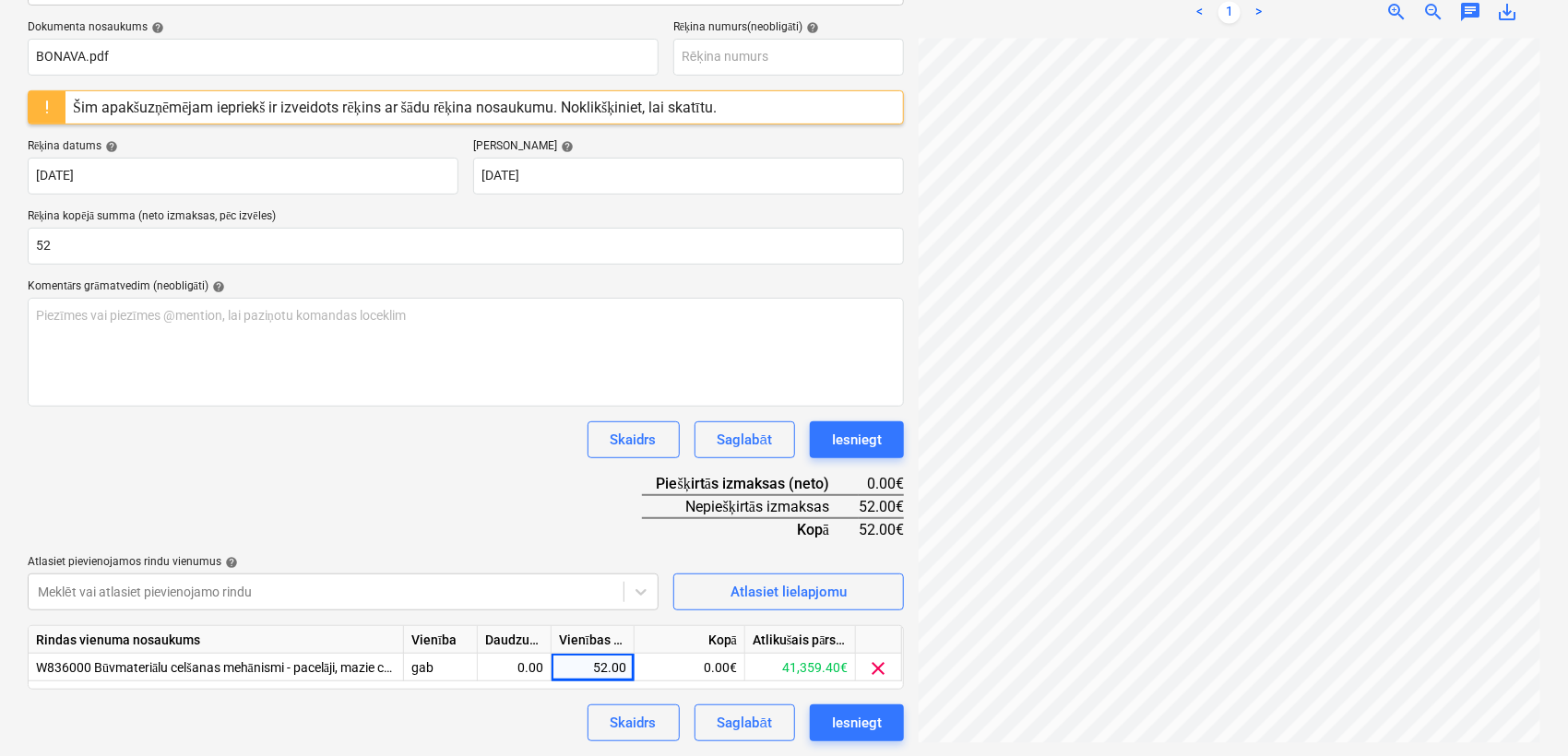 click on "Dokumenta nosaukums help BONAVA.pdf Rēķina numurs  (neobligāti) help Šim apakšuzņēmējam iepriekš ir izveidots rēķins ar šādu rēķina nosaukumu. Noklikšķiniet, lai skatītu. Rēķina datums help [DATE] 15.07.2025 Press the down arrow key to interact with the calendar and
select a date. Press the question [PERSON_NAME] to get the keyboard shortcuts for changing dates. Termiņš help [DATE] 14.08.2025 Press the down arrow key to interact with the calendar and
select a date. Press the question [PERSON_NAME] to get the keyboard shortcuts for changing dates. Rēķina kopējā summa (neto izmaksas, pēc izvēles) 52 Komentārs grāmatvedim (neobligāti) help Piezīmes vai piezīmes @mention, lai paziņotu komandas loceklim ﻿ Skaidrs Saglabāt Iesniegt Piešķirtās izmaksas (neto) 0.00€ Nepiešķirtās izmaksas 52.00€ Kopā 52.00€ Atlasiet pievienojamos rindu vienumus help [PERSON_NAME] vai atlasiet pievienojamo rindu Atlasiet lielapjomu Rindas vienuma nosaukums Vienība Daudzums Vienības cena" at bounding box center [466, 381] 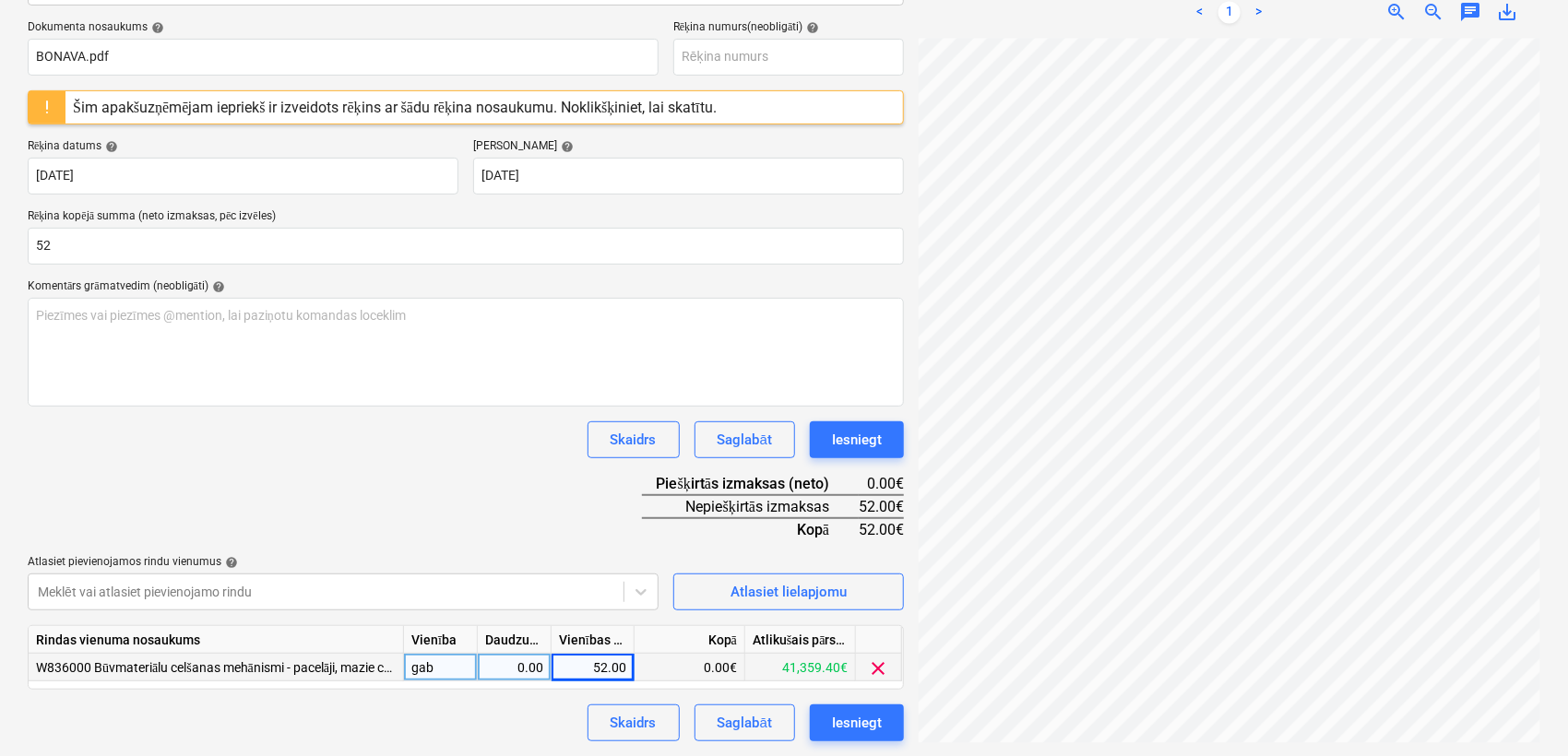 click on "0.00" at bounding box center (514, 667) 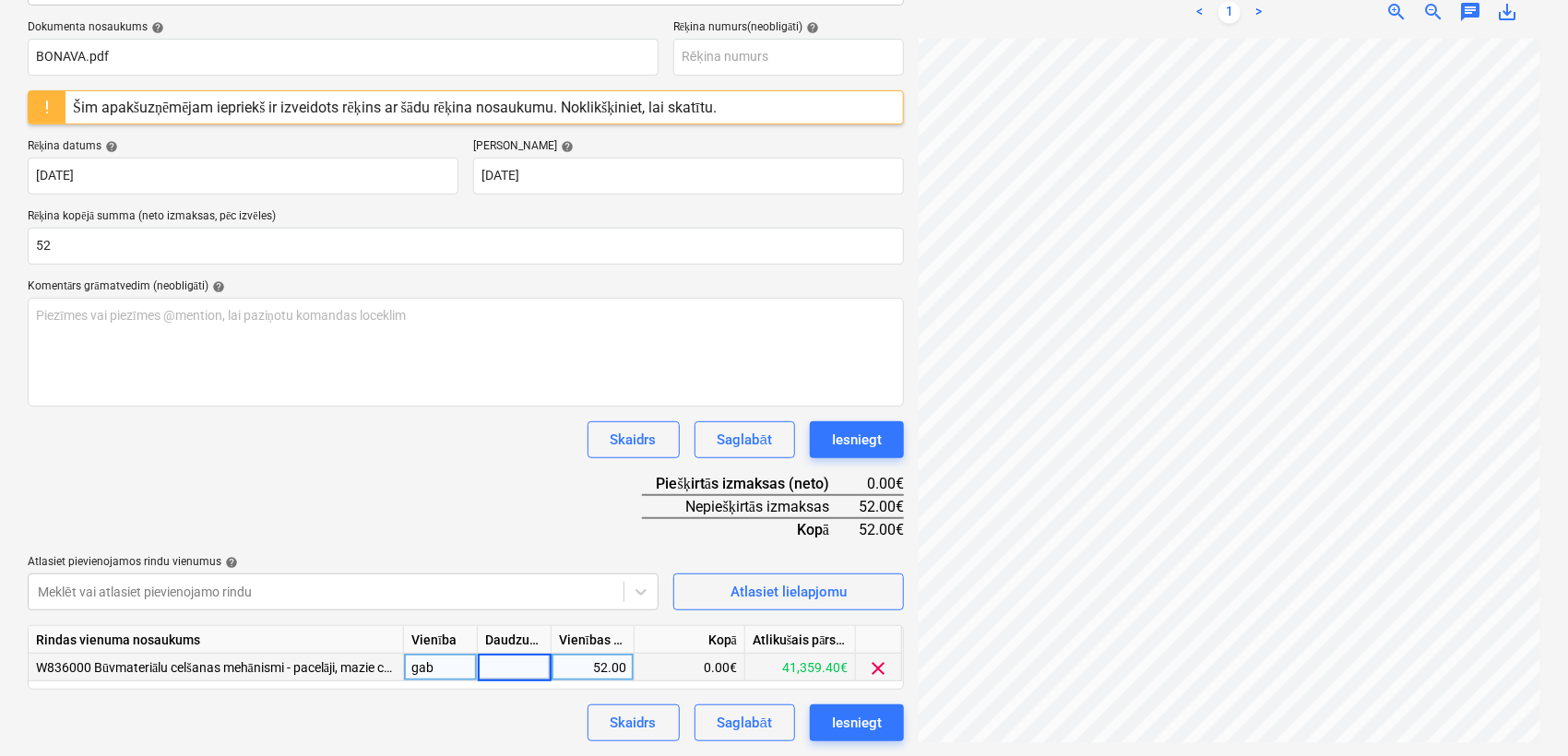 type on "1" 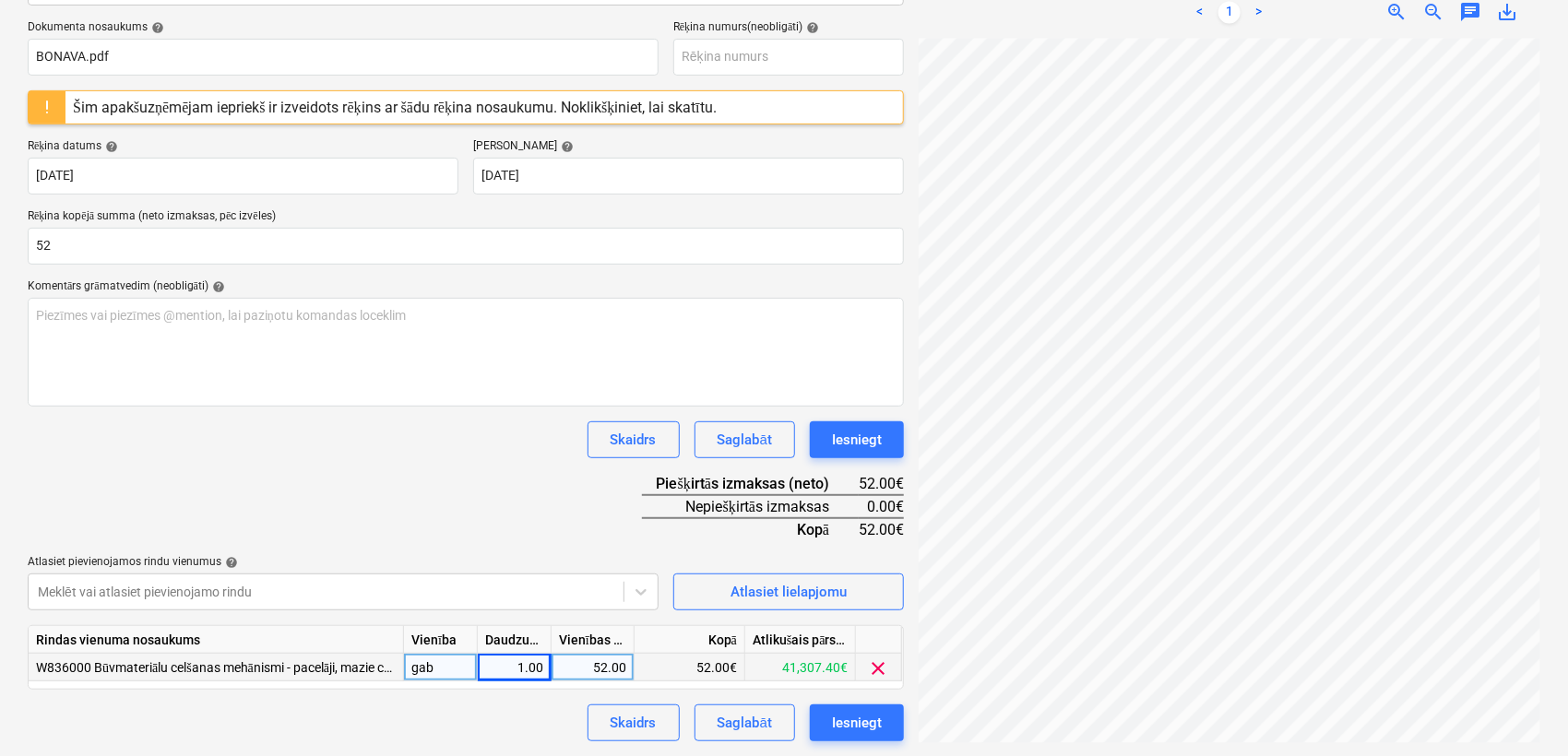 click on "Dokumenta nosaukums help BONAVA.pdf Rēķina numurs  (neobligāti) help Šim apakšuzņēmējam iepriekš ir izveidots rēķins ar šādu rēķina nosaukumu. Noklikšķiniet, lai skatītu. Rēķina datums help [DATE] 15.07.2025 Press the down arrow key to interact with the calendar and
select a date. Press the question [PERSON_NAME] to get the keyboard shortcuts for changing dates. Termiņš help [DATE] 14.08.2025 Press the down arrow key to interact with the calendar and
select a date. Press the question [PERSON_NAME] to get the keyboard shortcuts for changing dates. Rēķina kopējā summa (neto izmaksas, pēc izvēles) 52 Komentārs grāmatvedim (neobligāti) help Piezīmes vai piezīmes @mention, lai paziņotu komandas loceklim ﻿ Skaidrs Saglabāt Iesniegt Piešķirtās izmaksas (neto) 52.00€ Nepiešķirtās izmaksas 0.00€ Kopā 52.00€ Atlasiet pievienojamos rindu vienumus help [PERSON_NAME] vai atlasiet pievienojamo rindu Atlasiet lielapjomu Rindas vienuma nosaukums Vienība Daudzums Vienības cena" at bounding box center (466, 381) 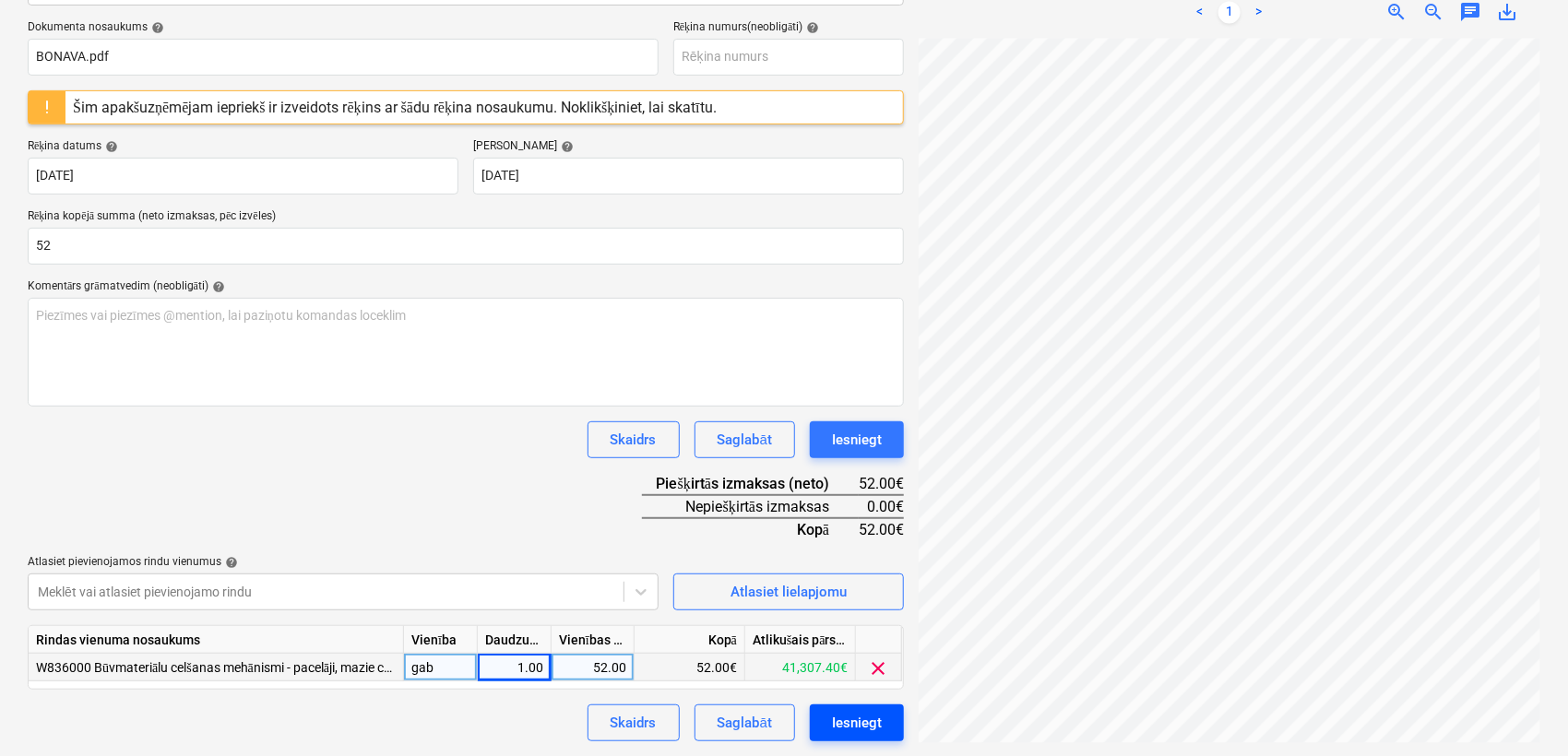 click on "Iesniegt" at bounding box center (857, 723) 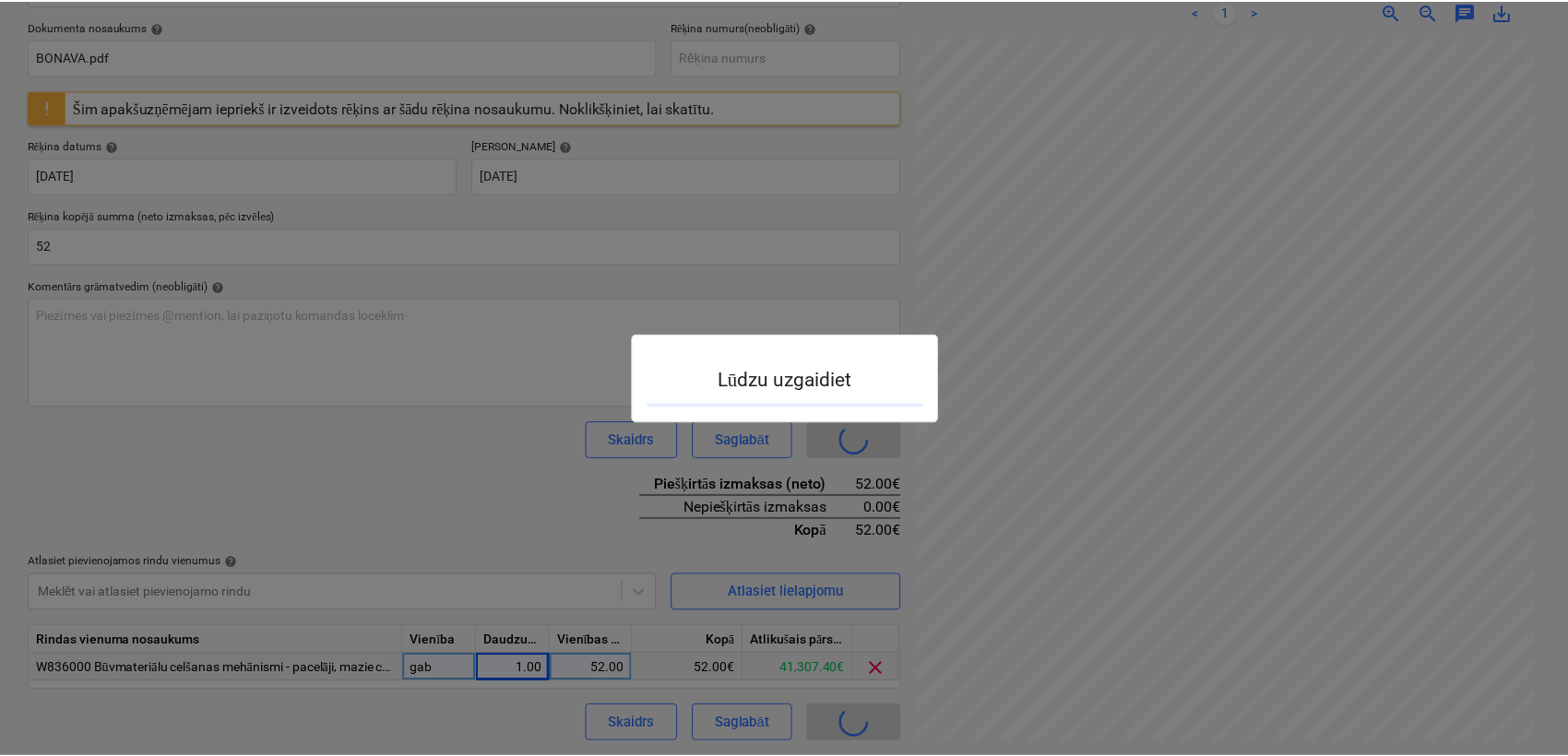 scroll, scrollTop: 0, scrollLeft: 0, axis: both 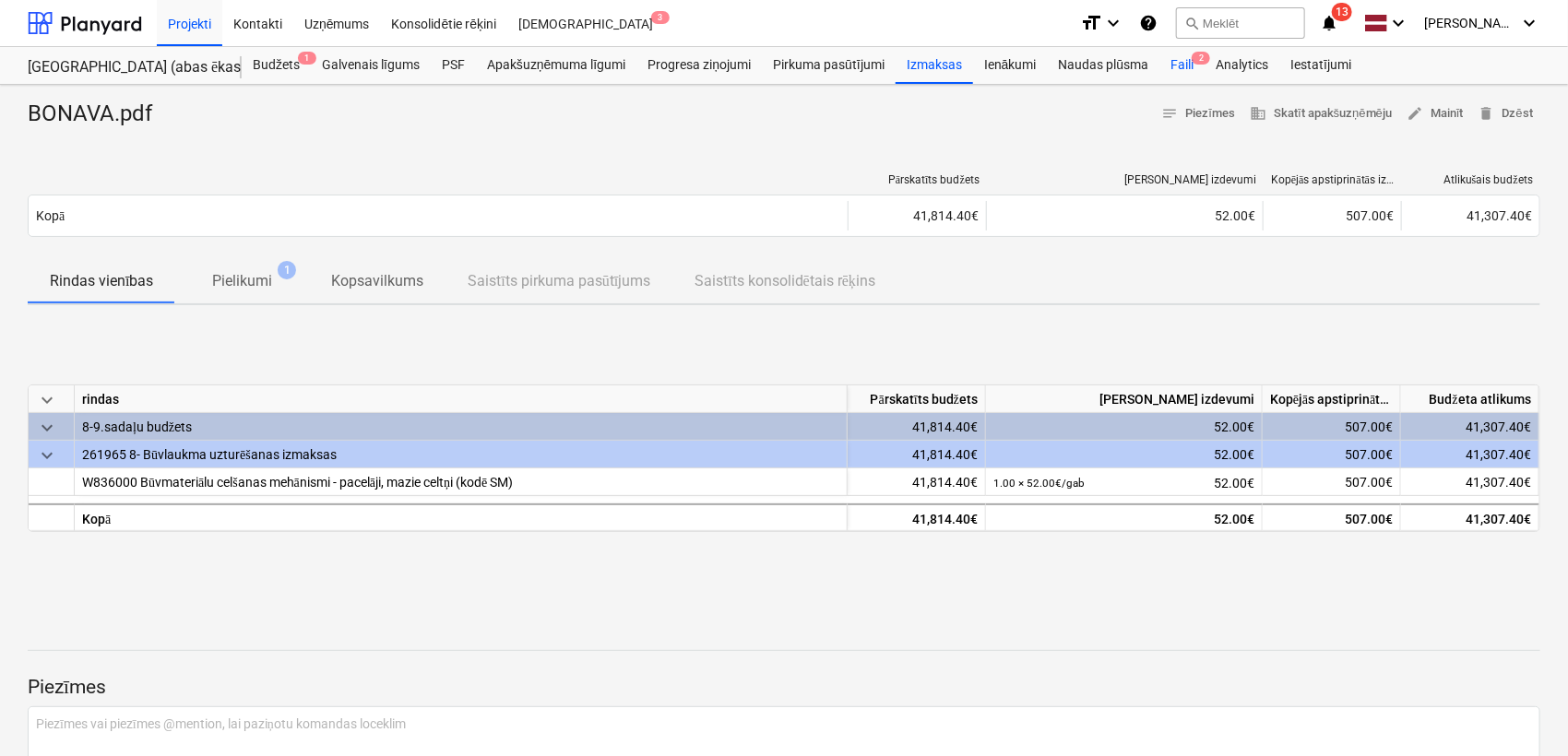 click on "Faili 2" at bounding box center (1182, 65) 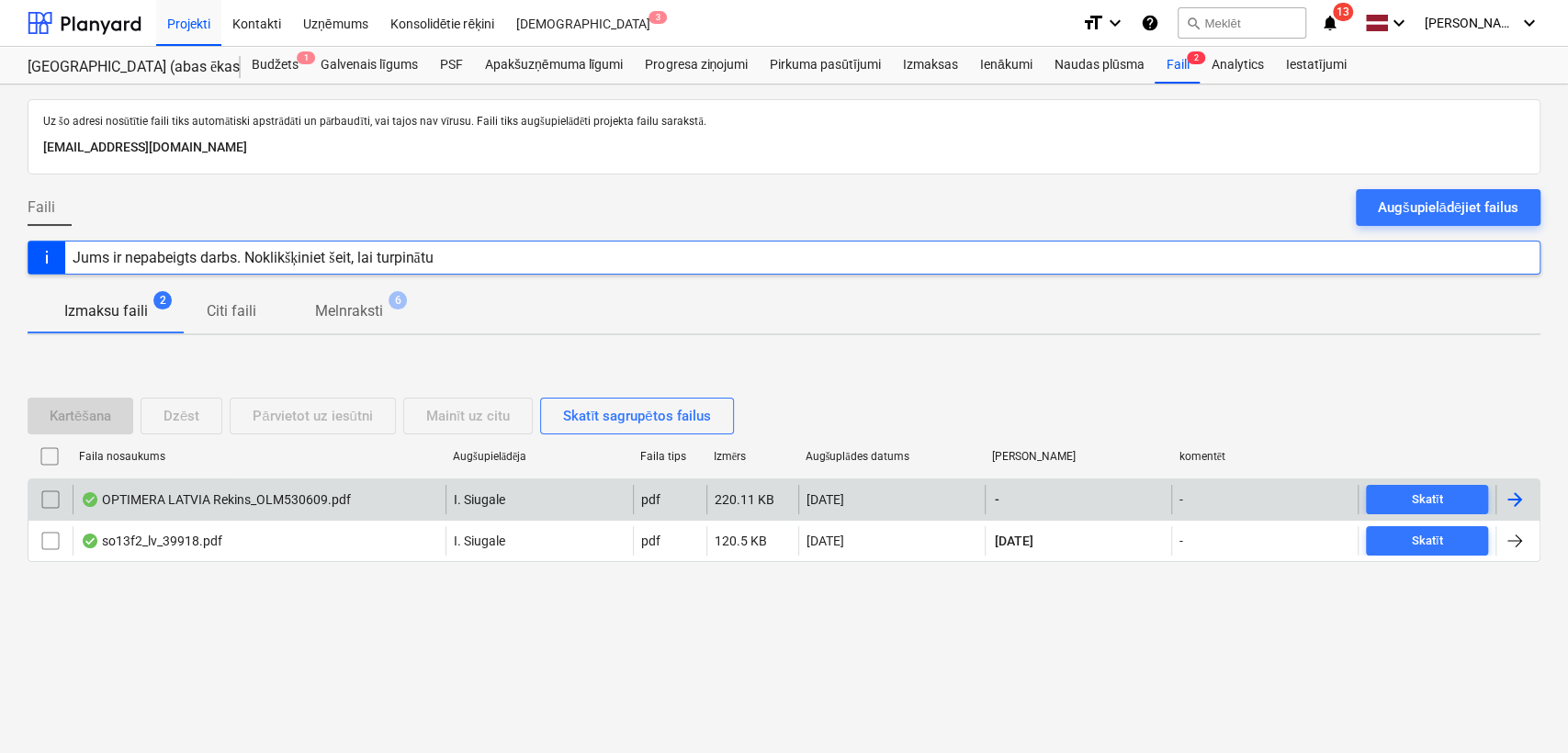 click at bounding box center (1515, 500) 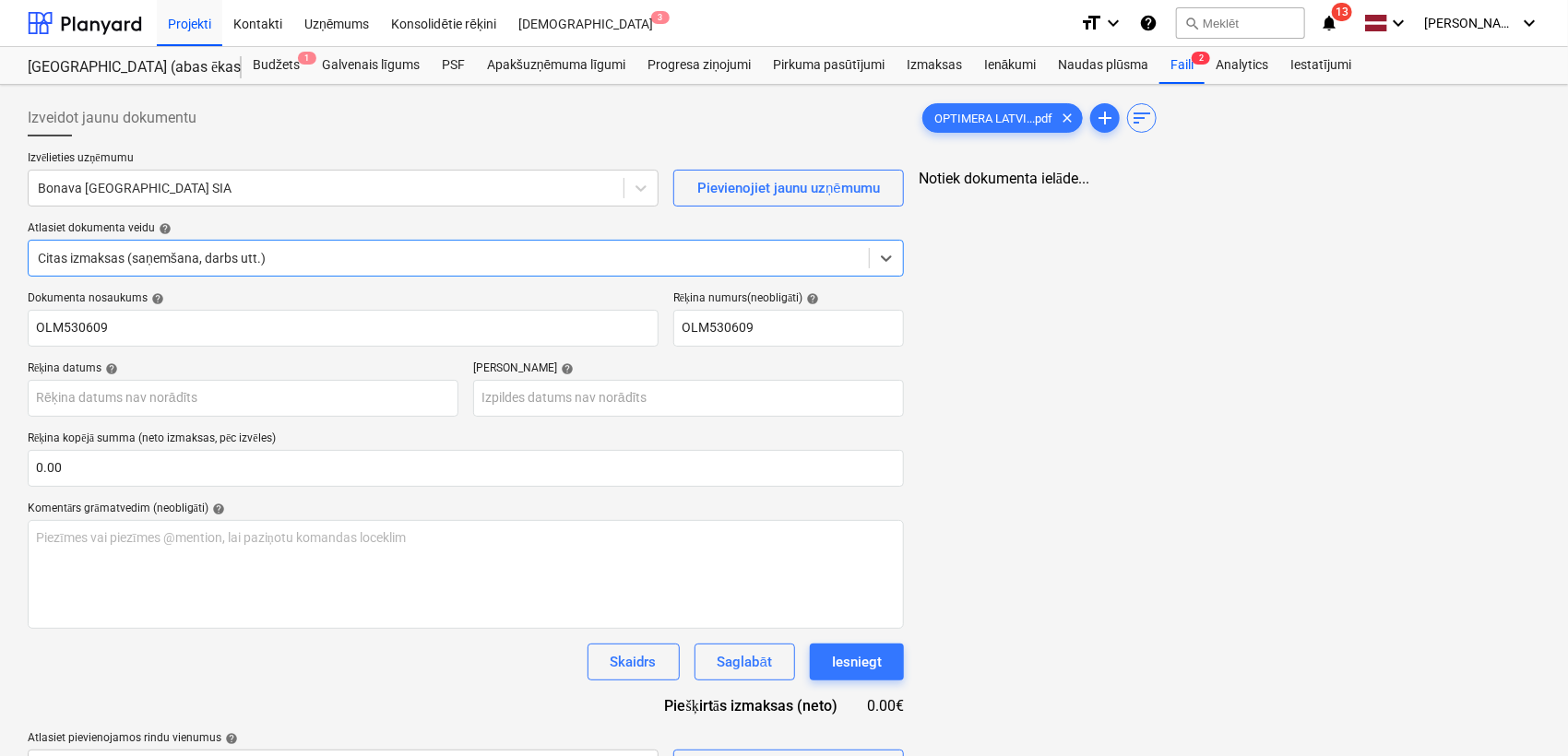 type on "OLM530609" 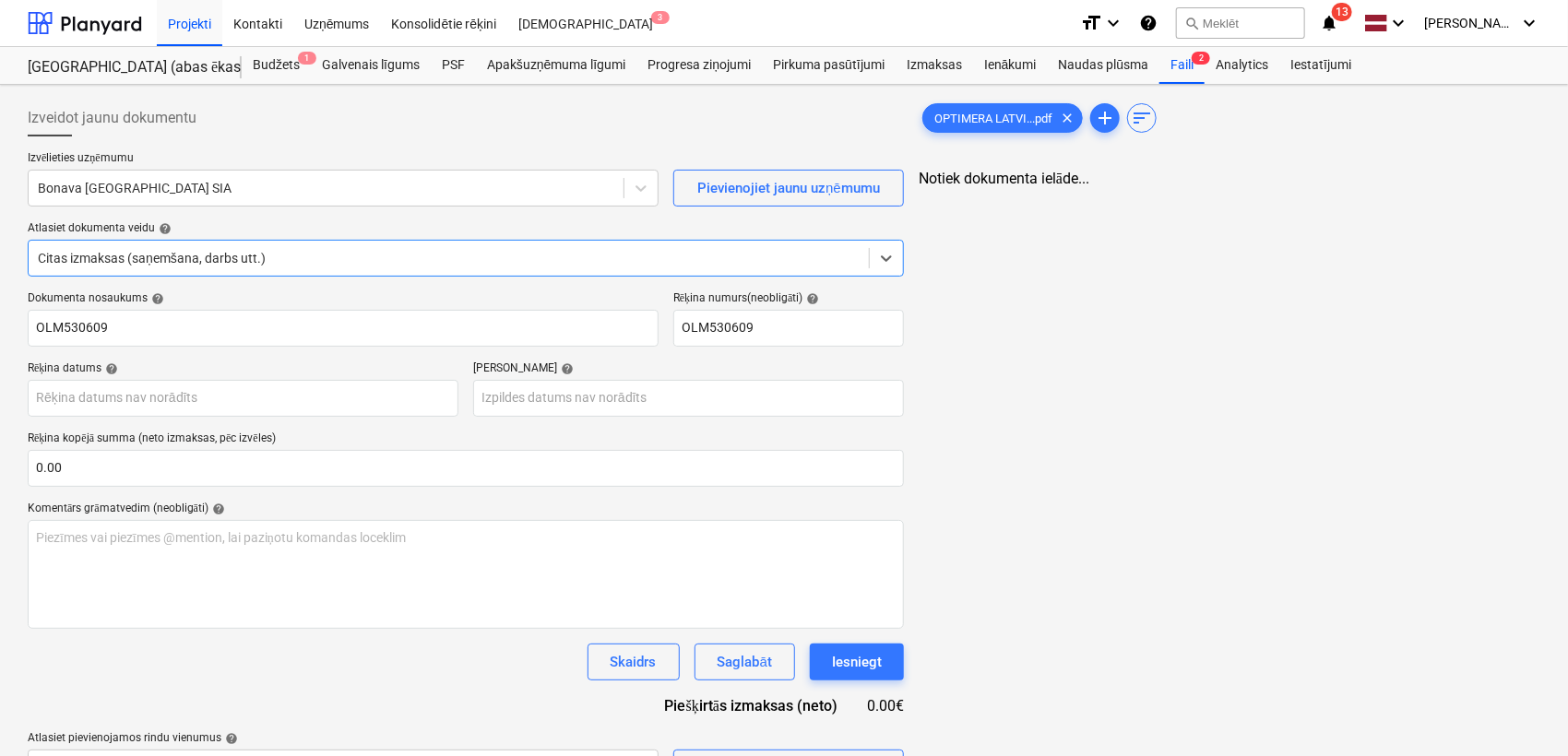 type on "OLM530609" 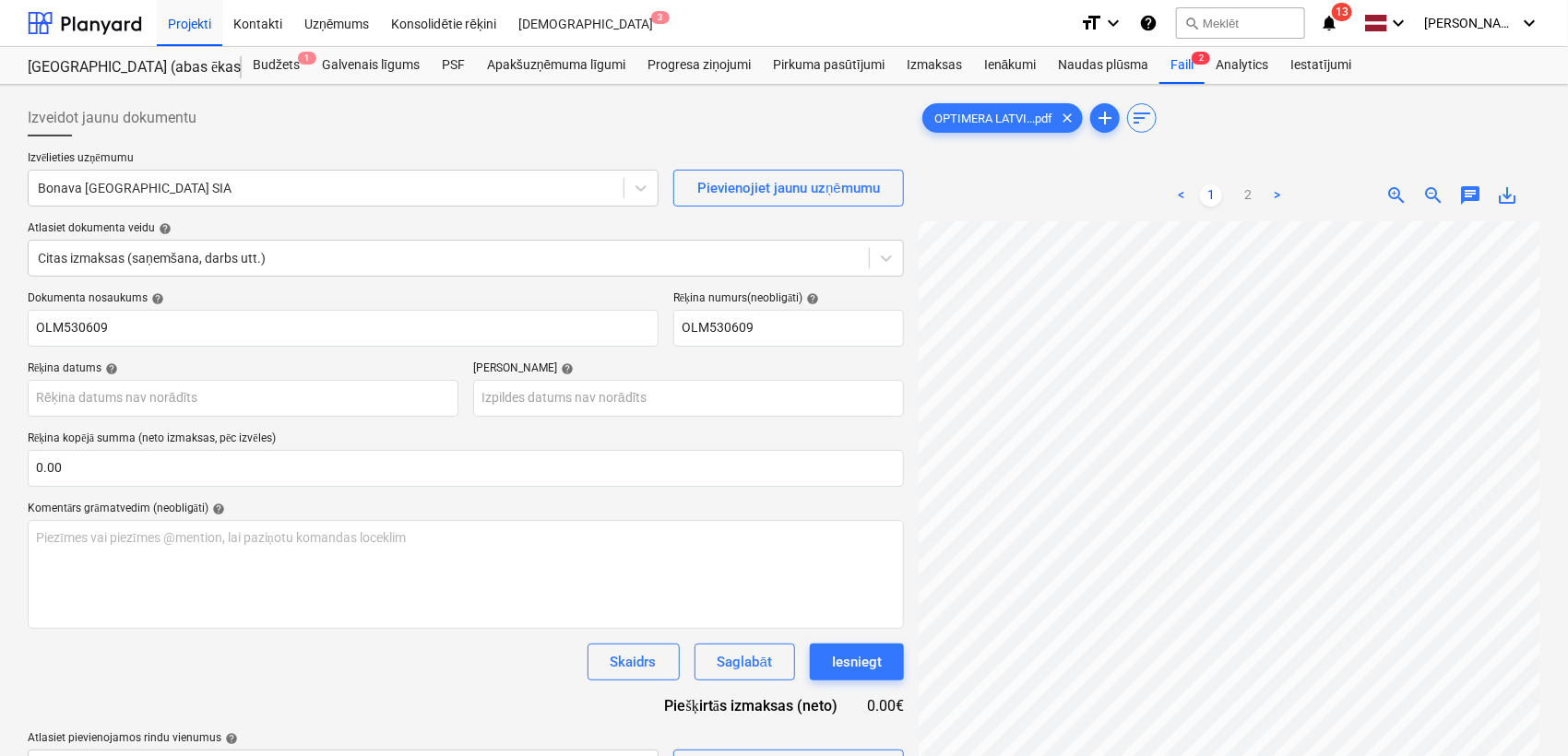scroll, scrollTop: 862, scrollLeft: 151, axis: both 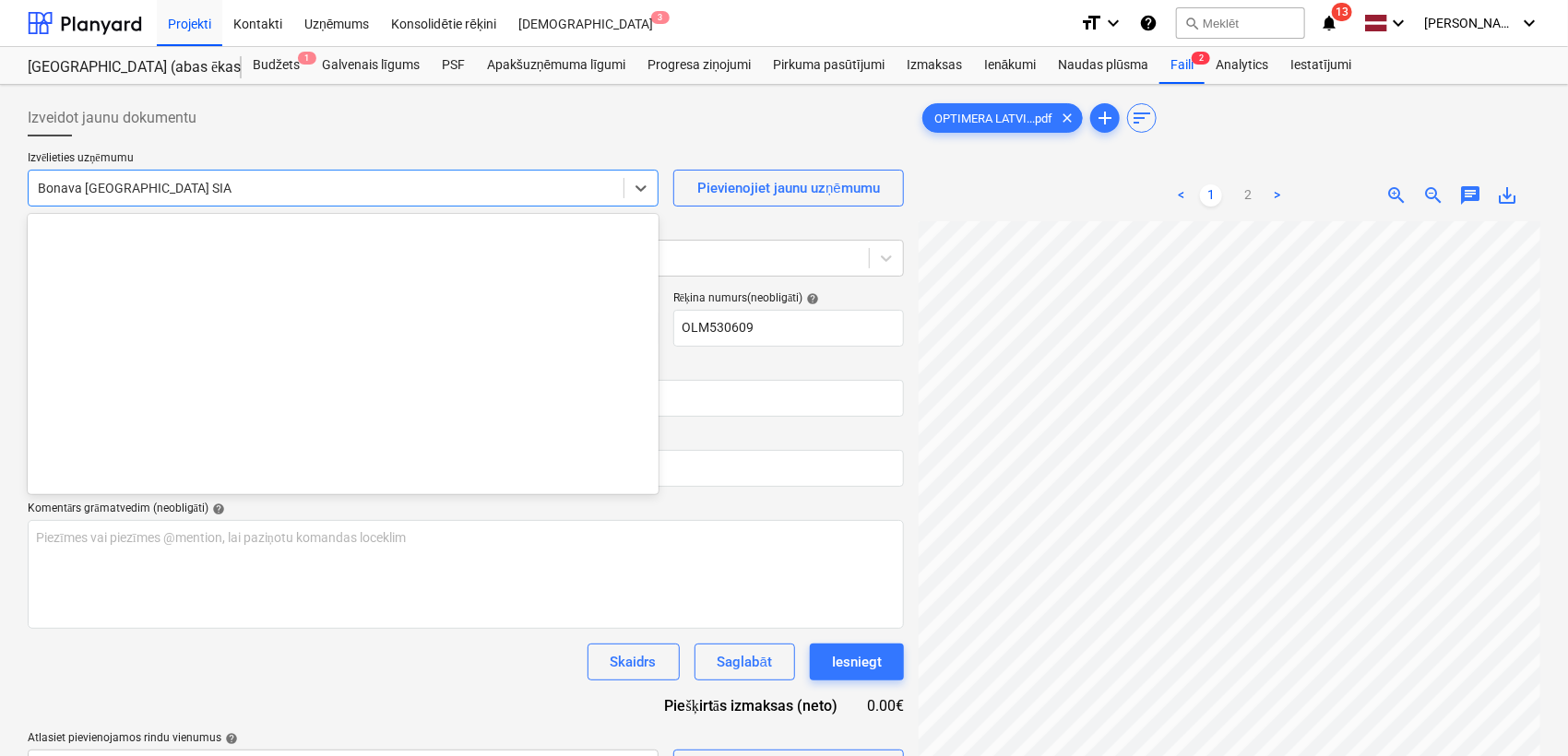click at bounding box center (326, 188) 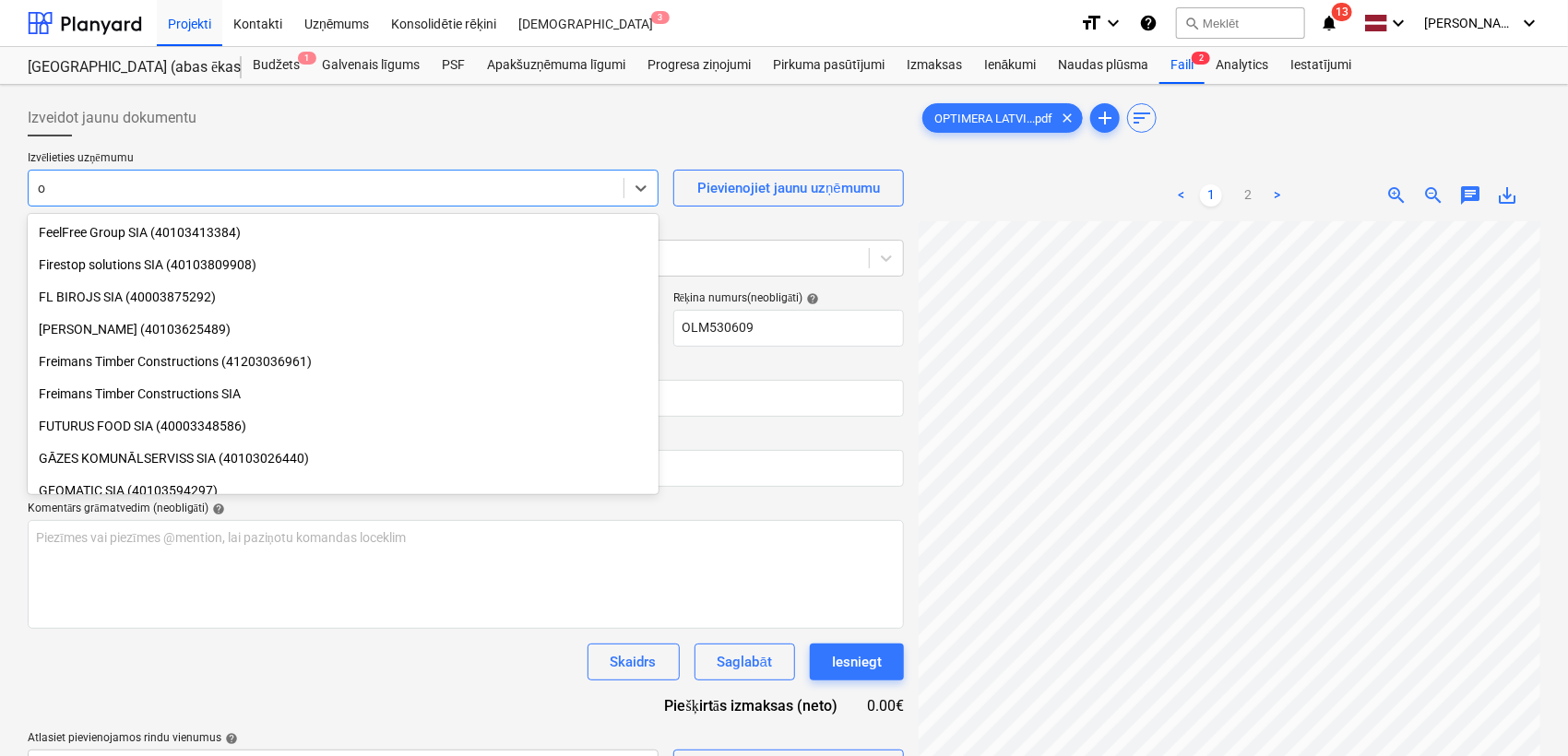 type on "op" 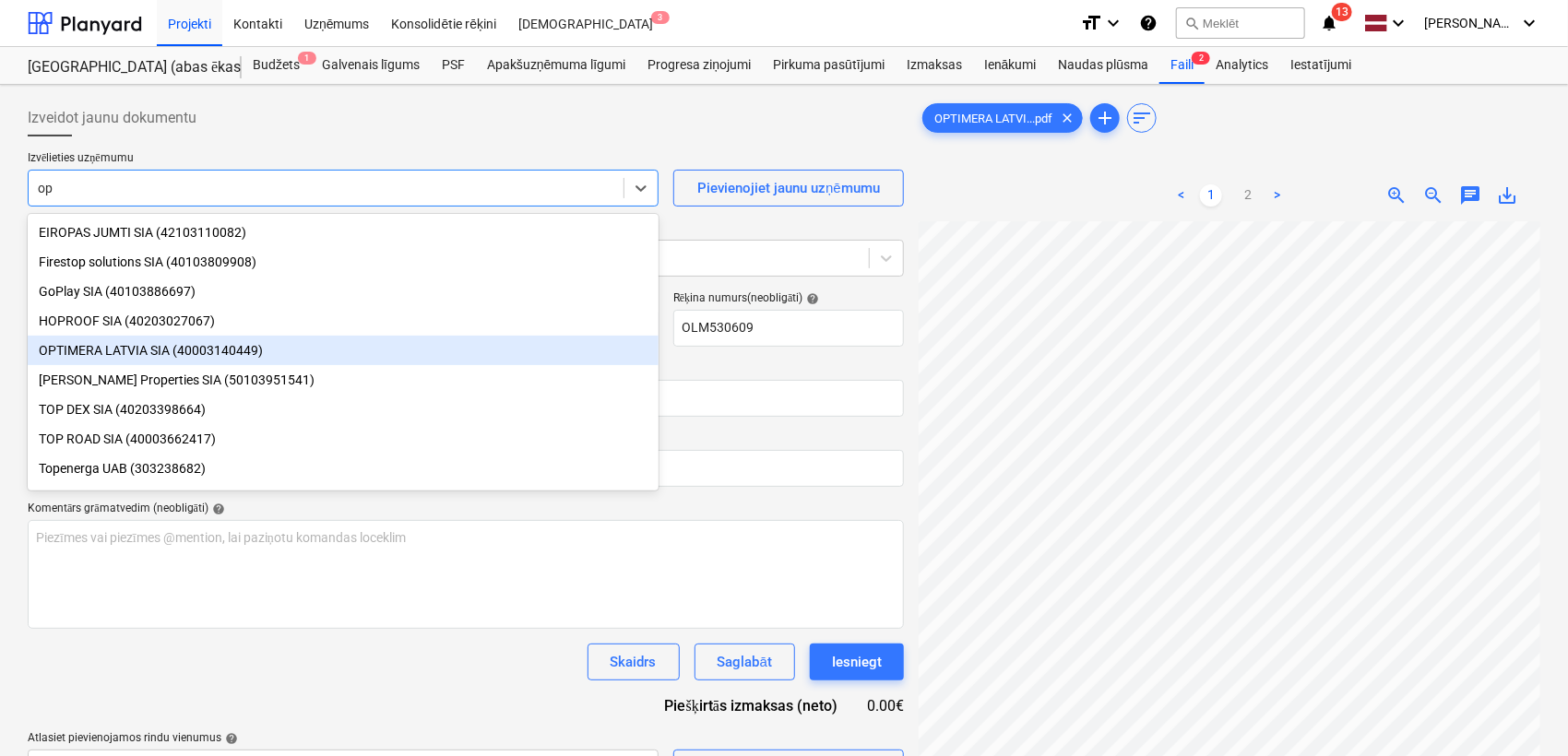 click on "OPTIMERA LATVIA SIA (40003140449)" at bounding box center [343, 350] 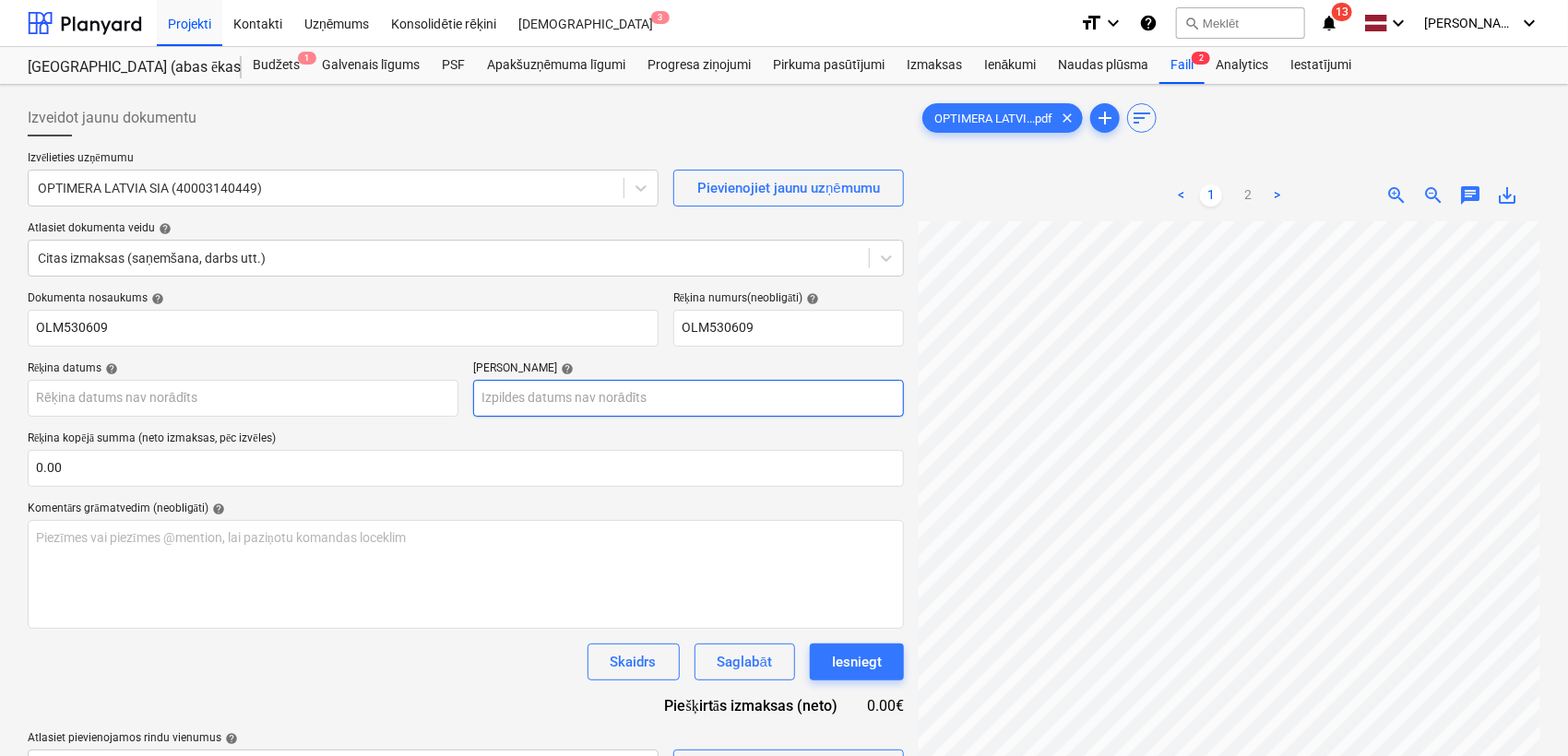scroll, scrollTop: 324, scrollLeft: 486, axis: both 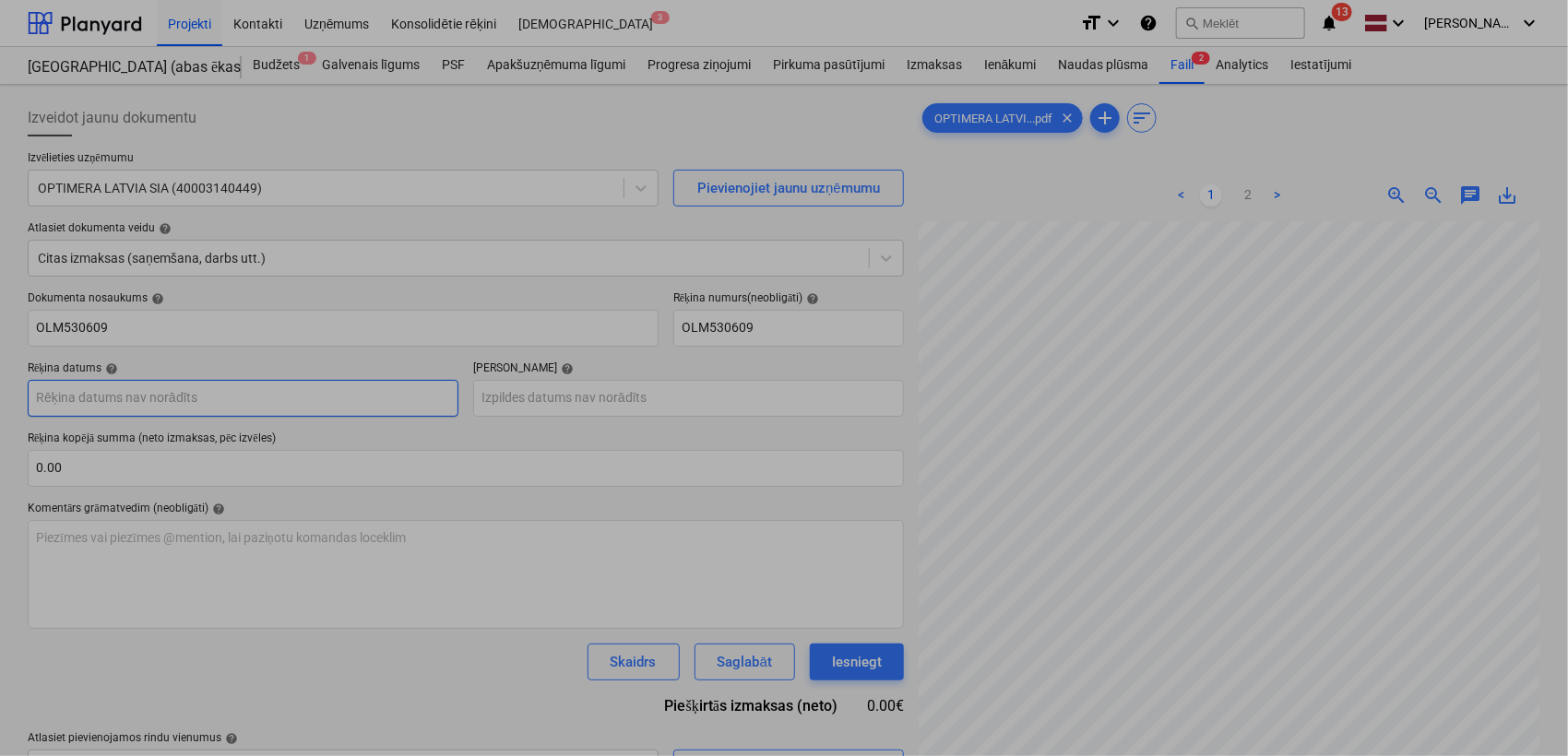 click on "Projekti Kontakti Uzņēmums Konsolidētie rēķini Iesūtne 3 format_size keyboard_arrow_down help search Meklēt notifications 13 keyboard_arrow_down [PERSON_NAME] keyboard_arrow_down Nīcgales iela (abas ēkas - PRJ2002936 un PRJ2002937) 2601965 Budžets 1 Galvenais līgums PSF Apakšuzņēmuma līgumi Progresa ziņojumi Pirkuma pasūtījumi Izmaksas Ienākumi Naudas plūsma Faili 2 Analytics Iestatījumi Izveidot jaunu dokumentu Izvēlieties uzņēmumu OPTIMERA LATVIA SIA (40003140449)  Pievienojiet jaunu uzņēmumu Atlasiet dokumenta veidu help Citas izmaksas (saņemšana, darbs utt.) Dokumenta nosaukums help OLM530609 Rēķina numurs  (neobligāti) help OLM530609 Rēķina datums help Press the down arrow key to interact with the calendar and
select a date. Press the question [PERSON_NAME] to get the keyboard shortcuts for changing dates. Termiņš help Rēķina kopējā summa (neto izmaksas, pēc izvēles) 0.00 Komentārs grāmatvedim (neobligāti) help ﻿ Skaidrs Saglabāt Iesniegt 0.00€ help <" at bounding box center [784, 378] 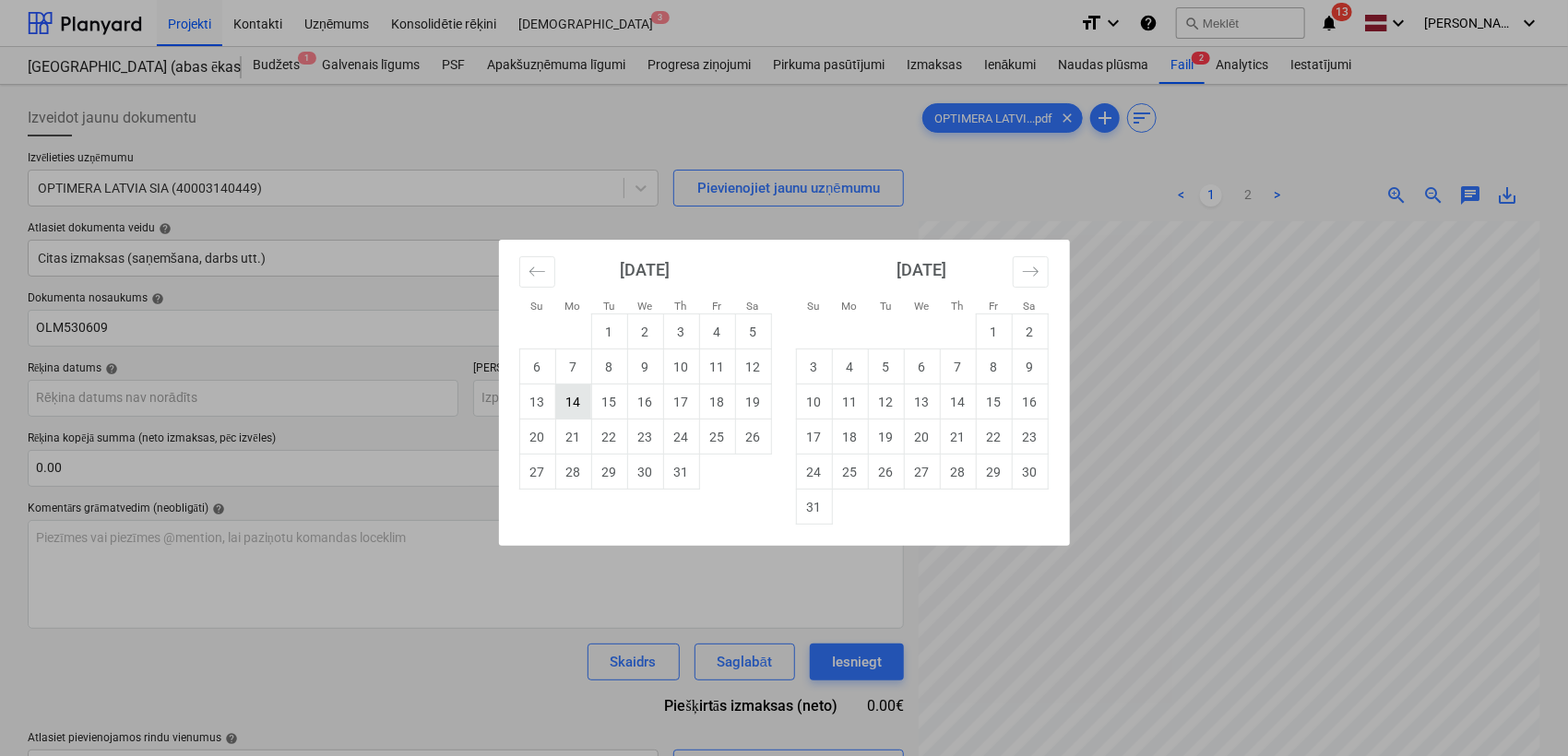 click on "14" at bounding box center [573, 402] 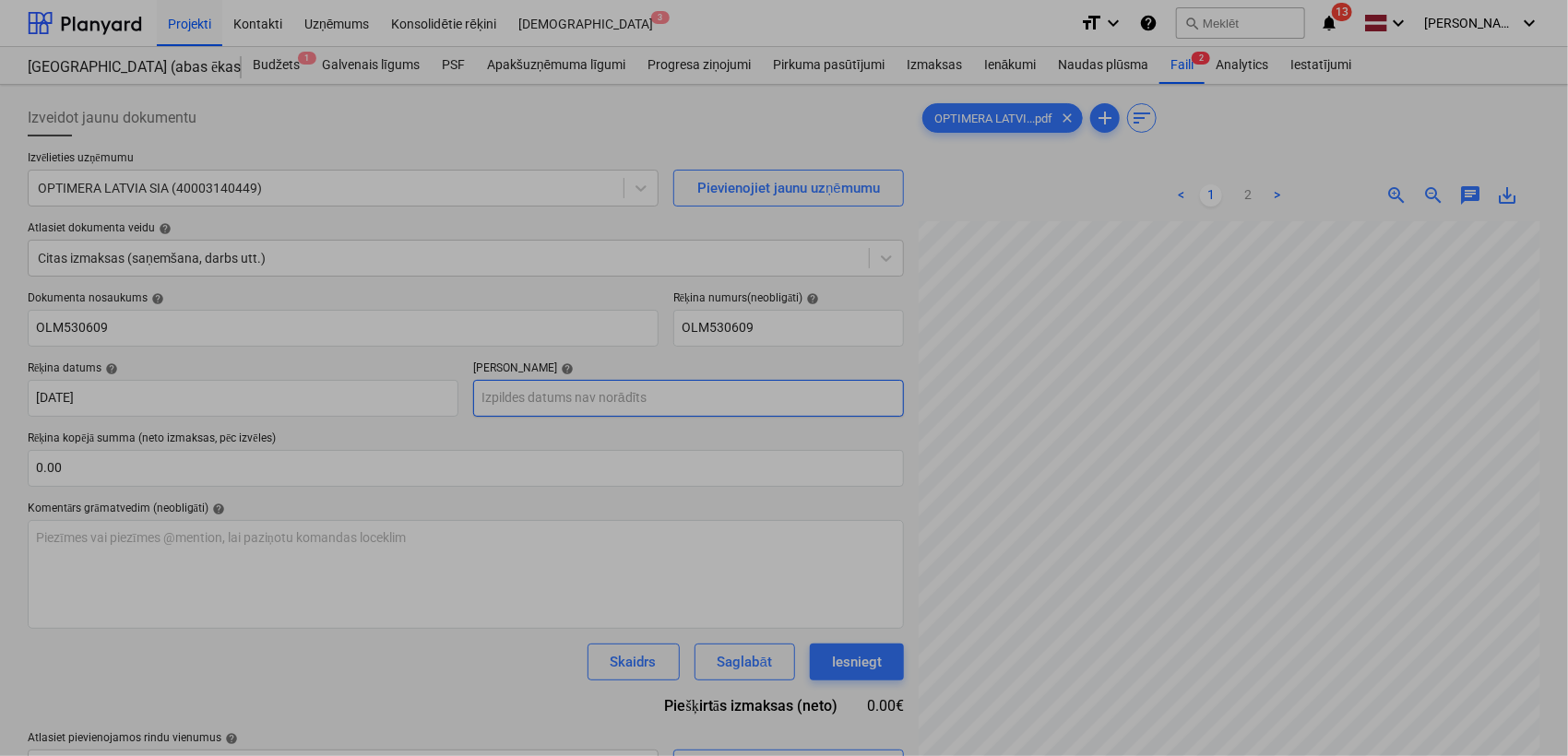 click on "Projekti Kontakti Uzņēmums Konsolidētie rēķini Iesūtne 3 format_size keyboard_arrow_down help search Meklēt notifications 13 keyboard_arrow_down [PERSON_NAME] keyboard_arrow_down Nīcgales iela (abas ēkas - PRJ2002936 un PRJ2002937) 2601965 Budžets 1 Galvenais līgums PSF Apakšuzņēmuma līgumi Progresa ziņojumi Pirkuma pasūtījumi Izmaksas Ienākumi Naudas plūsma Faili 2 Analytics Iestatījumi Izveidot jaunu dokumentu Izvēlieties uzņēmumu OPTIMERA LATVIA SIA (40003140449)  Pievienojiet jaunu uzņēmumu Atlasiet dokumenta veidu help Citas izmaksas (saņemšana, darbs utt.) Dokumenta nosaukums help OLM530609 Rēķina numurs  (neobligāti) help OLM530609 Rēķina datums help [DATE] 14.07.2025 Press the down arrow key to interact with the calendar and
select a date. Press the question [PERSON_NAME] to get the keyboard shortcuts for changing dates. Termiņš help Rēķina kopējā summa (neto izmaksas, pēc izvēles) 0.00 Komentārs grāmatvedim (neobligāti) help ﻿ Skaidrs Saglabāt" at bounding box center (784, 378) 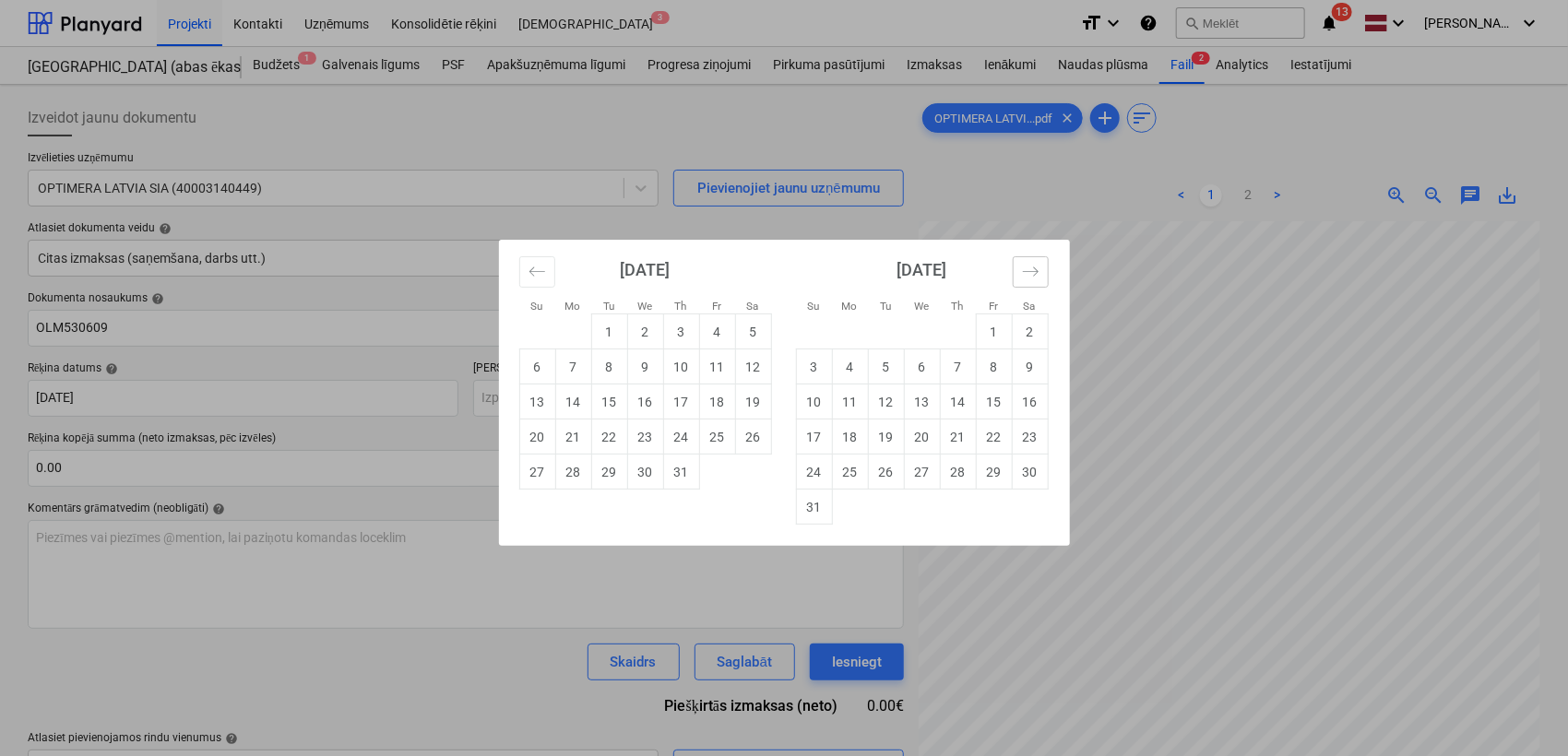 click 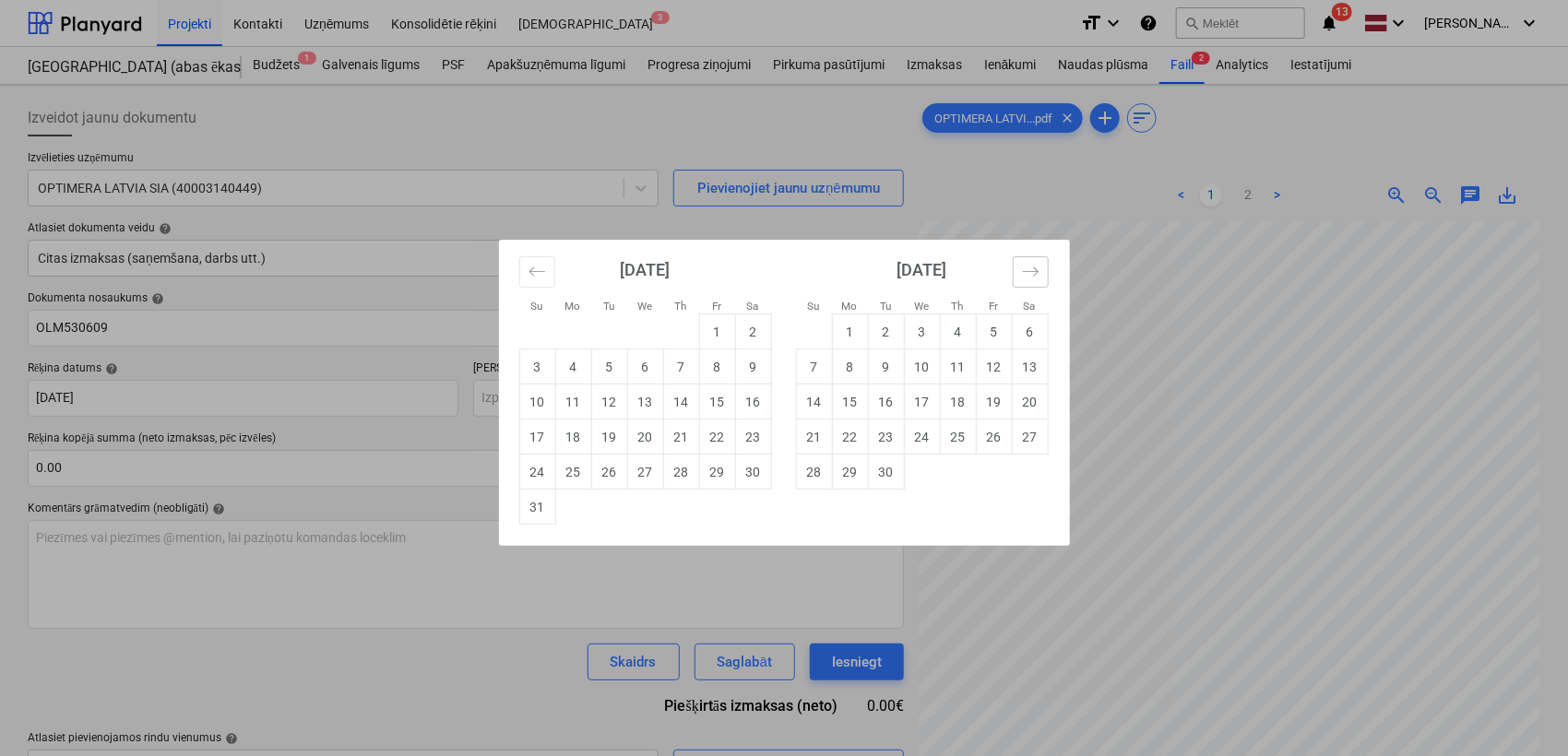 click 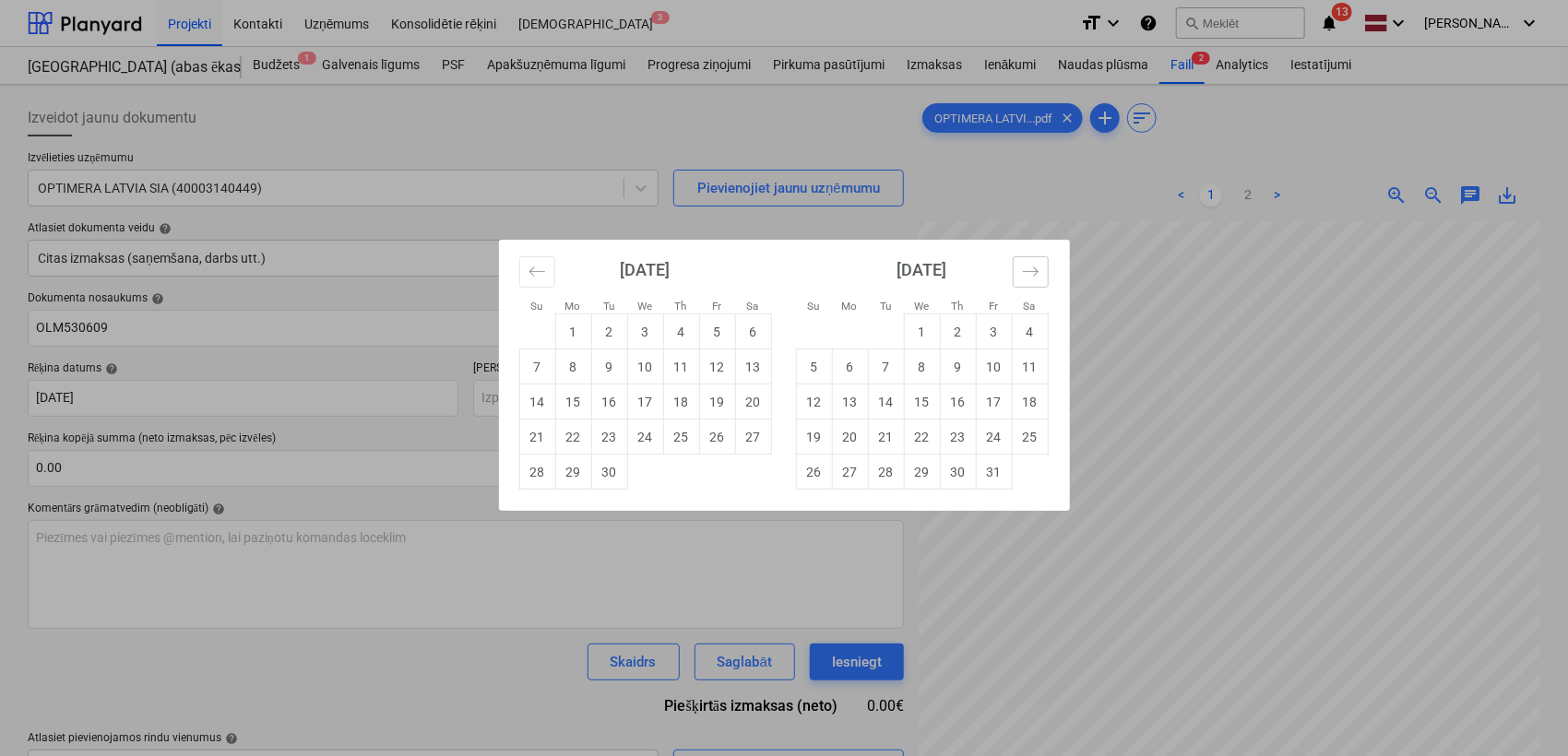 click 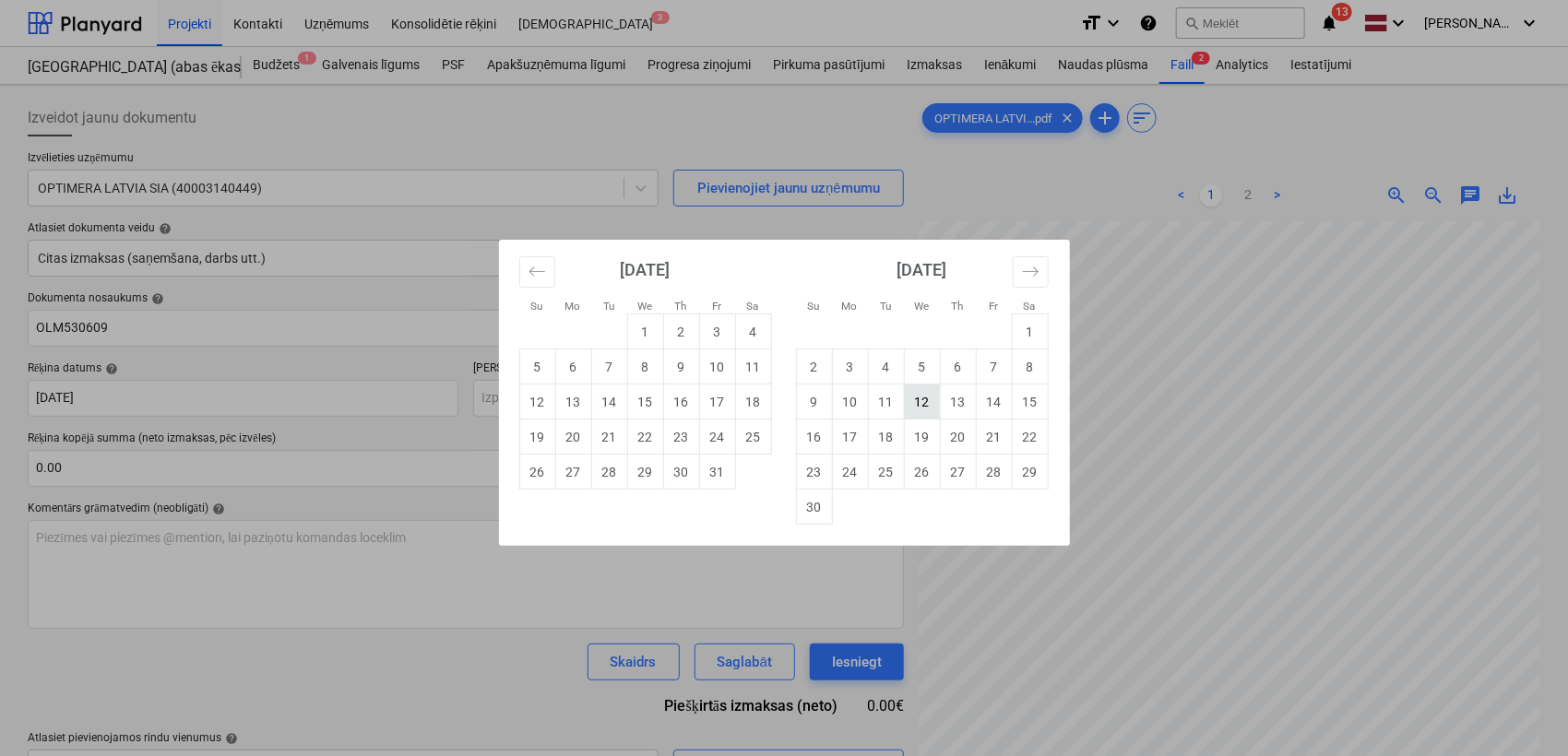 click on "12" at bounding box center [921, 402] 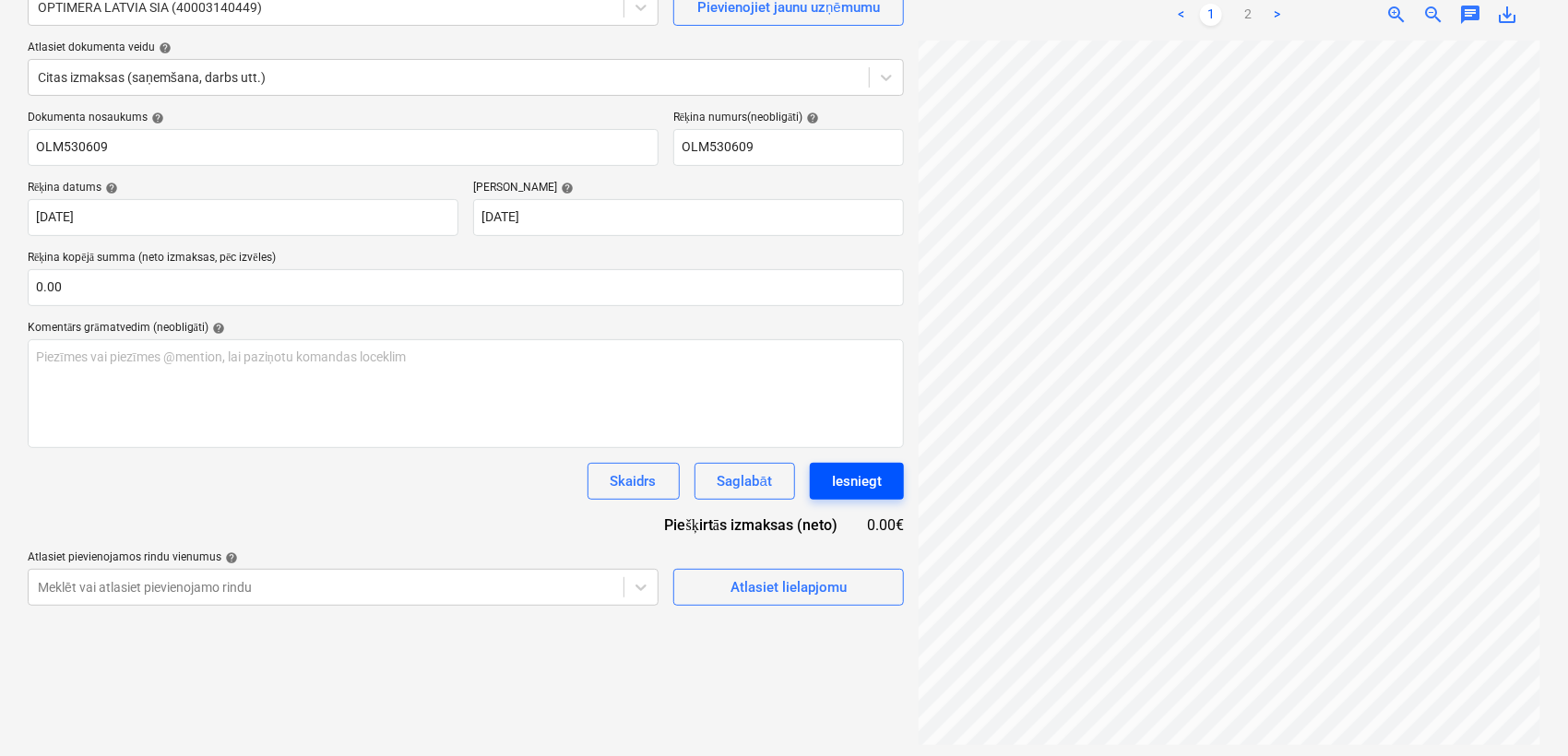 scroll, scrollTop: 184, scrollLeft: 0, axis: vertical 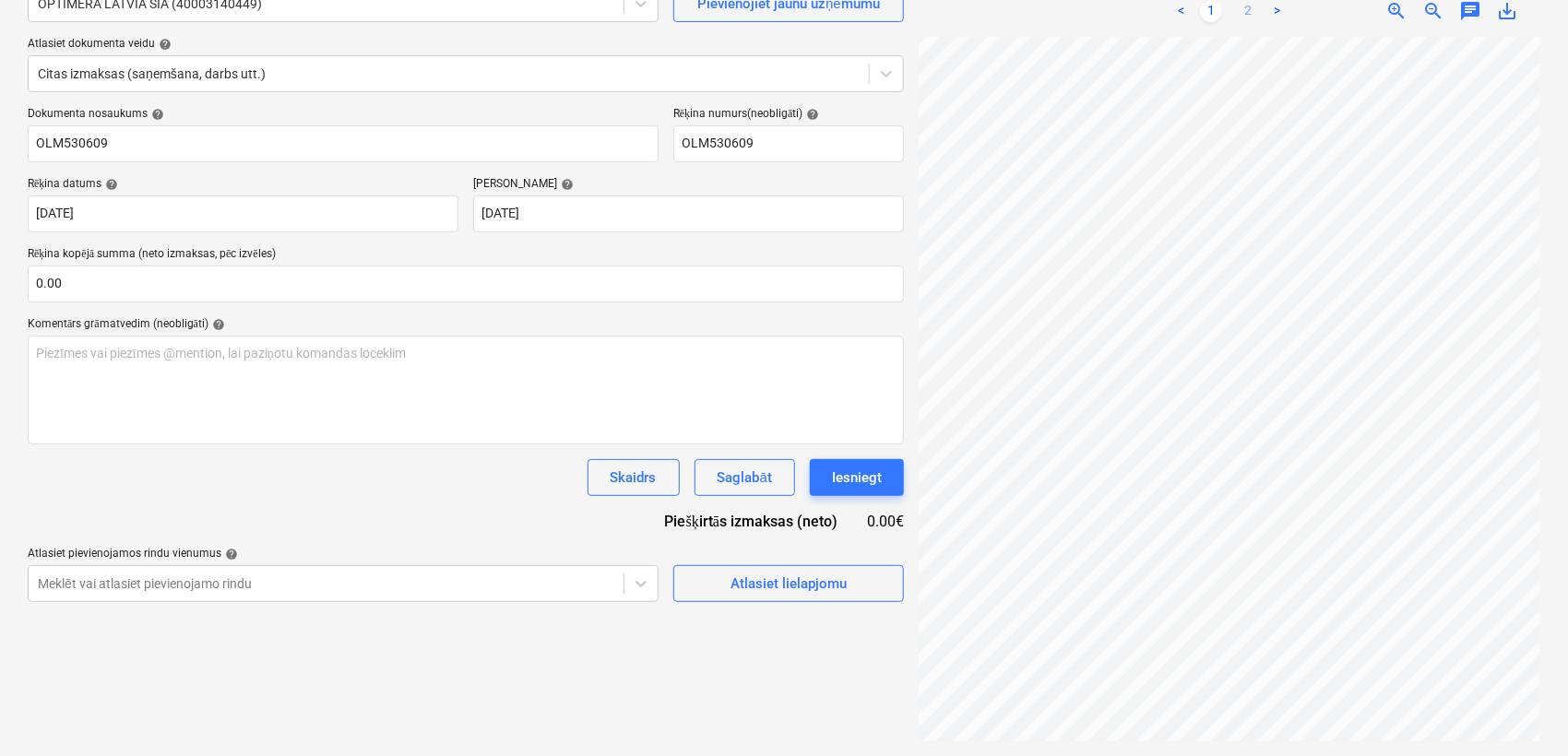 click on "2" at bounding box center (1248, 11) 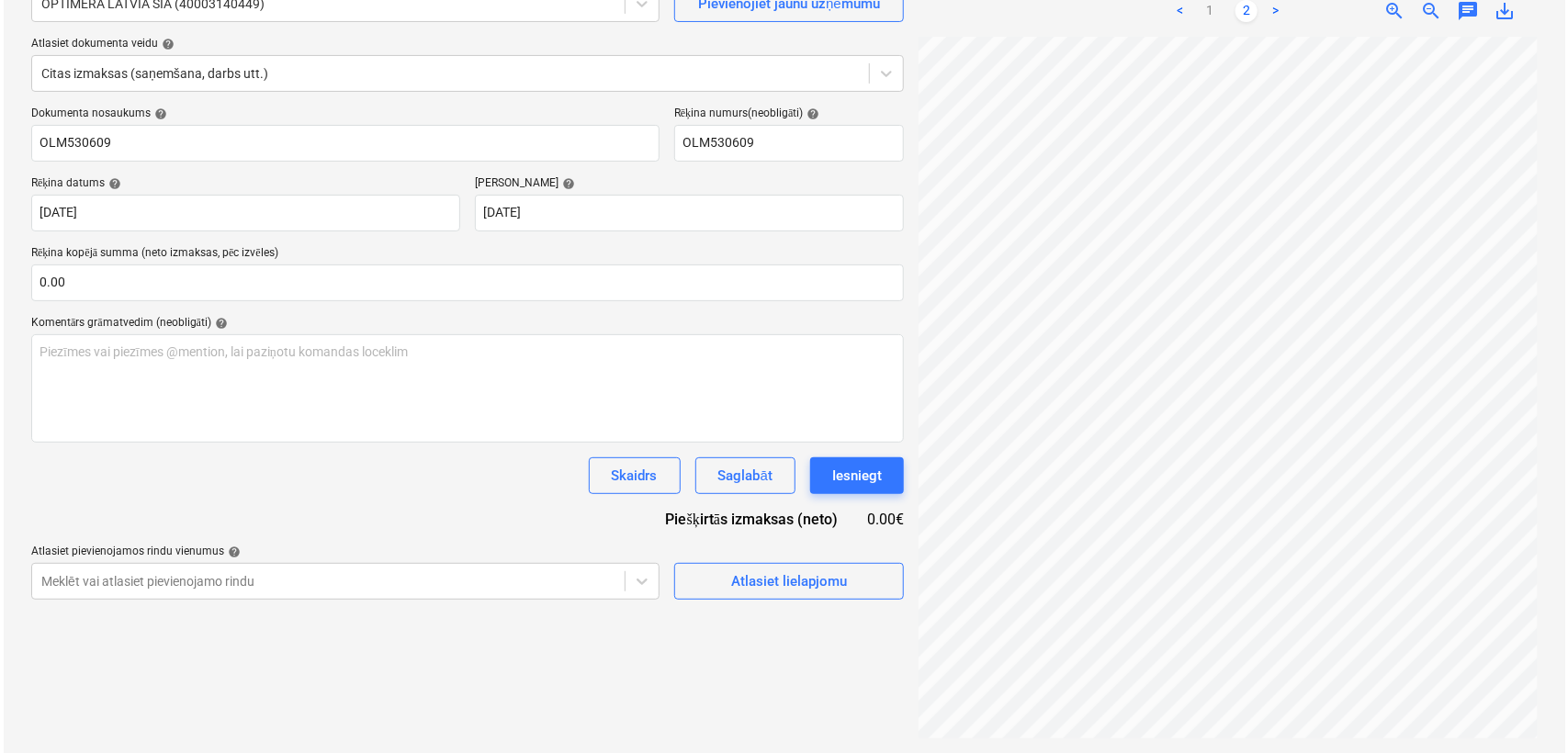 scroll, scrollTop: 185, scrollLeft: 484, axis: both 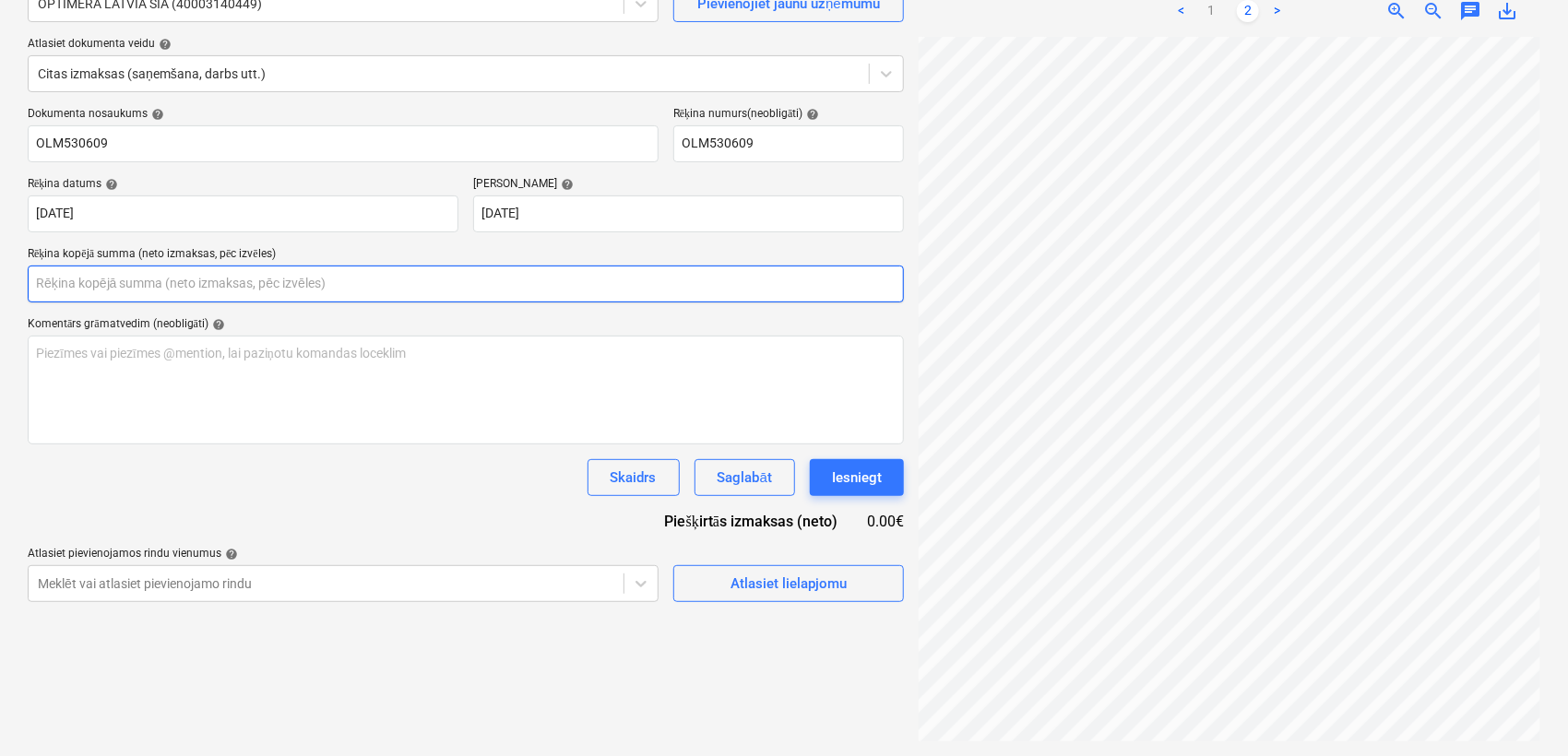 click at bounding box center [466, 284] 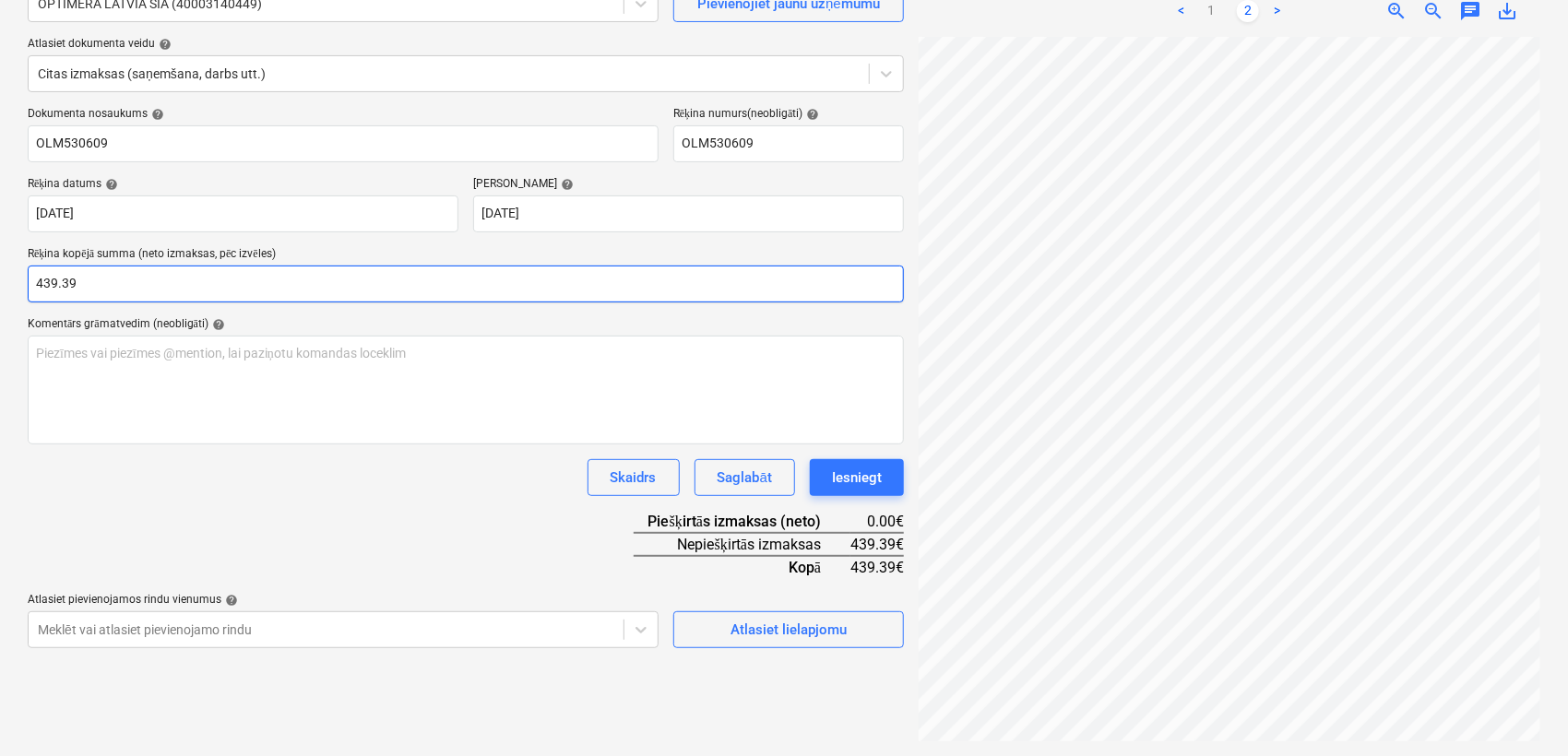 type on "439.39" 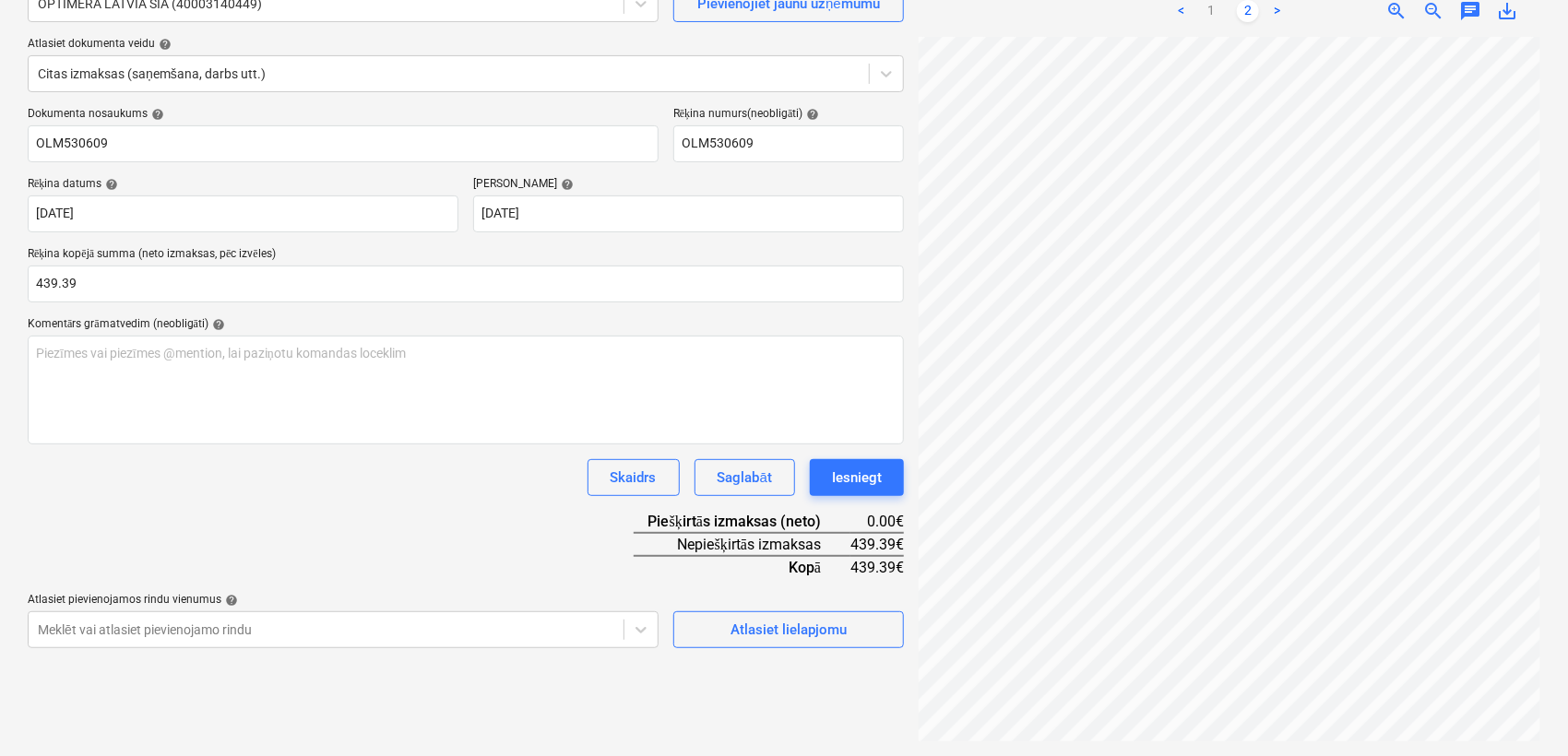 drag, startPoint x: 476, startPoint y: 508, endPoint x: 487, endPoint y: 503, distance: 12 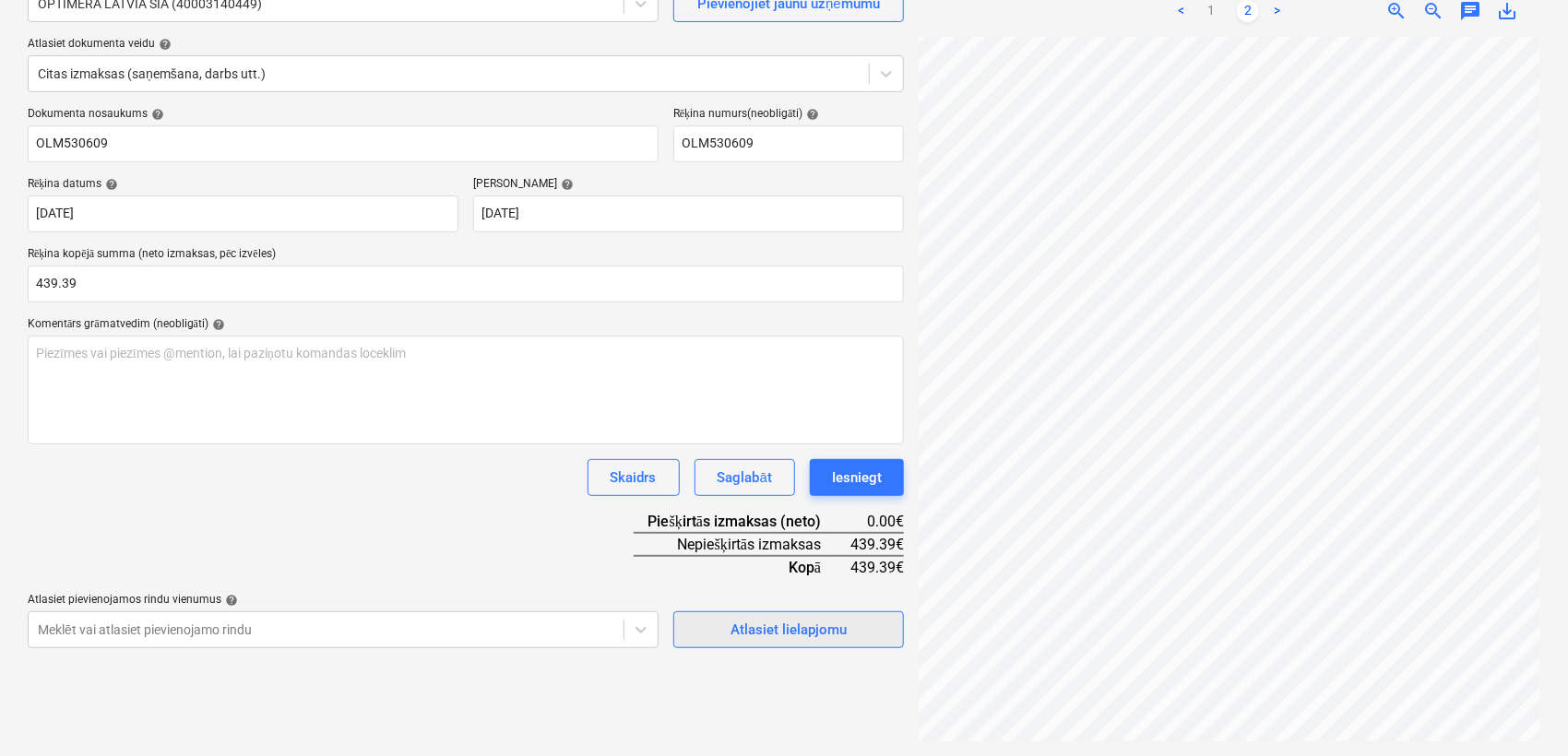 click on "Atlasiet lielapjomu" at bounding box center [789, 630] 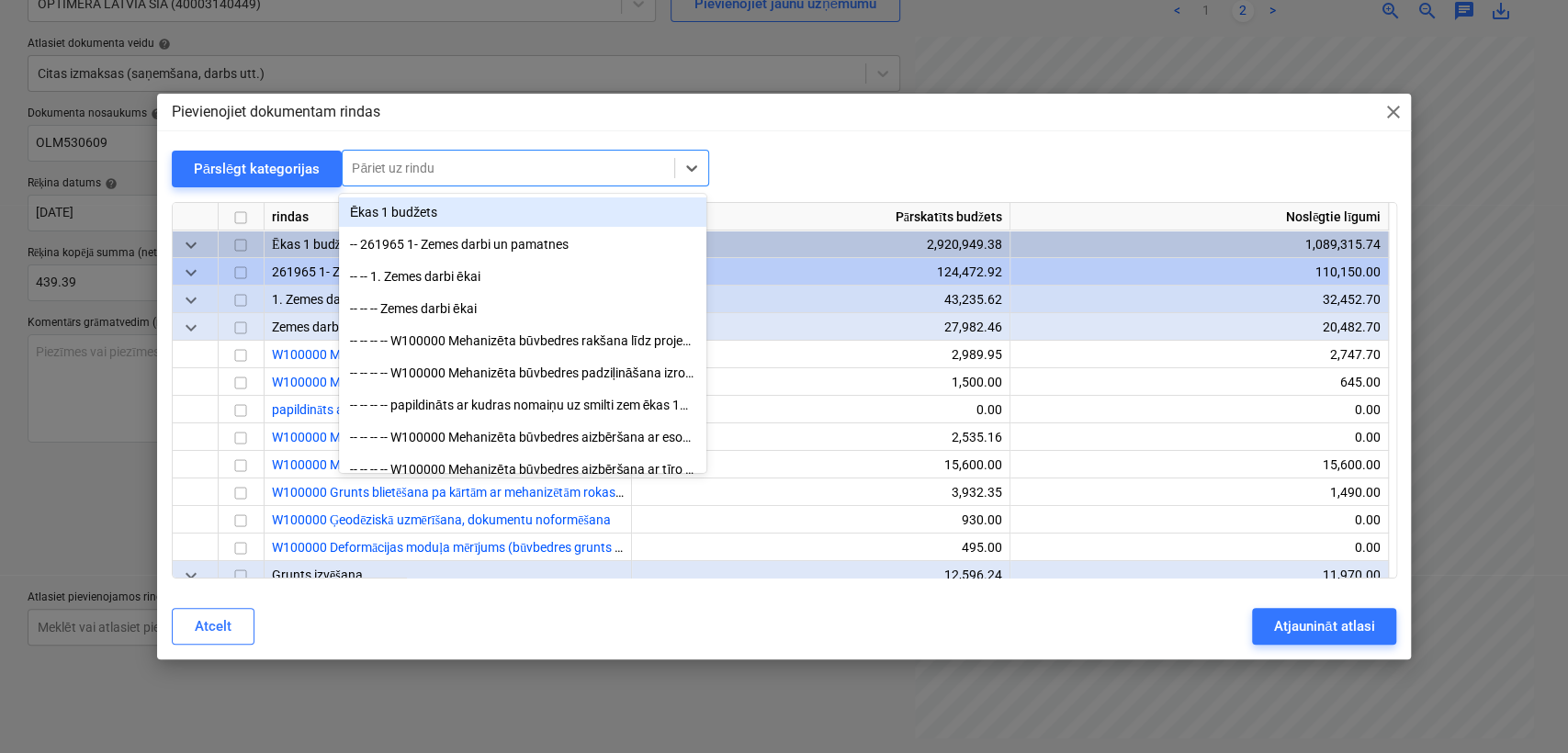 click at bounding box center (508, 168) 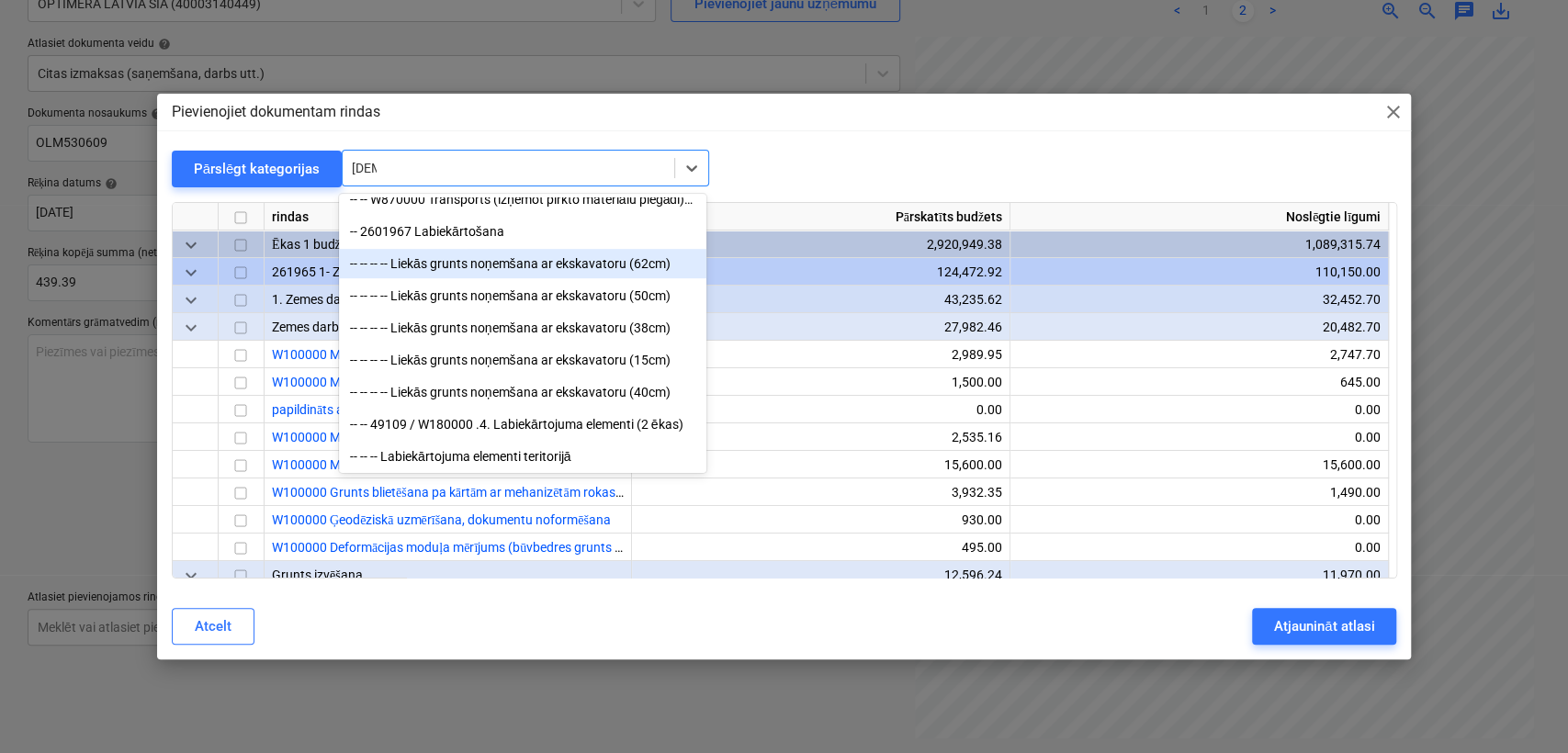 scroll, scrollTop: 399, scrollLeft: 0, axis: vertical 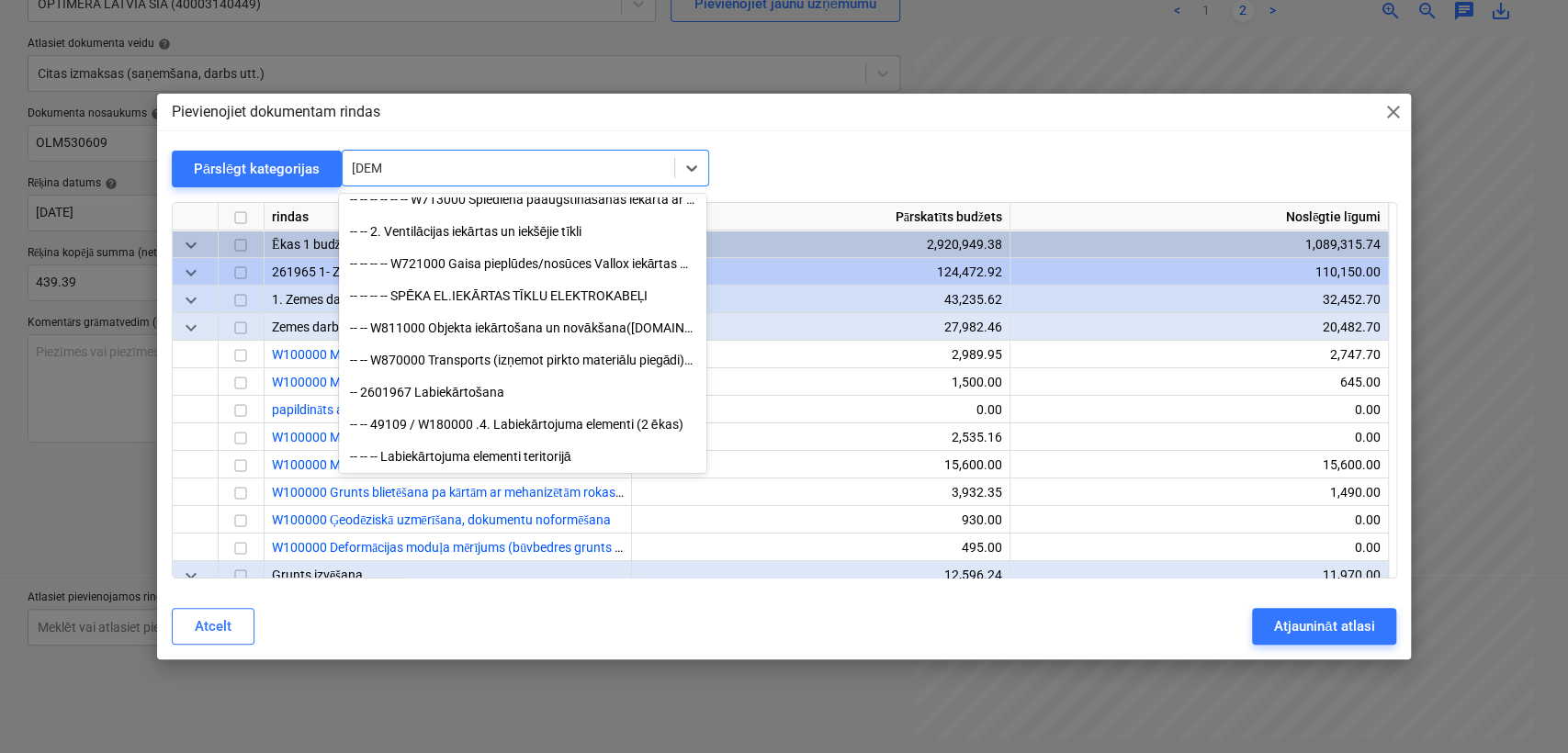 type on "iekārt" 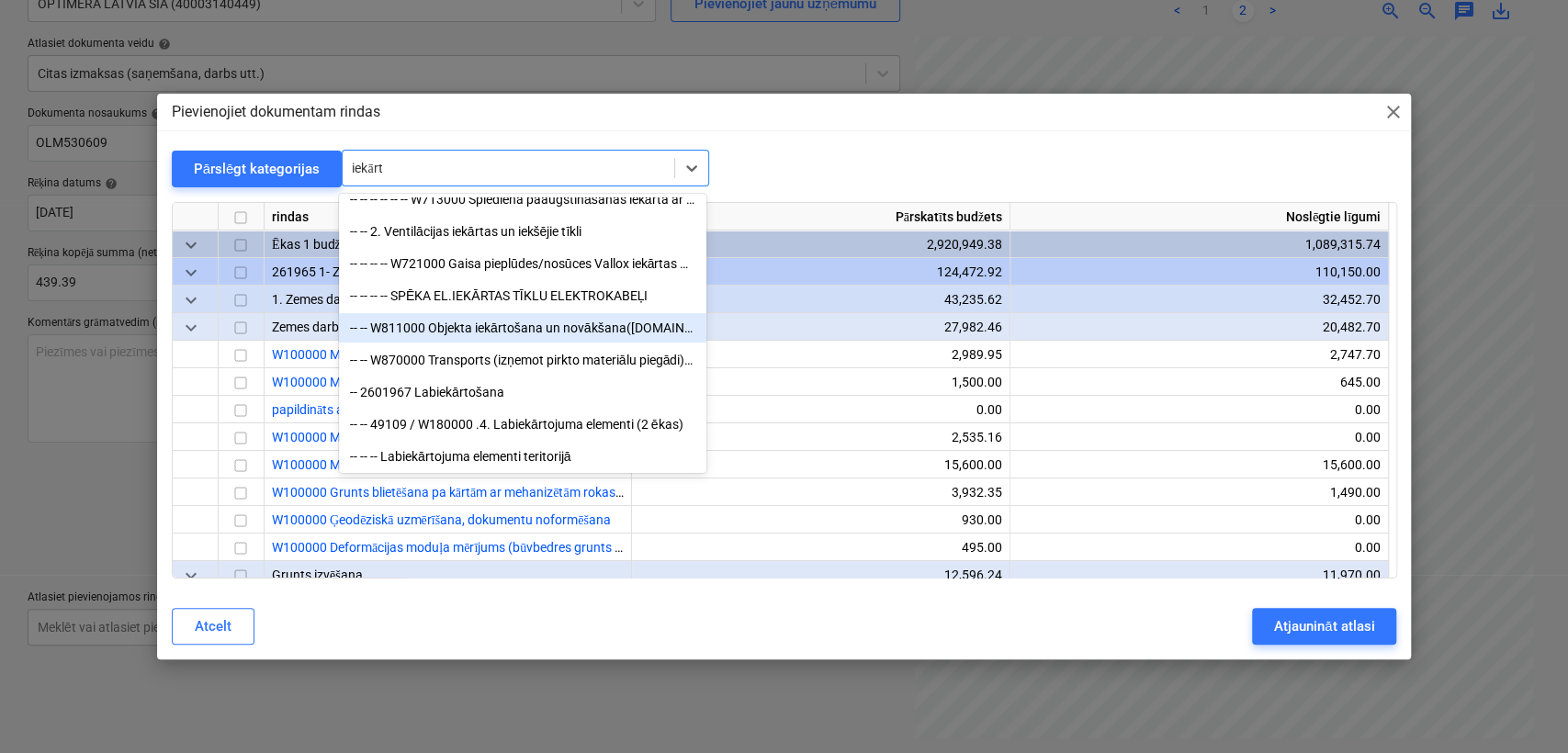 click on "-- --  W811000 Objekta iekārtošana un novākšana([DOMAIN_NAME]. karogs, ugunsdzēsības stends, apsardzes vagoniņa atvešana)" at bounding box center [523, 328] 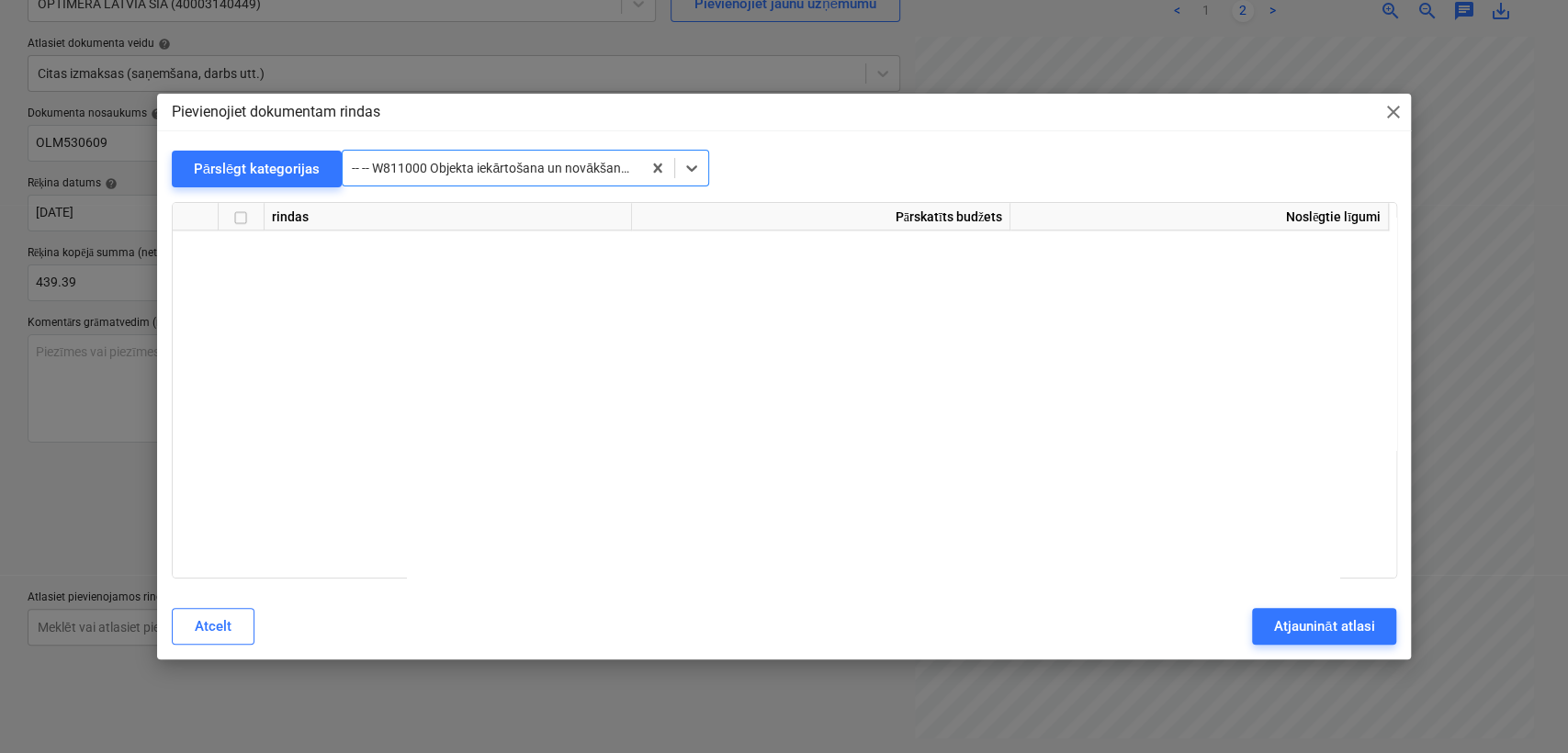 scroll, scrollTop: 34793, scrollLeft: 0, axis: vertical 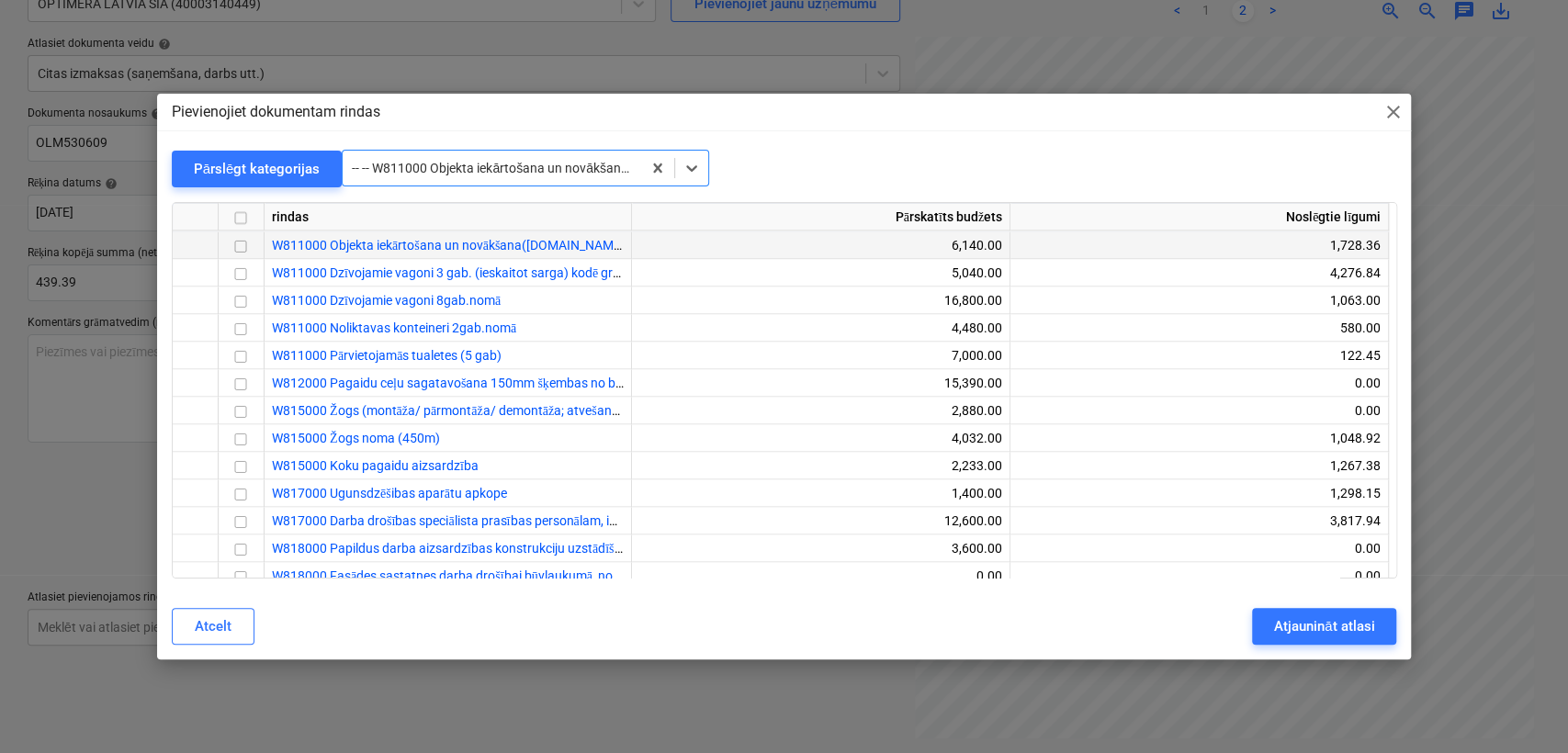 click at bounding box center [241, 246] 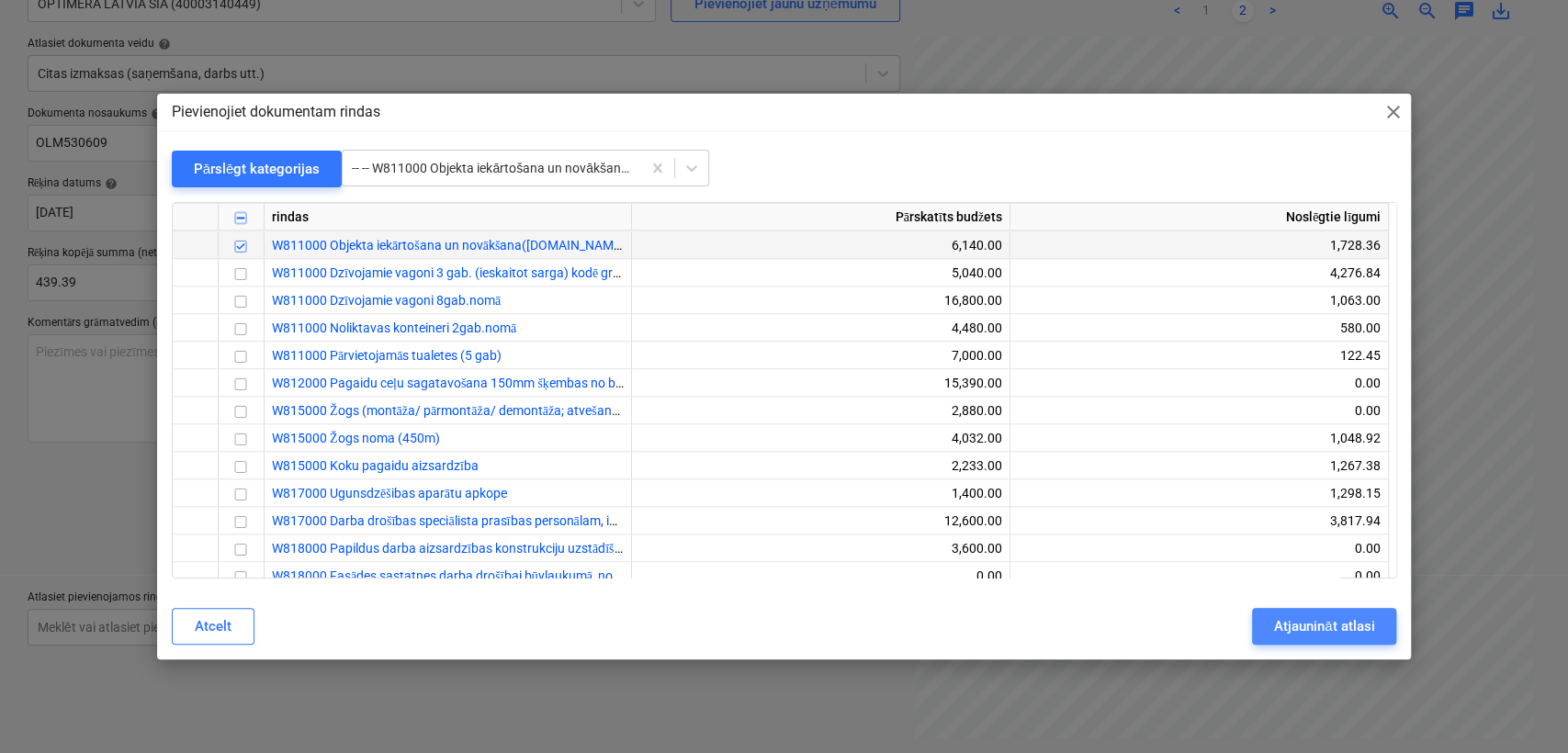 click on "Atjaunināt atlasi" at bounding box center [1324, 626] 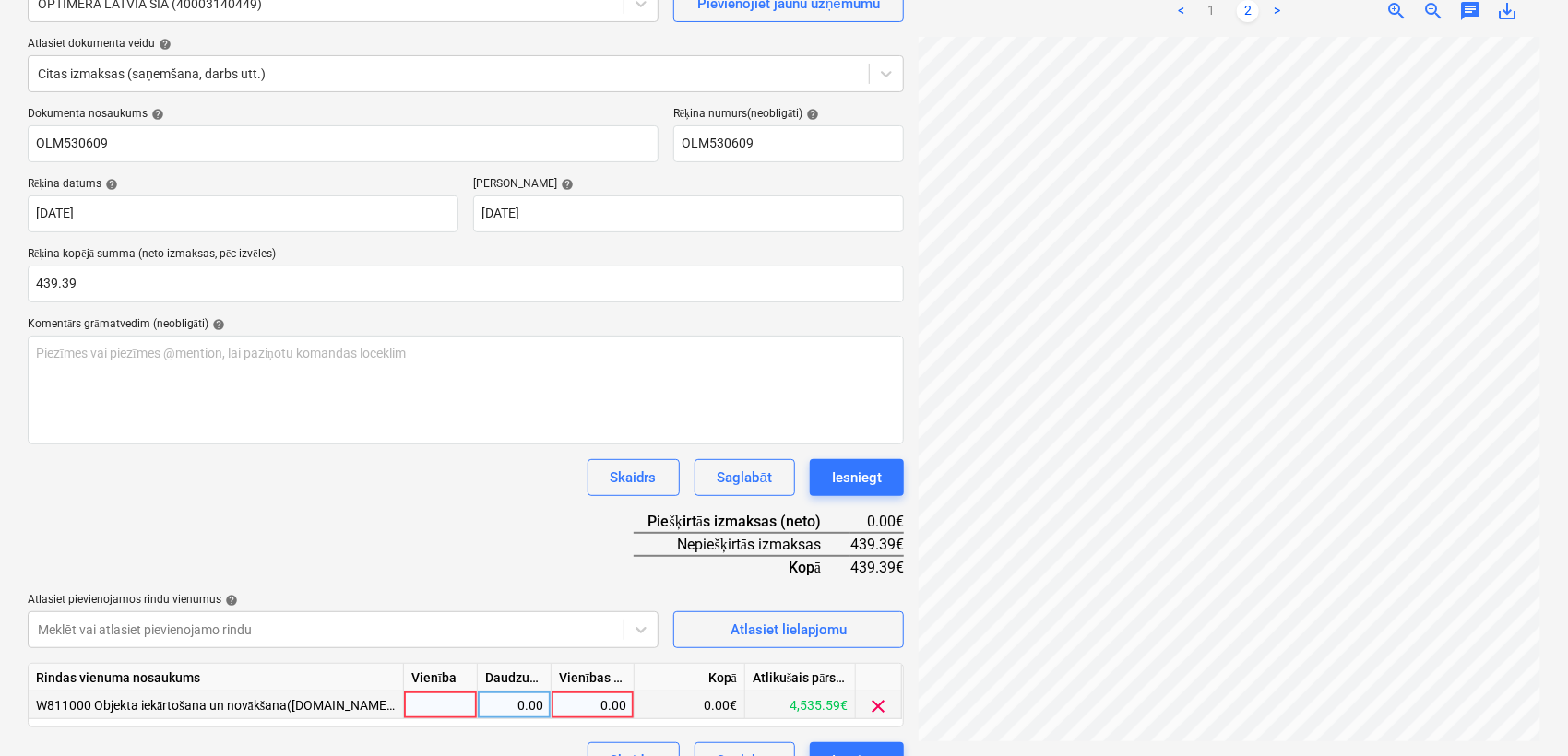 click at bounding box center (441, 705) 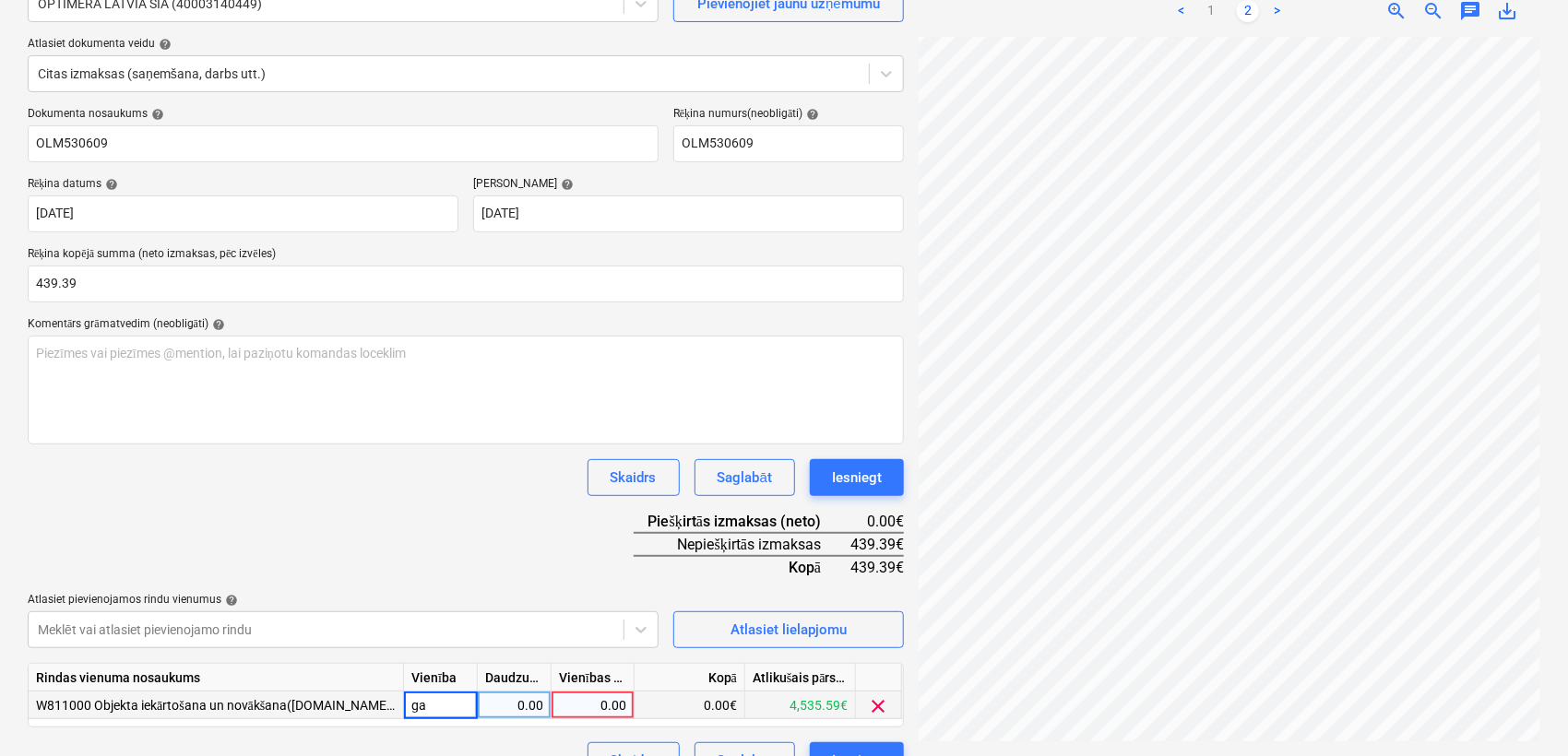 type on "gab" 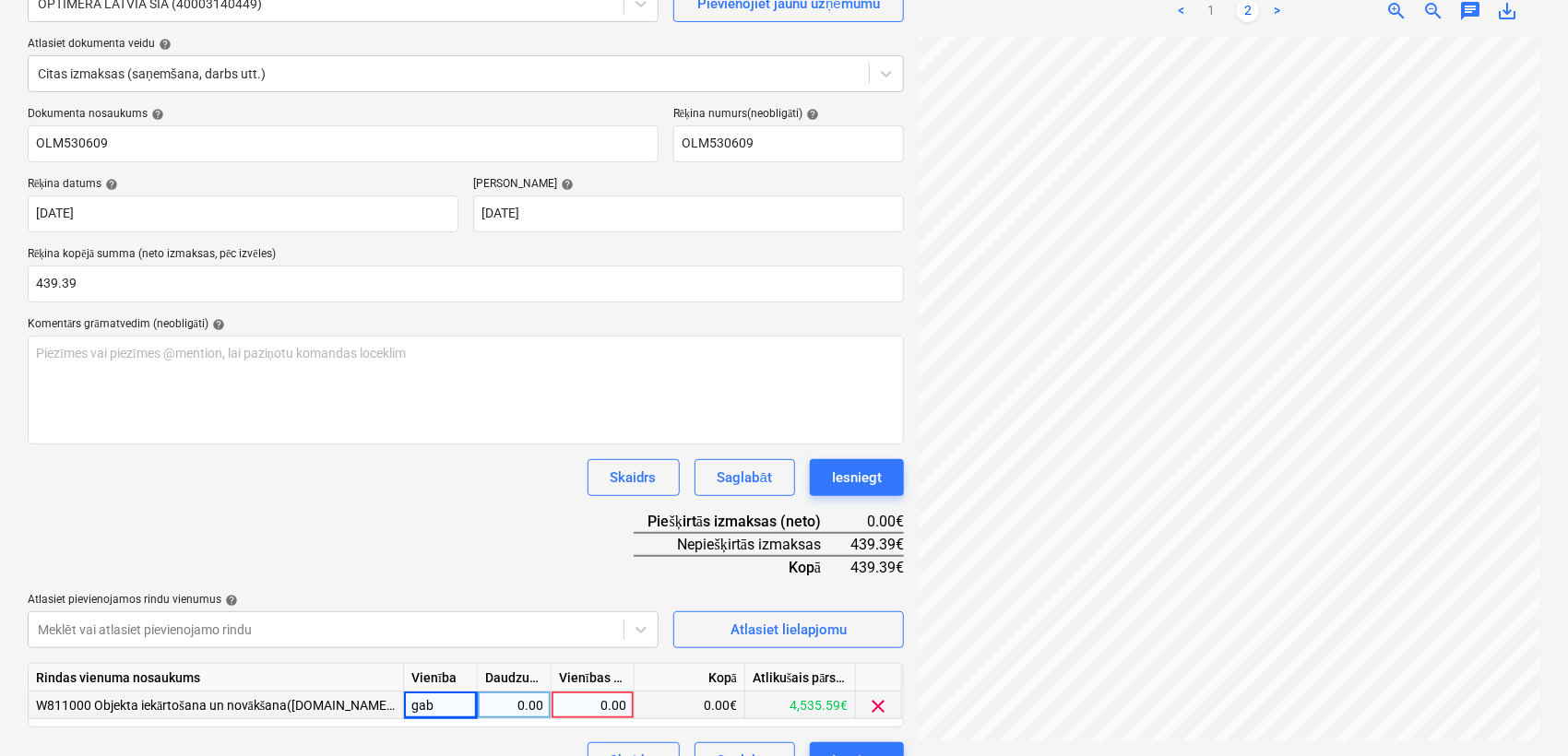 click on "0.00" at bounding box center [592, 705] 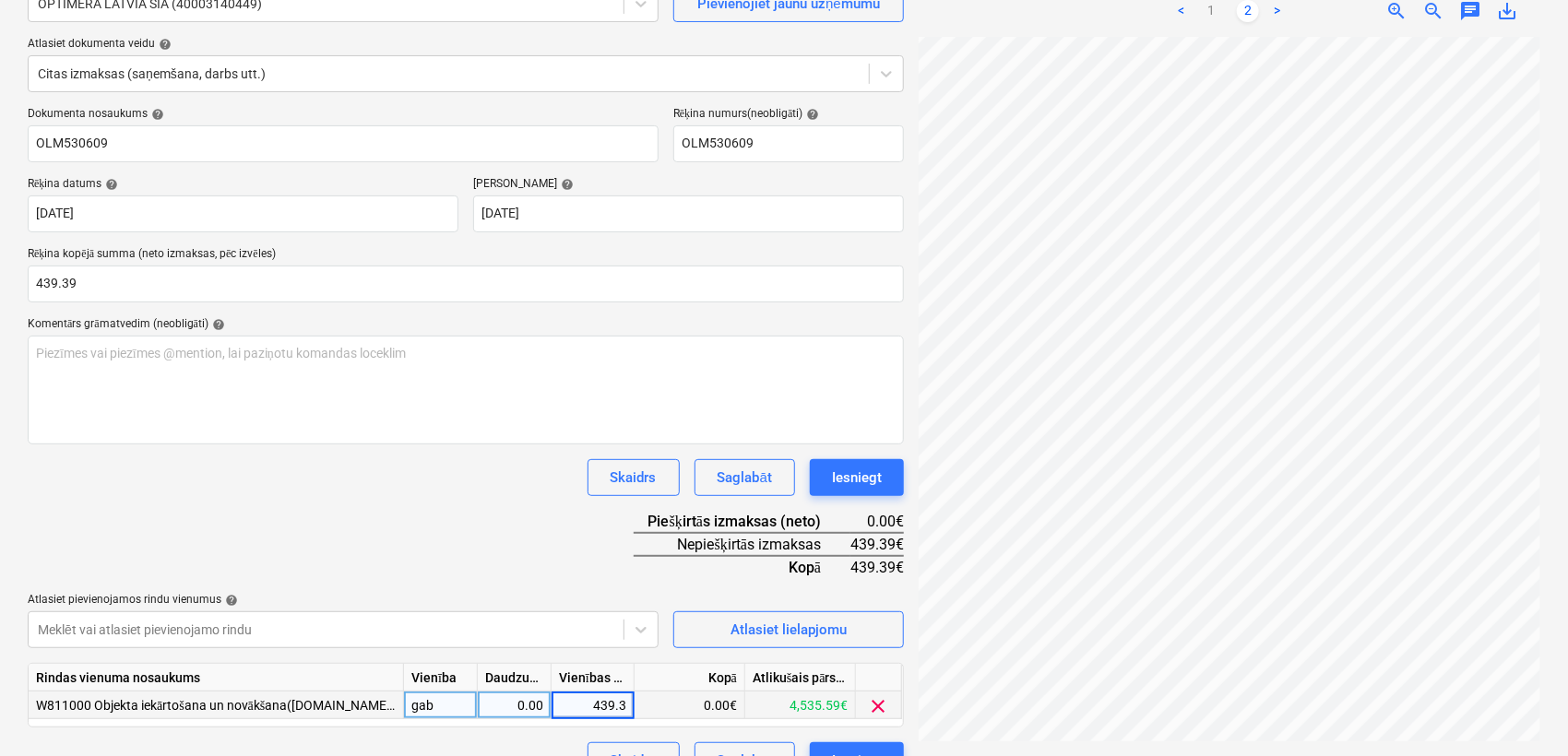 type on "439.39" 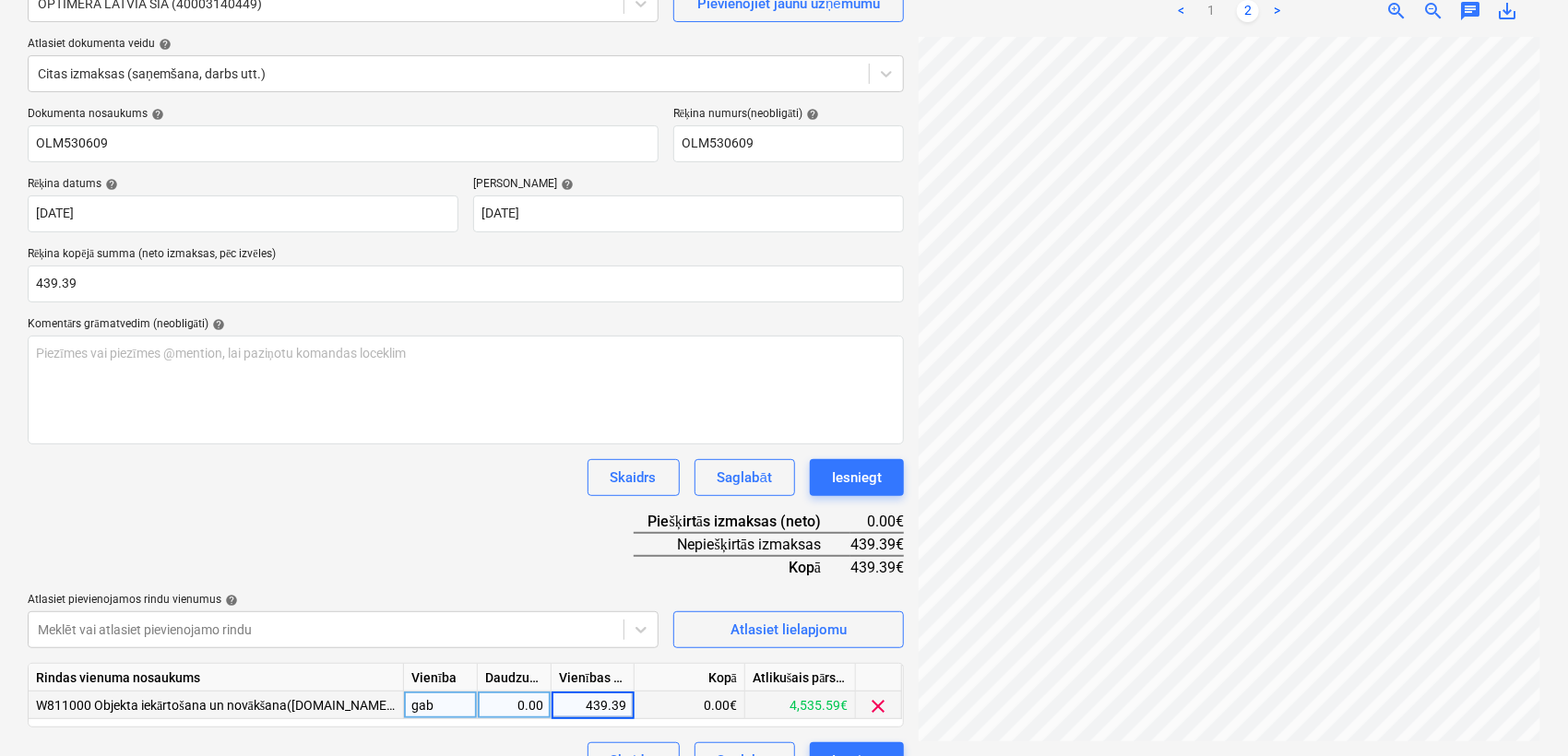 click on "Skaidrs Saglabāt Iesniegt" at bounding box center (466, 478) 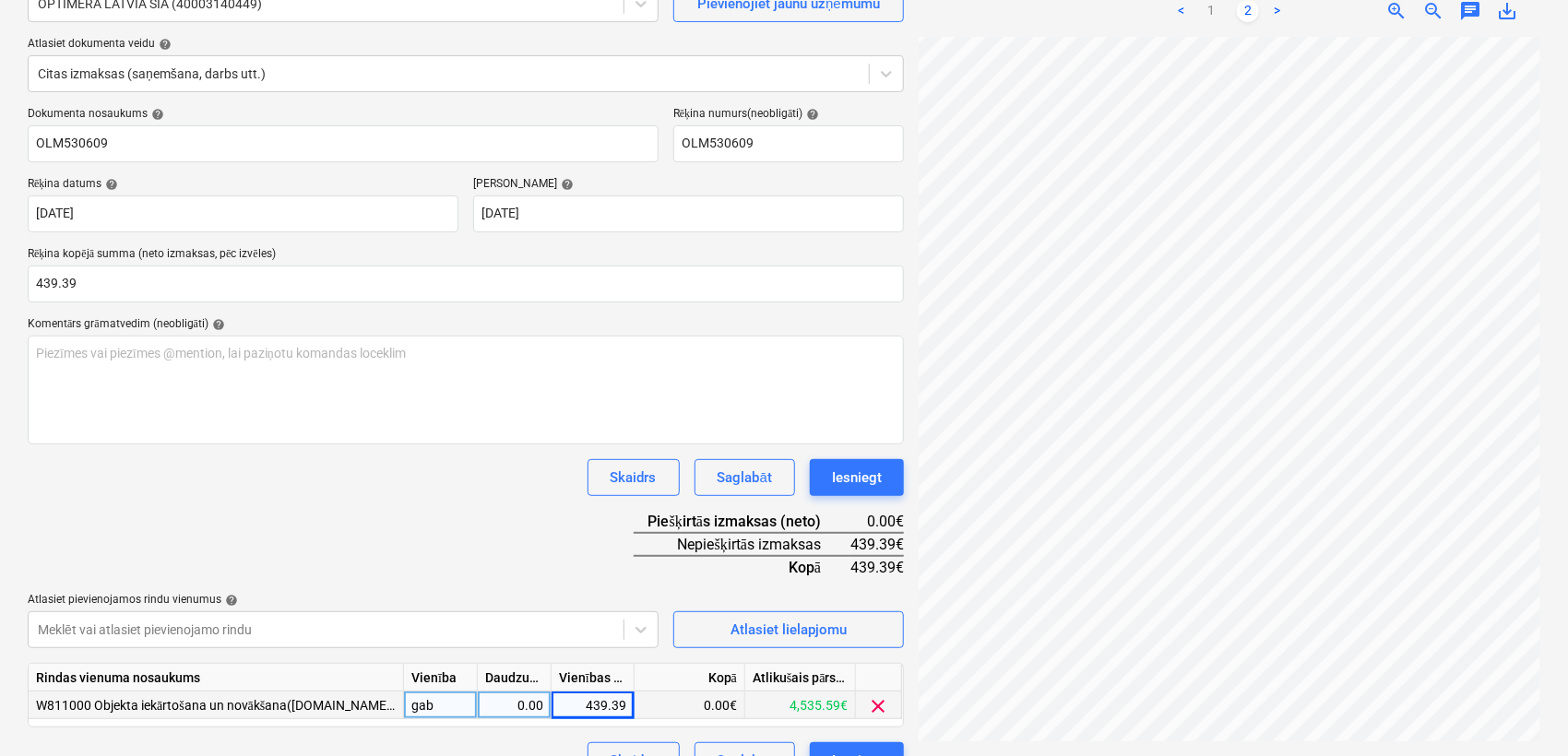 click on "Dokumenta nosaukums help OLM530609 Rēķina numurs  (neobligāti) help OLM530609 Rēķina datums help [DATE] 14.07.2025 Press the down arrow key to interact with the calendar and
select a date. Press the question [PERSON_NAME] to get the keyboard shortcuts for changing dates. Termiņš help [DATE] 12.11.2025 Press the down arrow key to interact with the calendar and
select a date. Press the question [PERSON_NAME] to get the keyboard shortcuts for changing dates. Rēķina kopējā summa (neto izmaksas, pēc izvēles) 439.39 Komentārs grāmatvedim (neobligāti) help Piezīmes vai piezīmes @mention, lai paziņotu komandas loceklim ﻿ Skaidrs Saglabāt Iesniegt Piešķirtās izmaksas (neto) 0.00€ Nepiešķirtās izmaksas 439.39€ Kopā 439.39€ Atlasiet pievienojamos rindu vienumus help Meklēt vai atlasiet pievienojamo rindu Atlasiet lielapjomu Rindas vienuma nosaukums Vienība Daudzums Vienības cena Kopā Atlikušais pārskatītais budžets gab 0.00 439.39 0.00€ 4,535.59€ clear Skaidrs Saglabāt" at bounding box center [466, 443] 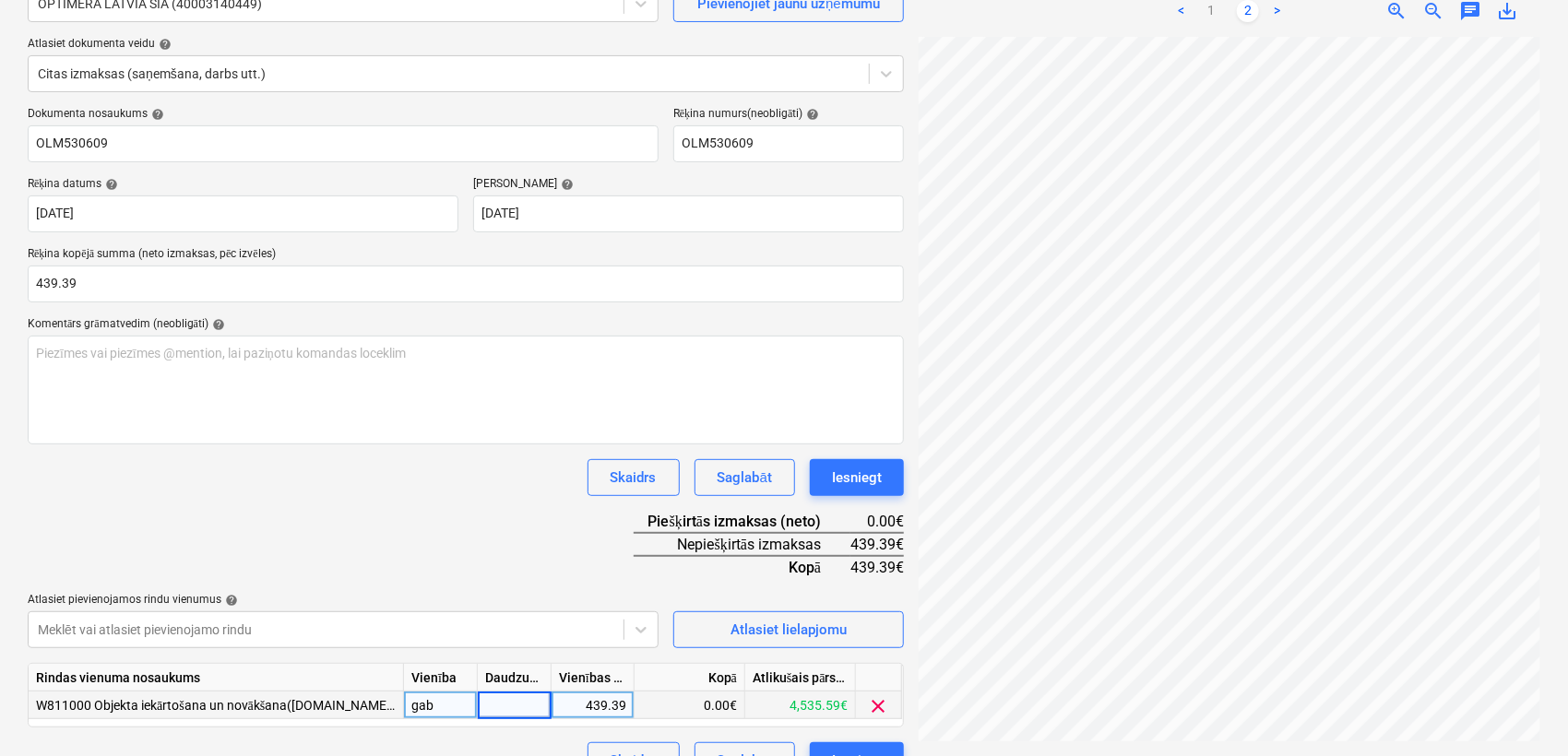type on "1" 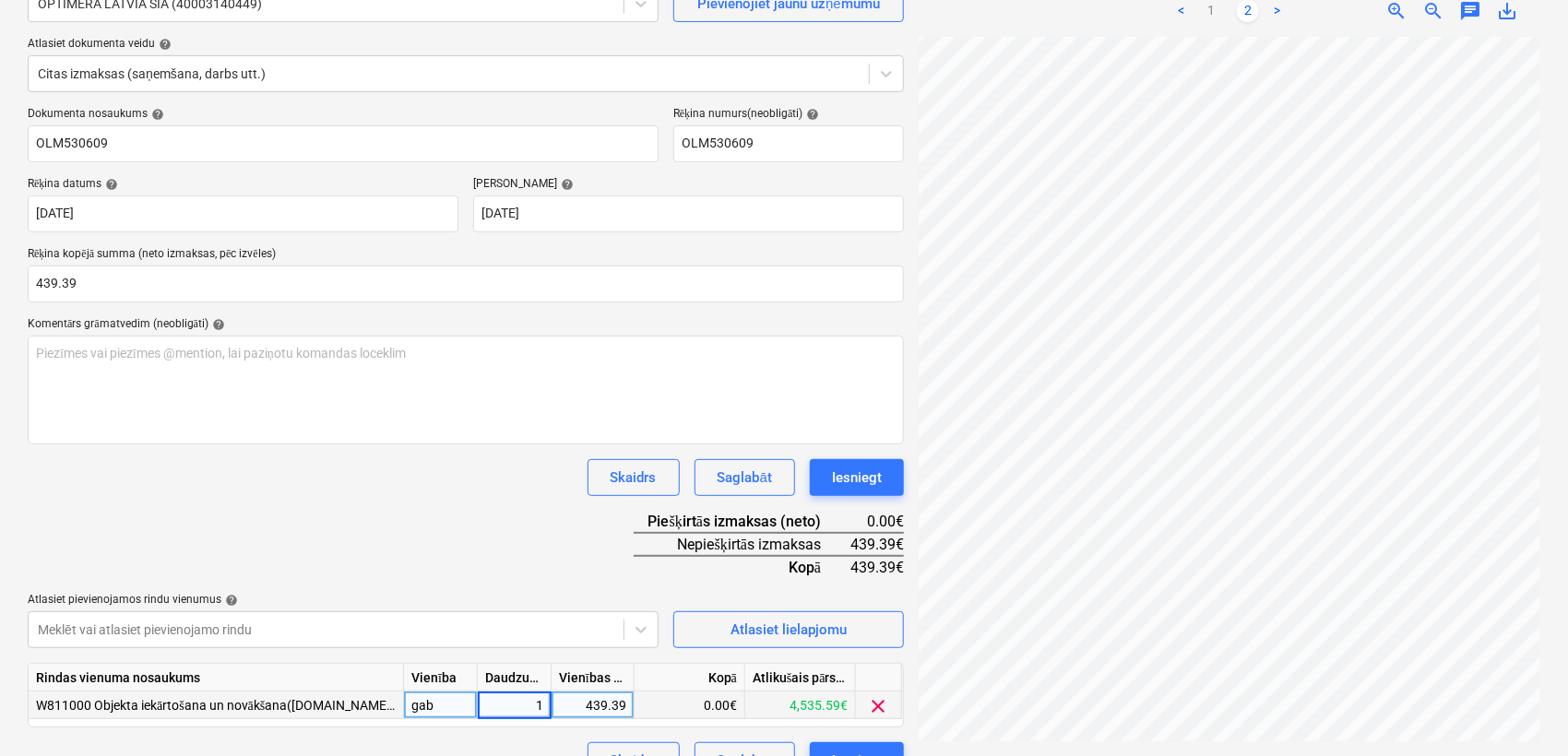 click on "Skaidrs Saglabāt Iesniegt" at bounding box center [466, 478] 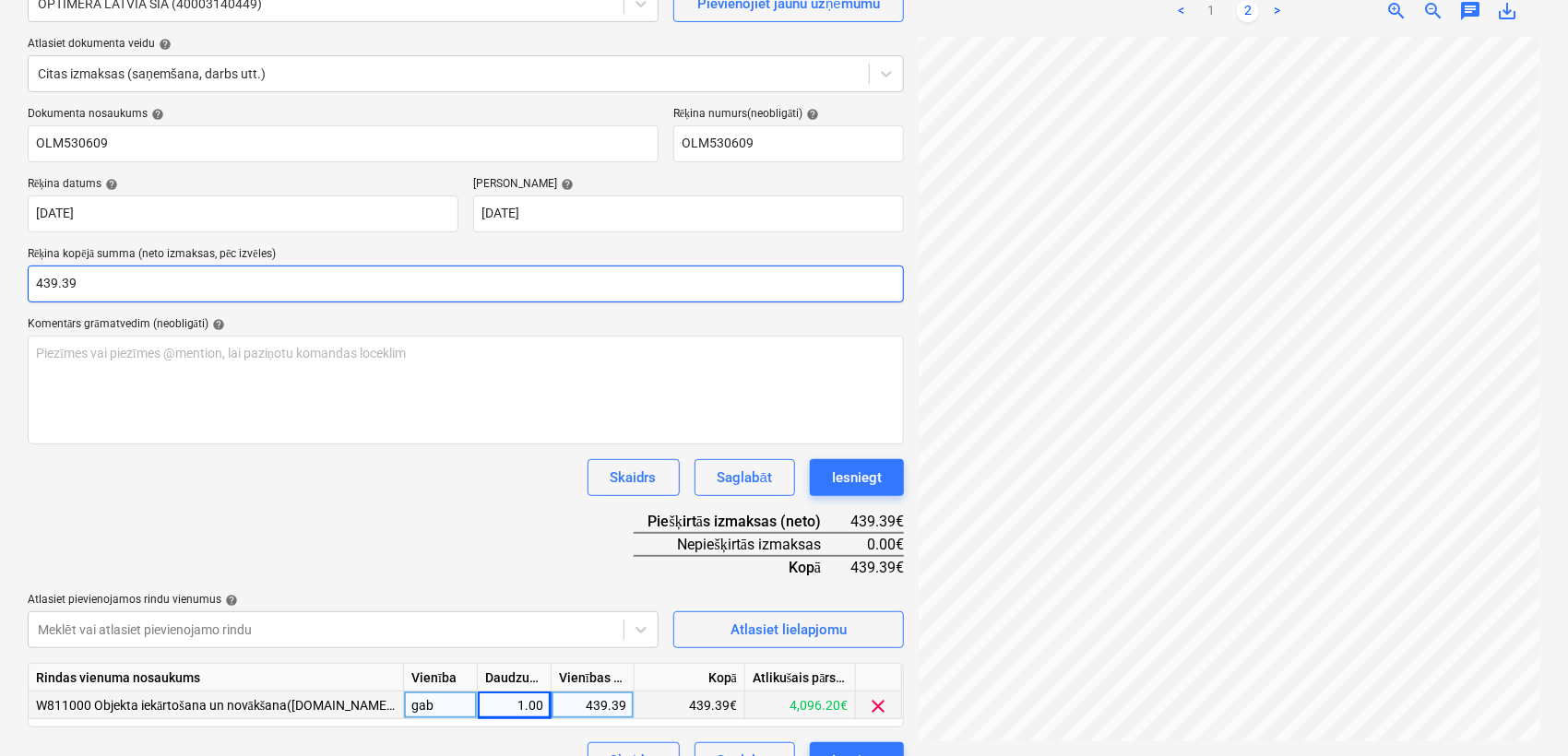 click on "439.39" at bounding box center (466, 284) 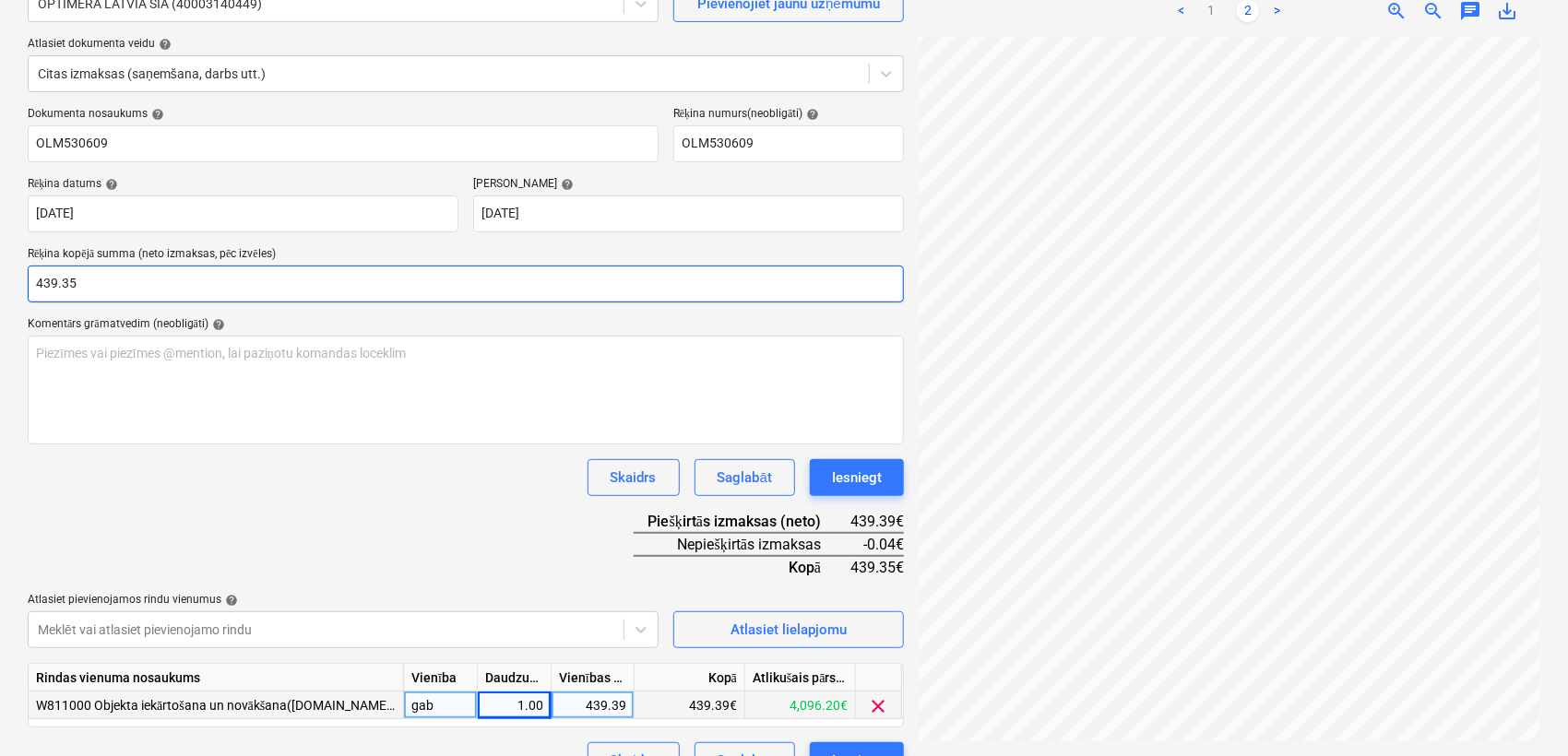 type on "439.35" 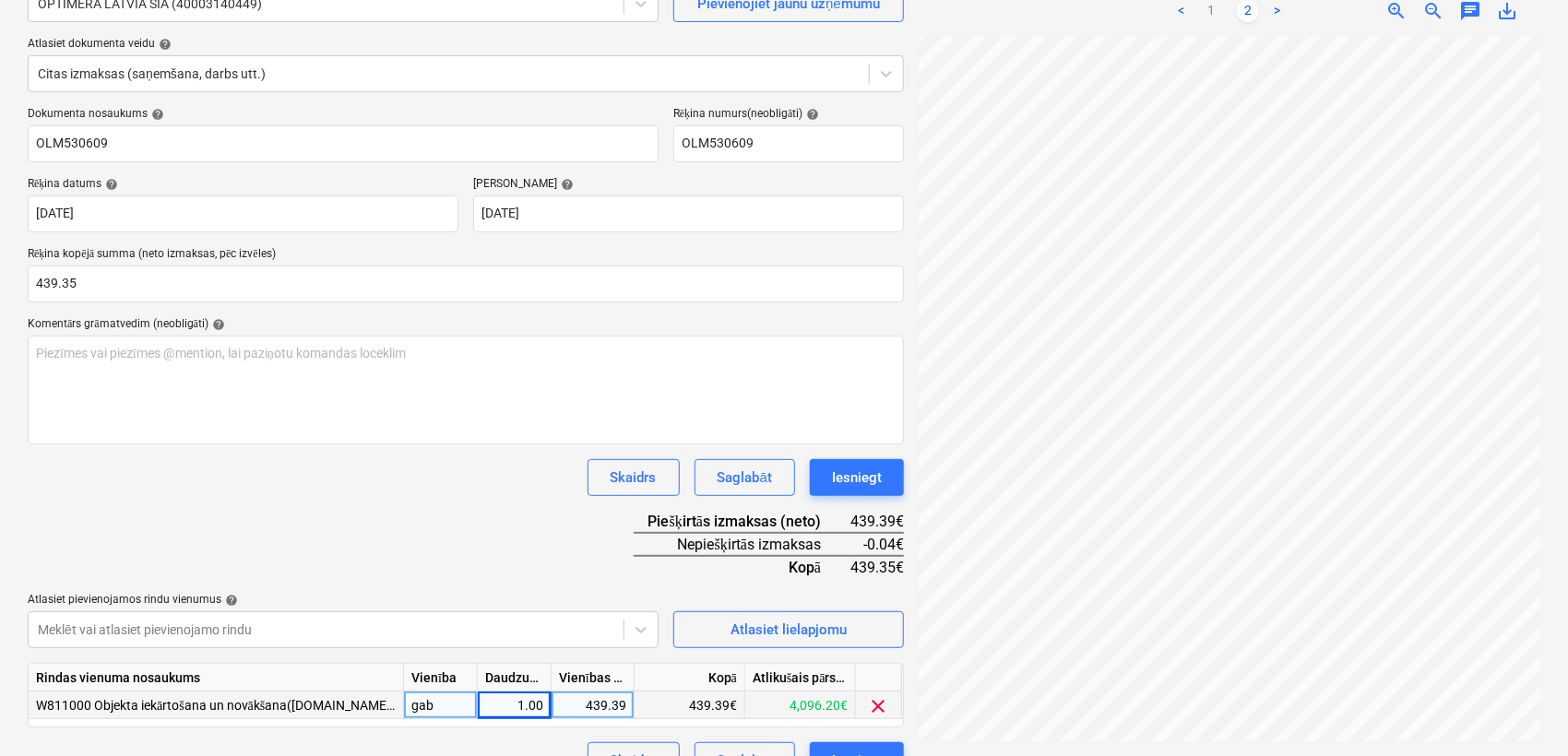click on "439.39" at bounding box center [593, 705] 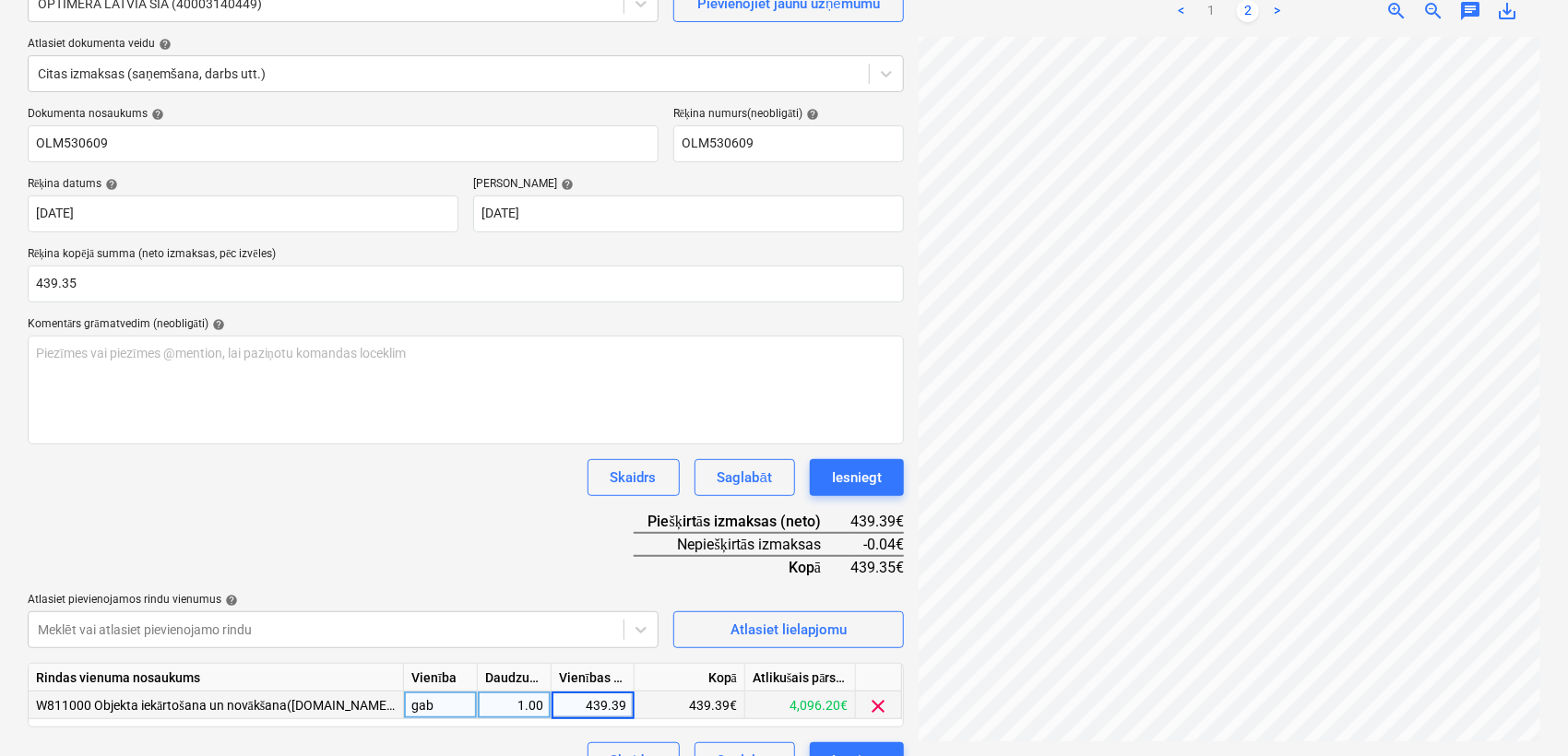 click on "439.39" at bounding box center (592, 704) 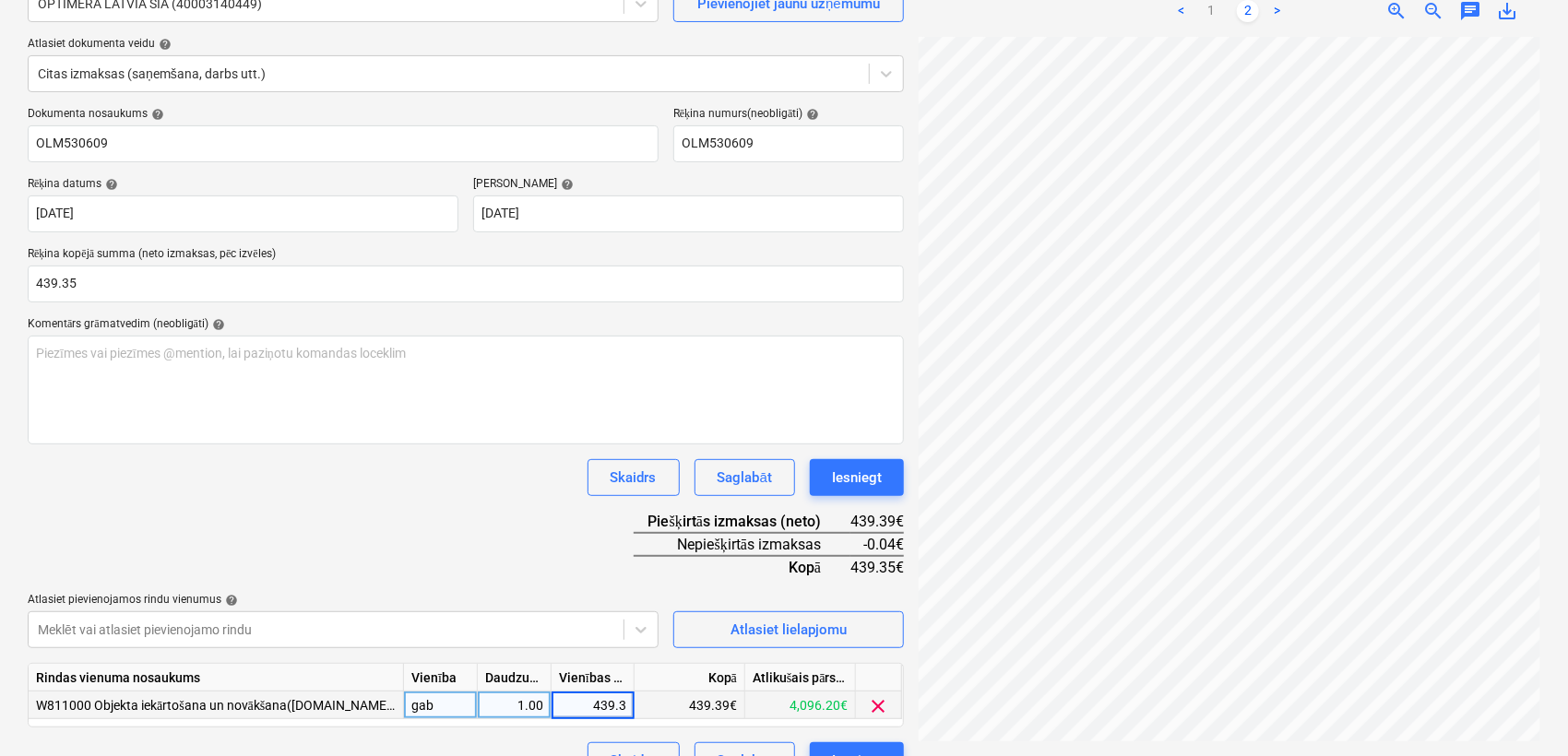 type on "439.35" 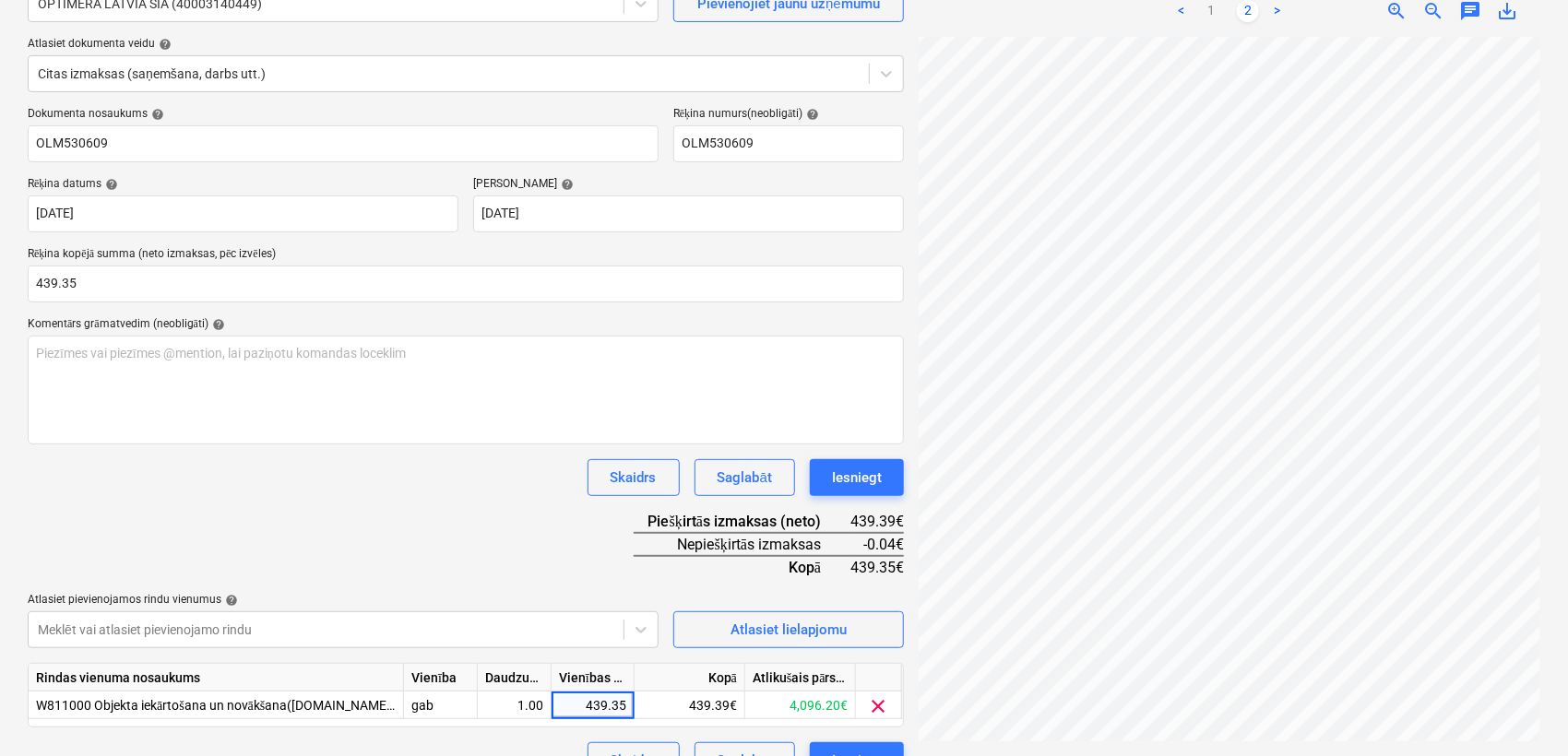click on "Dokumenta nosaukums help OLM530609 Rēķina numurs  (neobligāti) help OLM530609 Rēķina datums help [DATE] 14.07.2025 Press the down arrow key to interact with the calendar and
select a date. Press the question [PERSON_NAME] to get the keyboard shortcuts for changing dates. Termiņš help [DATE] 12.11.2025 Press the down arrow key to interact with the calendar and
select a date. Press the question [PERSON_NAME] to get the keyboard shortcuts for changing dates. Rēķina kopējā summa (neto izmaksas, pēc izvēles) 439.35 Komentārs grāmatvedim (neobligāti) help Piezīmes vai piezīmes @mention, lai paziņotu komandas loceklim ﻿ Skaidrs Saglabāt Iesniegt Piešķirtās izmaksas (neto) 439.39€ Nepiešķirtās izmaksas -0.04€ Kopā 439.35€ Atlasiet pievienojamos rindu vienumus help Meklēt vai atlasiet pievienojamo rindu Atlasiet lielapjomu Rindas vienuma nosaukums Vienība Daudzums Vienības cena Kopā Atlikušais pārskatītais budžets gab 1.00 439.35 439.39€ 4,096.20€ clear Skaidrs" at bounding box center [466, 443] 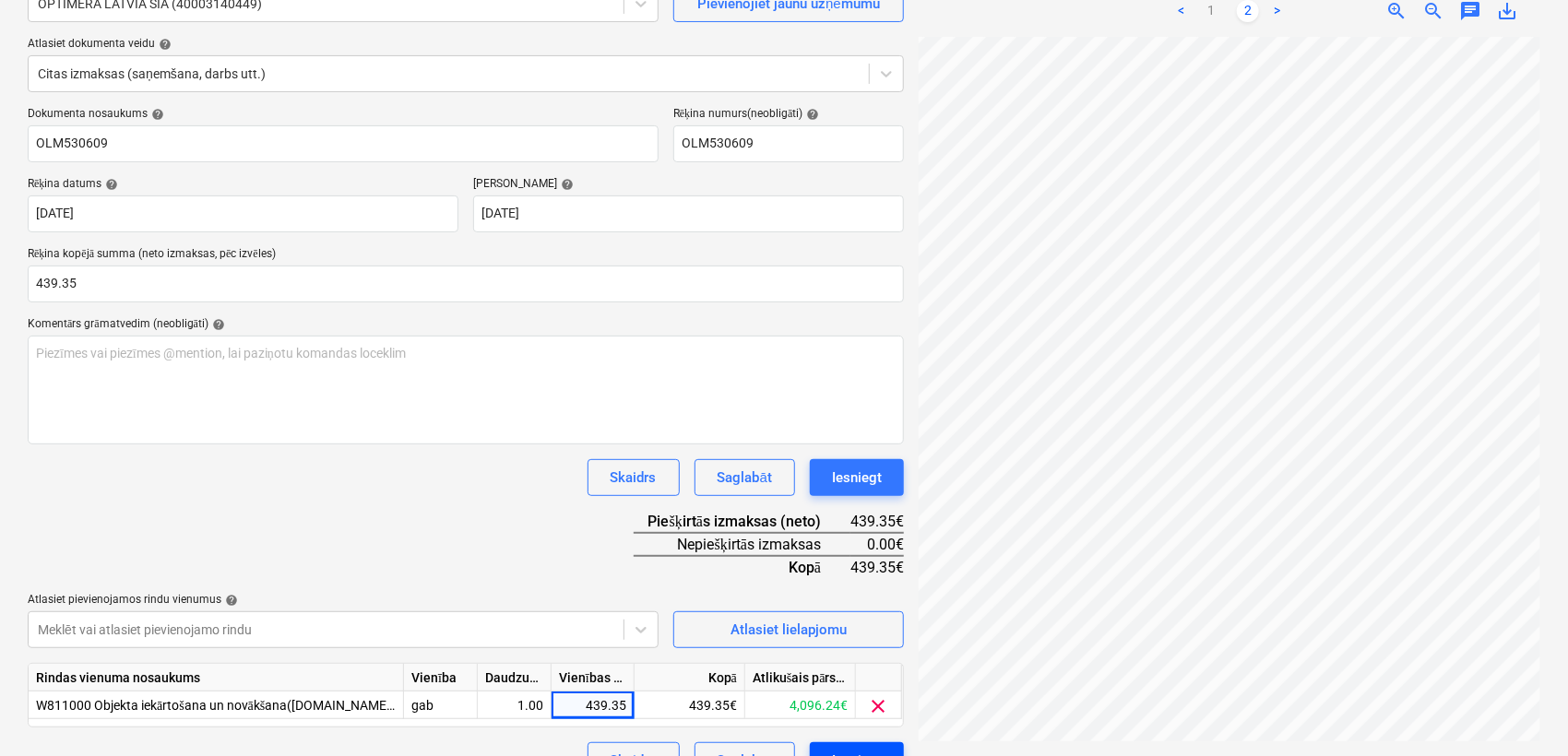 click on "Iesniegt" at bounding box center [857, 761] 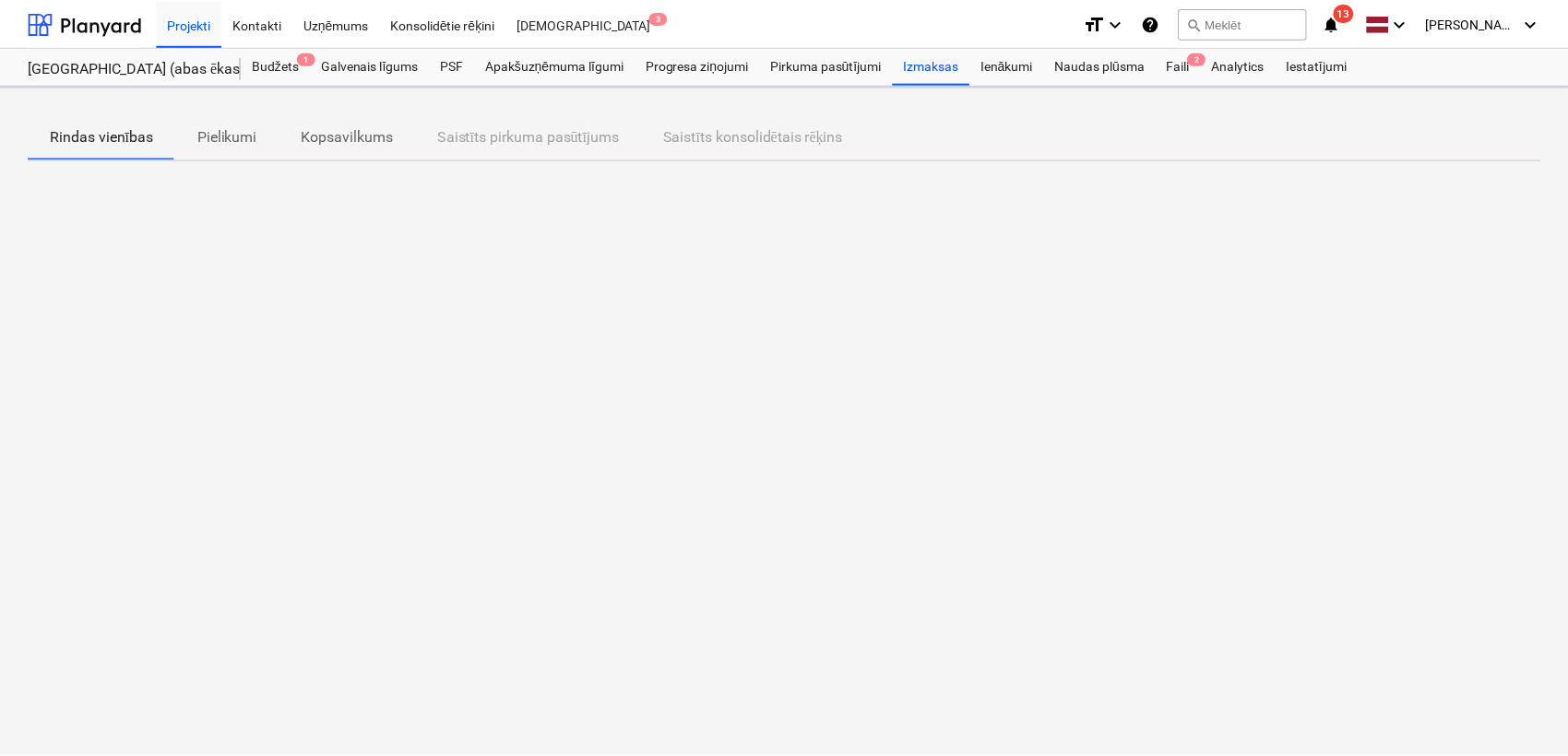 scroll, scrollTop: 0, scrollLeft: 0, axis: both 